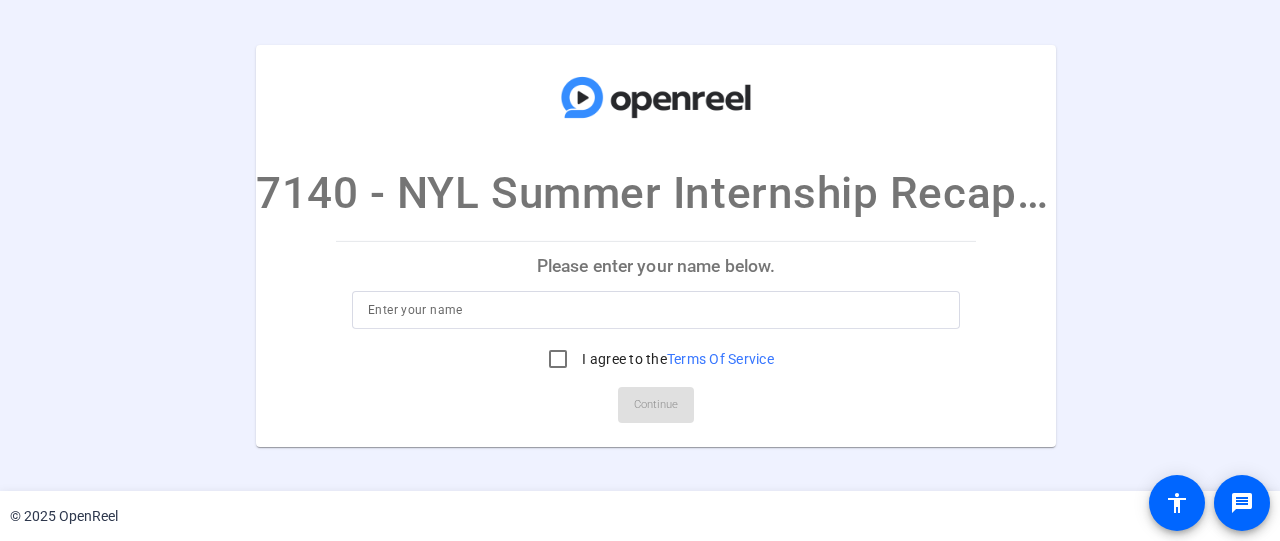 scroll, scrollTop: 0, scrollLeft: 0, axis: both 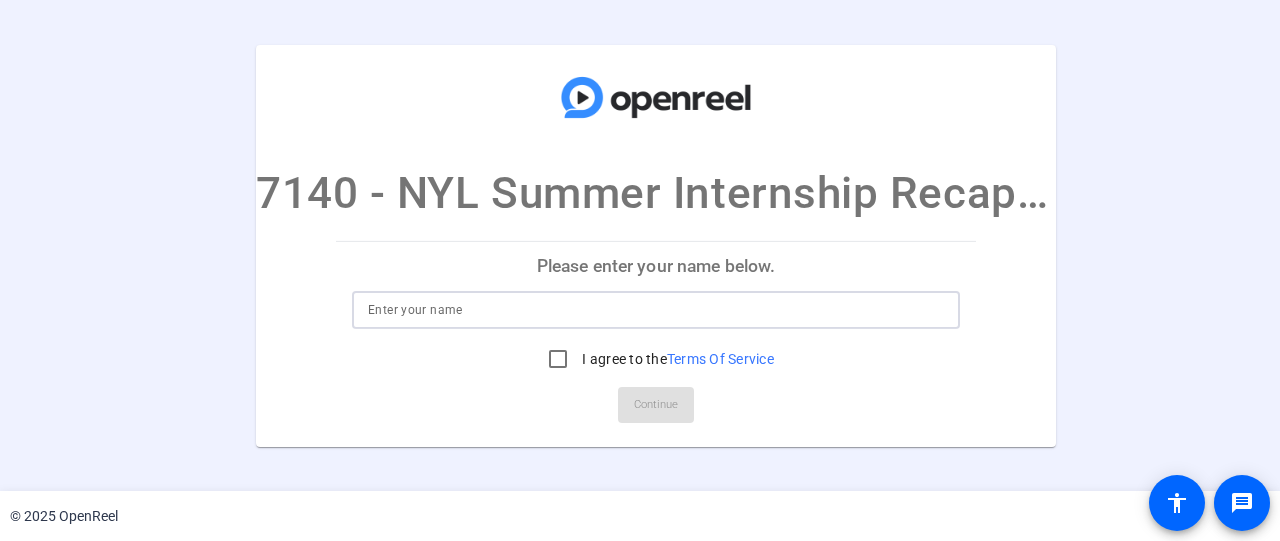 click at bounding box center (656, 310) 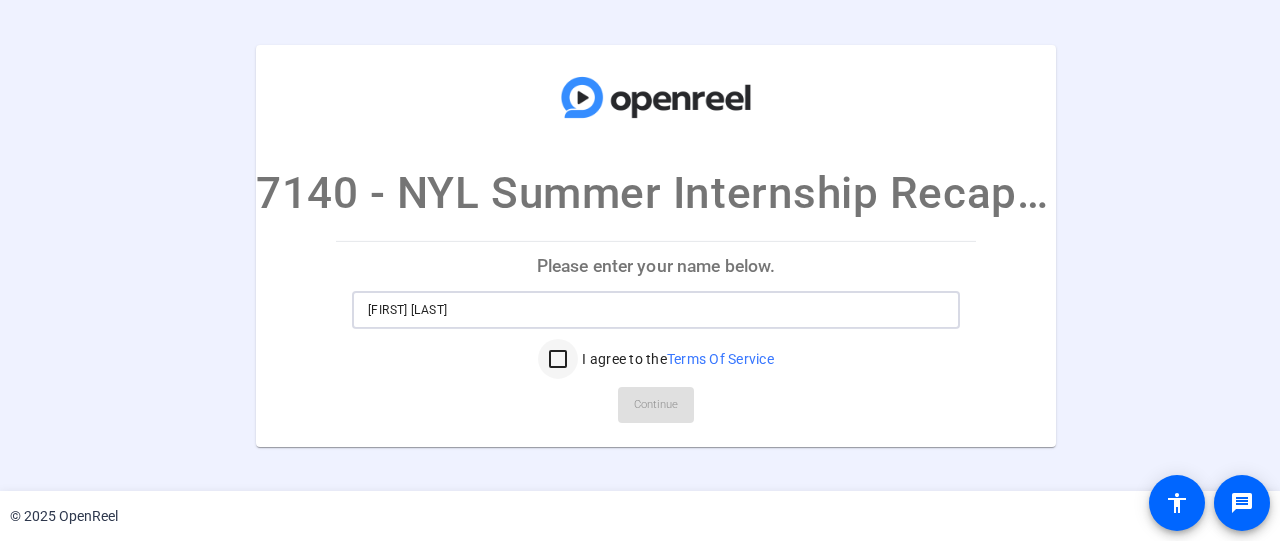 type on "[FIRST] [LAST]" 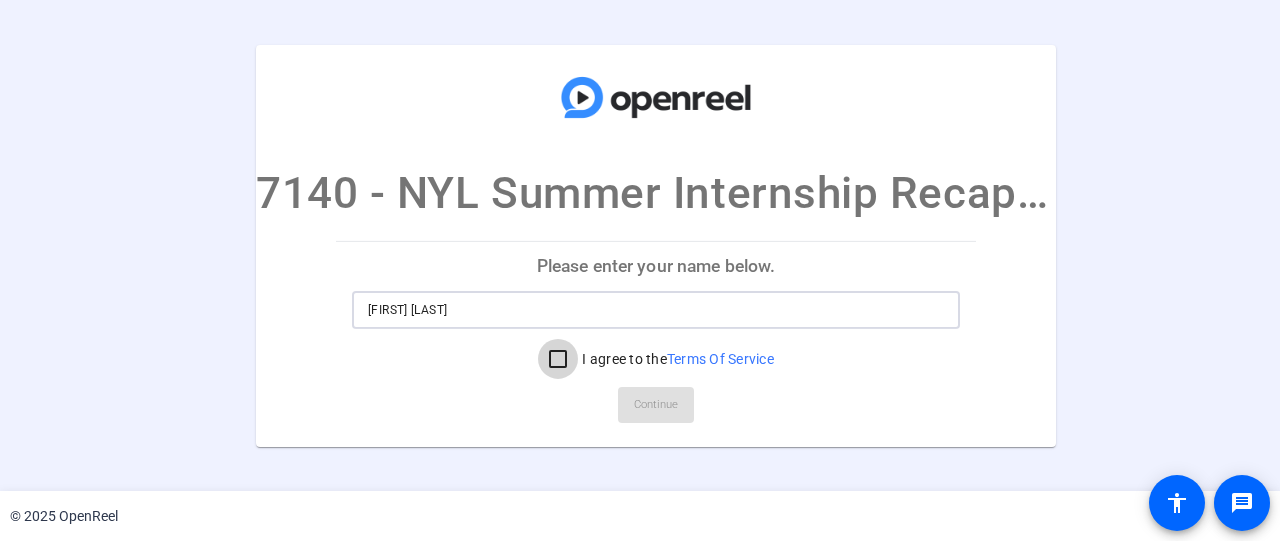 click on "I agree to the  Terms Of Service" at bounding box center (558, 359) 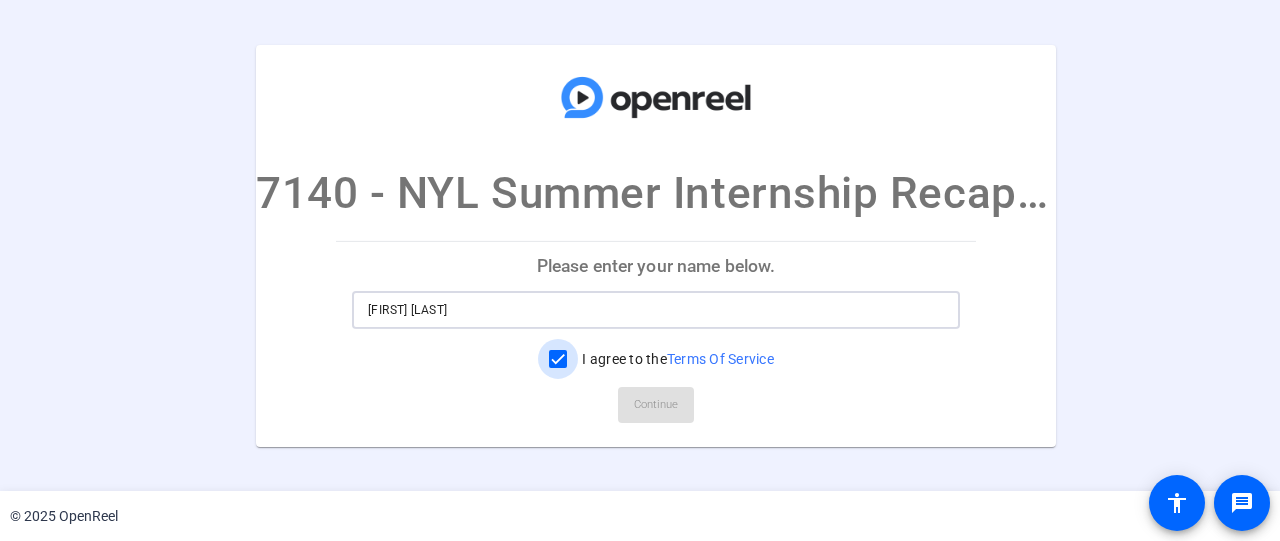 checkbox on "true" 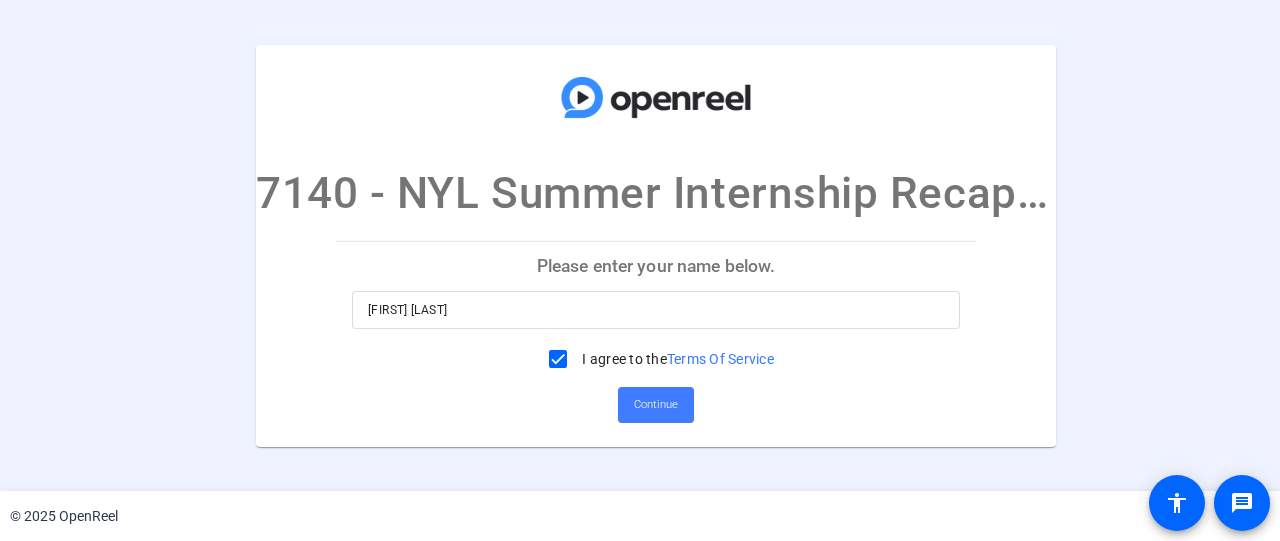 click on "Continue" 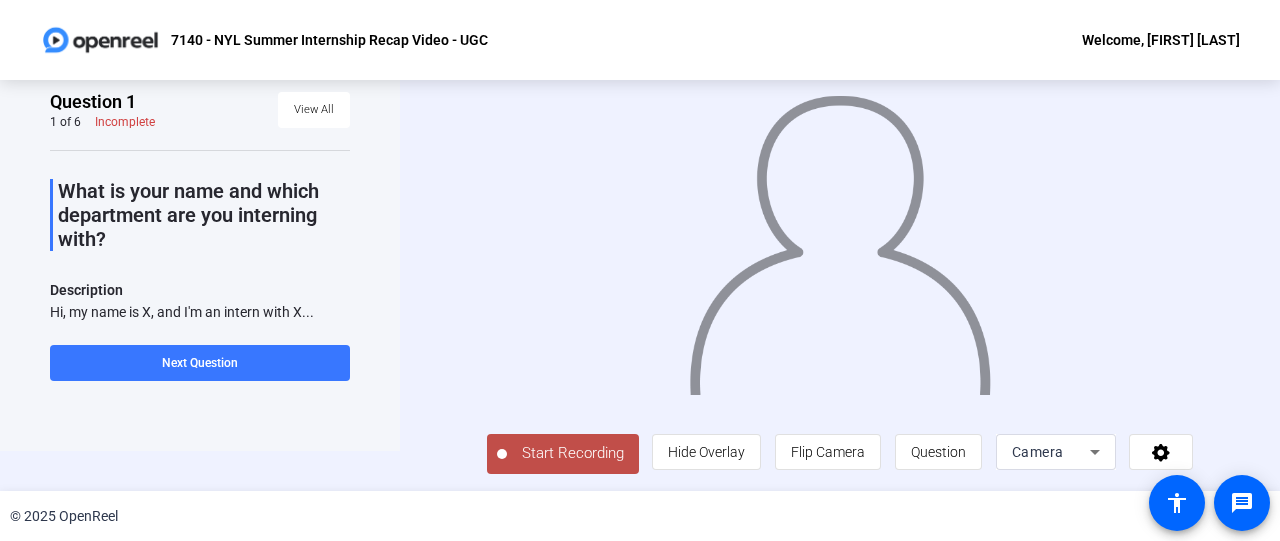 scroll, scrollTop: 39, scrollLeft: 0, axis: vertical 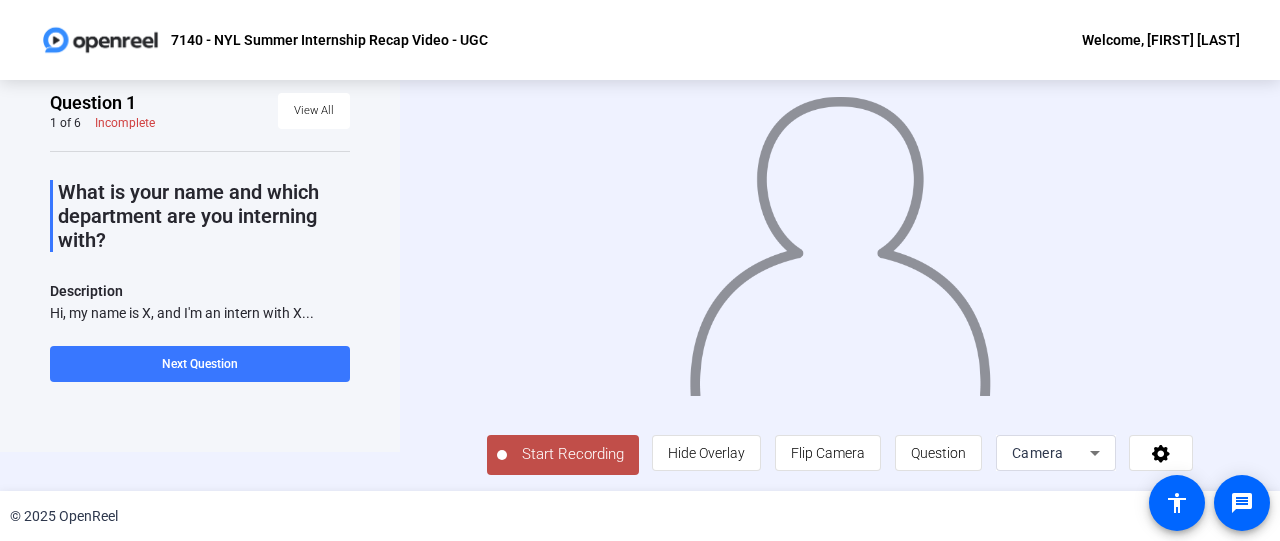 click 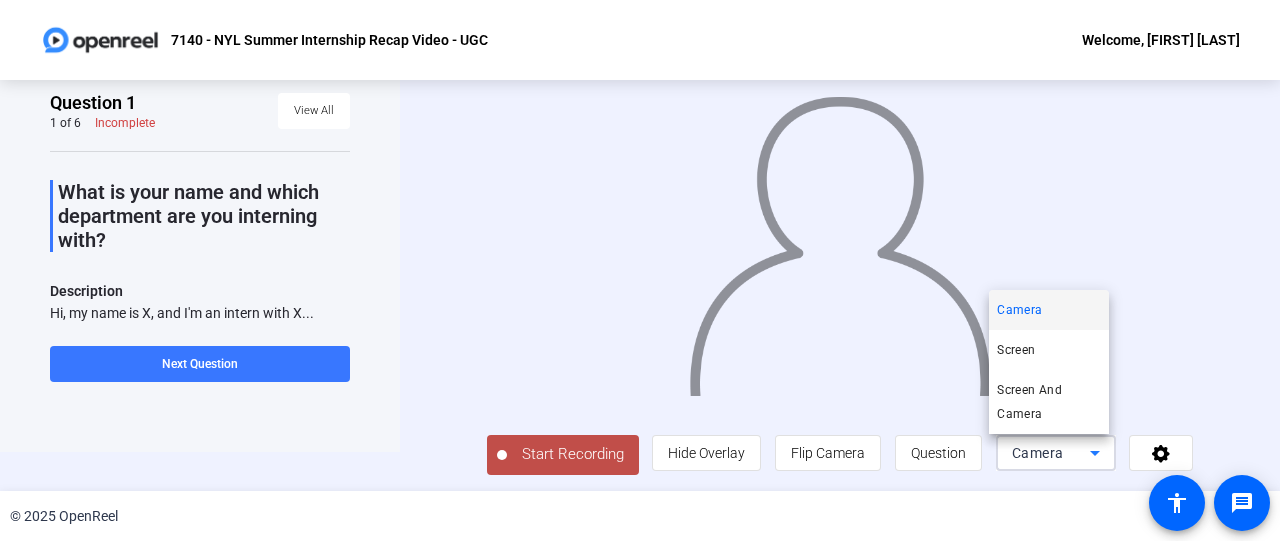 click at bounding box center (640, 270) 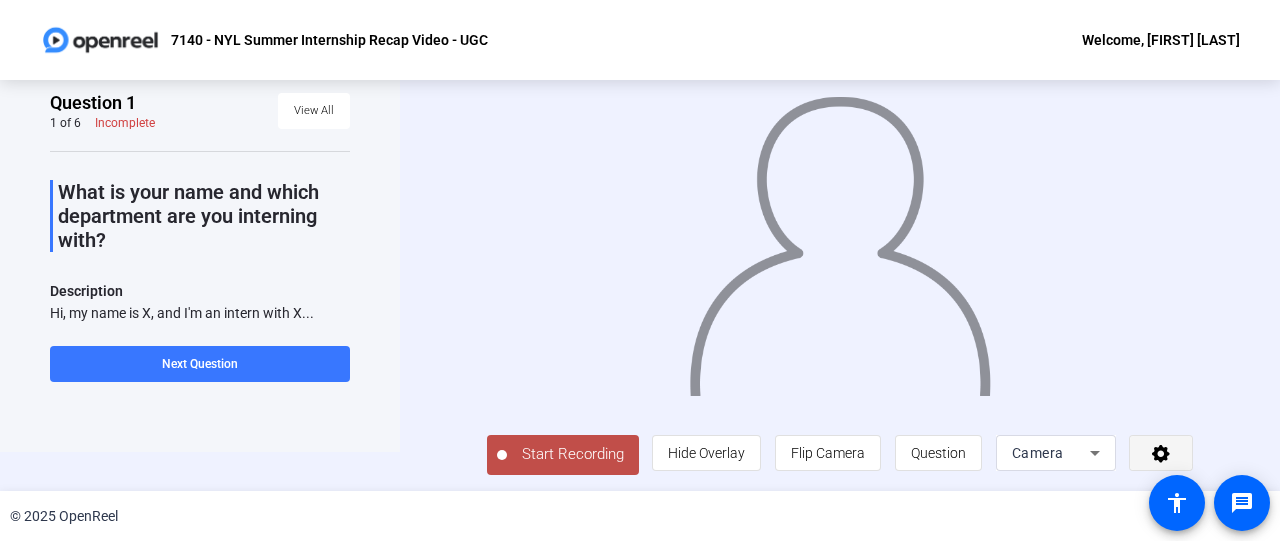 click 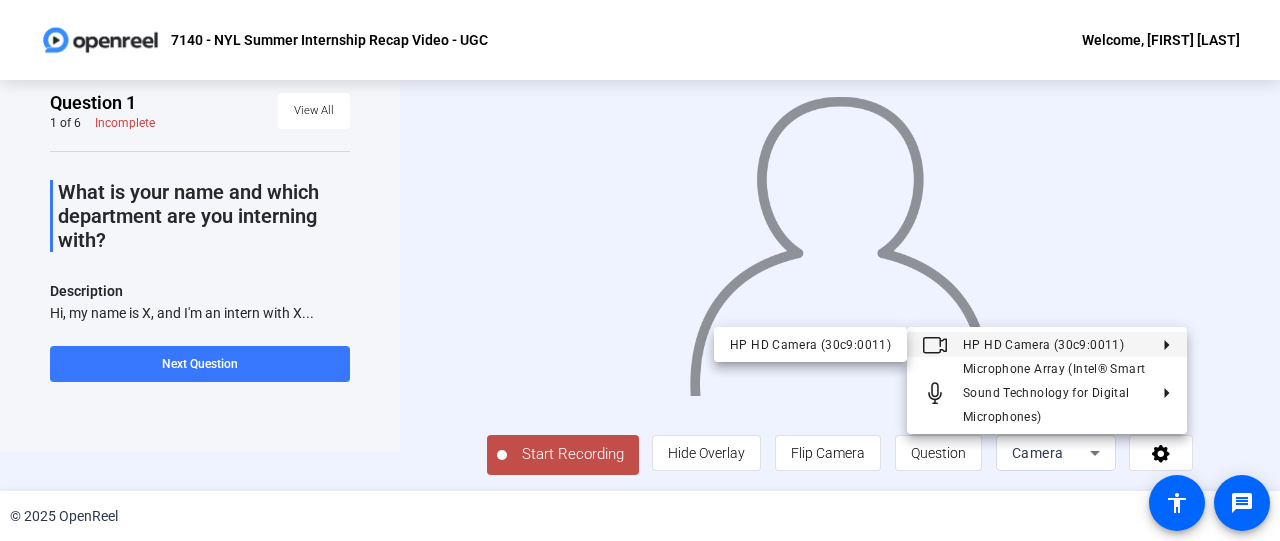 click at bounding box center [640, 270] 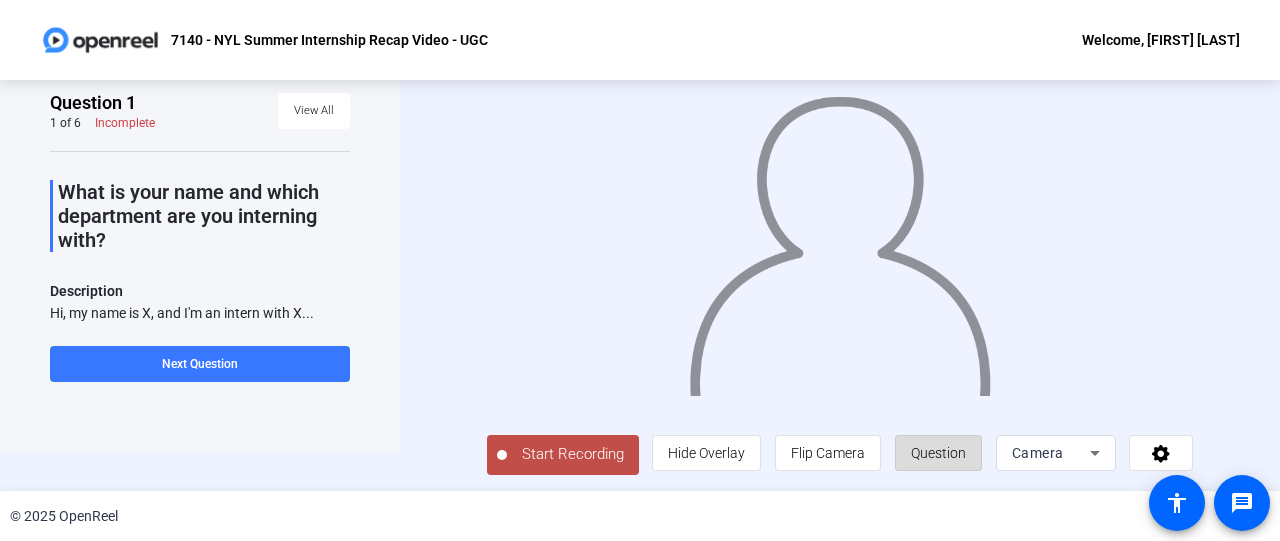 click on "Question" 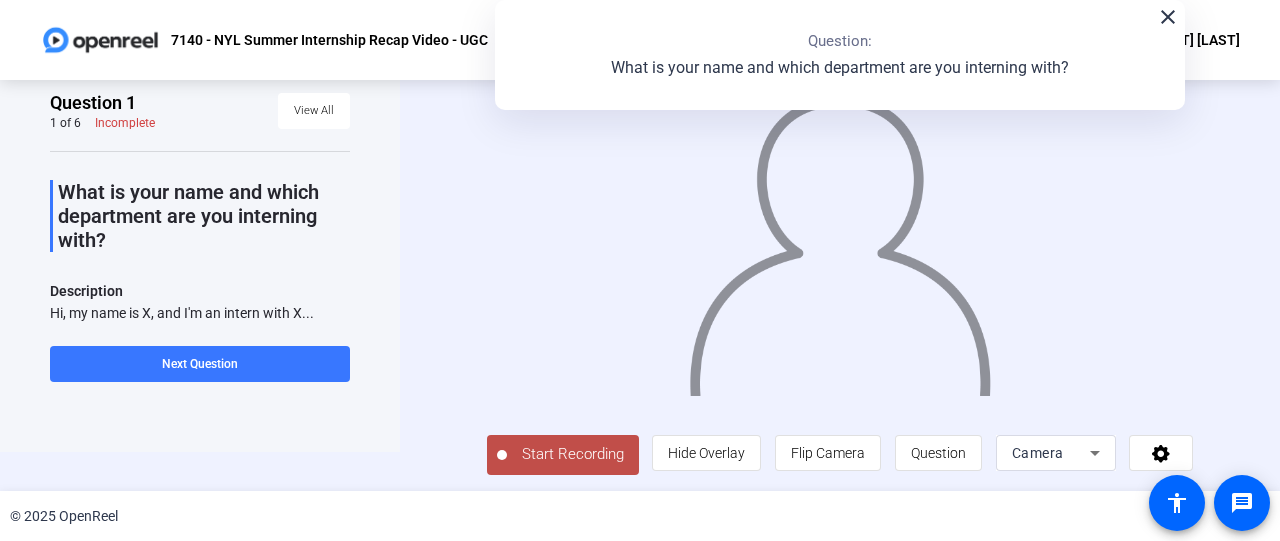 click on "Start Recording" 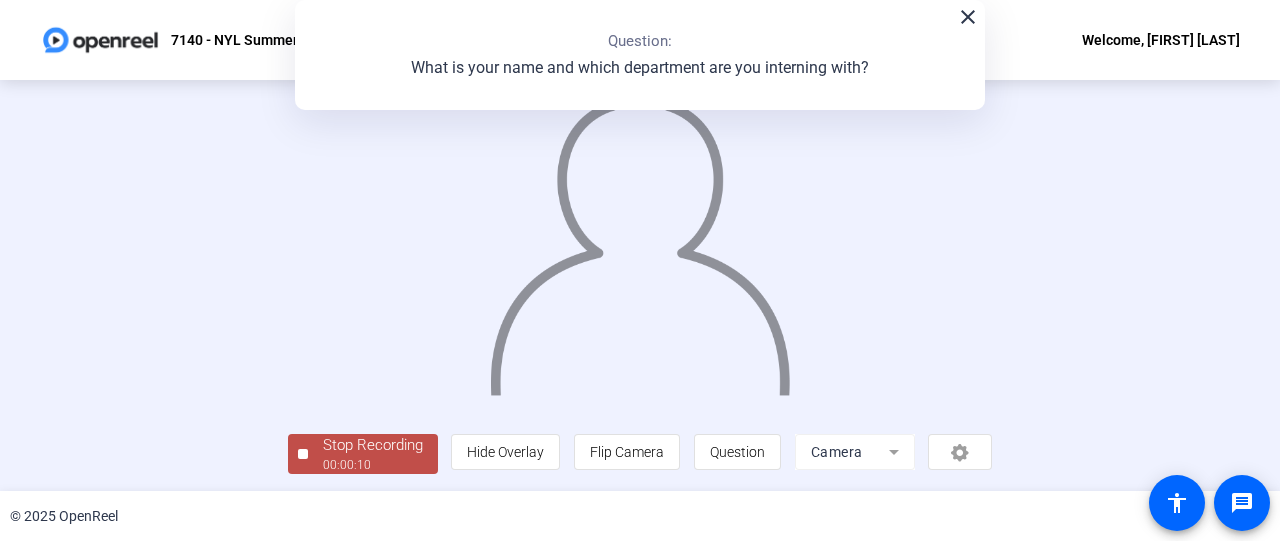 click on "close" 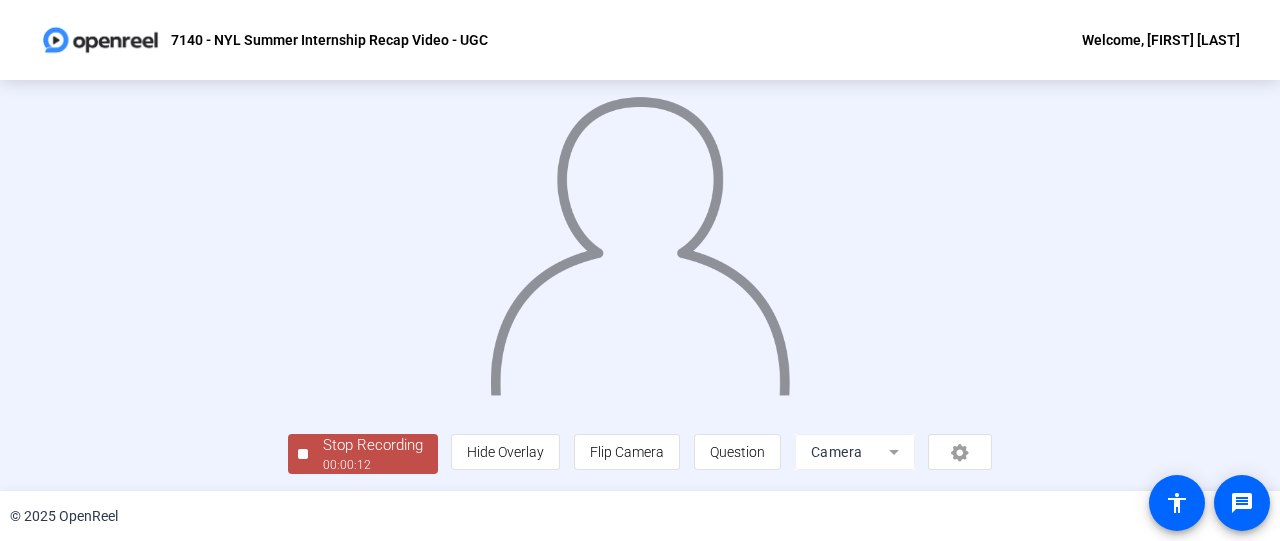 scroll, scrollTop: 0, scrollLeft: 0, axis: both 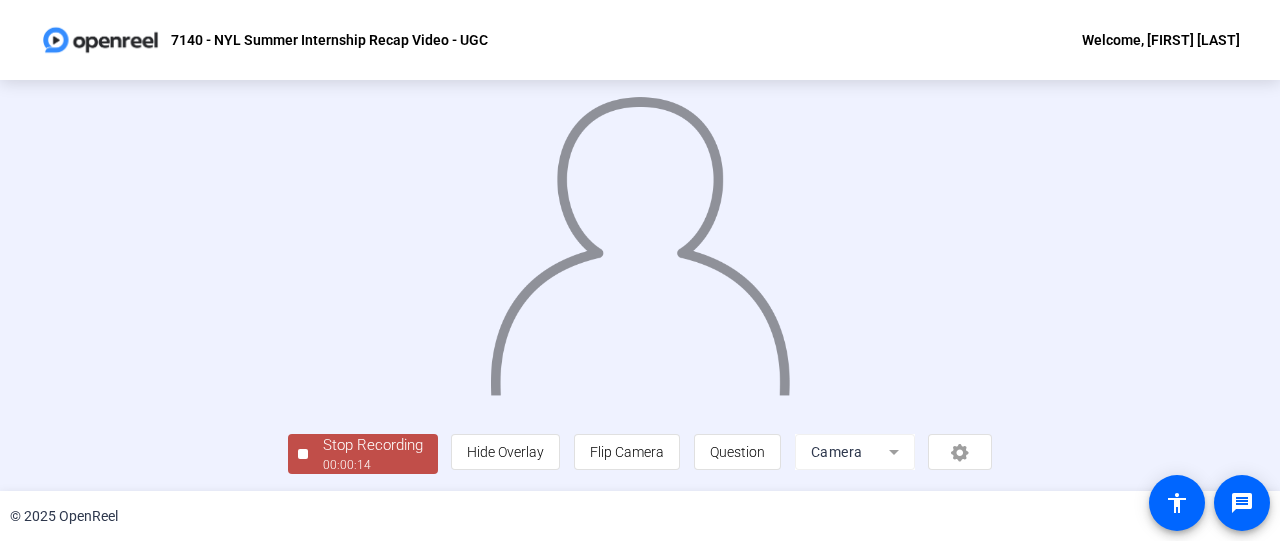 click 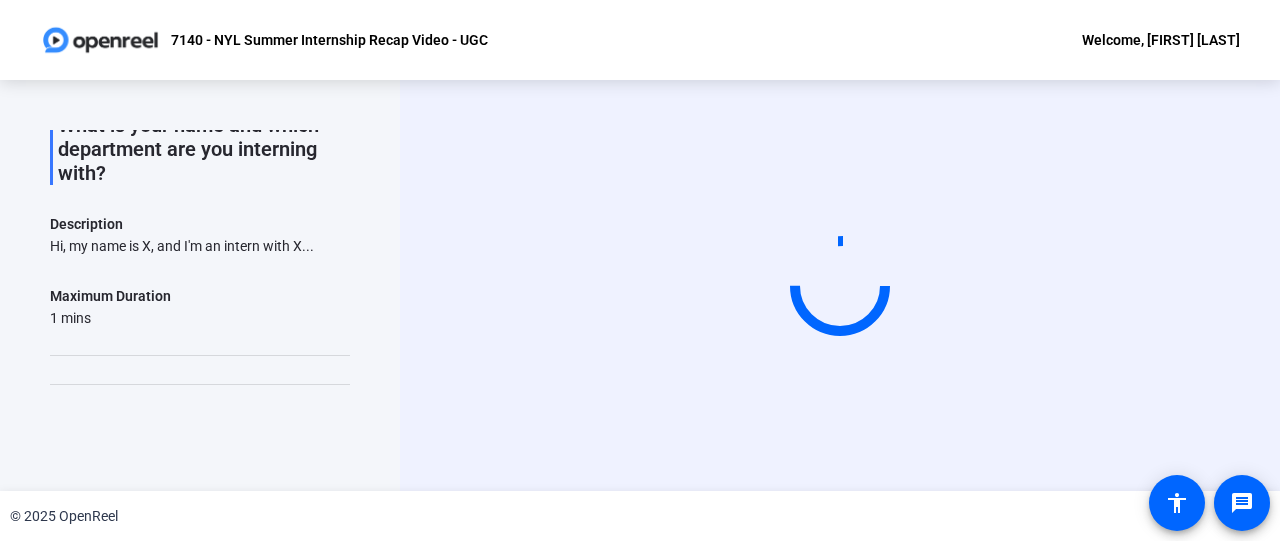 scroll, scrollTop: 216, scrollLeft: 0, axis: vertical 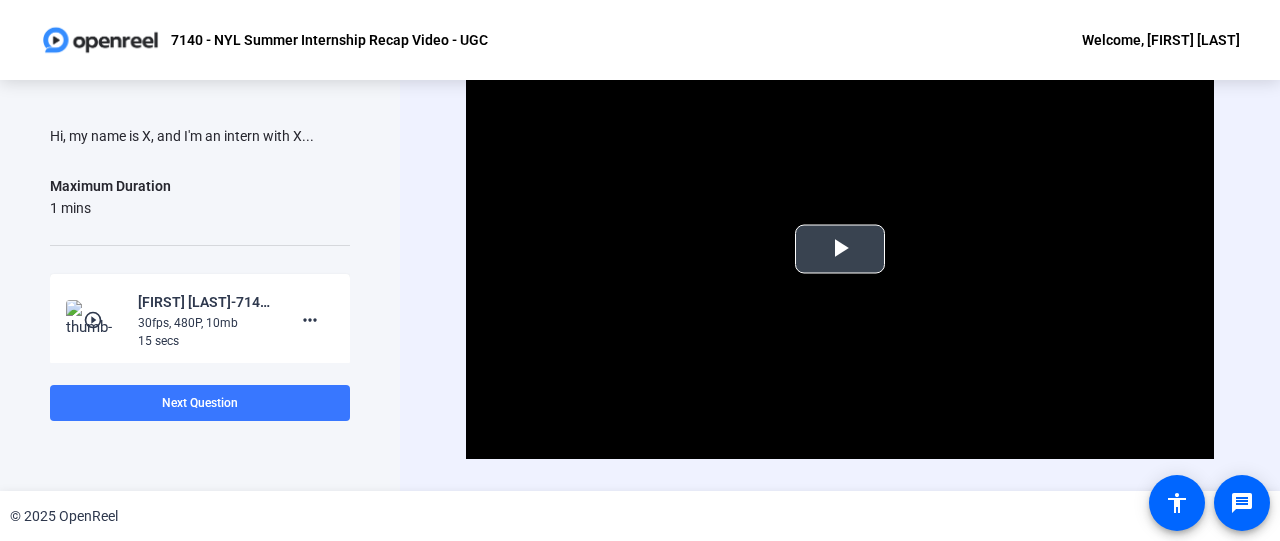 click at bounding box center [840, 249] 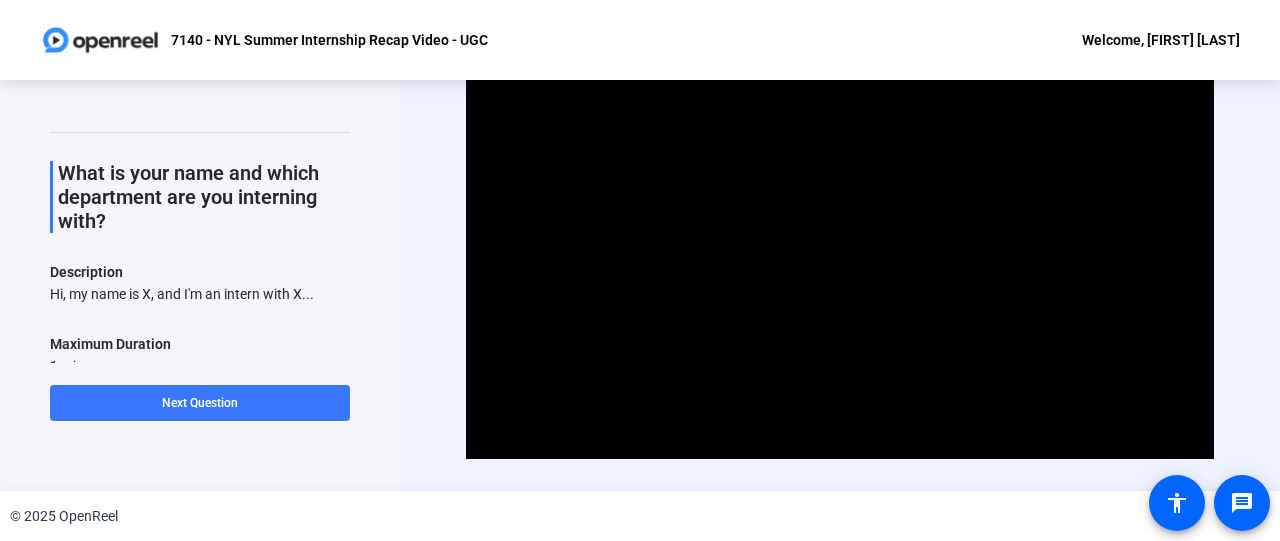 scroll, scrollTop: 0, scrollLeft: 0, axis: both 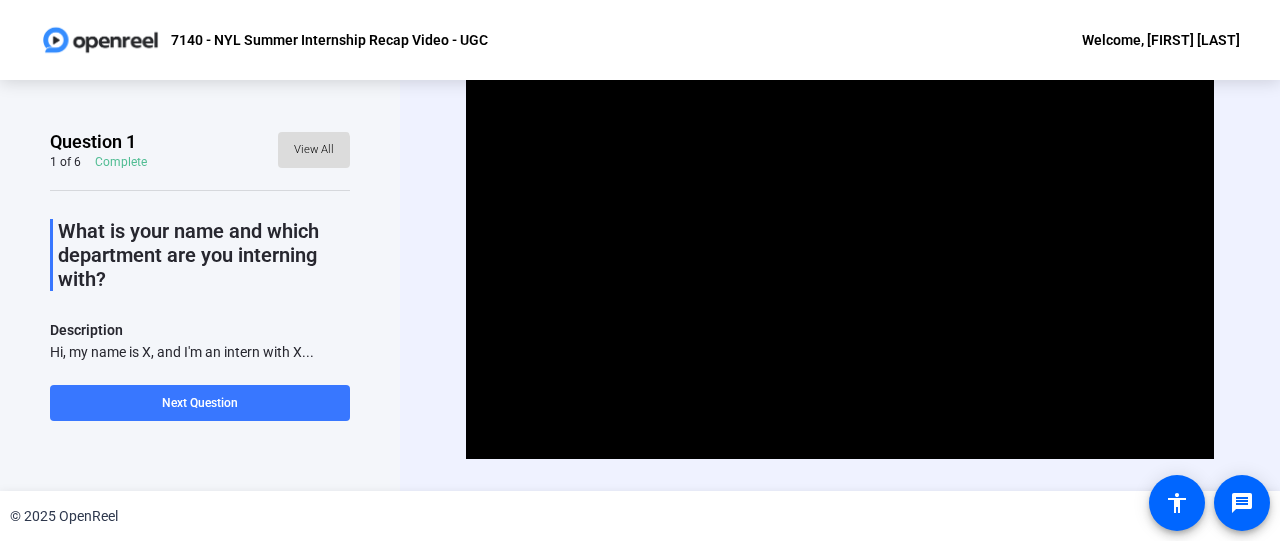 click on "View All" 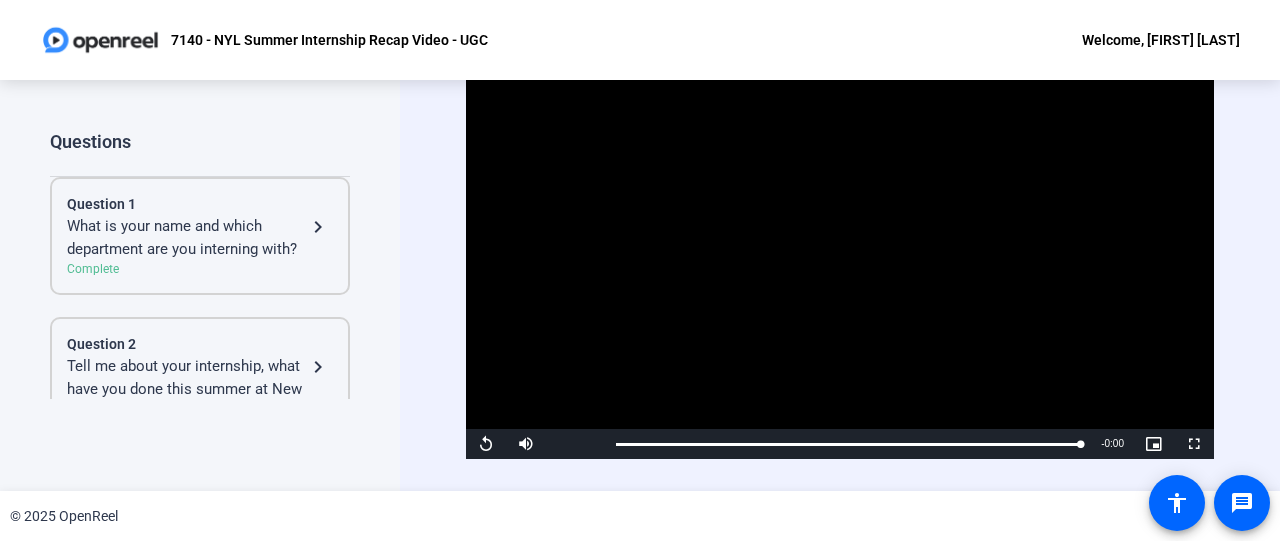 click on "What is your name and which department are you interning with?" 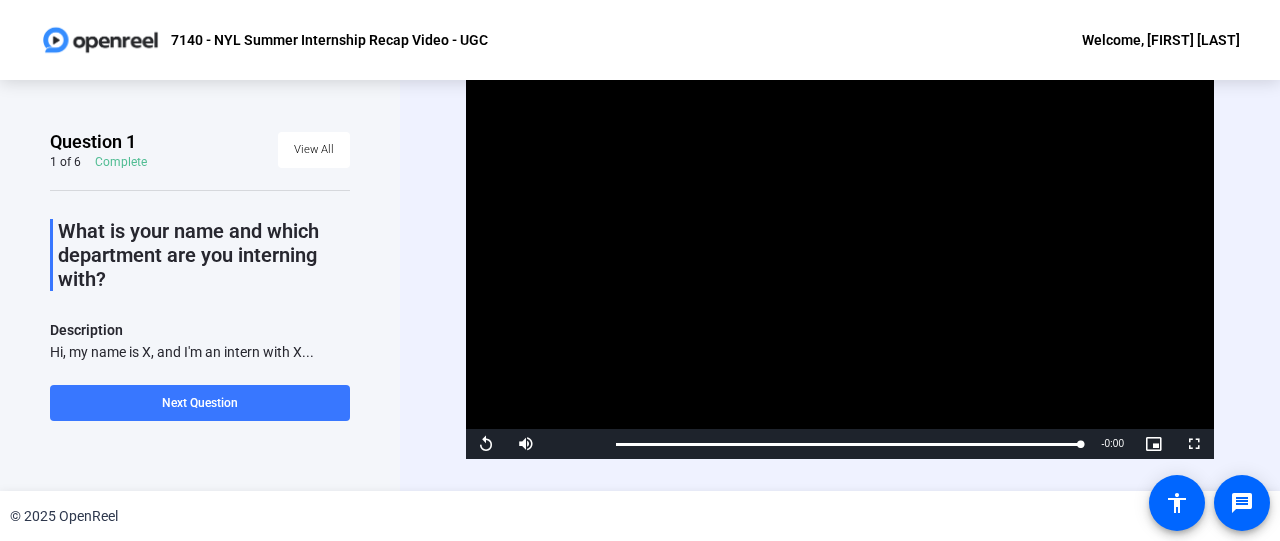 scroll, scrollTop: 222, scrollLeft: 0, axis: vertical 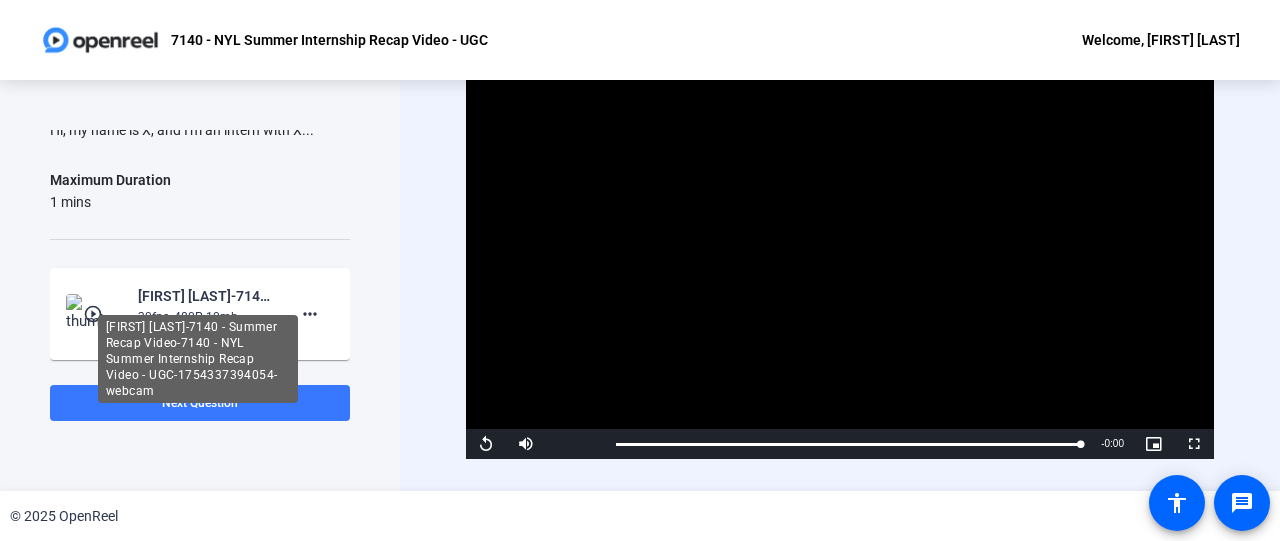 click on "[FIRST] [LAST]-7140 - Summer Recap Video-7140 - NYL Summer Internship Recap Video - UGC-1754337394054-webcam" 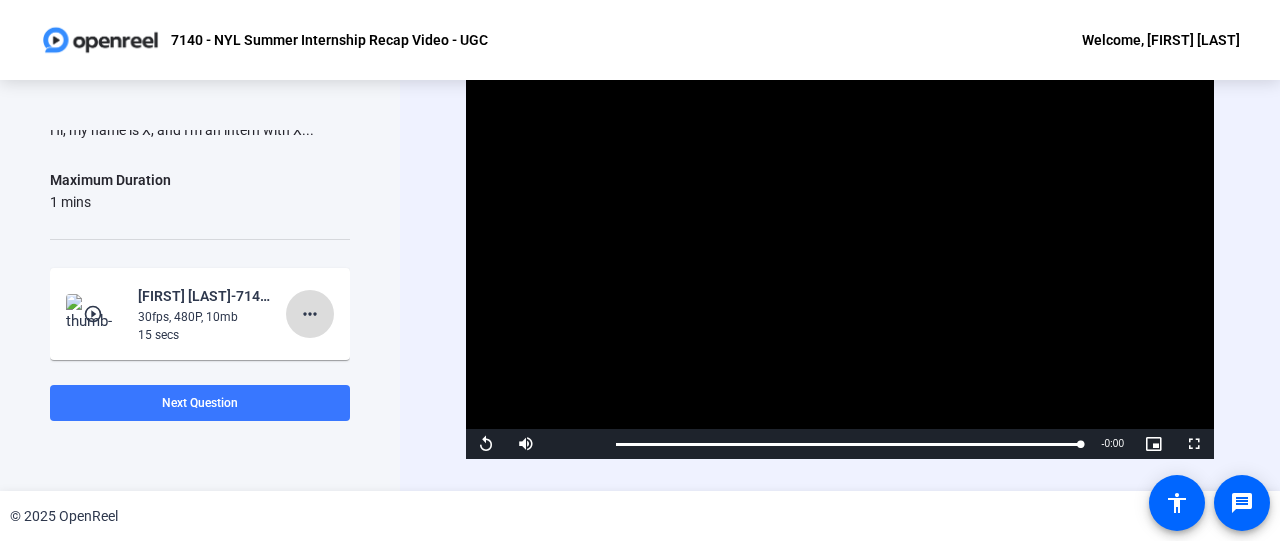 click on "more_horiz" 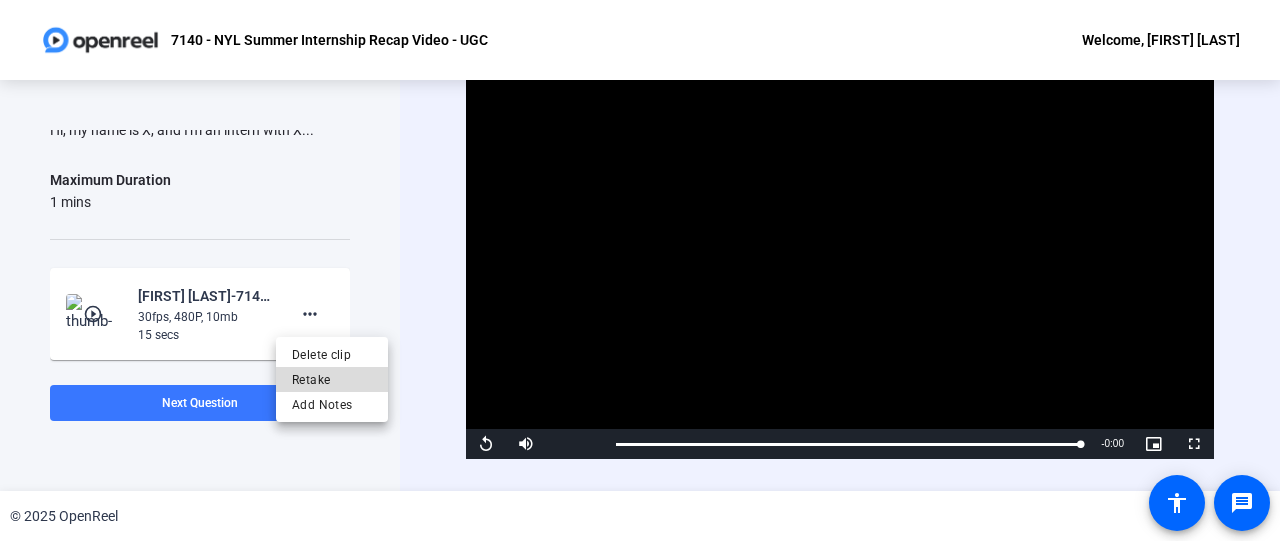 click on "Retake" at bounding box center (332, 379) 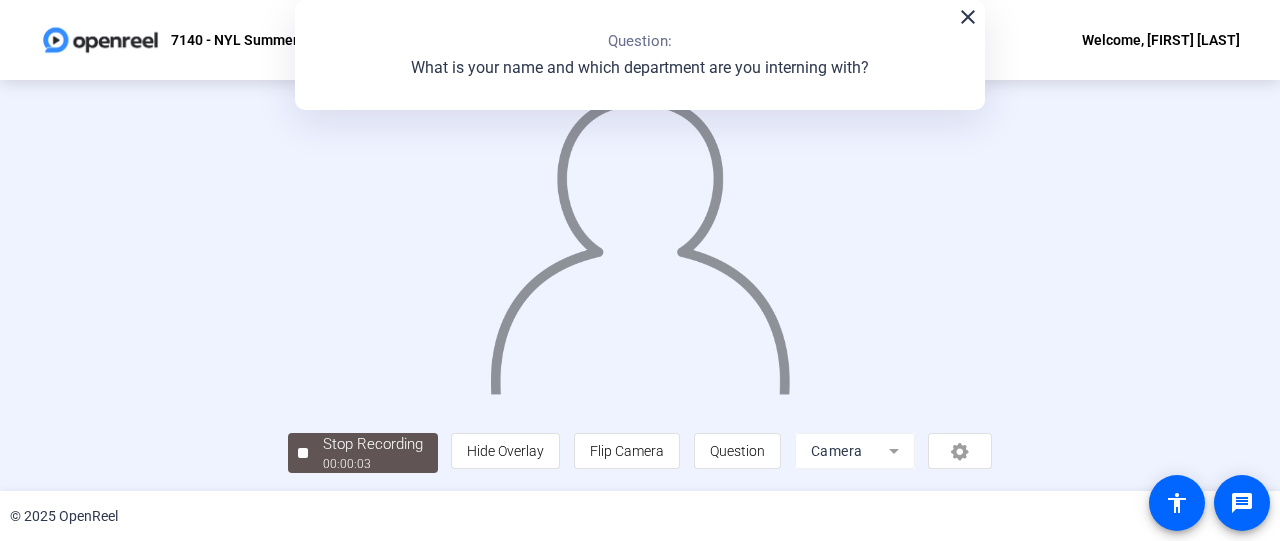 scroll, scrollTop: 145, scrollLeft: 0, axis: vertical 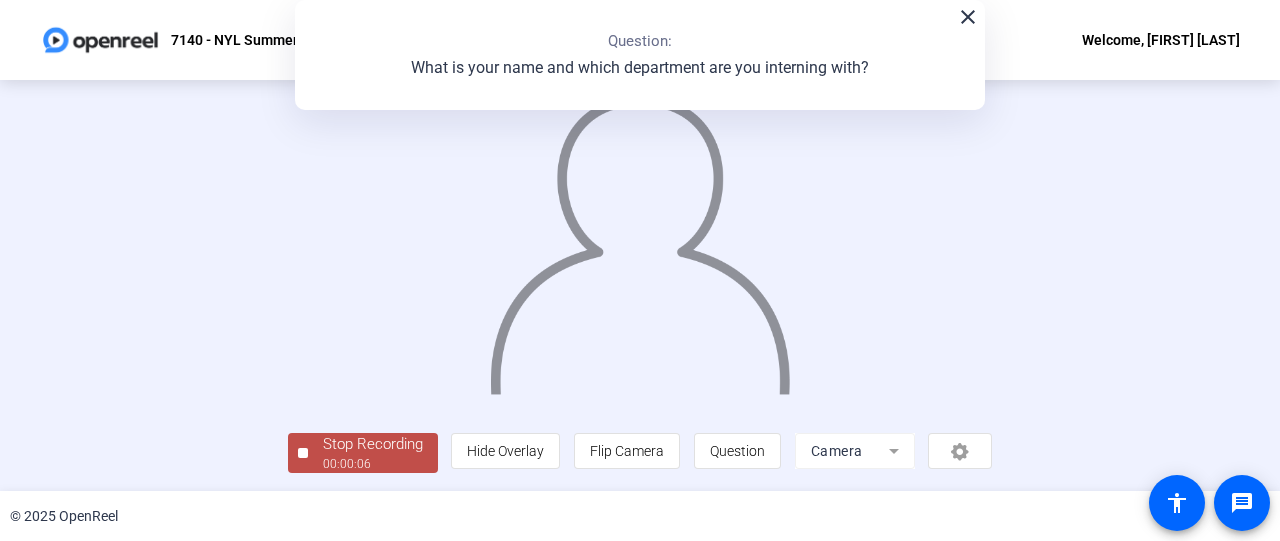 click 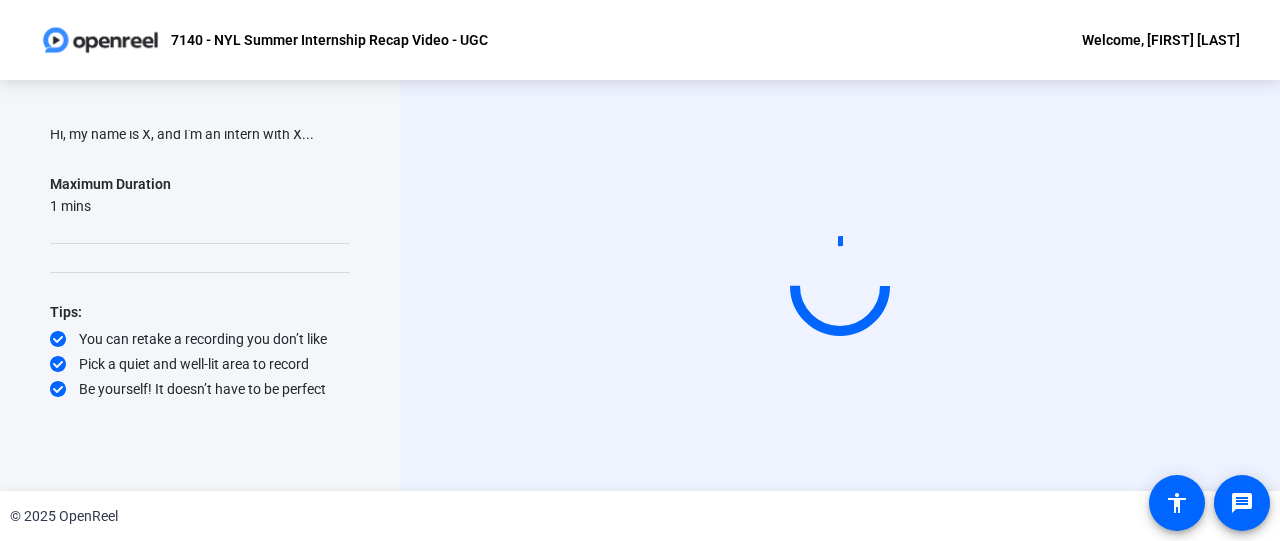 scroll, scrollTop: 216, scrollLeft: 0, axis: vertical 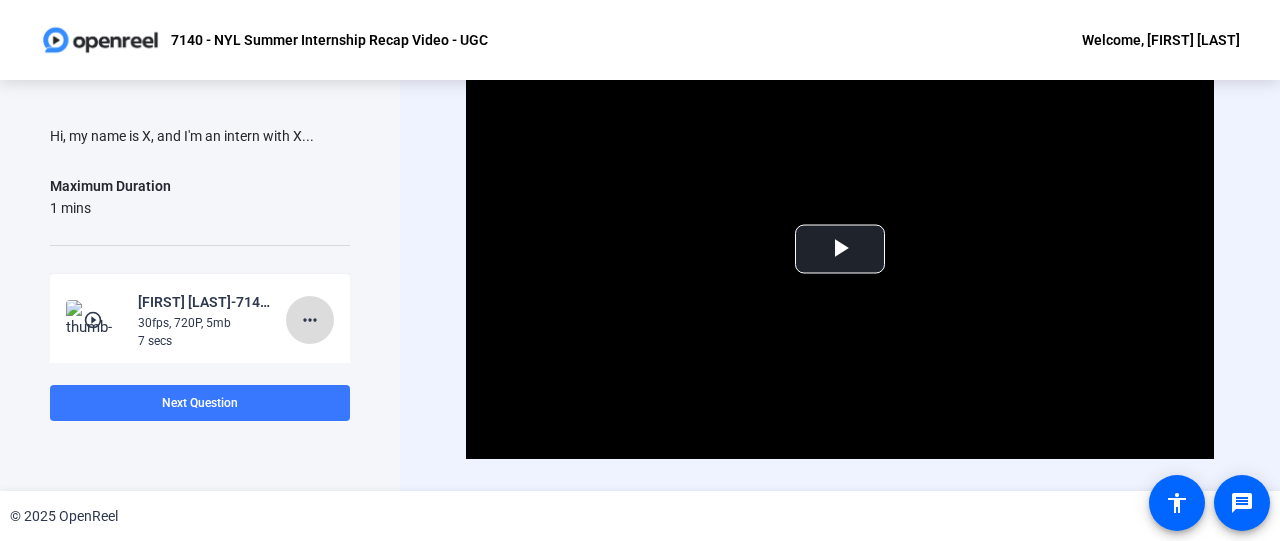 click 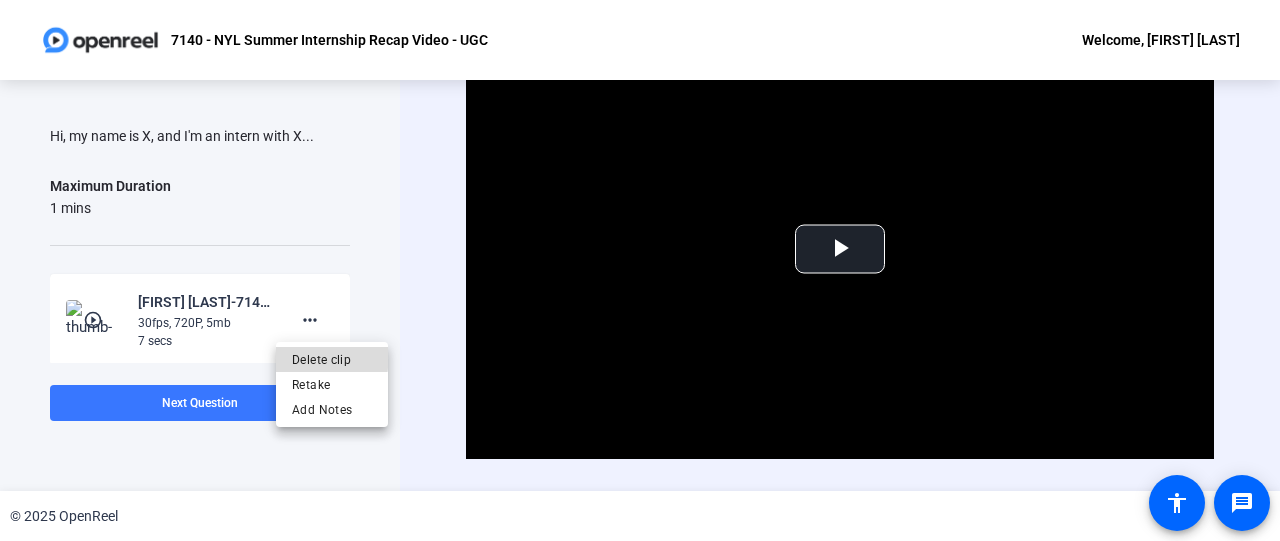 click on "Delete clip" at bounding box center (332, 359) 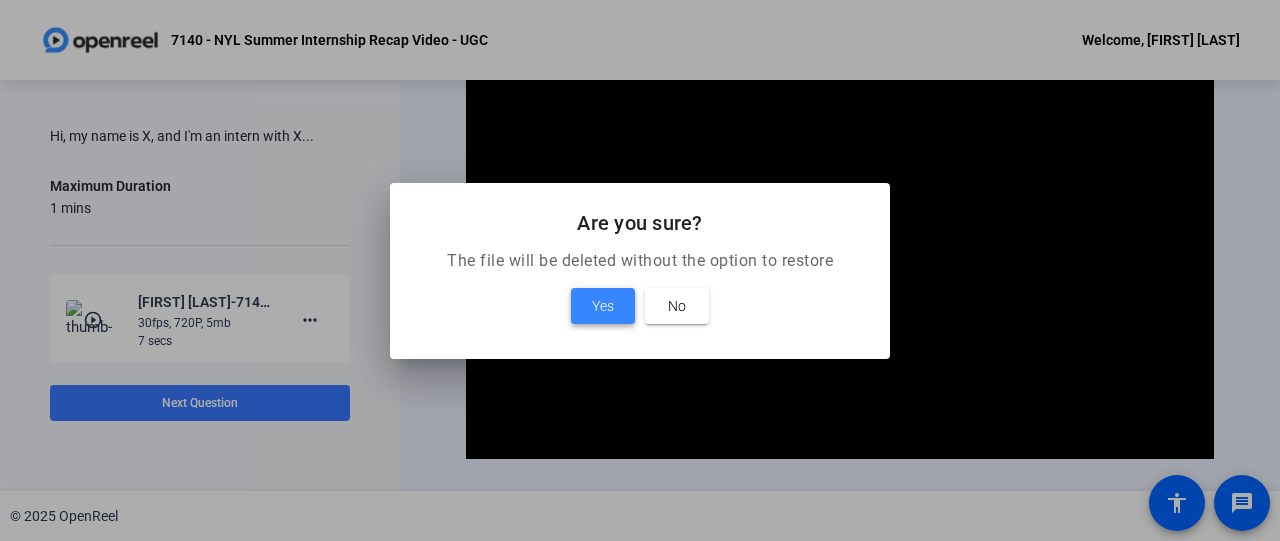 click at bounding box center (603, 306) 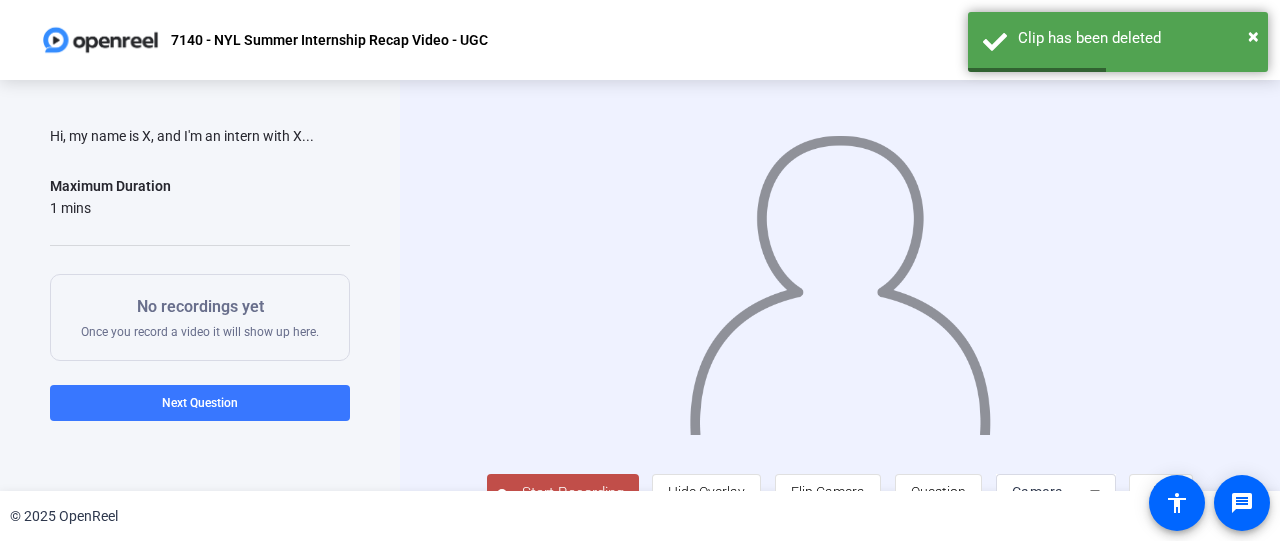 scroll, scrollTop: 50, scrollLeft: 0, axis: vertical 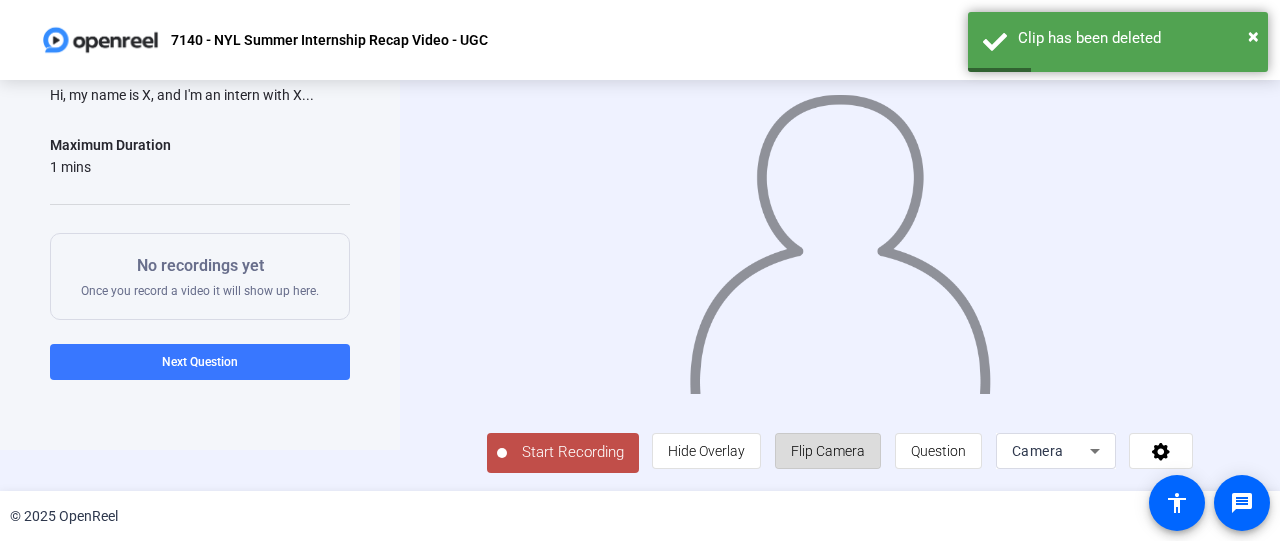 click on "Flip Camera" 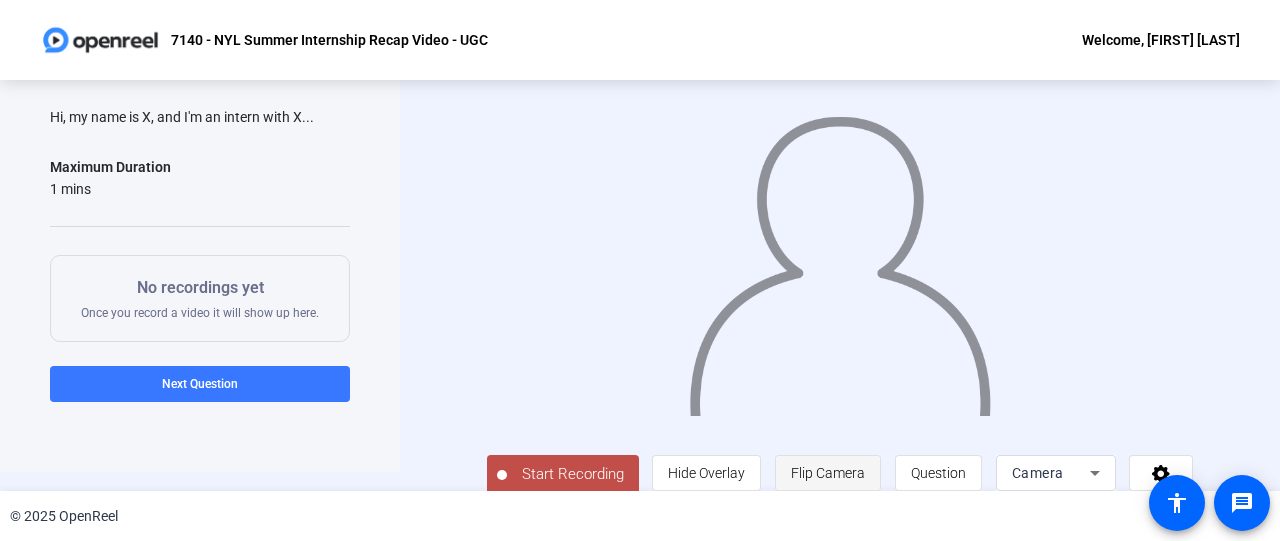 scroll, scrollTop: 18, scrollLeft: 0, axis: vertical 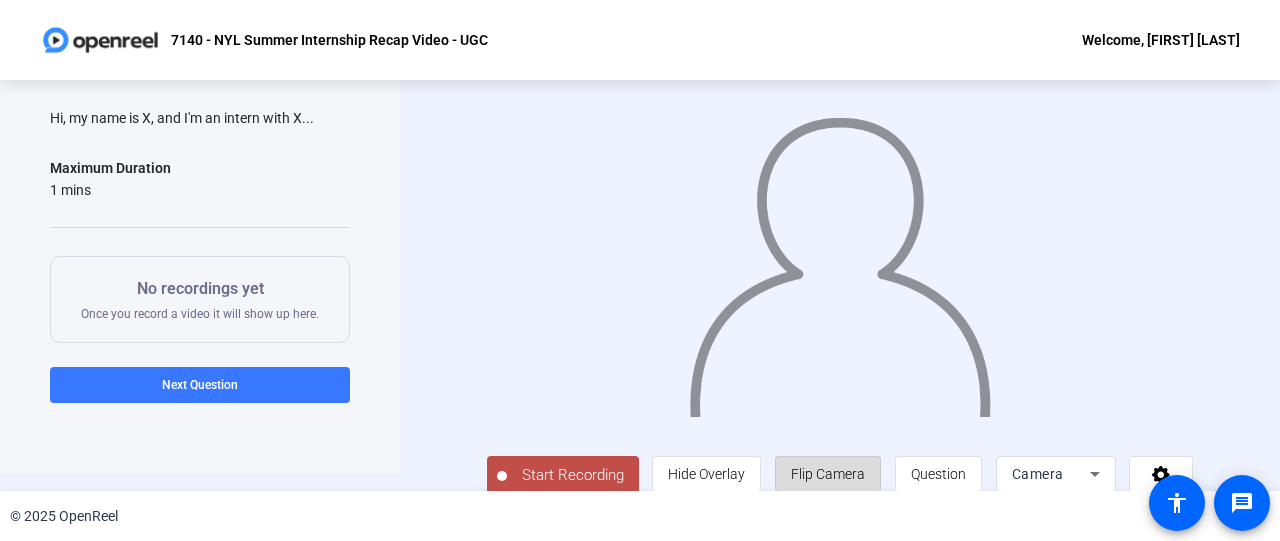 click 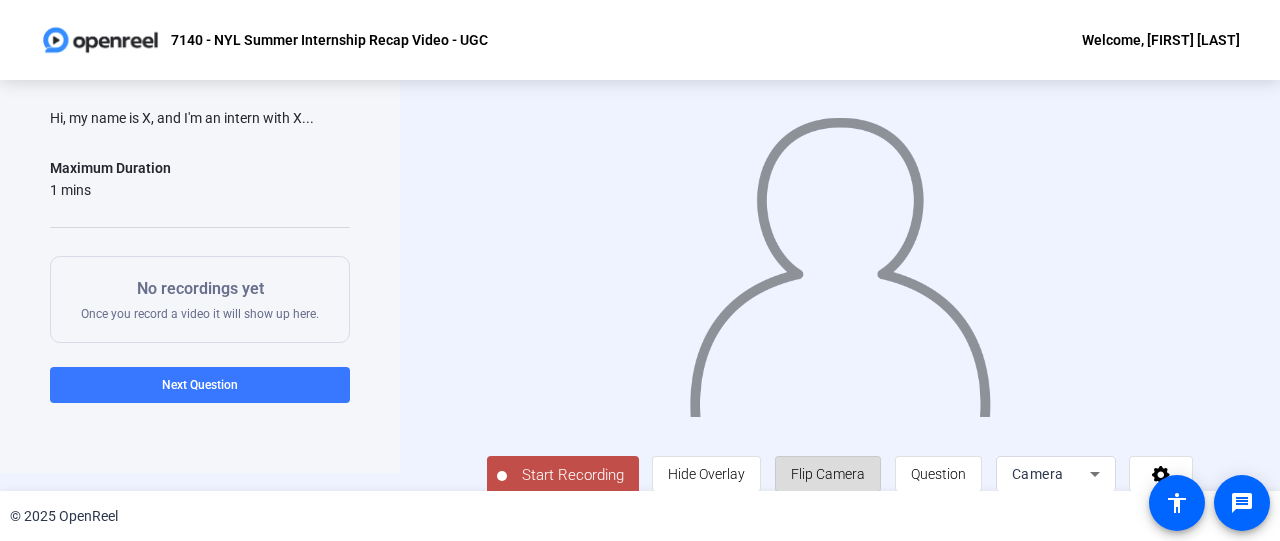 click on "Flip Camera" 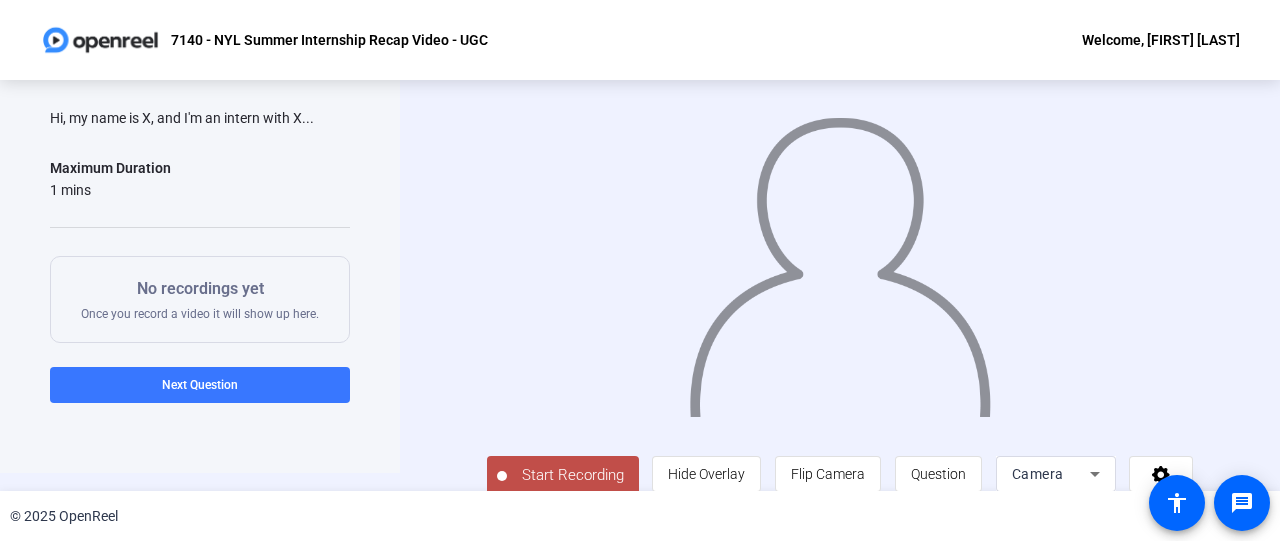 click on "Start Recording" 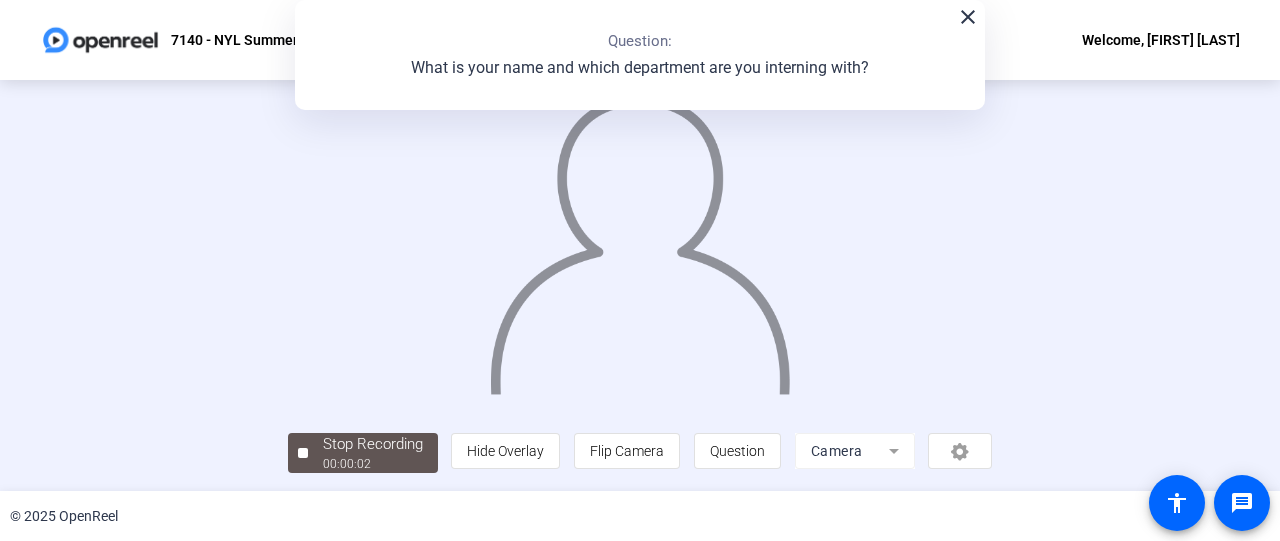 scroll, scrollTop: 145, scrollLeft: 0, axis: vertical 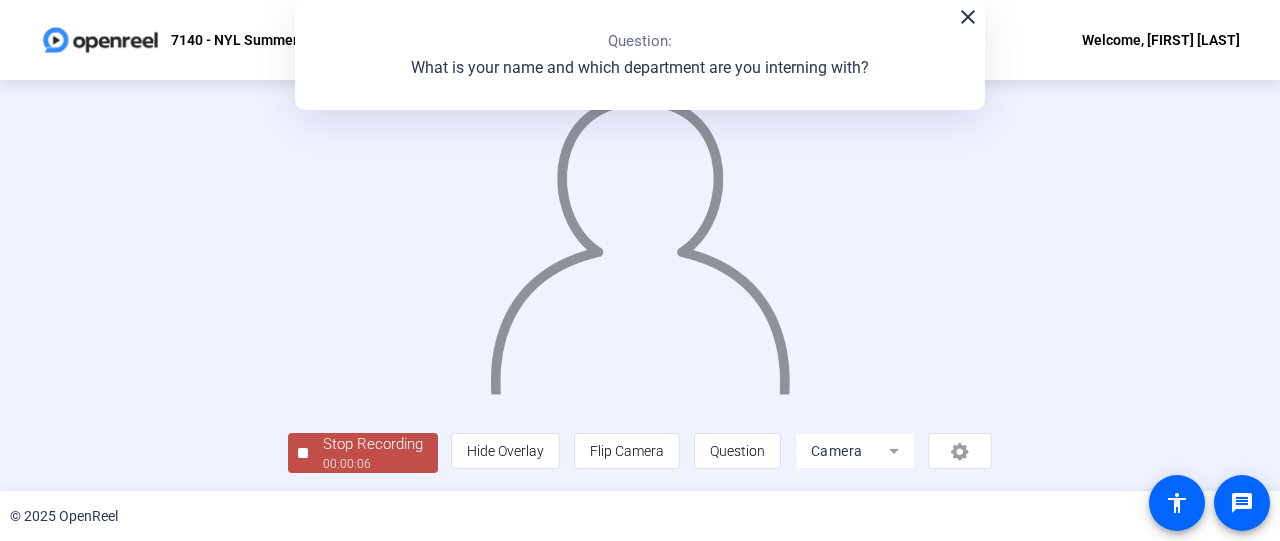 click on "00:00:06" 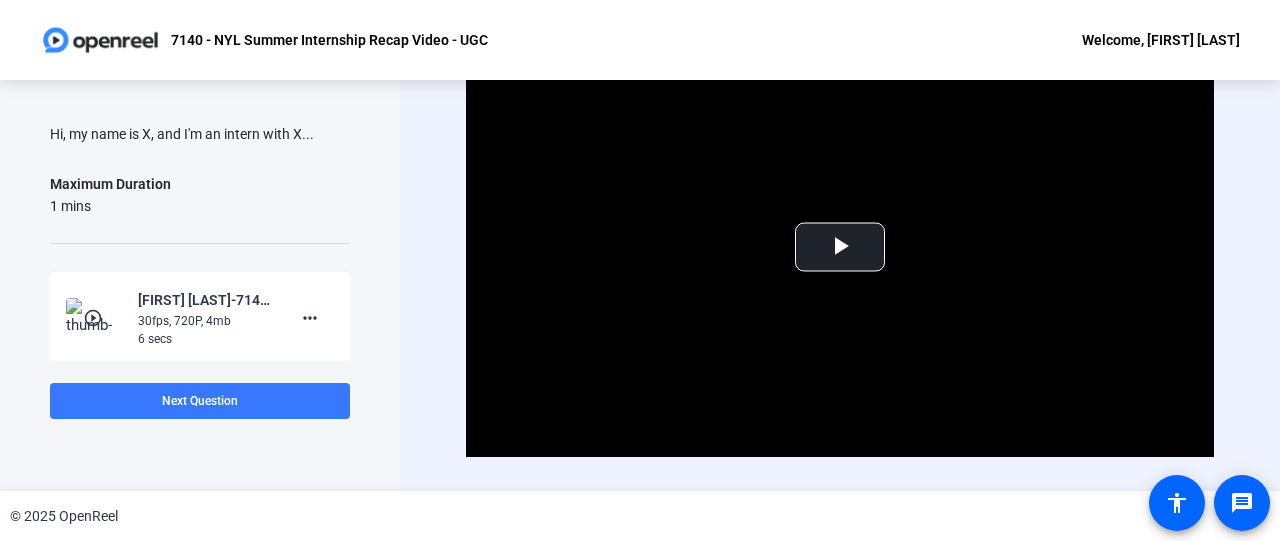 scroll, scrollTop: 0, scrollLeft: 0, axis: both 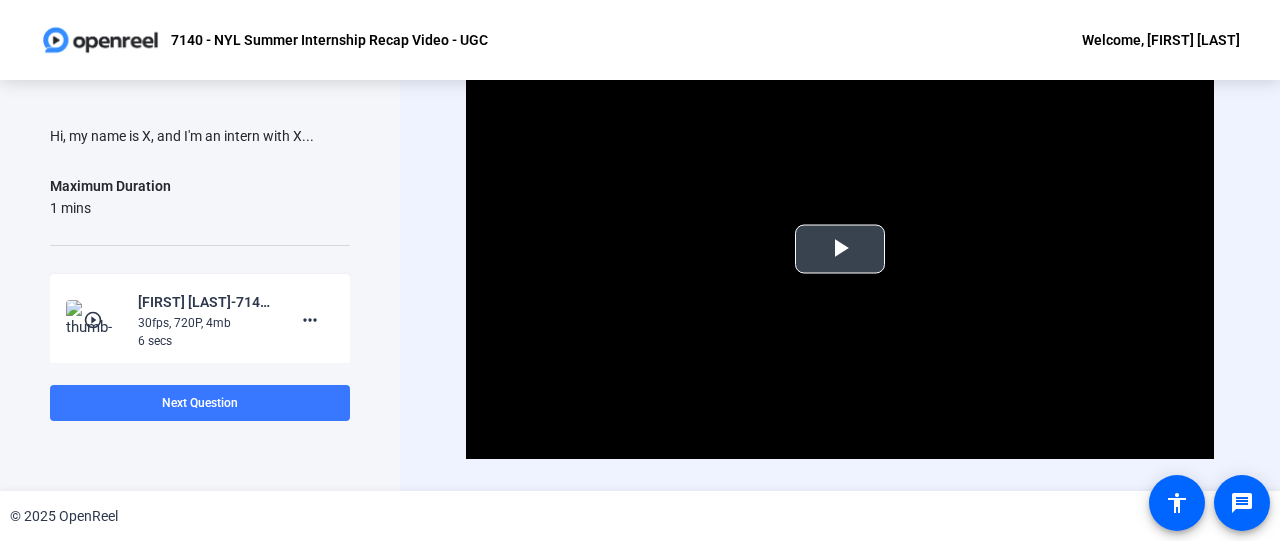 click at bounding box center [840, 249] 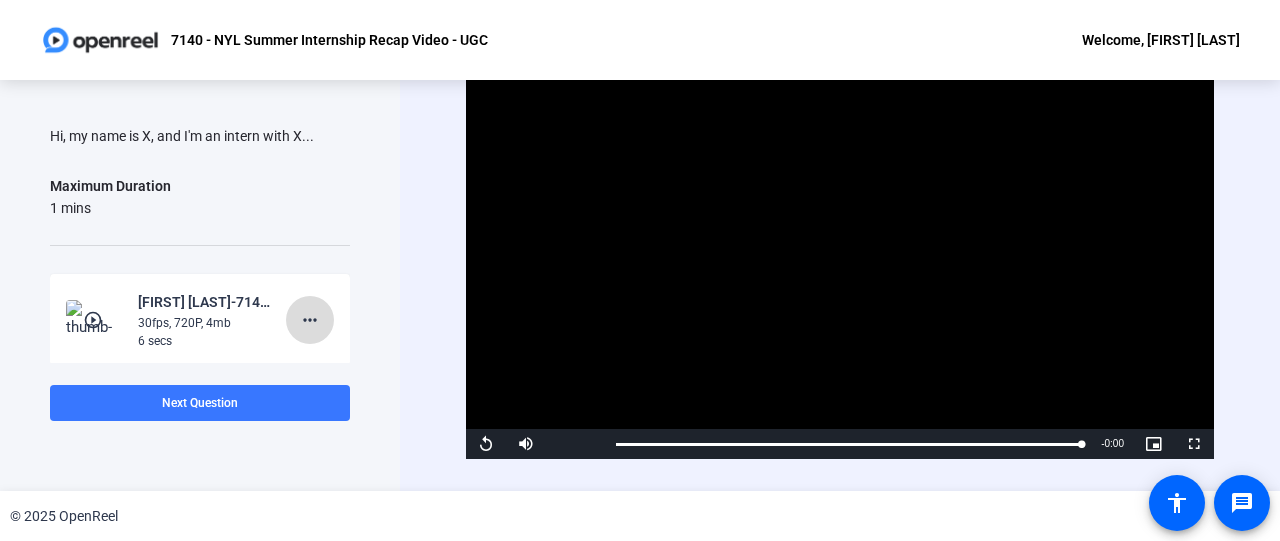 click on "more_horiz" 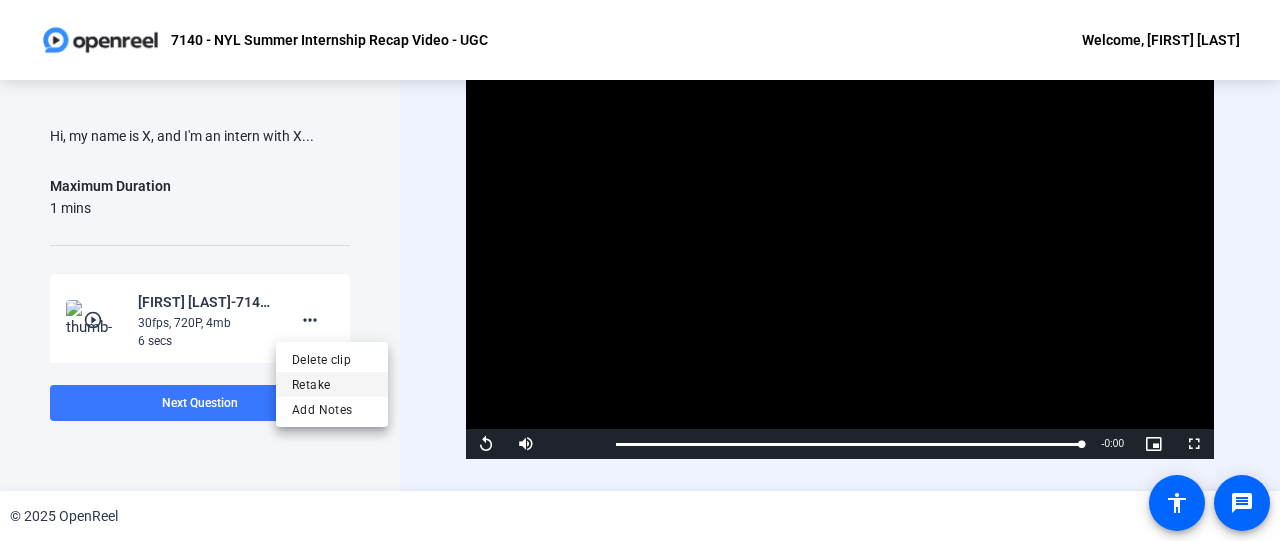 click on "Retake" at bounding box center (332, 385) 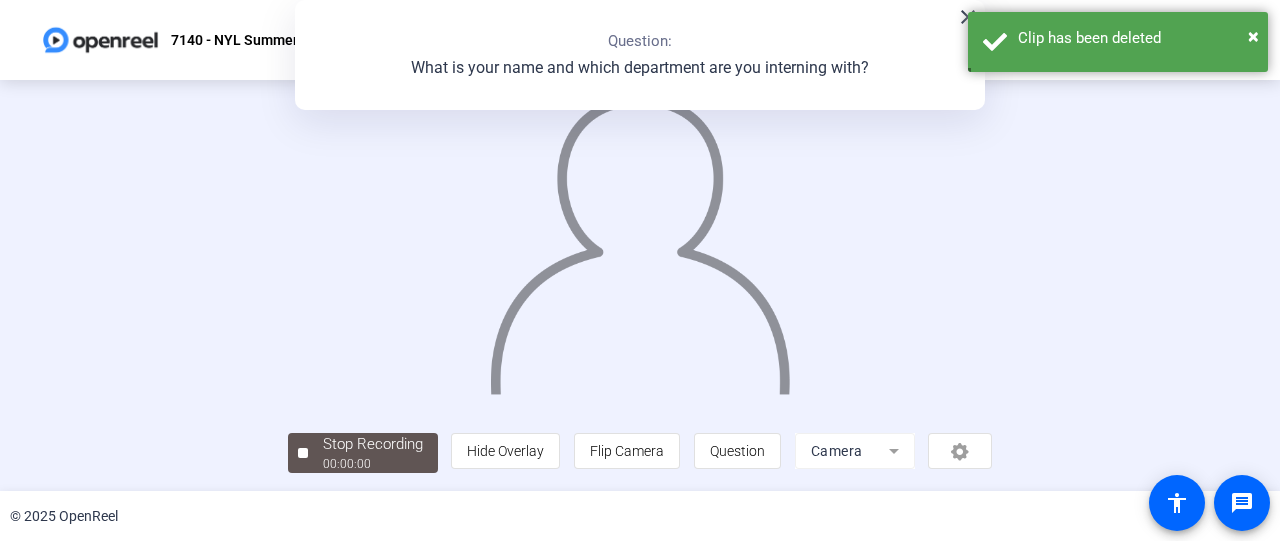 scroll, scrollTop: 144, scrollLeft: 0, axis: vertical 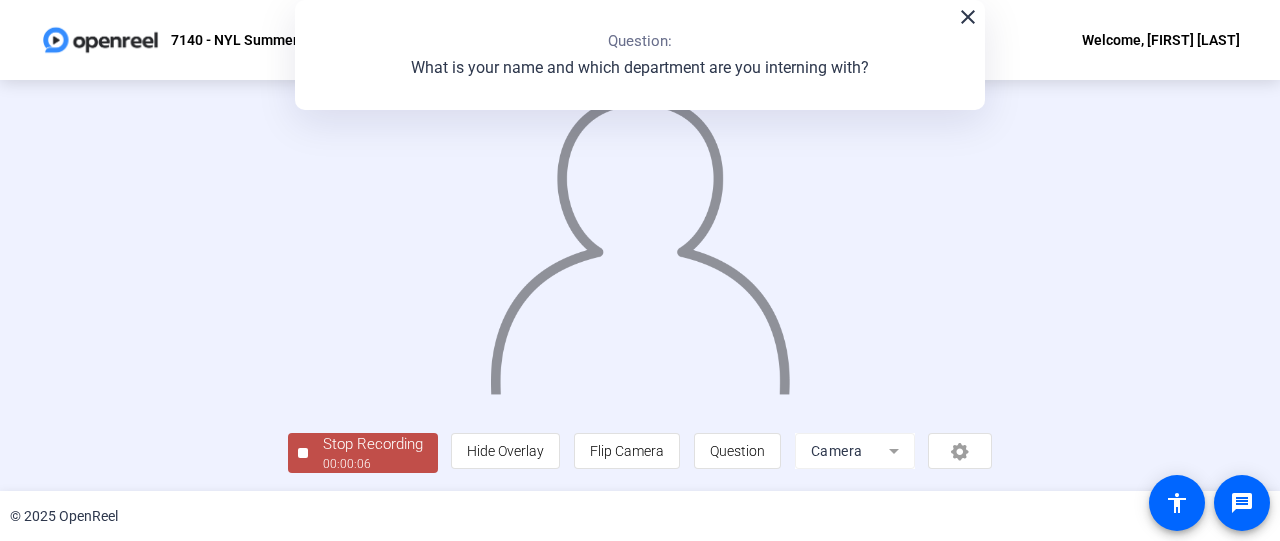 click 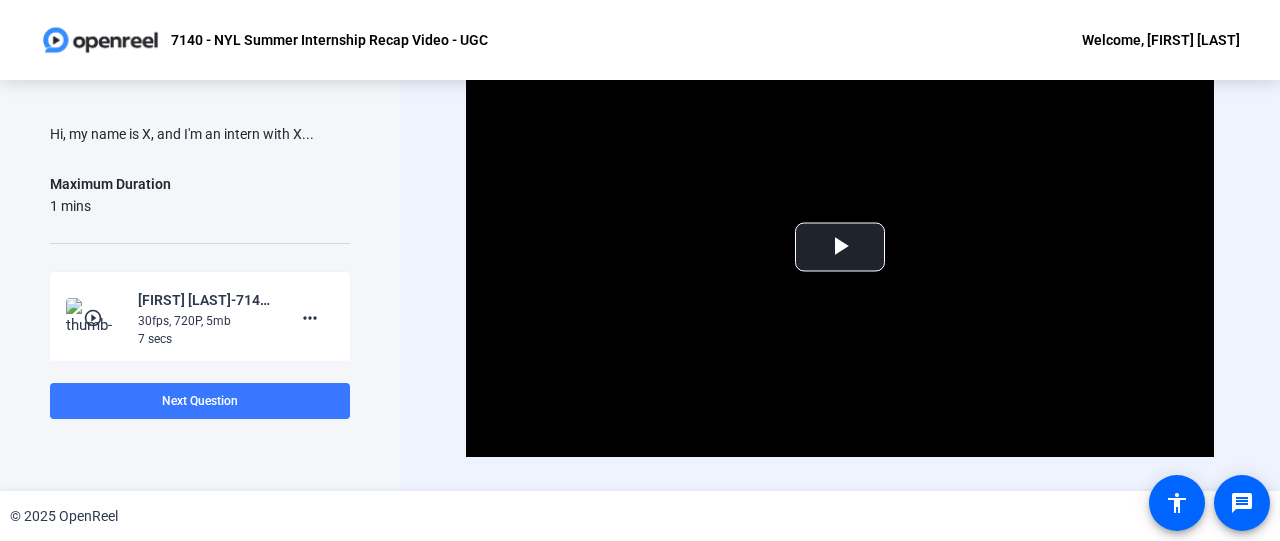 scroll, scrollTop: 0, scrollLeft: 0, axis: both 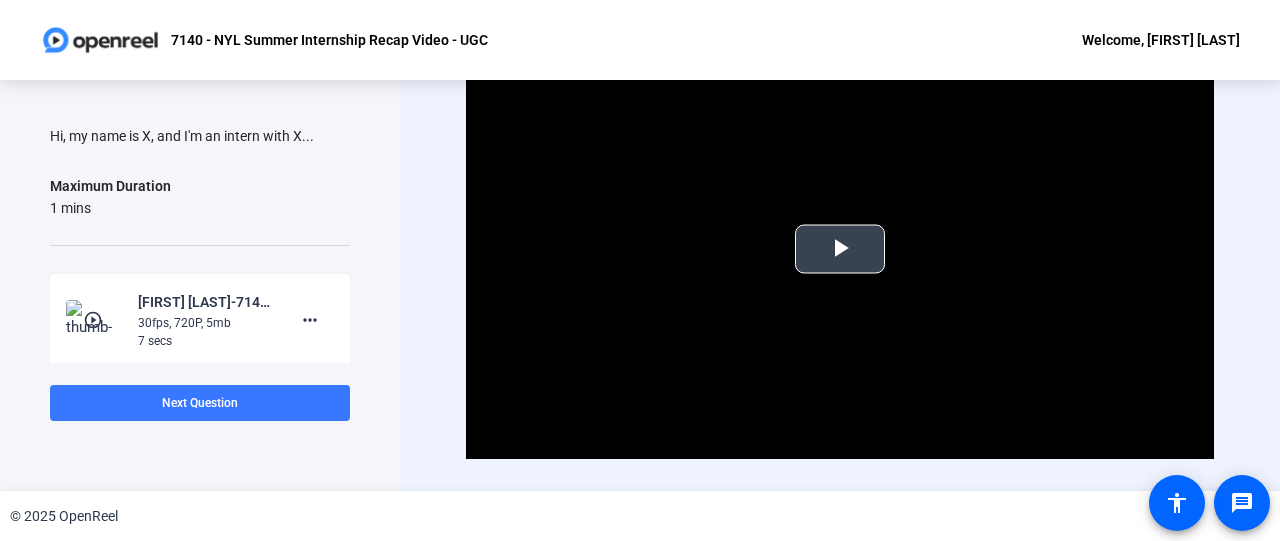 click at bounding box center (840, 249) 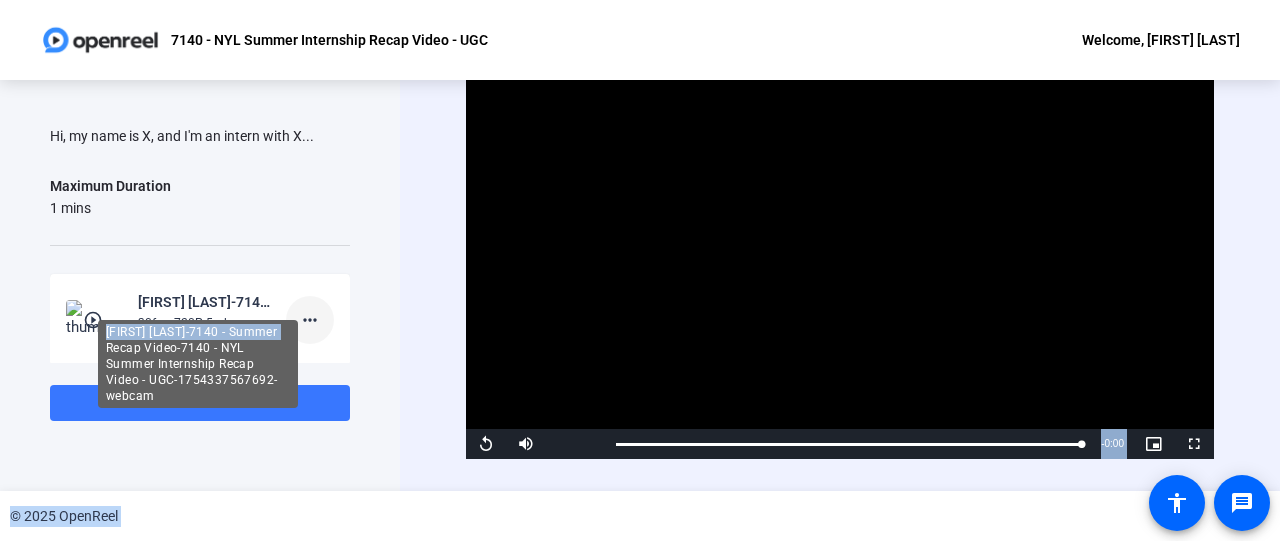 click on "Accessibility Screen-Reader Guide, Feedback, and Issue Reporting | New window
7140 - NYL Summer Internship Recap Video - UGC Welcome, [FIRST] [LAST]  Question 1 1 of 6  Complete  View All  What is your name and which department are you interning with?  Description  Hi, my name is X, and I'm an intern with X...  Maximum Duration  1 mins  play_circle_outline  [FIRST] [LAST]-7140 - Summer Recap Video-7140 - NYL Summer Internship Recap Video - UGC-1754337567692-webcam  30fps, 720P, 5mb  7 secs more_horiz Tips:
You can retake a recording you don’t like
Pick a quiet and well-lit area to record
Be yourself! It doesn’t have to be perfect   Next Question Back Video Player is loading. Play Video Replay Mute Current Time  0:06 / Duration  0:06 Loaded :  100.00% 0:06 Stream Type  LIVE Seek to live, currently behind live LIVE Remaining Time  - 0:00   1x Playback Rate Chapters Chapters Descriptions descriptions off , selected Captions captions settings , opens captions settings dialog Text" at bounding box center (640, 270) 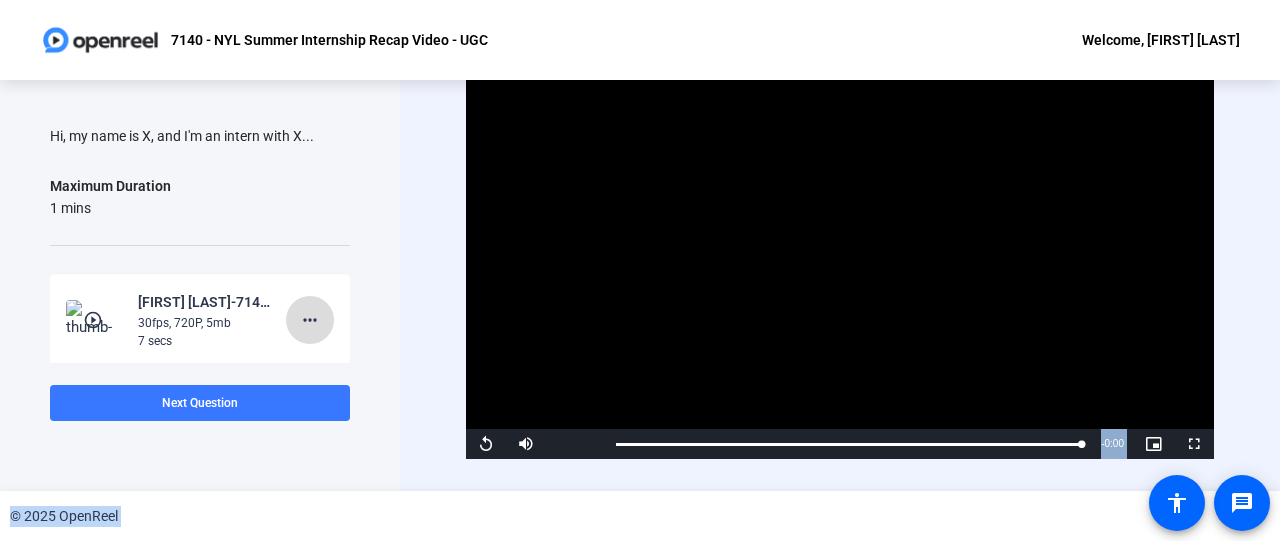 click on "more_horiz" 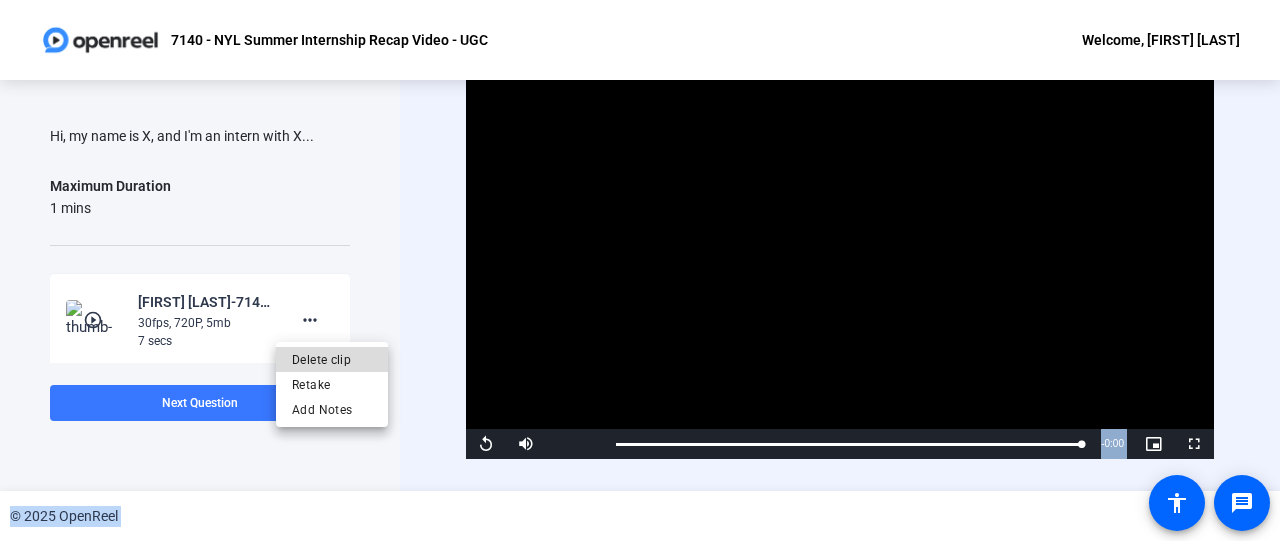 click on "Delete clip" at bounding box center [332, 360] 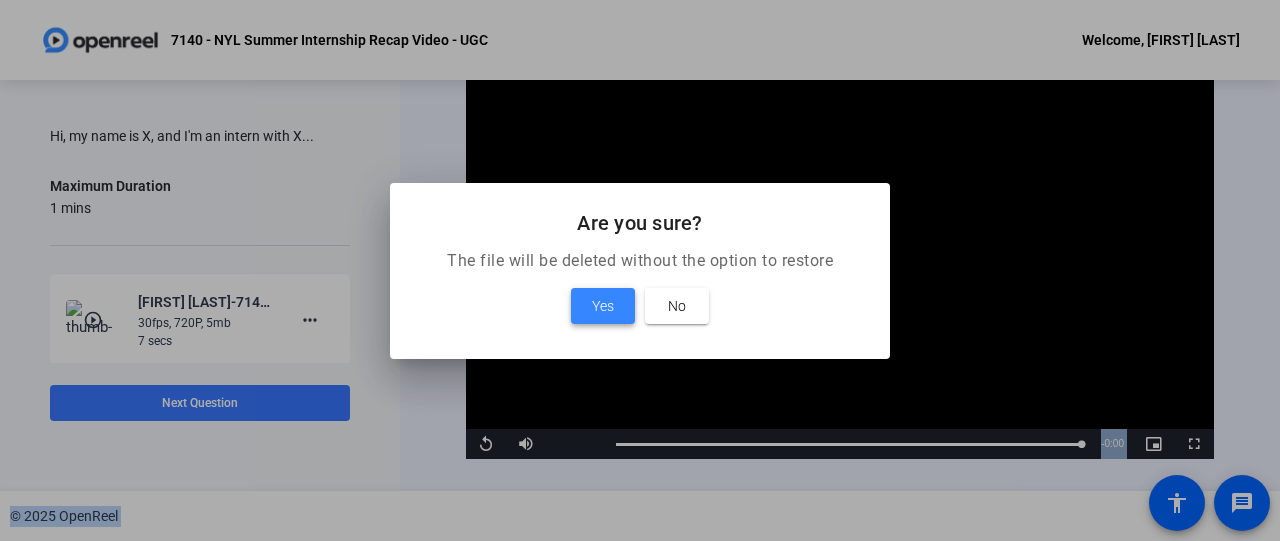 click at bounding box center (603, 306) 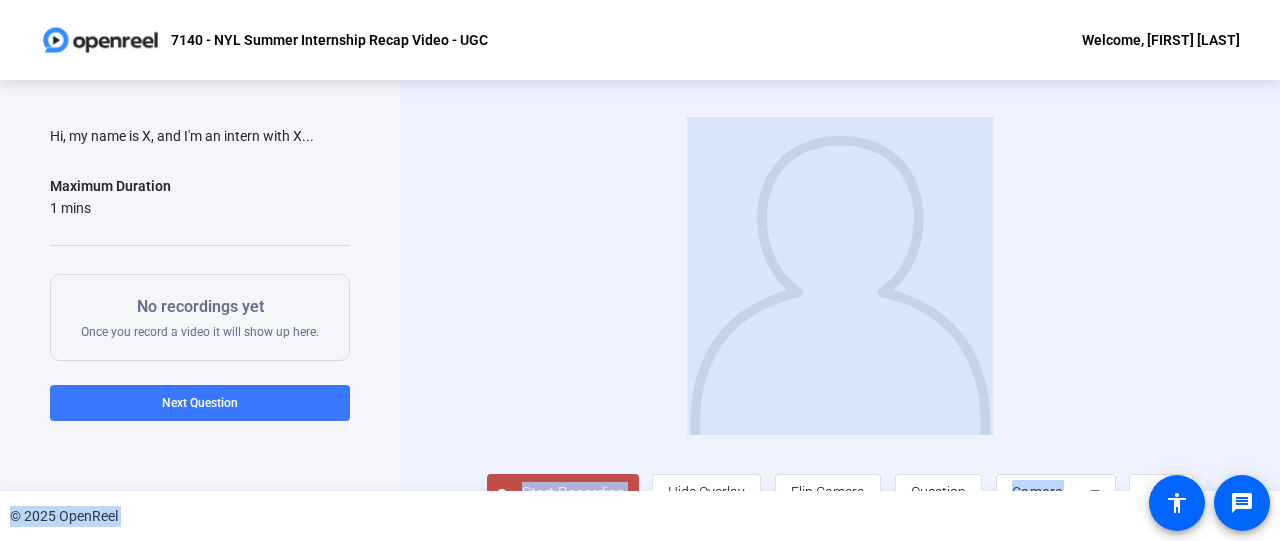 scroll, scrollTop: 50, scrollLeft: 0, axis: vertical 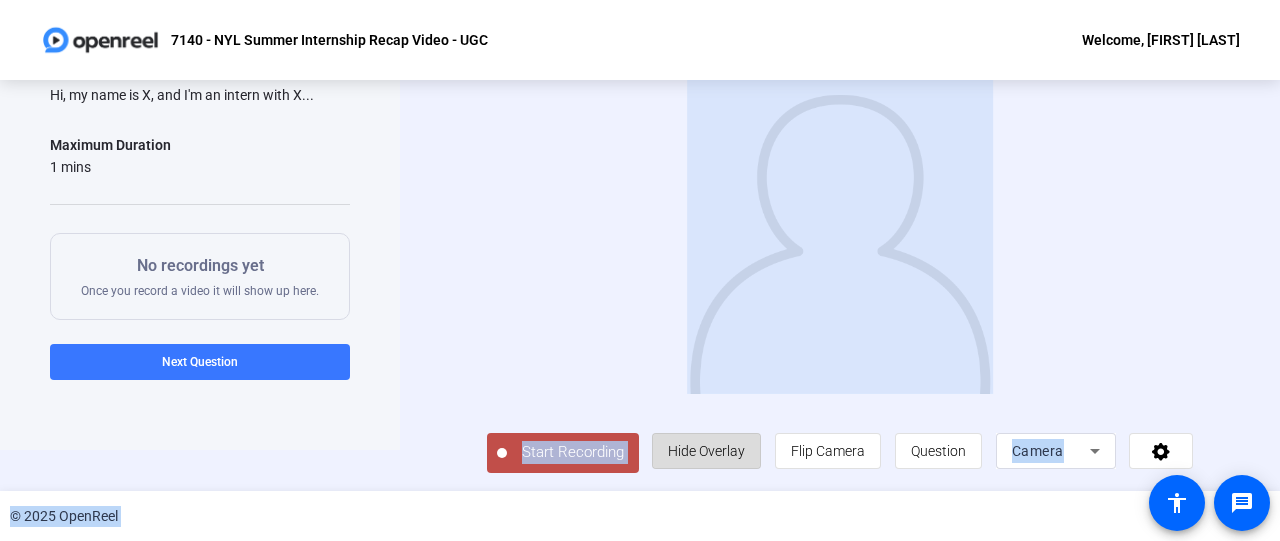 click 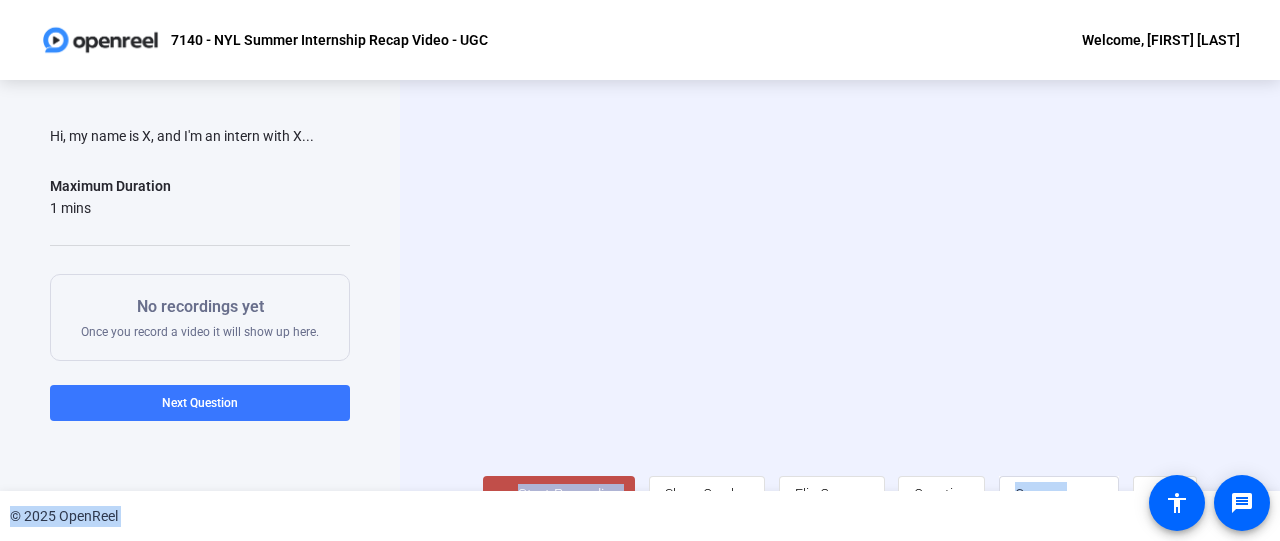 scroll, scrollTop: 50, scrollLeft: 0, axis: vertical 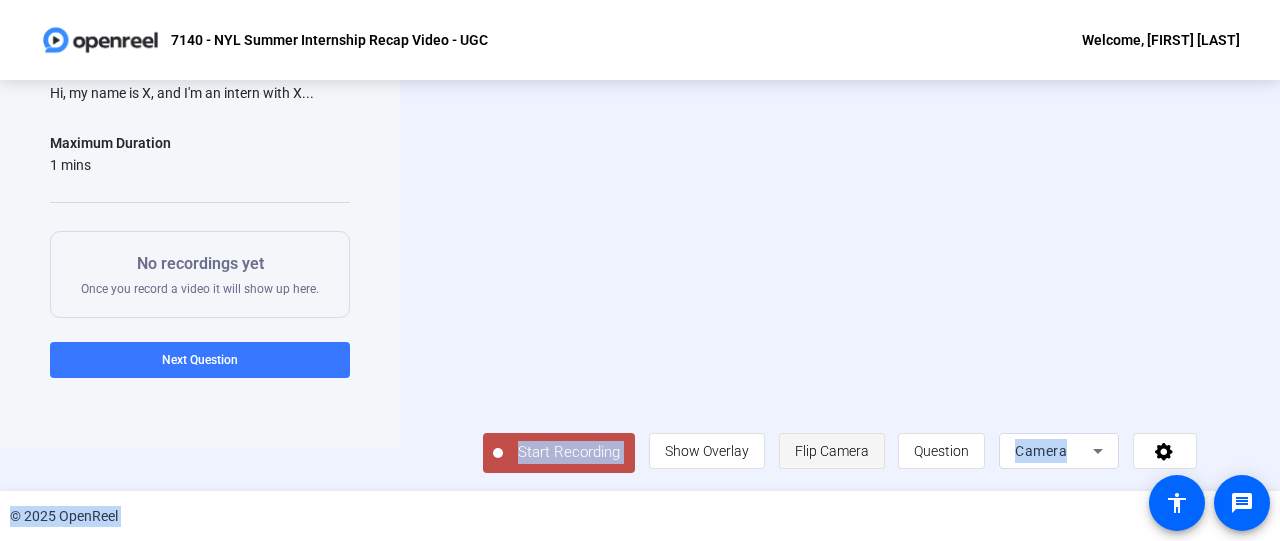 click on "Flip Camera" 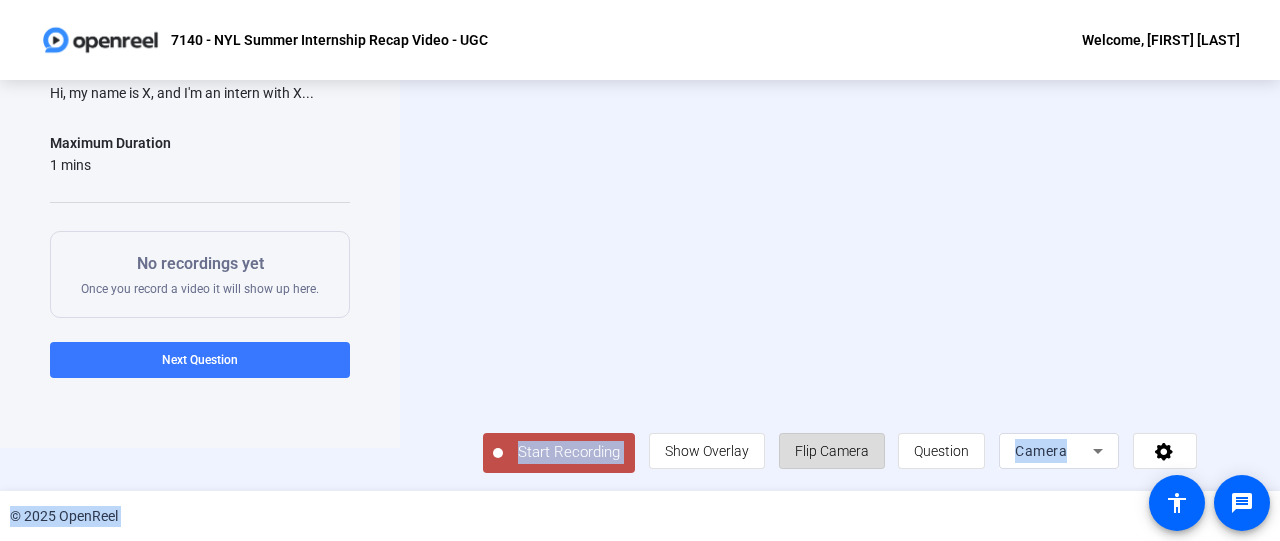 click on "Flip Camera" 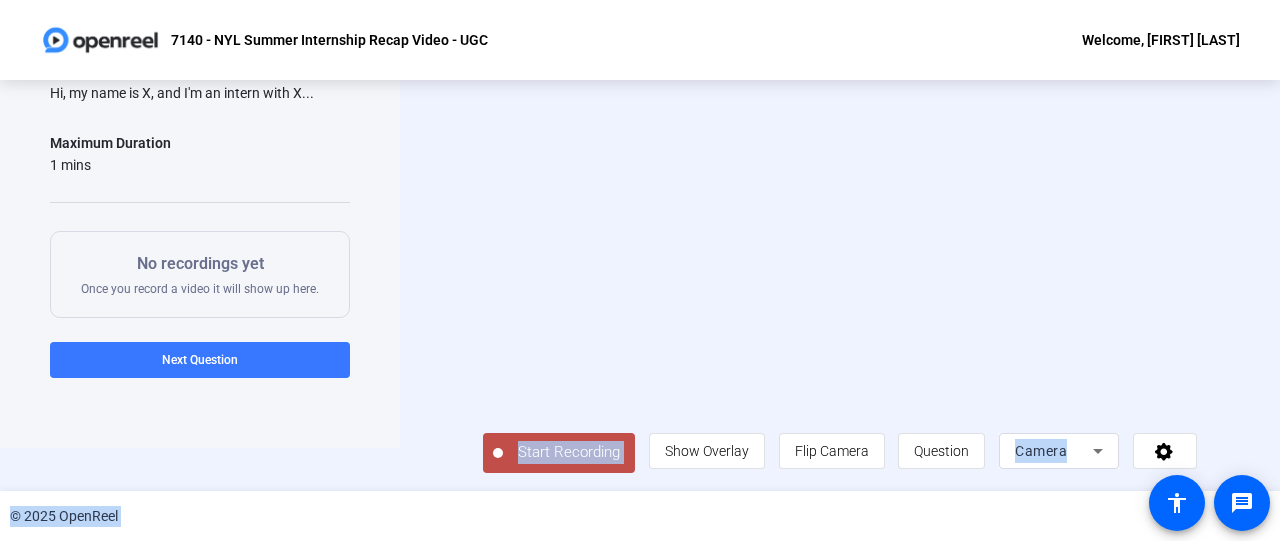 click on "Start Recording  person  Show Overlay flip Flip Camera question_mark  Question Camera" 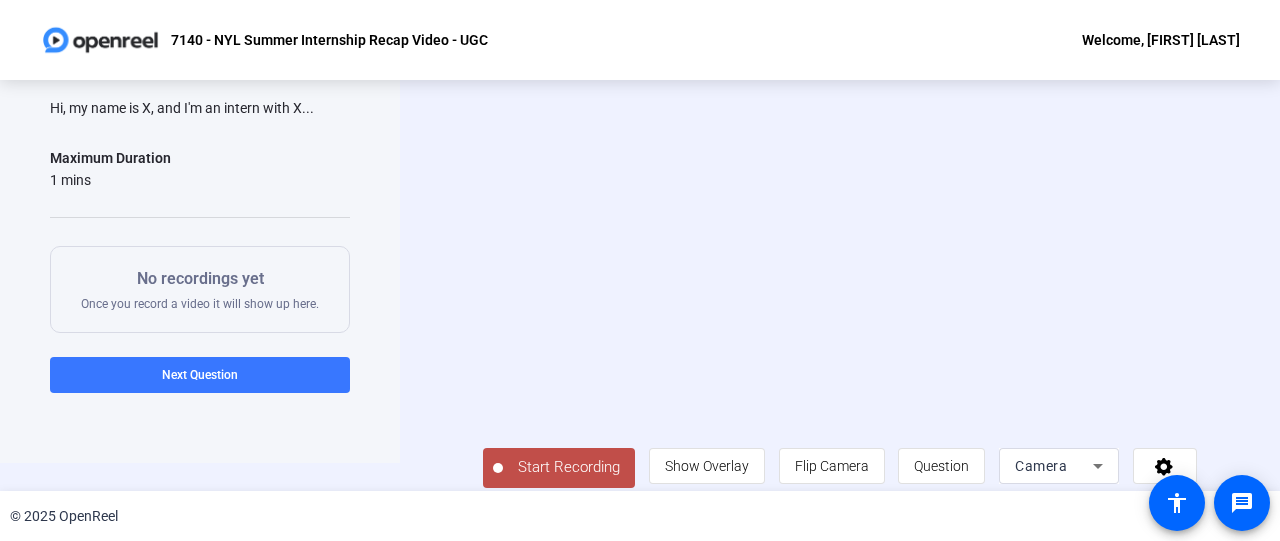 scroll, scrollTop: 26, scrollLeft: 0, axis: vertical 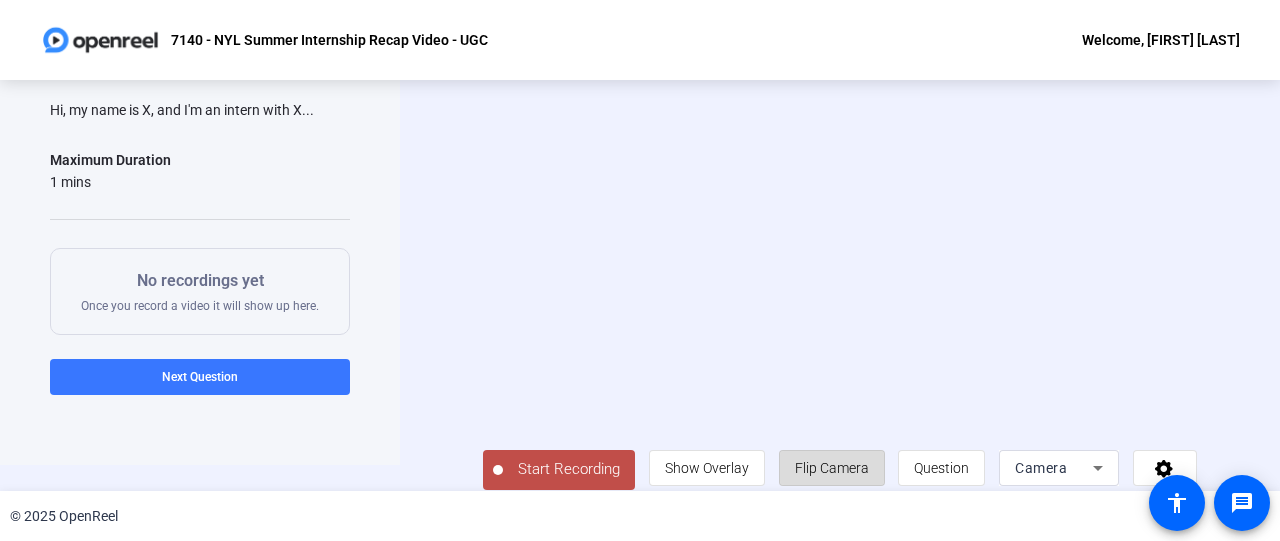 click on "Flip Camera" 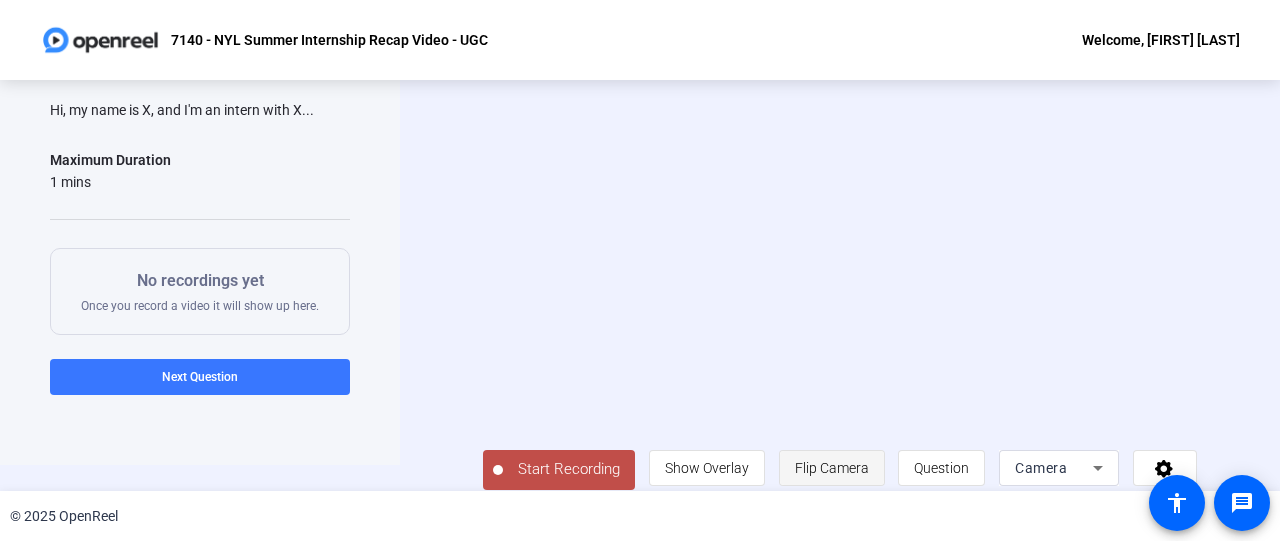 click on "Flip Camera" 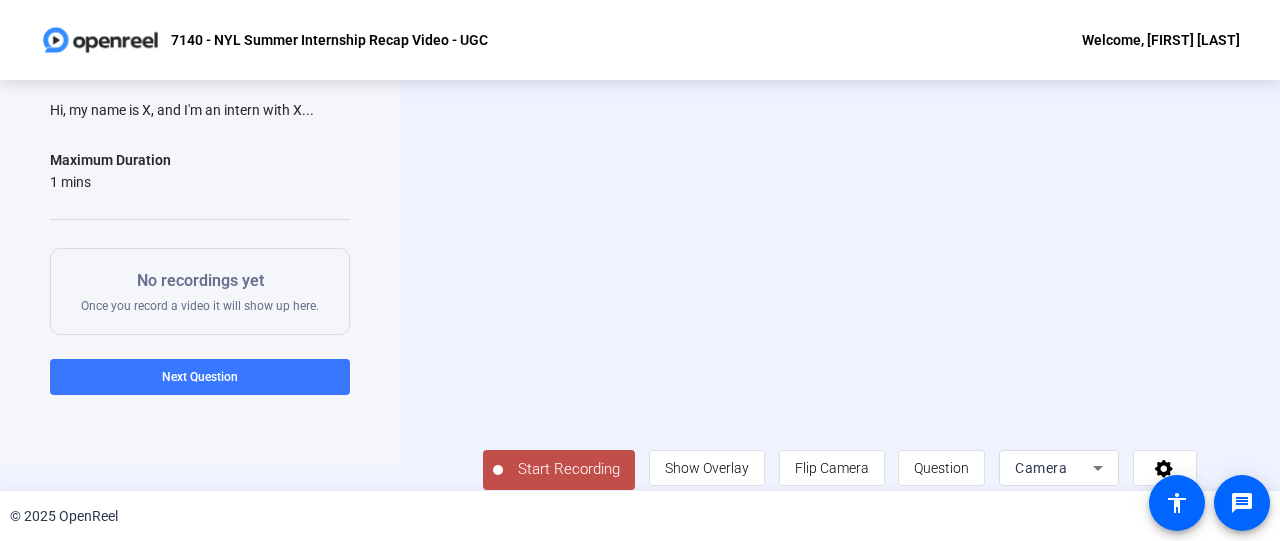 click on "Start Recording" 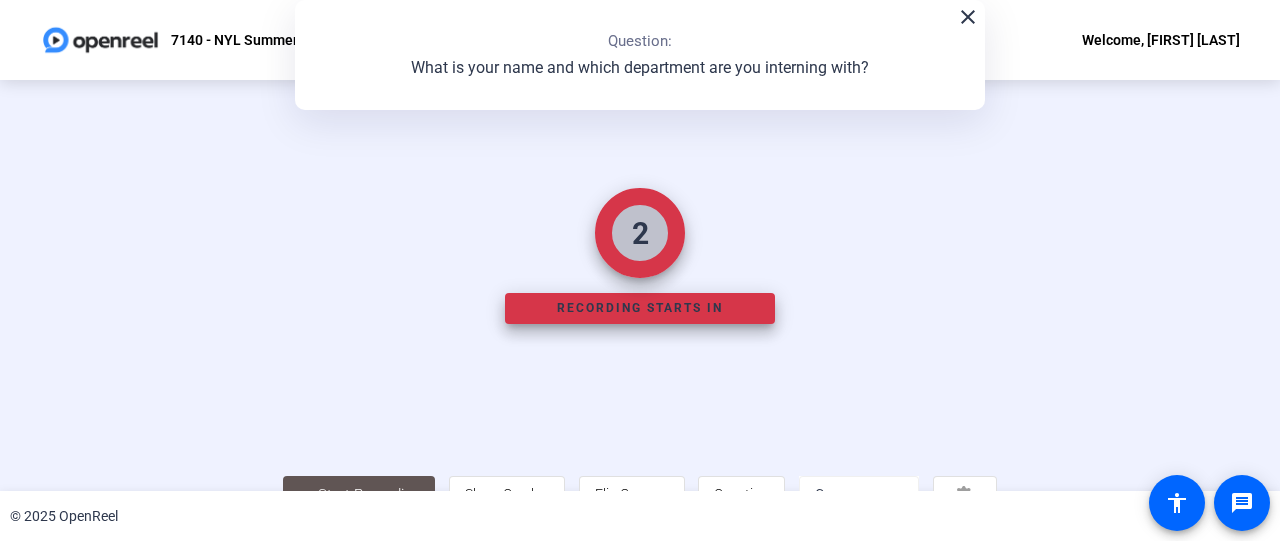 scroll, scrollTop: 145, scrollLeft: 0, axis: vertical 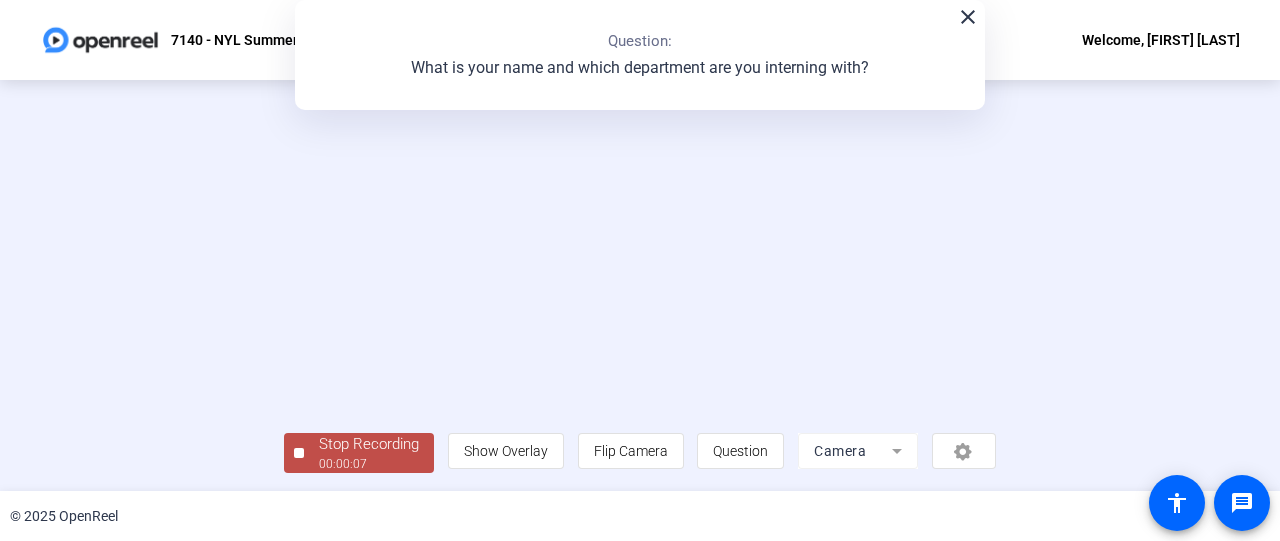 click on "Stop Recording  00:00:07" 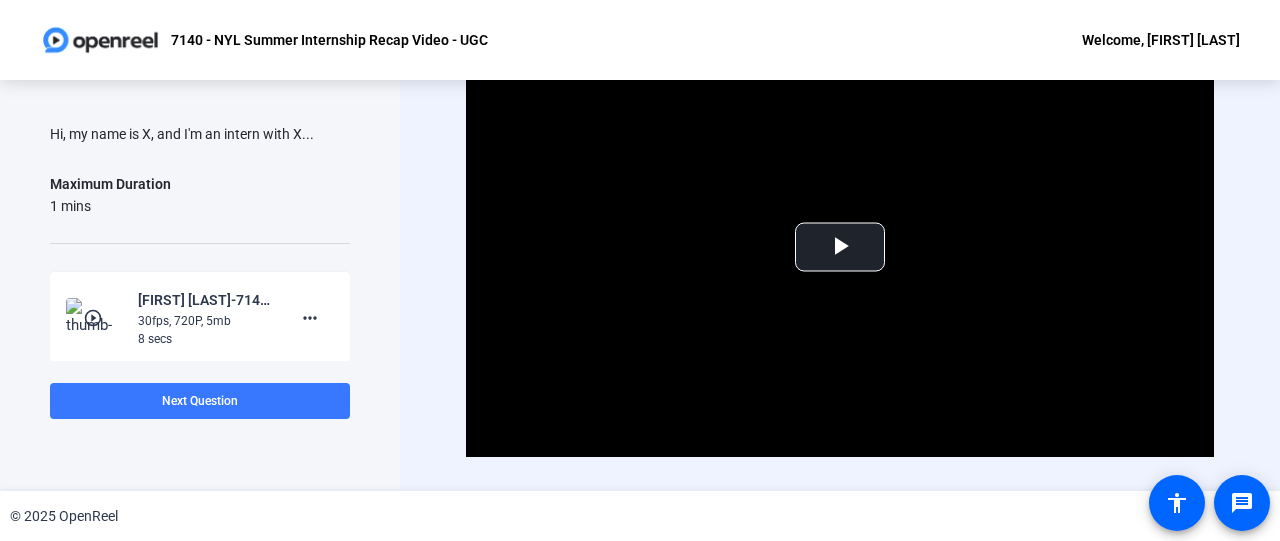scroll, scrollTop: 0, scrollLeft: 0, axis: both 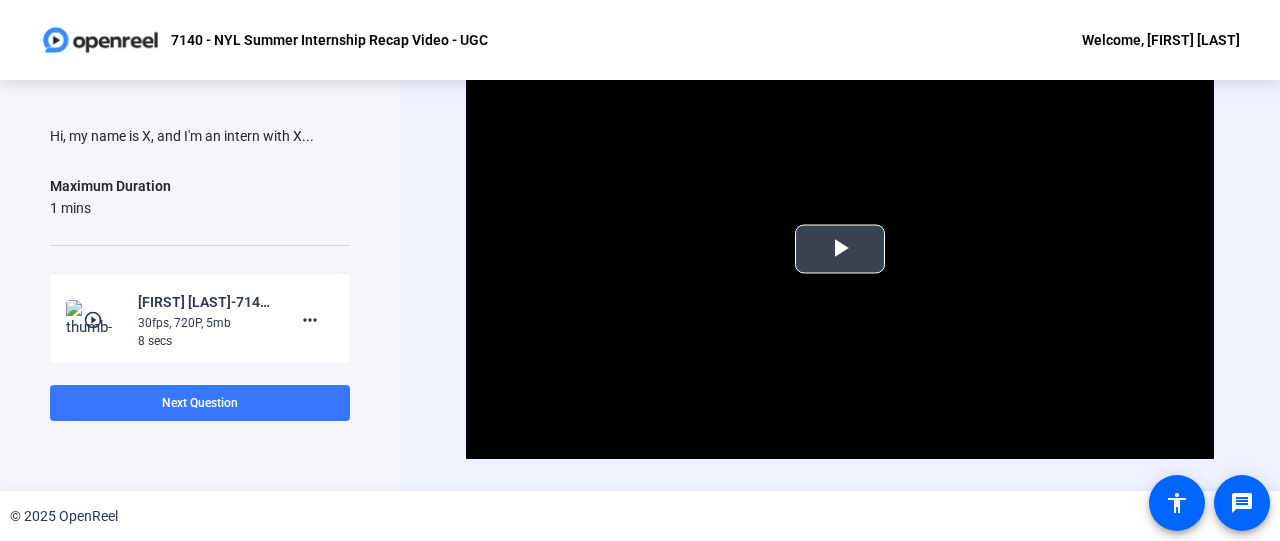 click at bounding box center [840, 249] 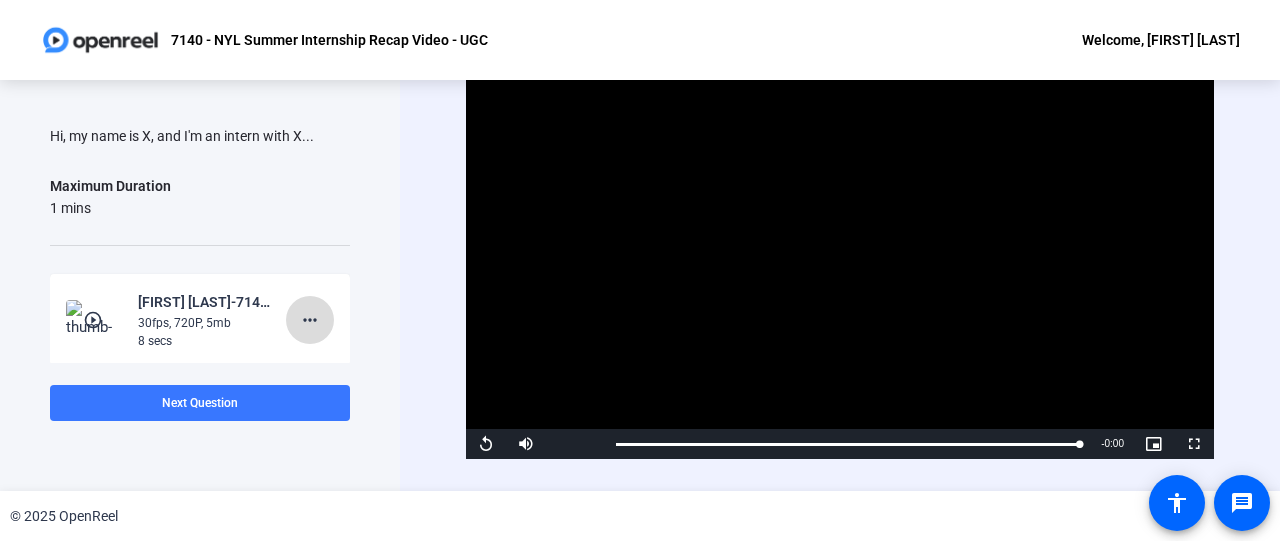 click on "more_horiz" 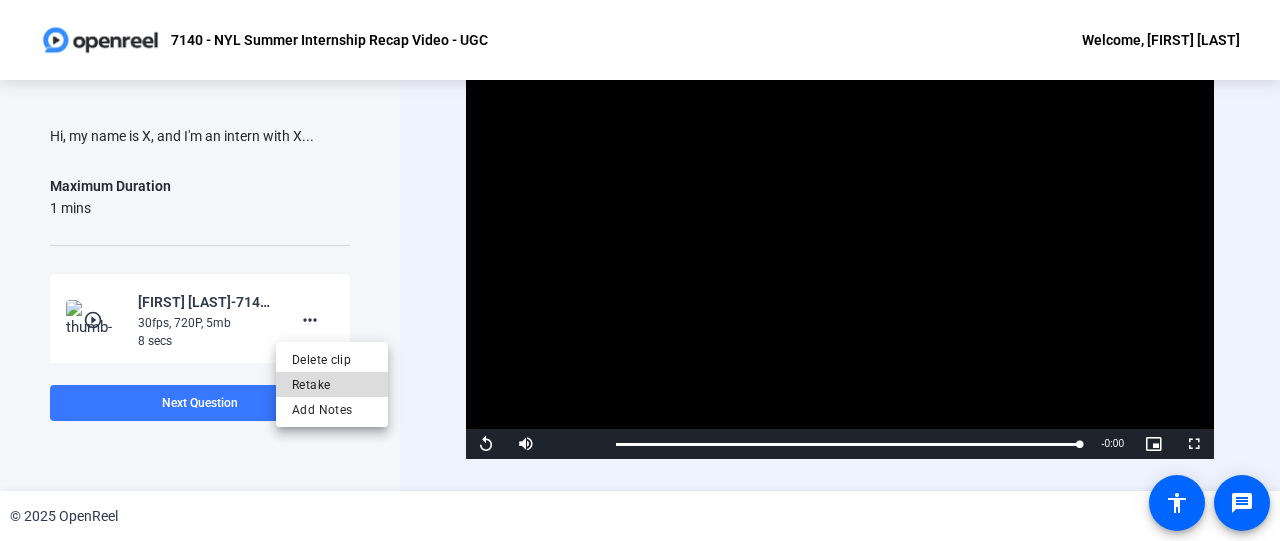 click on "Retake" at bounding box center (332, 385) 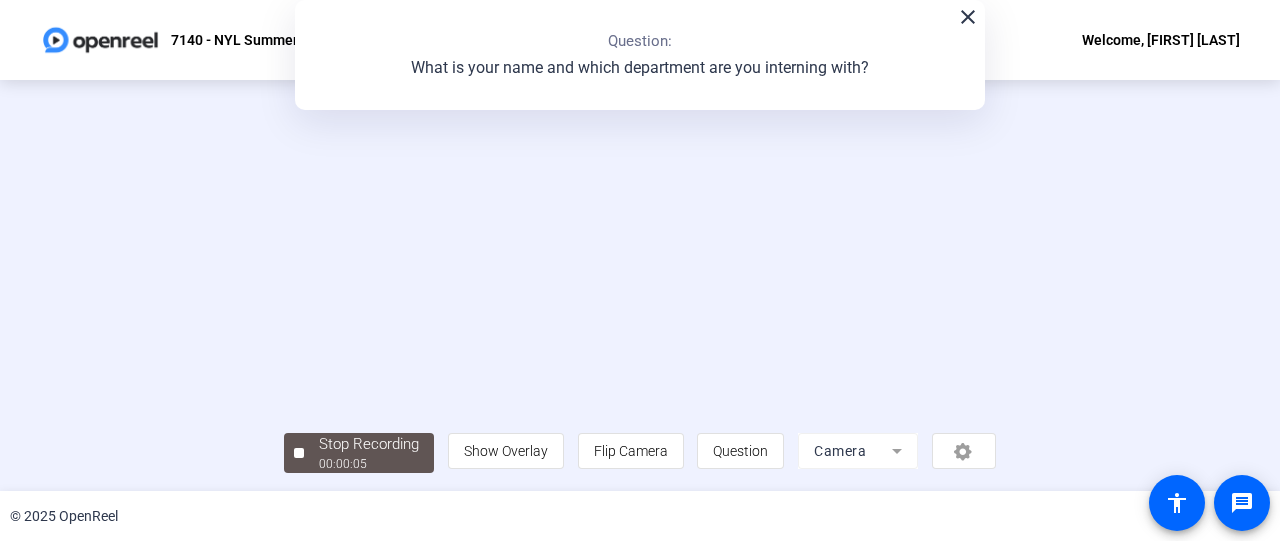 scroll, scrollTop: 145, scrollLeft: 0, axis: vertical 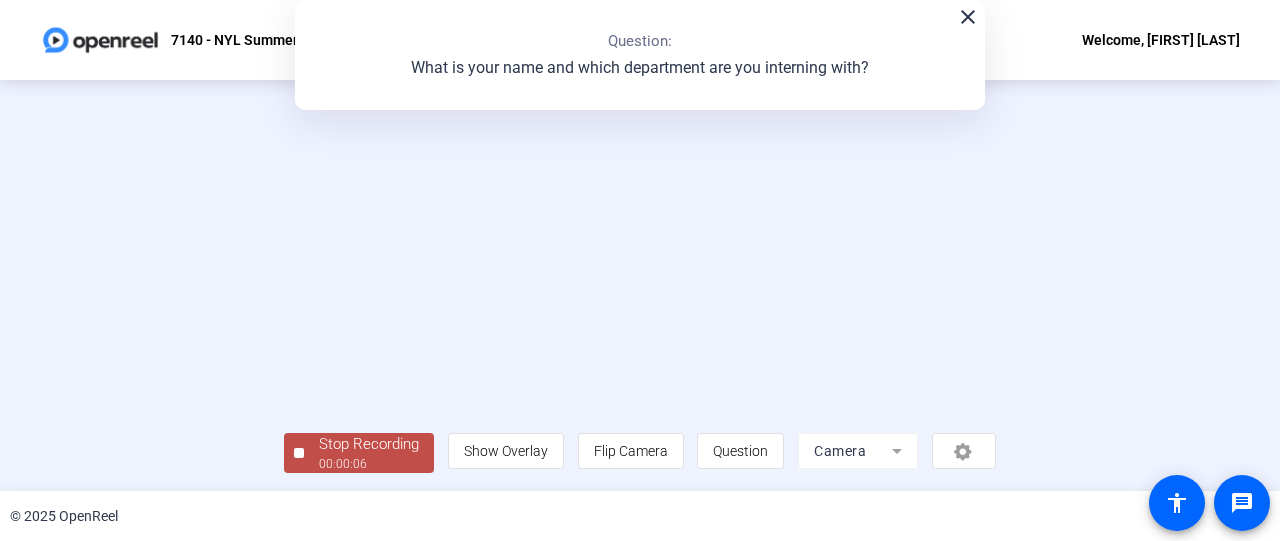 click 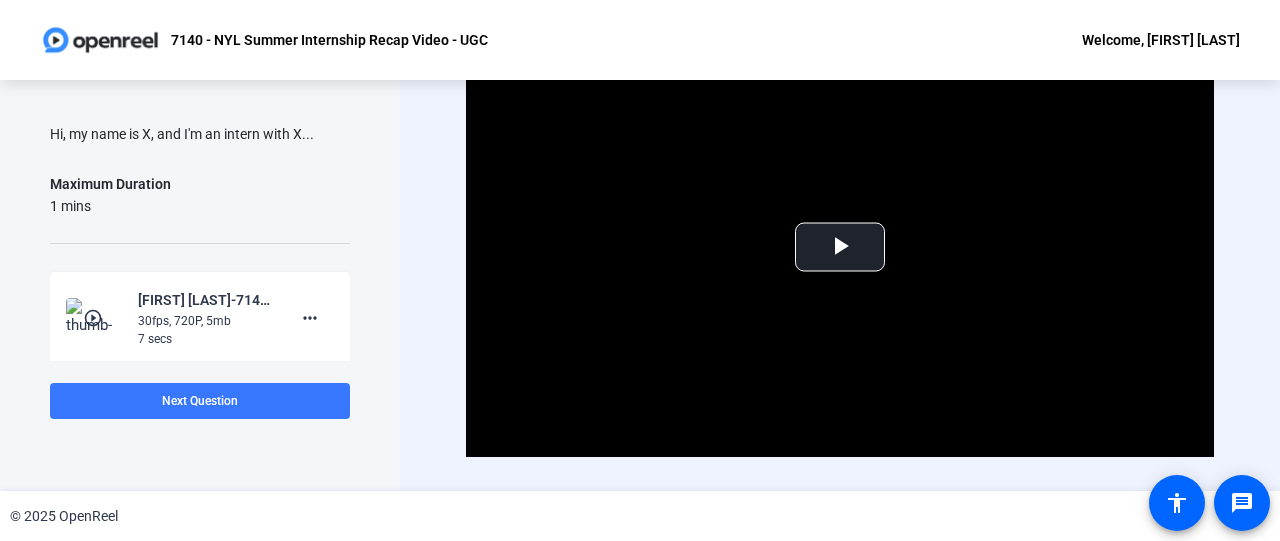 scroll, scrollTop: 0, scrollLeft: 0, axis: both 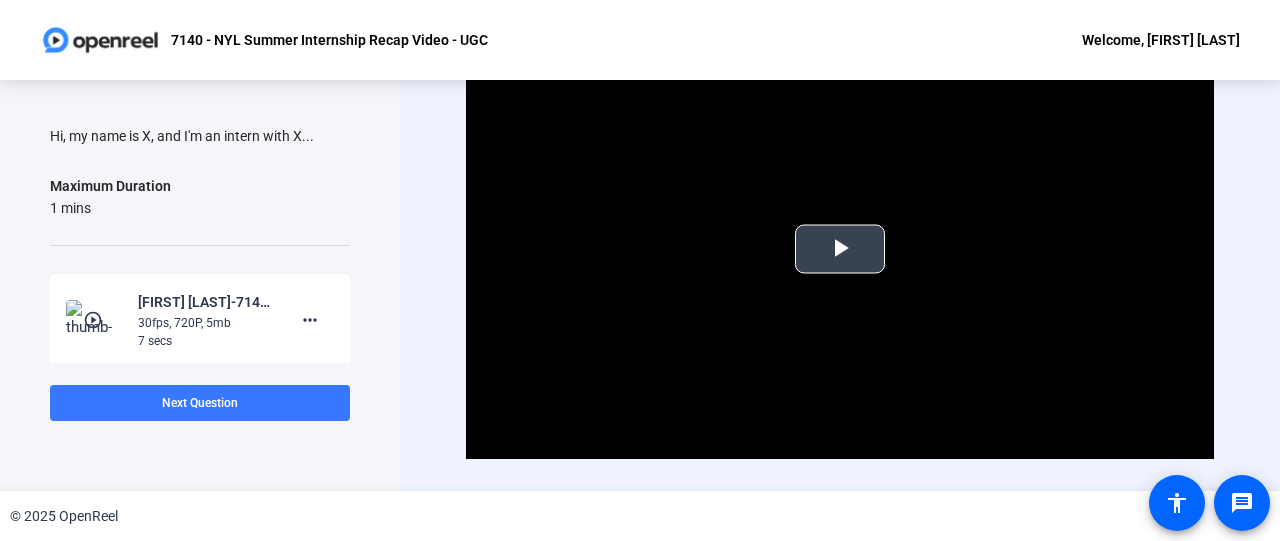 click at bounding box center (840, 249) 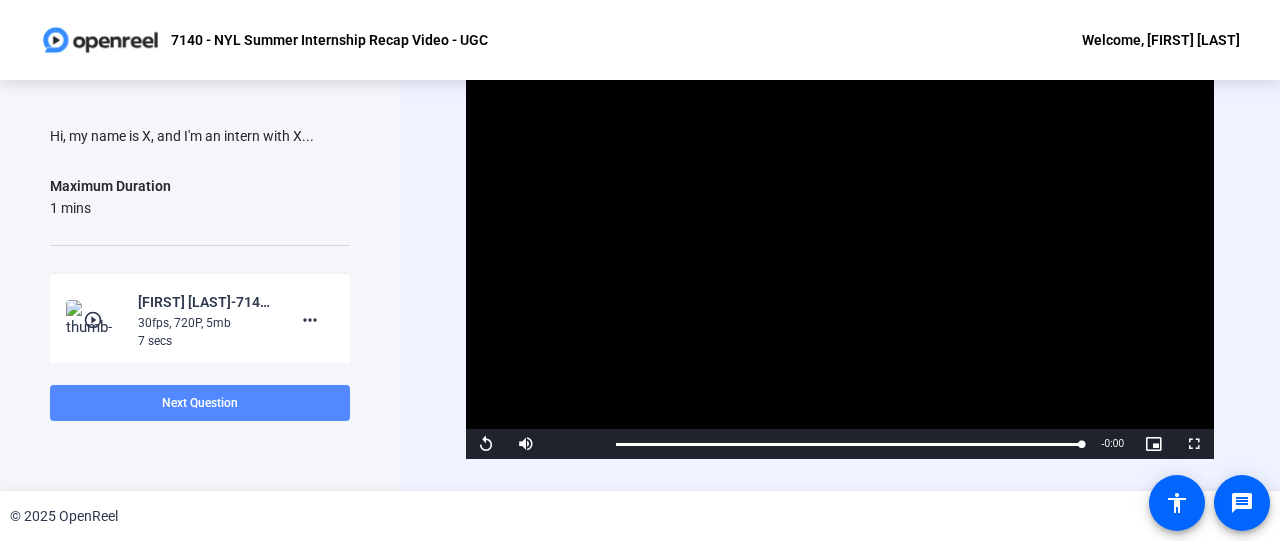 click on "Next Question" 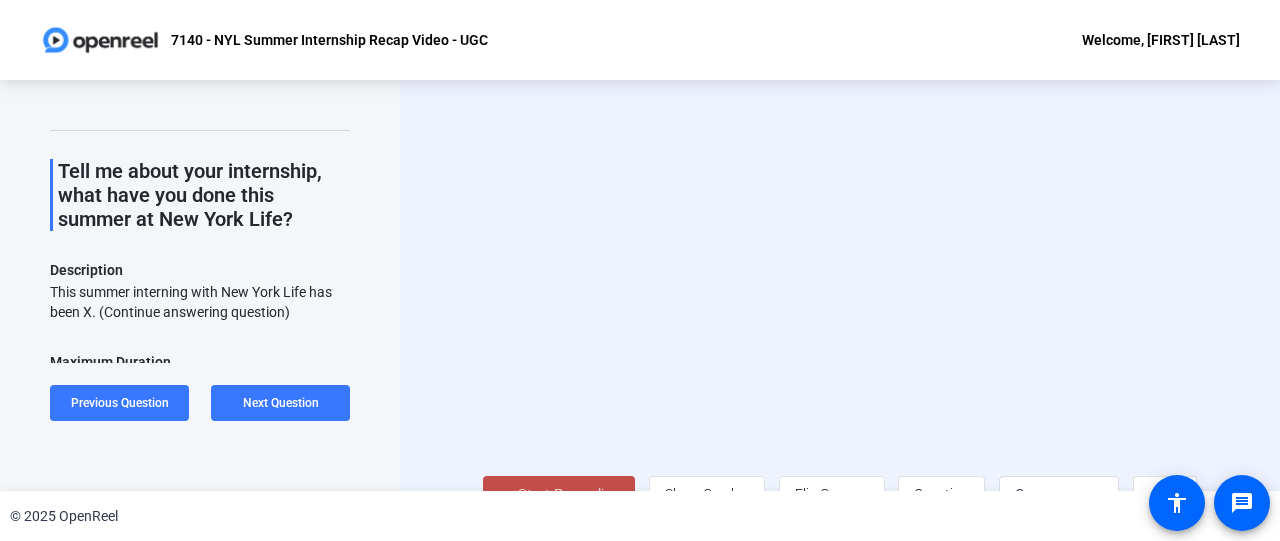 scroll, scrollTop: 16, scrollLeft: 0, axis: vertical 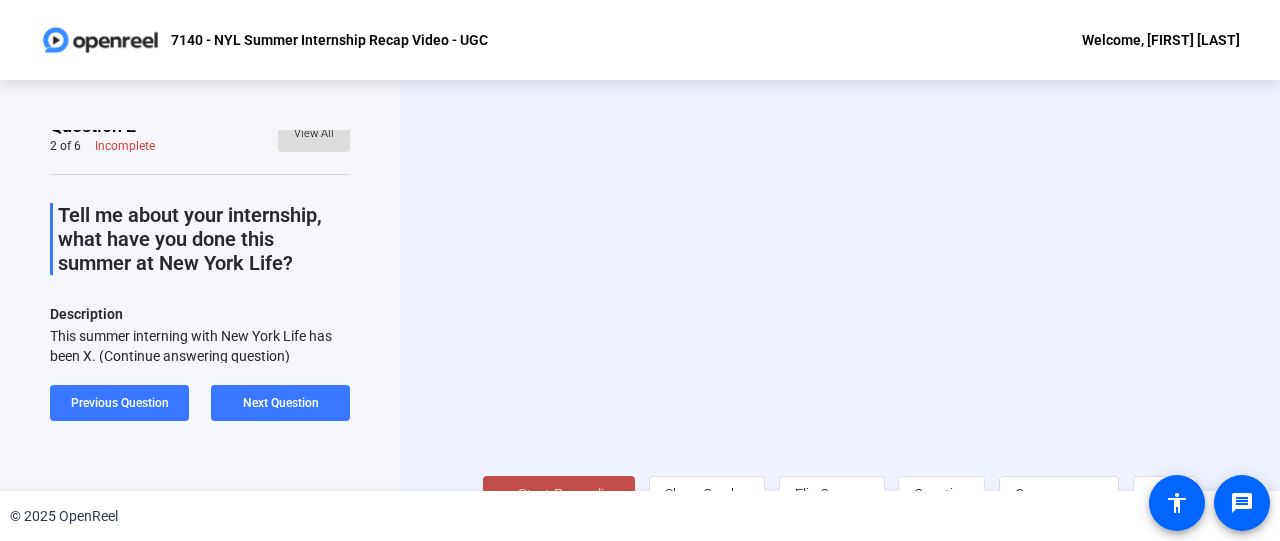 click 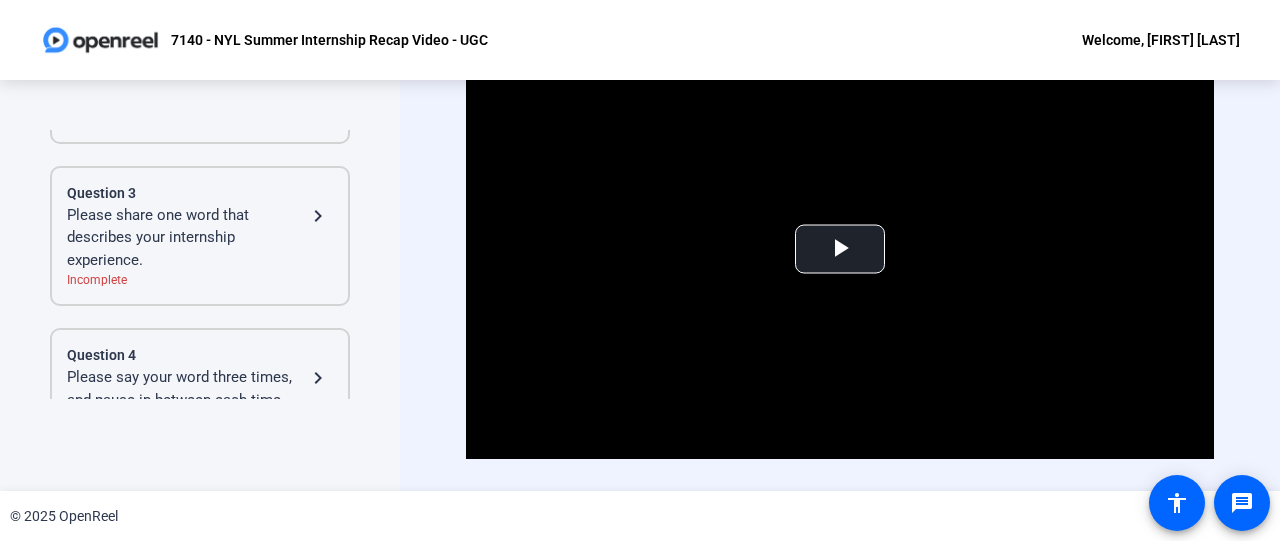scroll, scrollTop: 336, scrollLeft: 0, axis: vertical 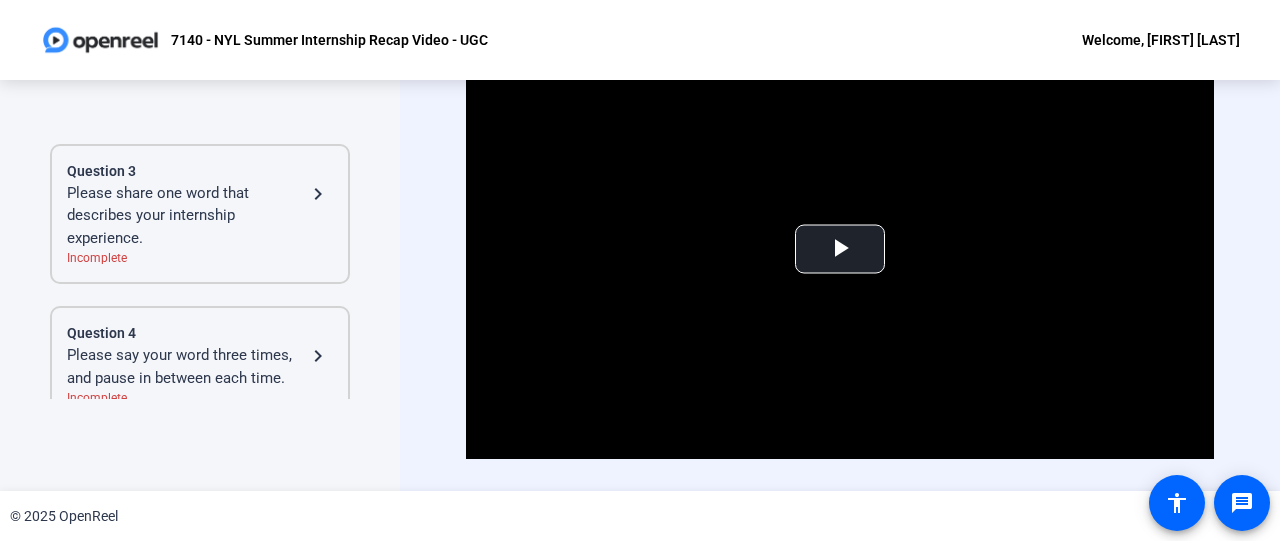 click on "Please share one word that describes your internship experience." 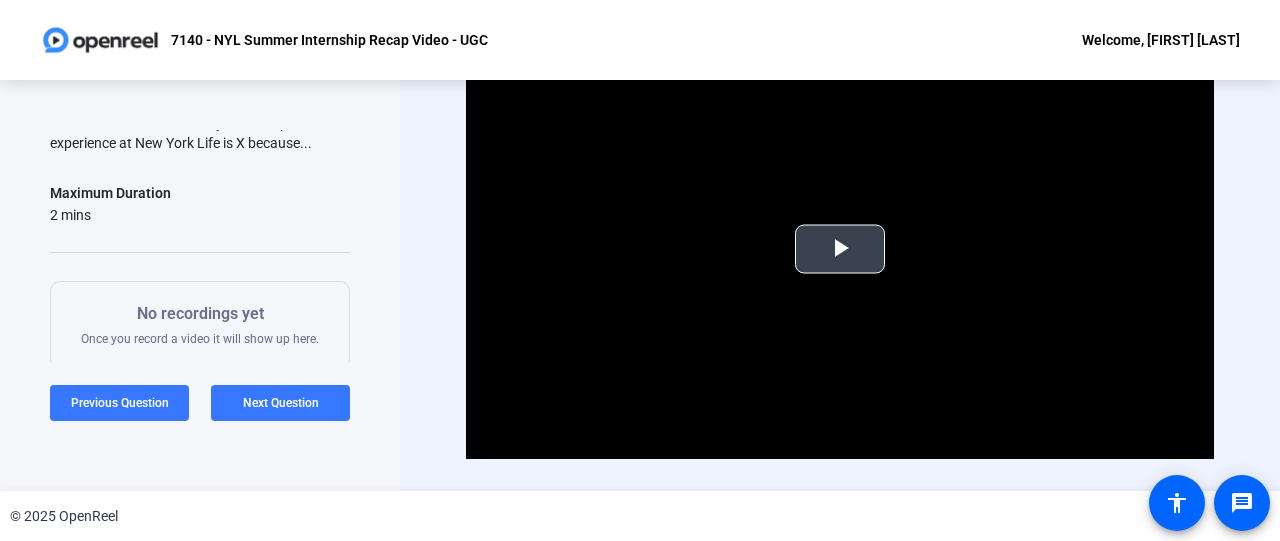 scroll, scrollTop: 230, scrollLeft: 0, axis: vertical 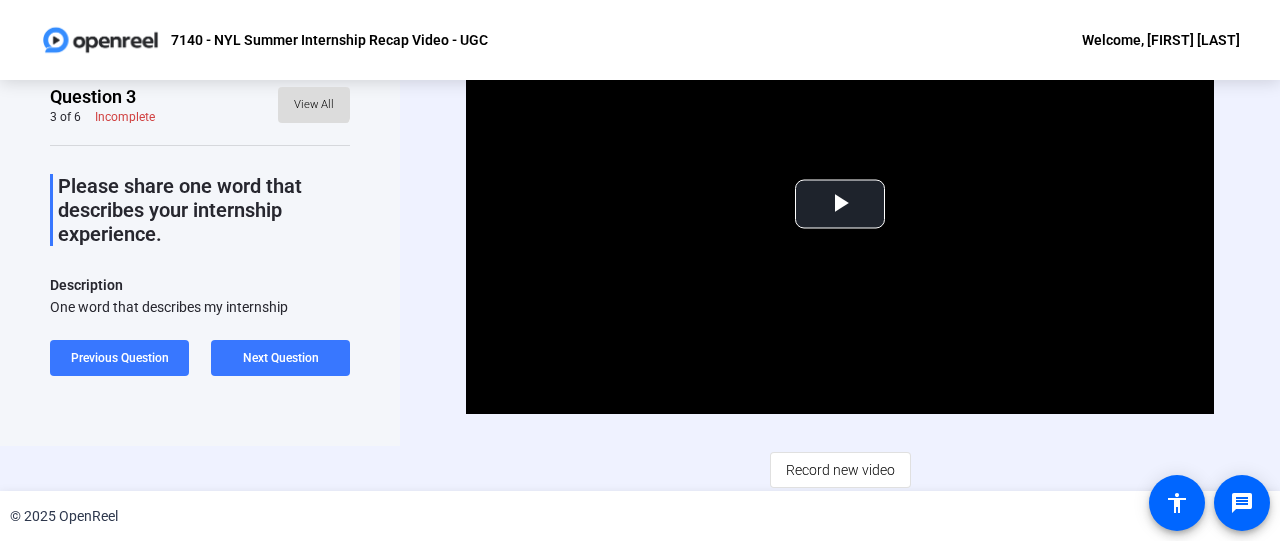 click on "View All" 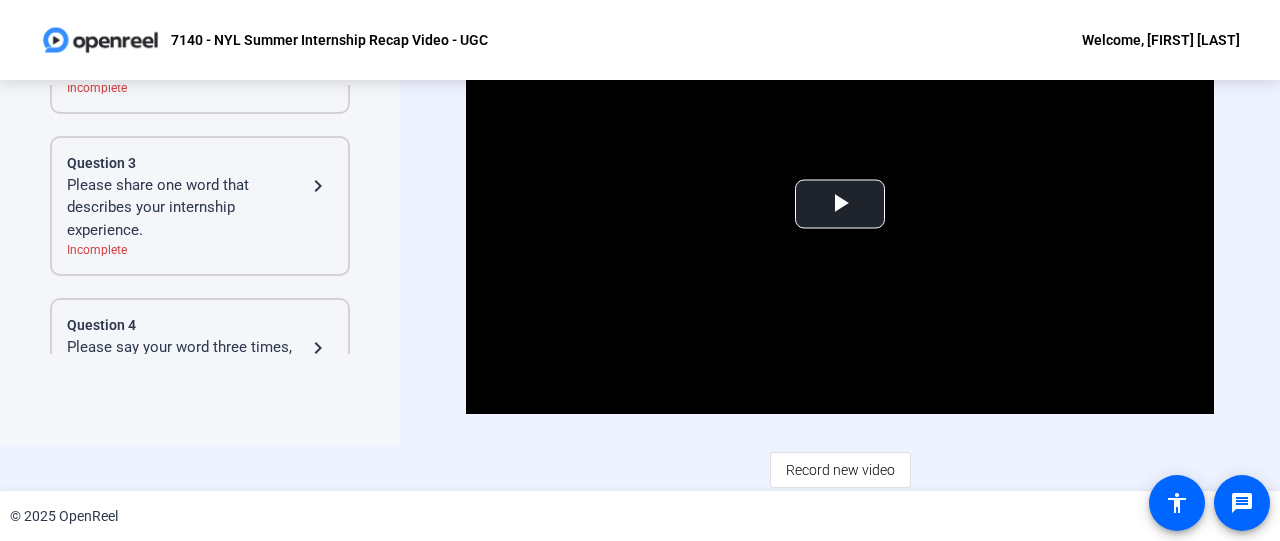 click on "Please share one word that describes your internship experience." 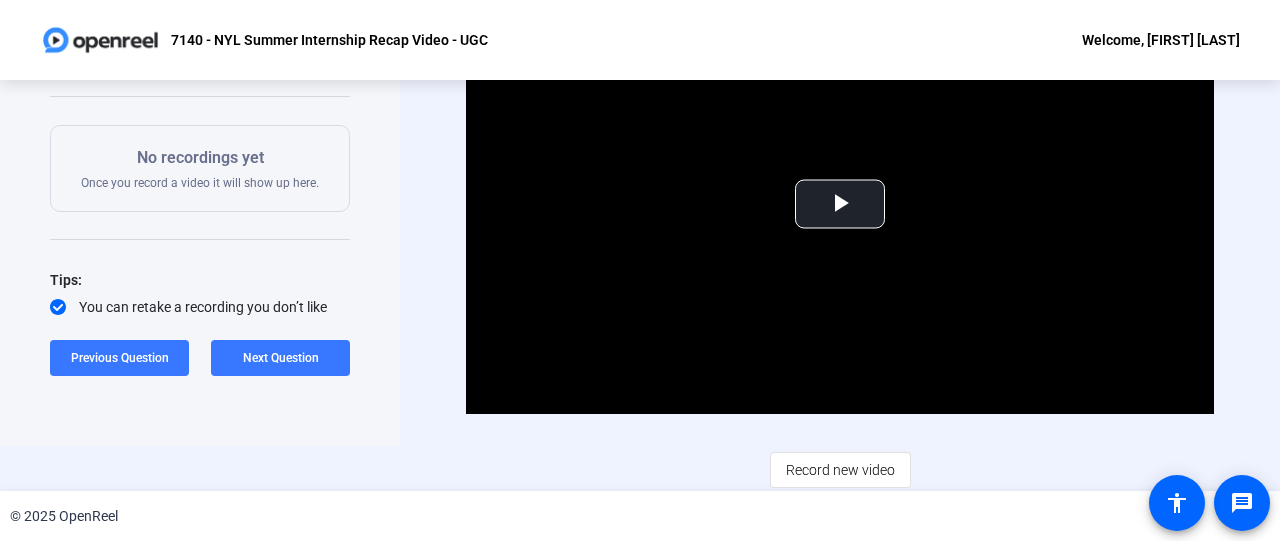 scroll, scrollTop: 386, scrollLeft: 0, axis: vertical 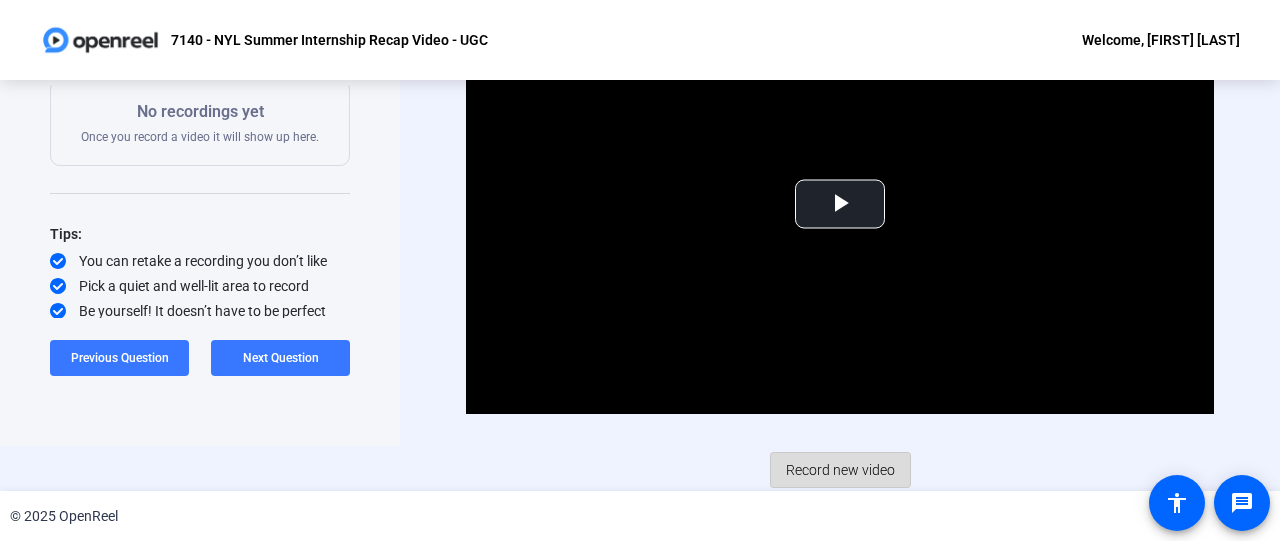 click on "Record new video" 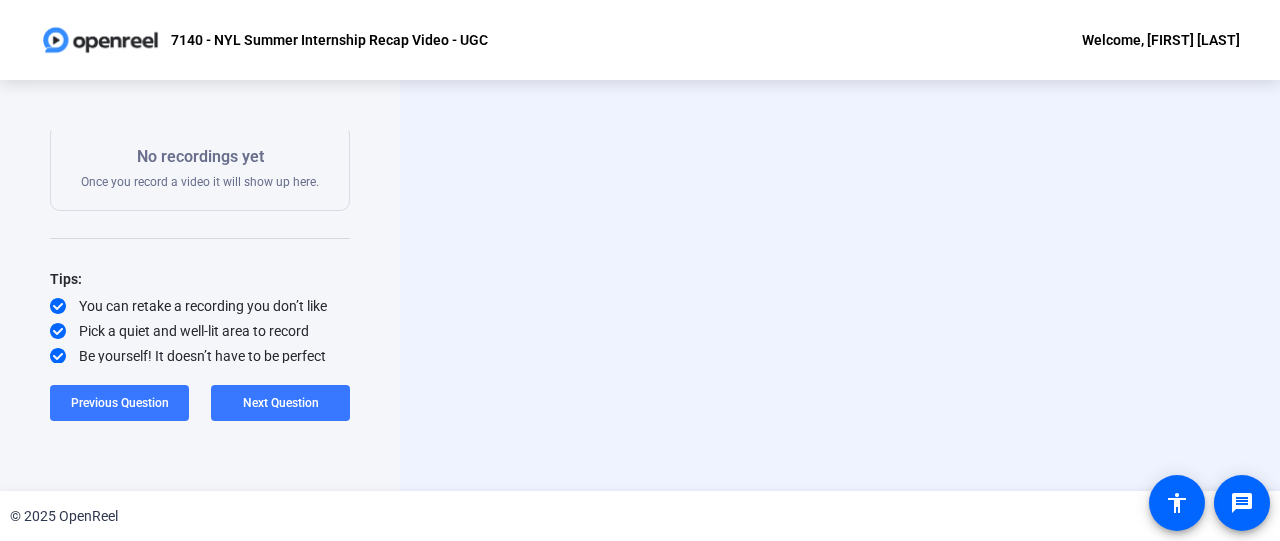 scroll, scrollTop: 0, scrollLeft: 0, axis: both 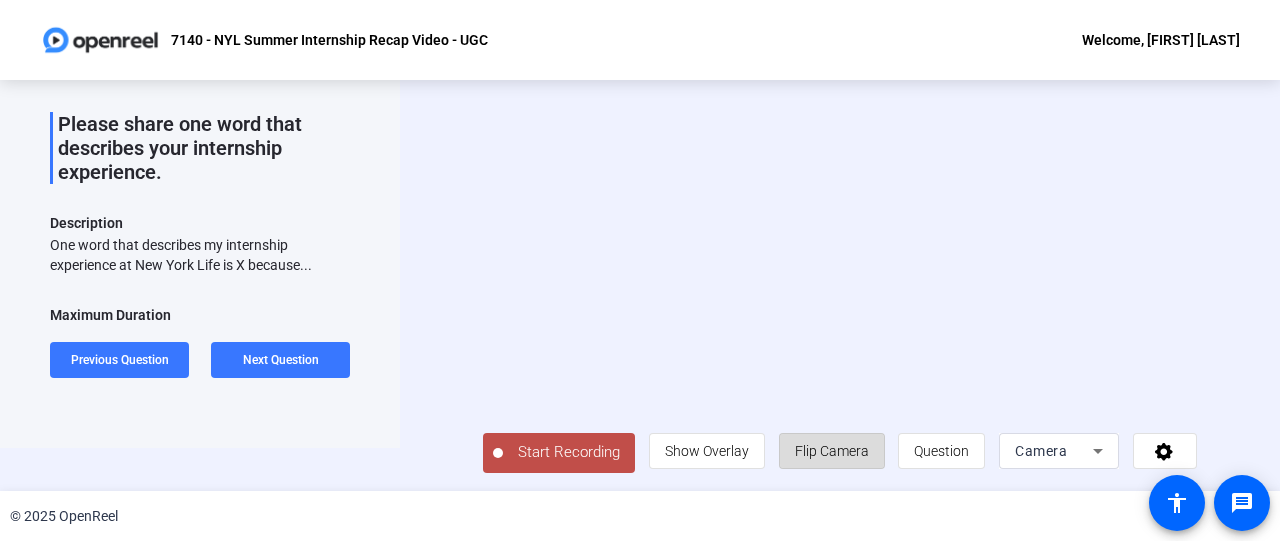 click on "Flip Camera" 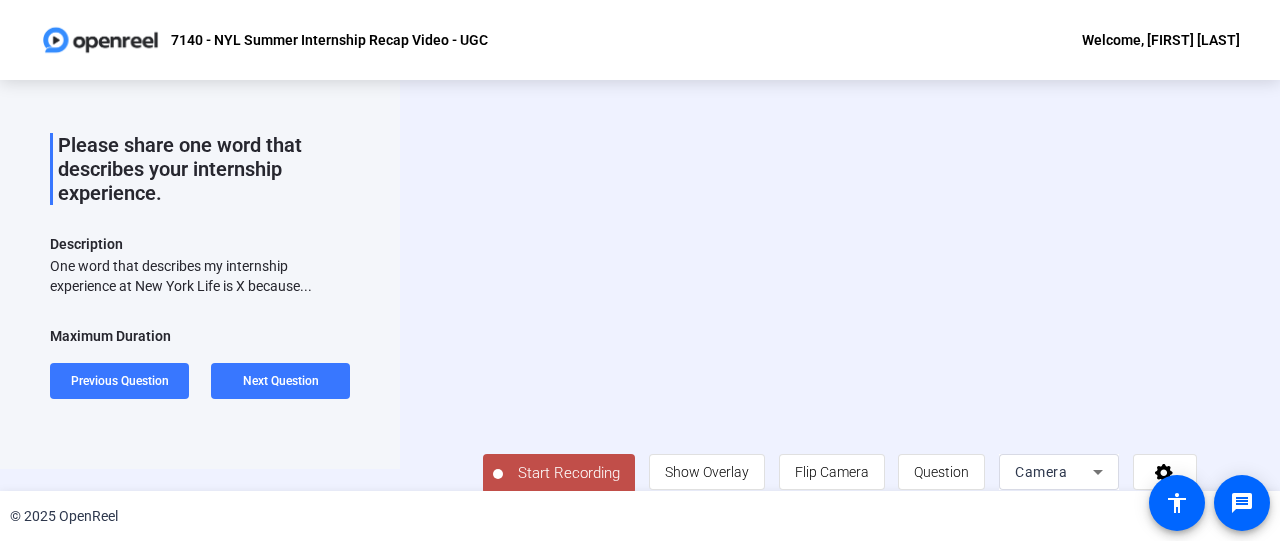 scroll, scrollTop: 21, scrollLeft: 0, axis: vertical 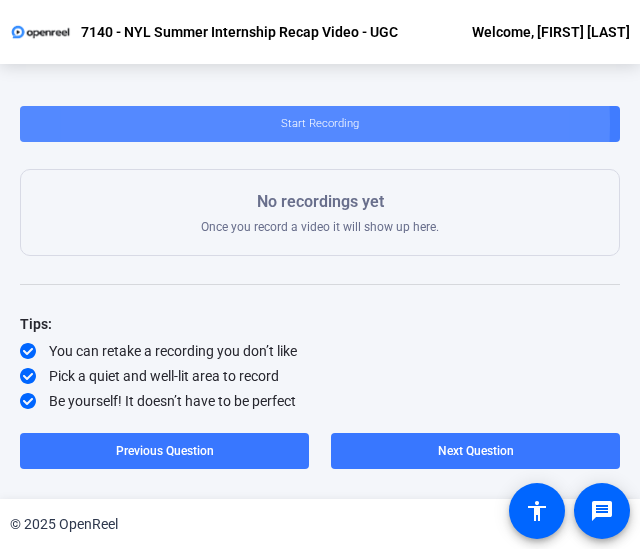 click 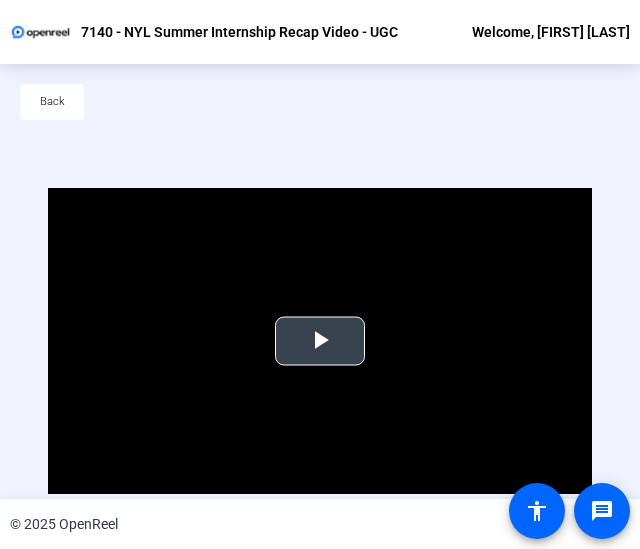 scroll, scrollTop: 96, scrollLeft: 0, axis: vertical 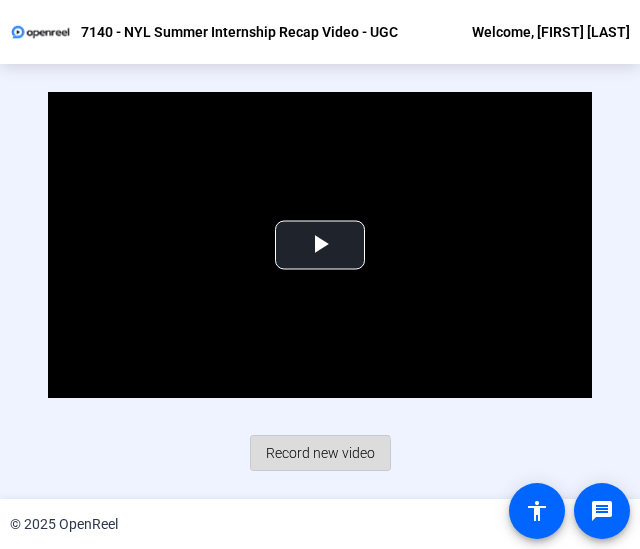 click on "Record new video" 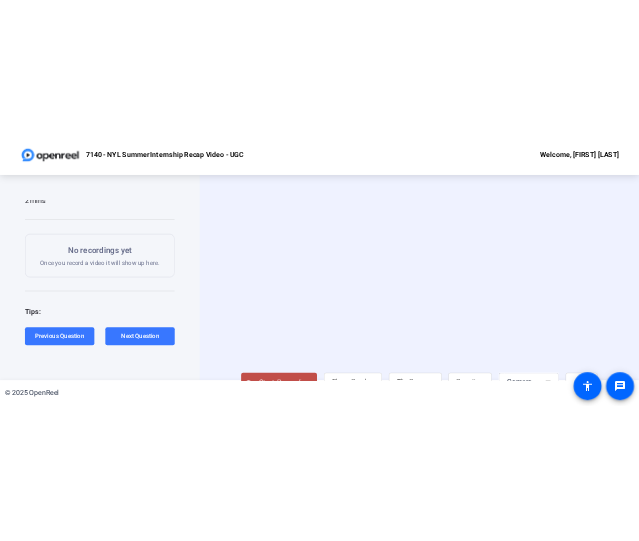 scroll, scrollTop: 50, scrollLeft: 0, axis: vertical 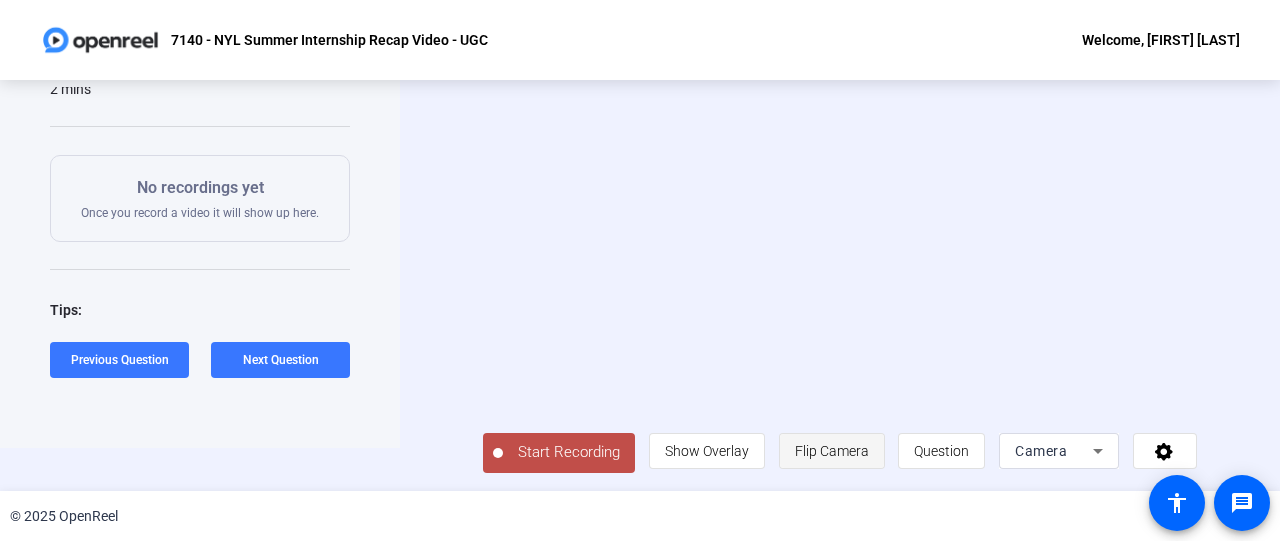 click on "Flip Camera" 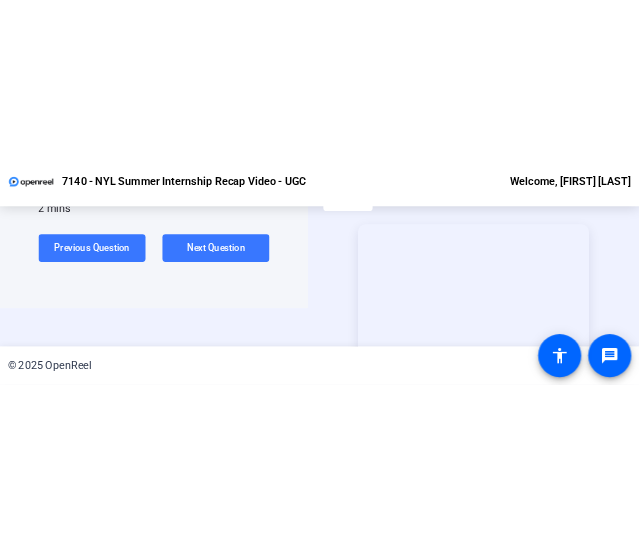 scroll, scrollTop: 0, scrollLeft: 0, axis: both 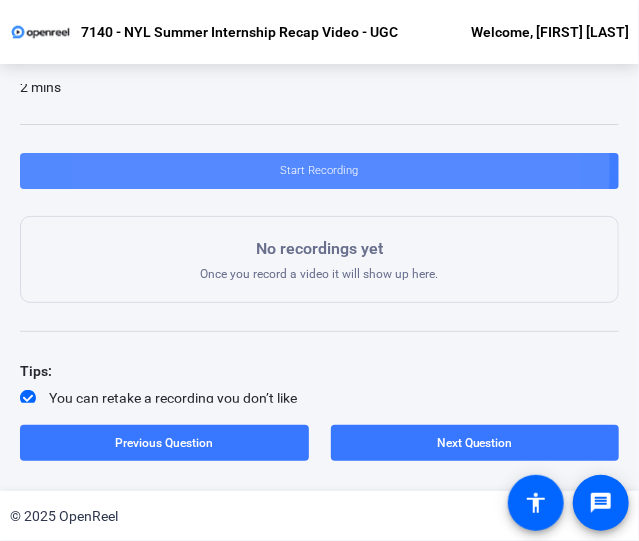 click 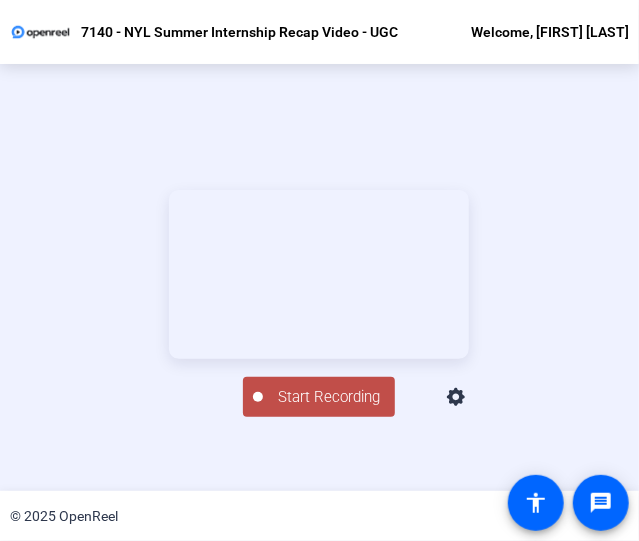 scroll, scrollTop: 96, scrollLeft: 0, axis: vertical 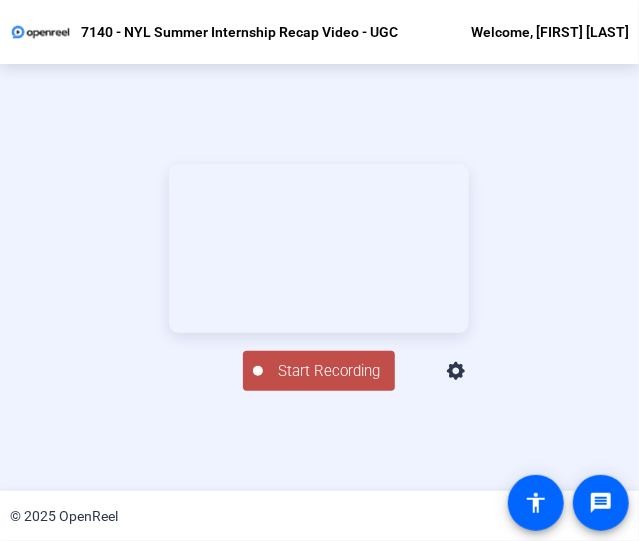 click on "Start Recording" 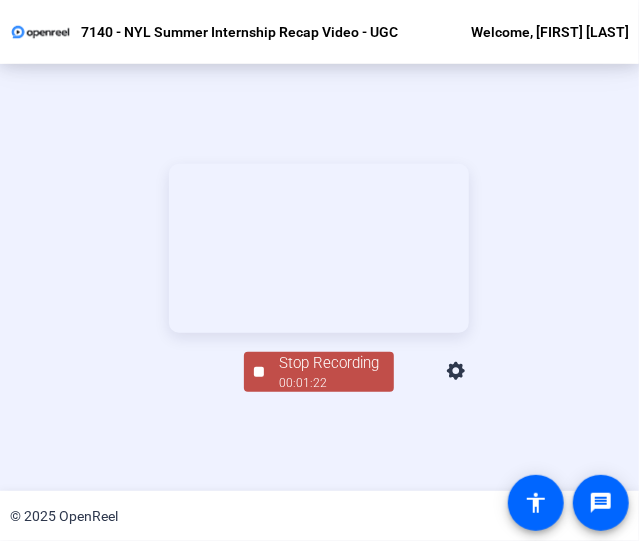click on "Stop Recording  00:01:22  person  Show Overlay flip Flip Camera question_mark  Question Camera" 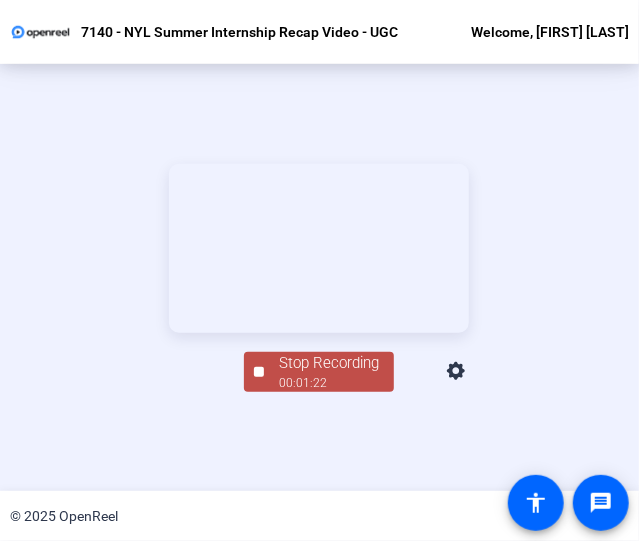 click on "Stop Recording" 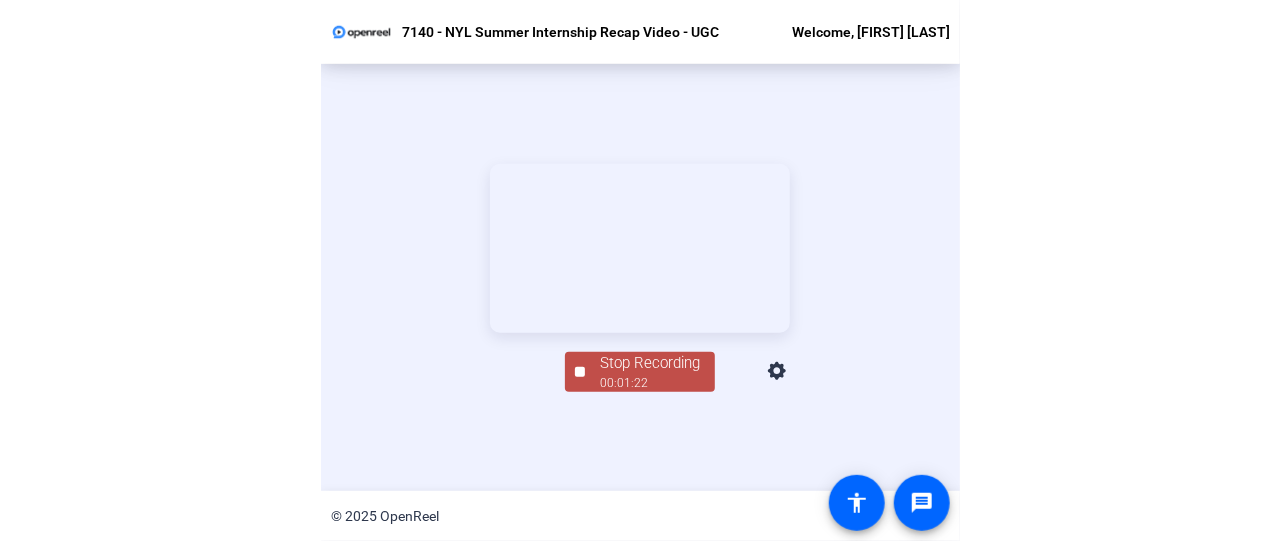 scroll, scrollTop: 96, scrollLeft: 0, axis: vertical 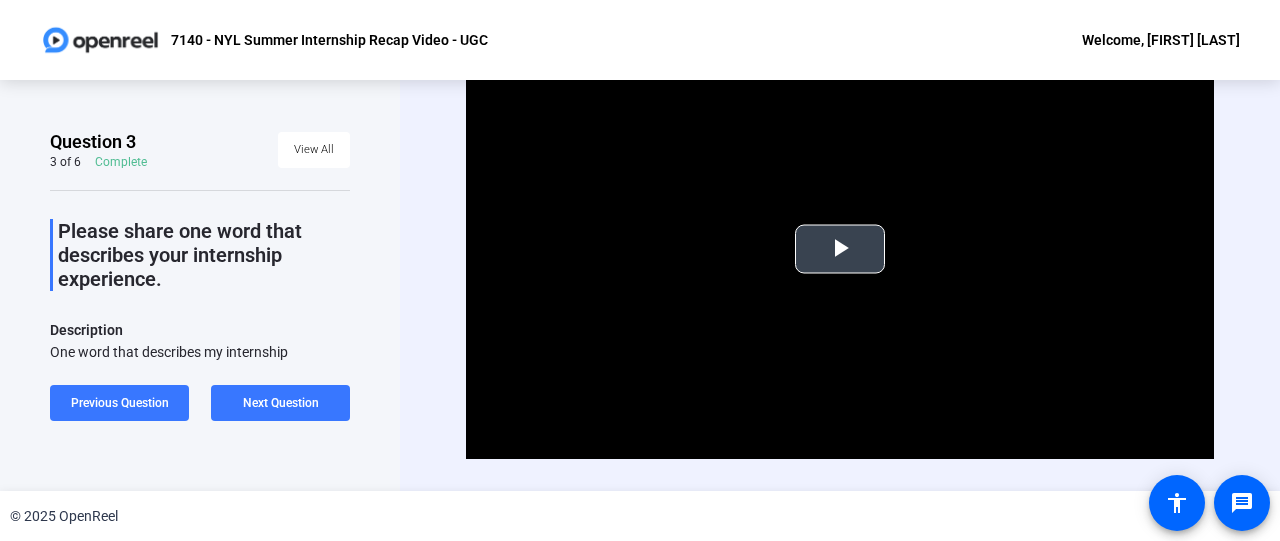 click at bounding box center (840, 249) 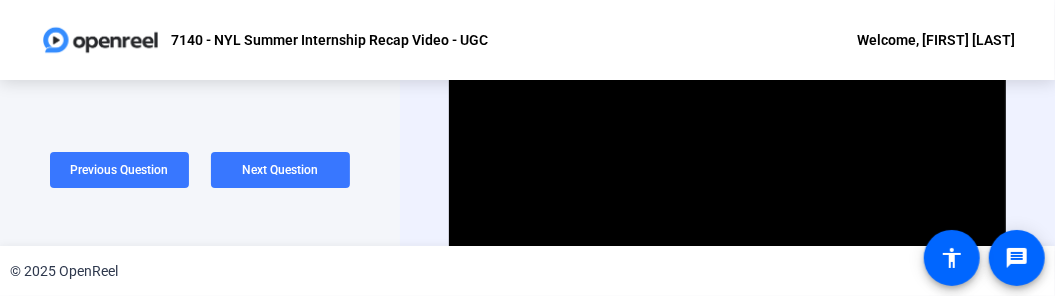 click on "© 2025 OpenReel" 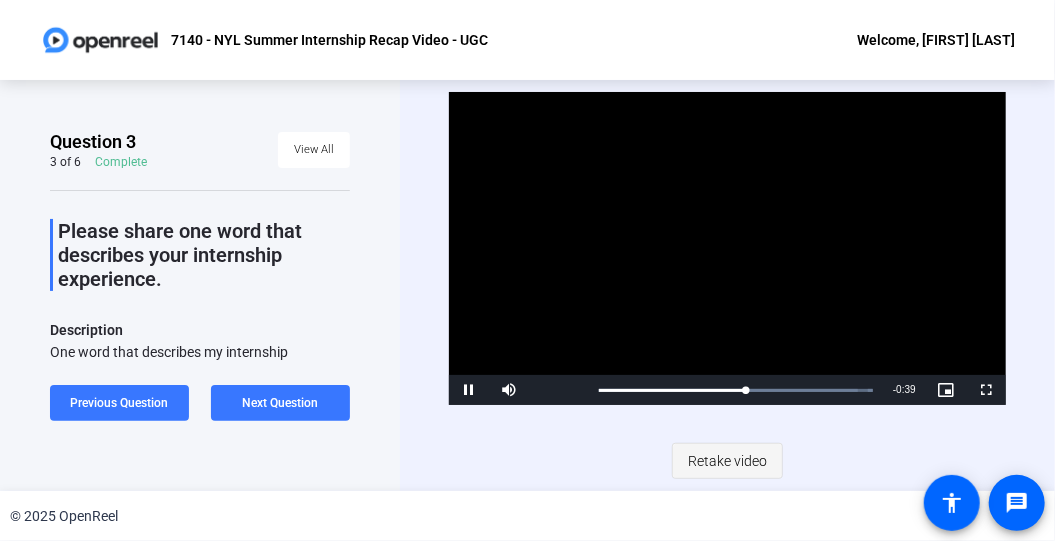 click on "Retake video" 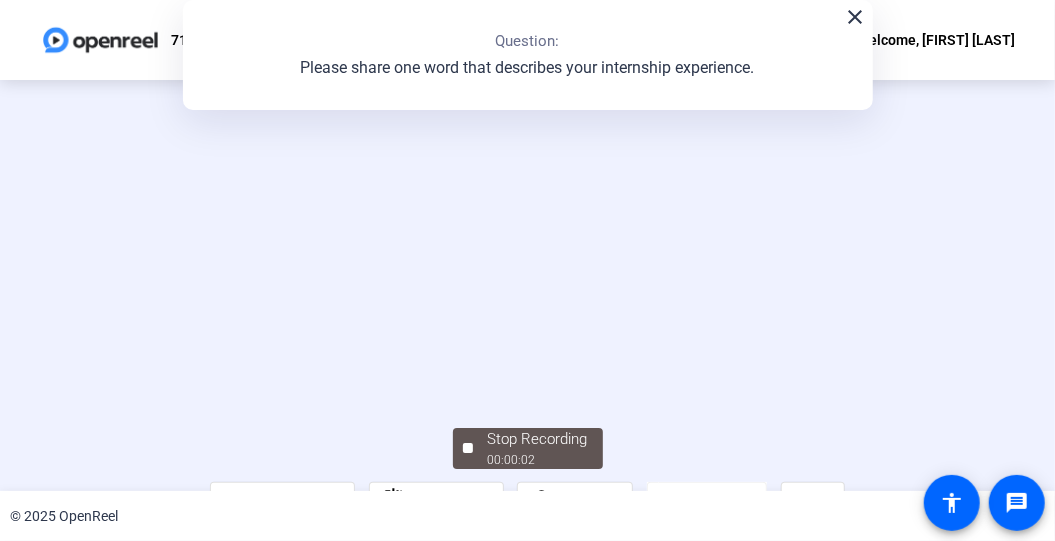 click at bounding box center (527, 231) 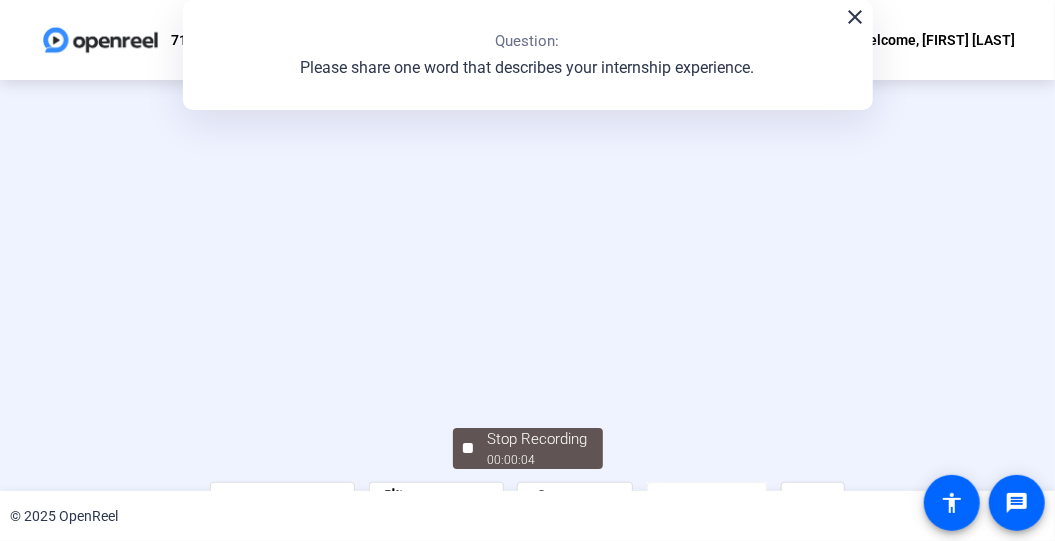 click on "close" 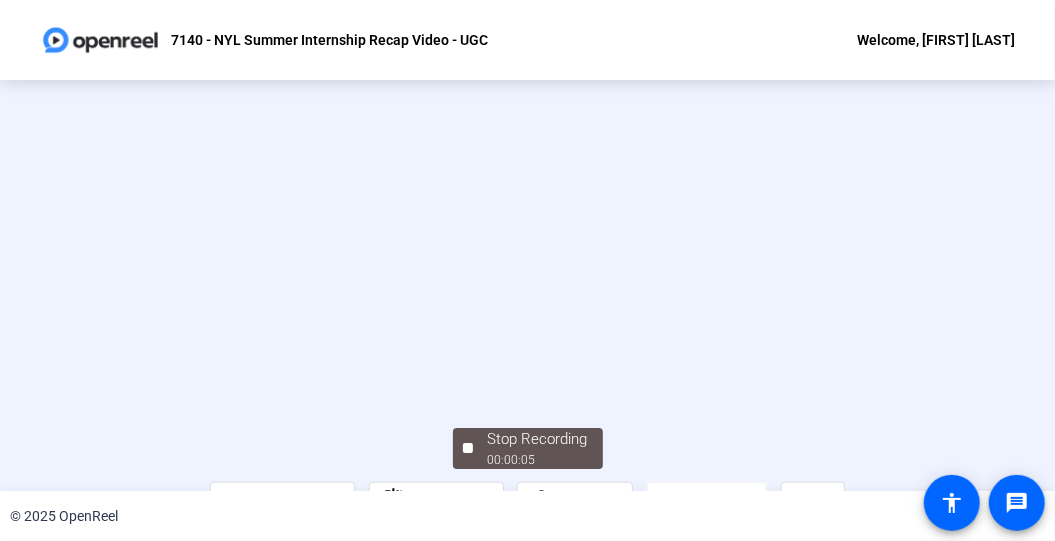 scroll, scrollTop: 120, scrollLeft: 0, axis: vertical 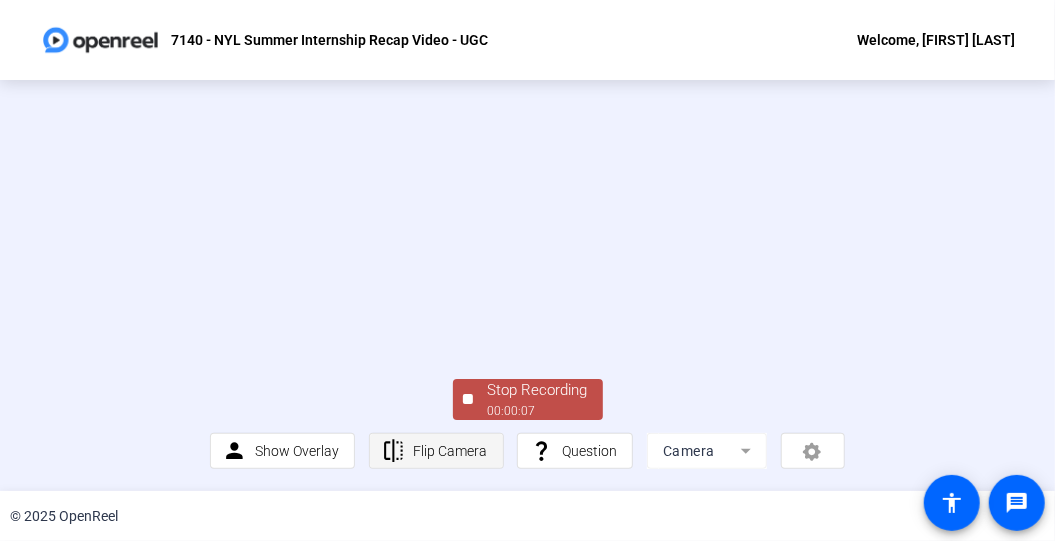 click on "Flip Camera" 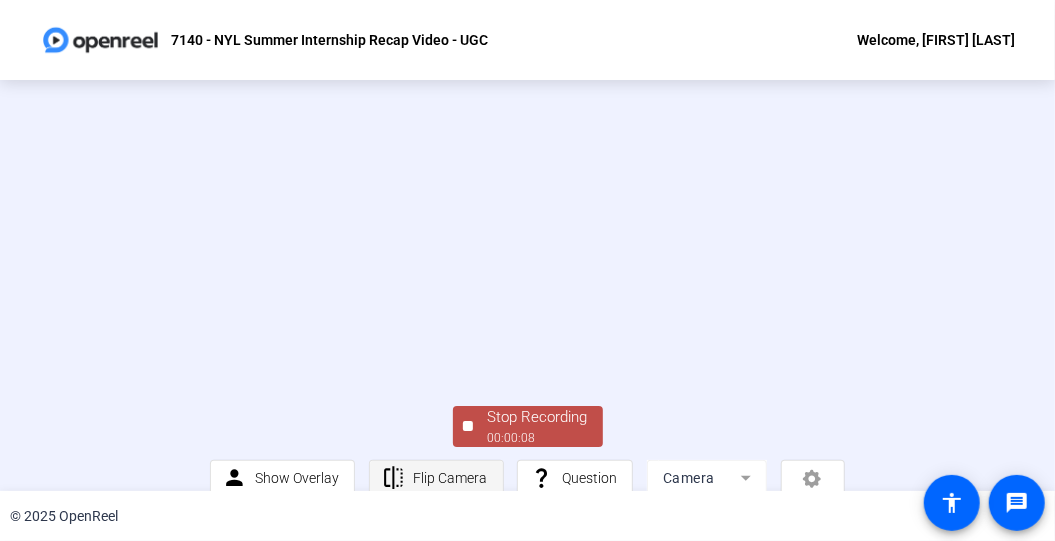 scroll, scrollTop: 96, scrollLeft: 0, axis: vertical 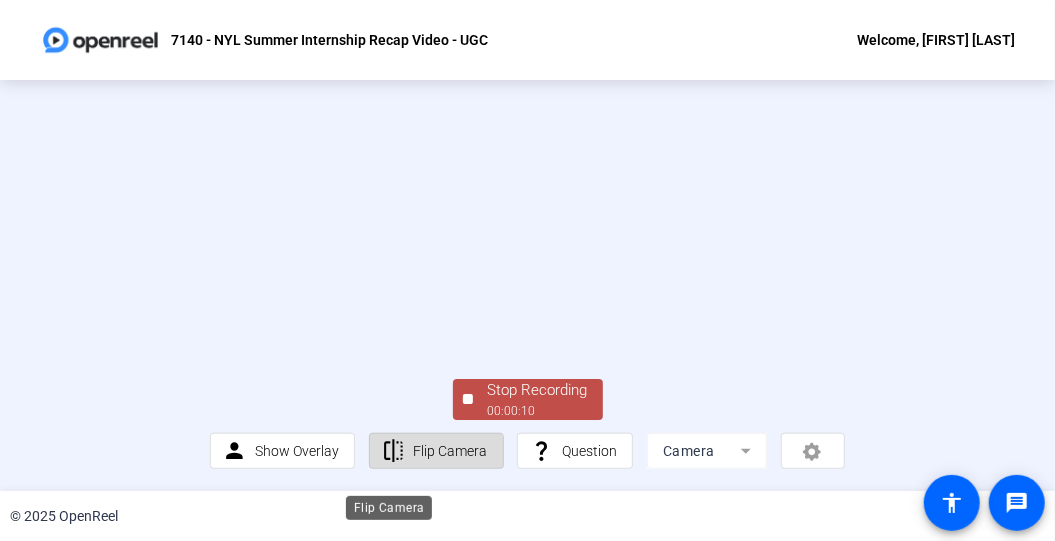 click on "flip" 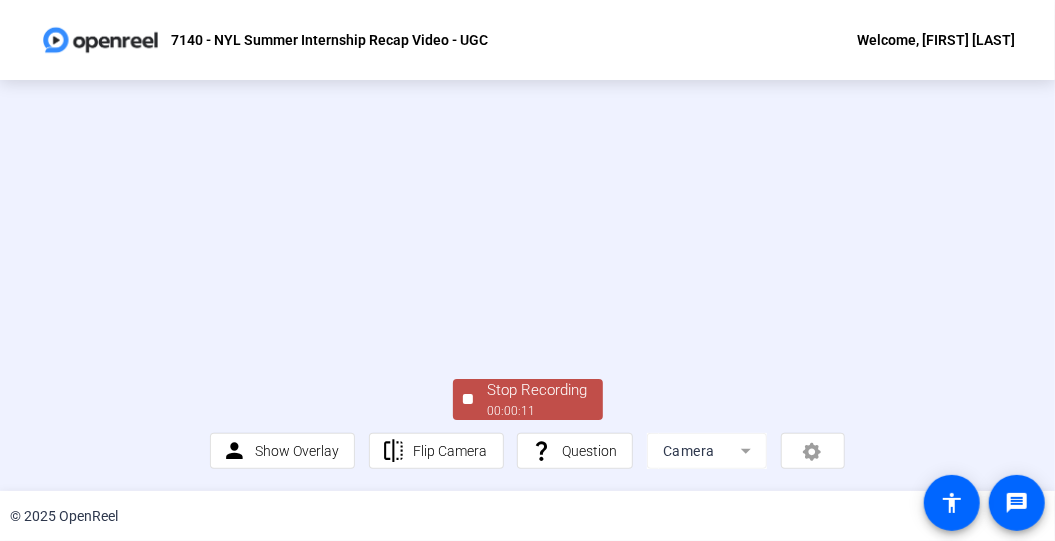 scroll, scrollTop: 110, scrollLeft: 0, axis: vertical 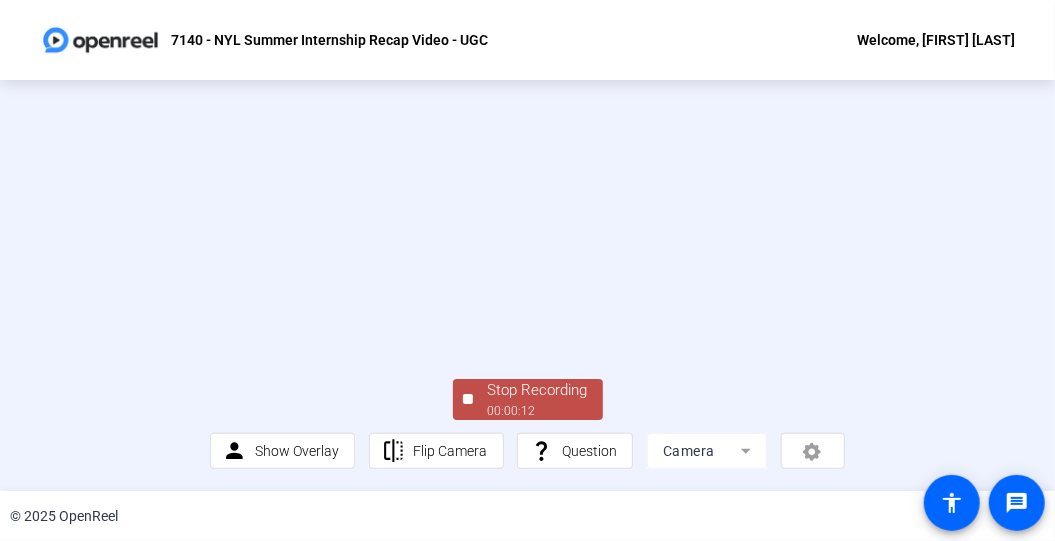 click on "Stop Recording" 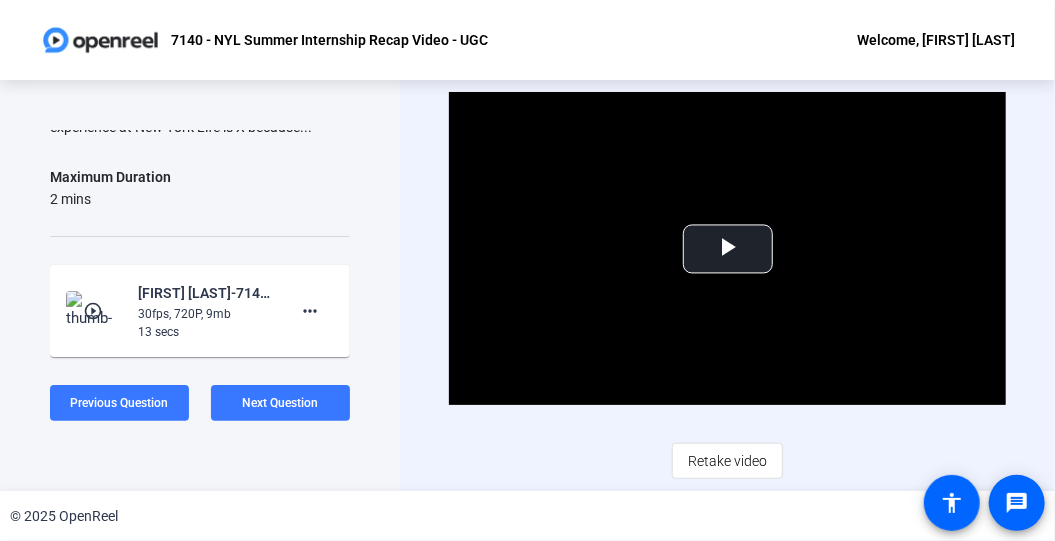 scroll, scrollTop: 247, scrollLeft: 0, axis: vertical 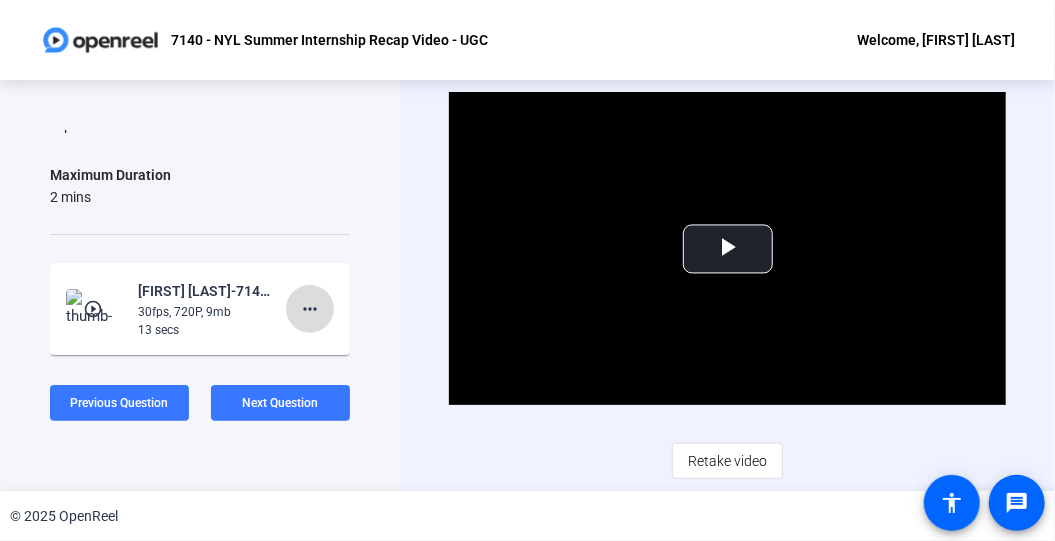 click on "more_horiz" 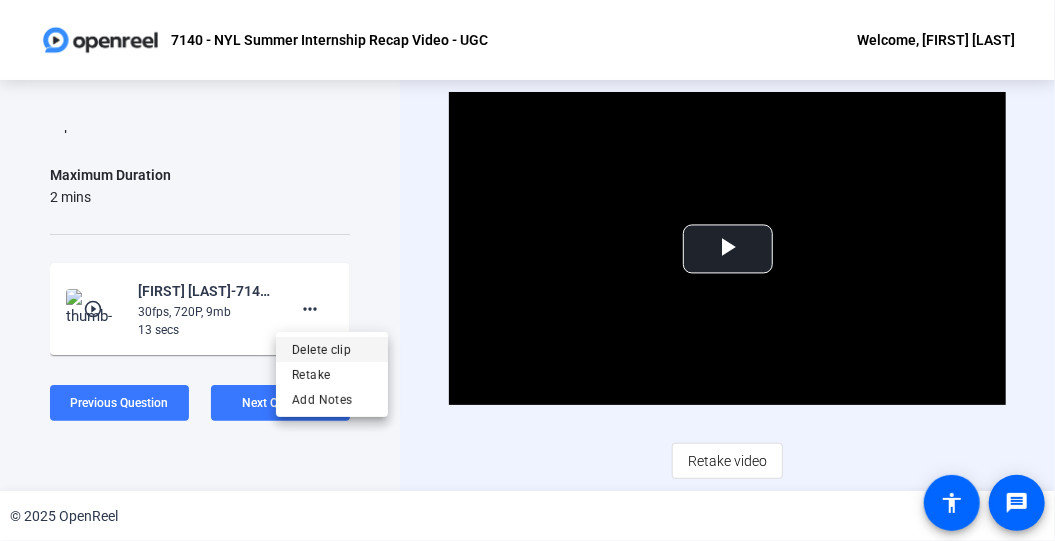 click on "Delete clip" at bounding box center (332, 349) 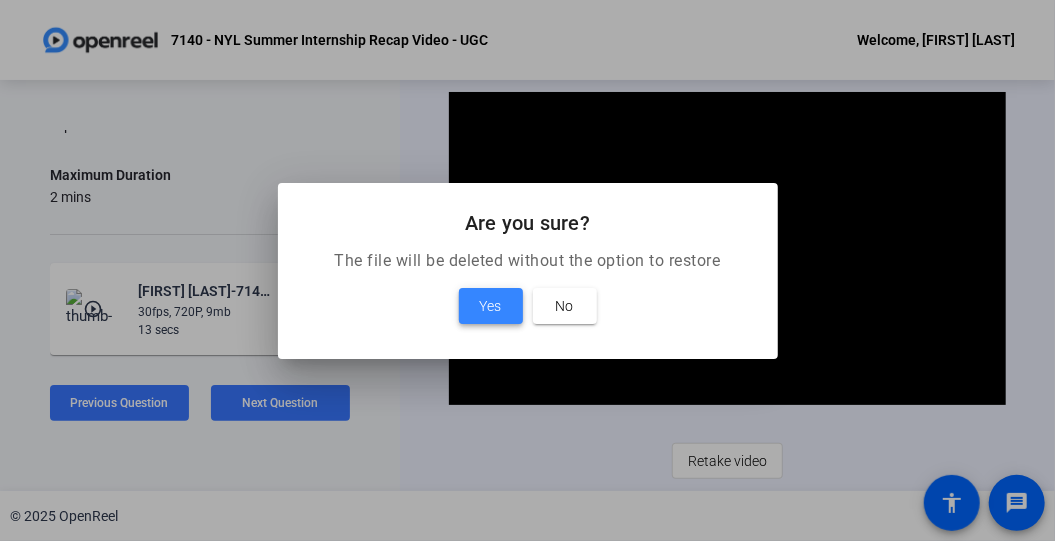 click on "Yes" at bounding box center [491, 306] 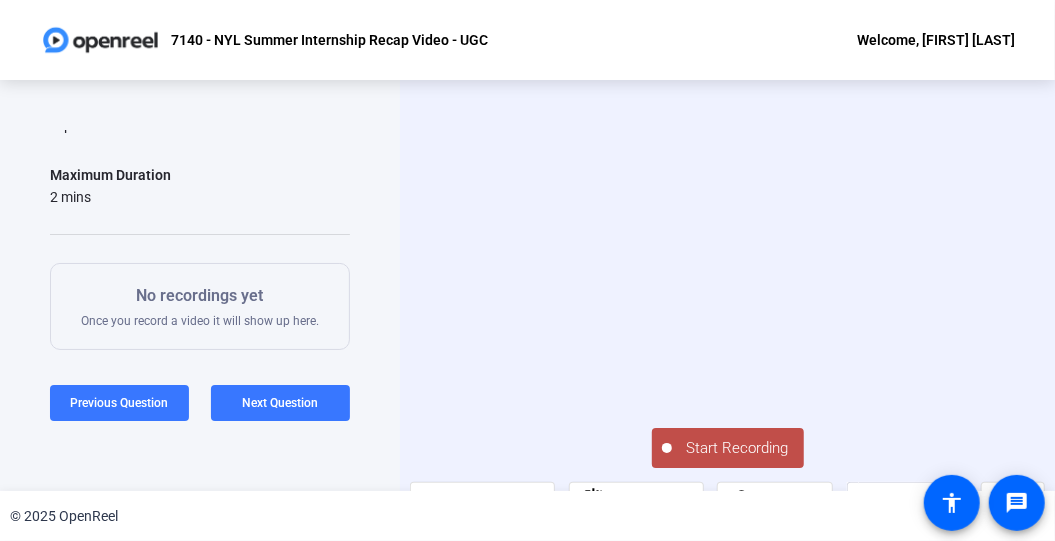 scroll, scrollTop: 48, scrollLeft: 0, axis: vertical 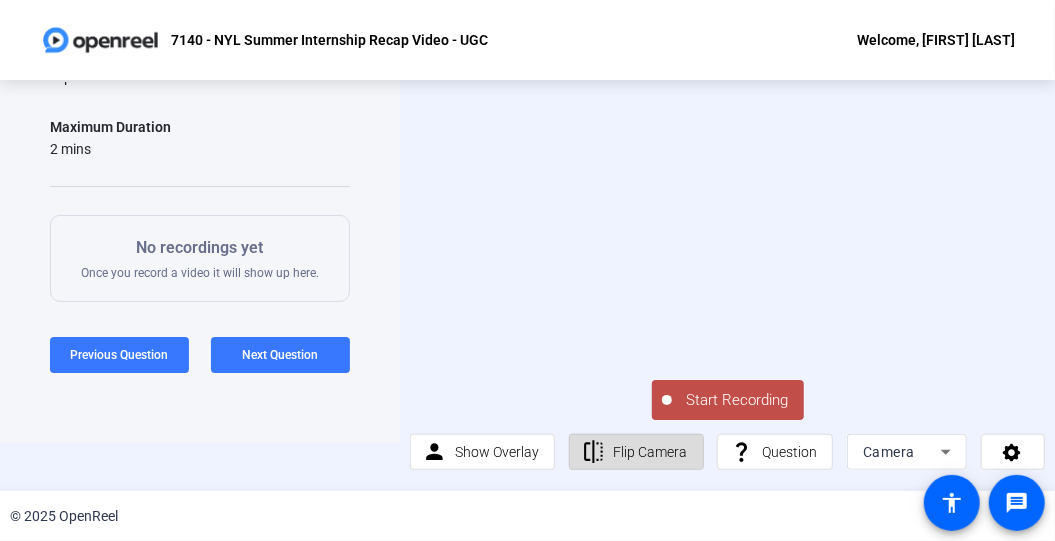 click on "Flip Camera" 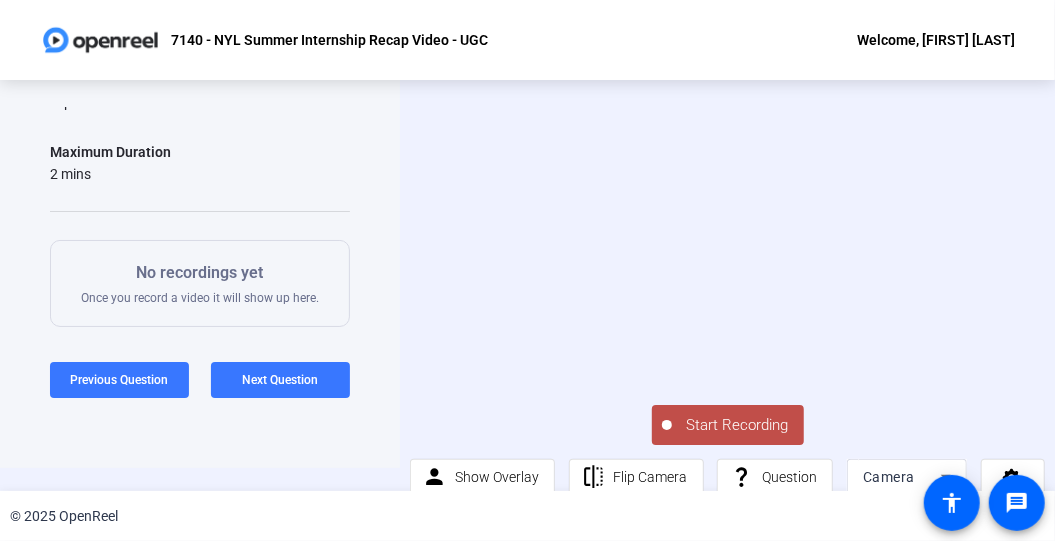 scroll, scrollTop: 12, scrollLeft: 0, axis: vertical 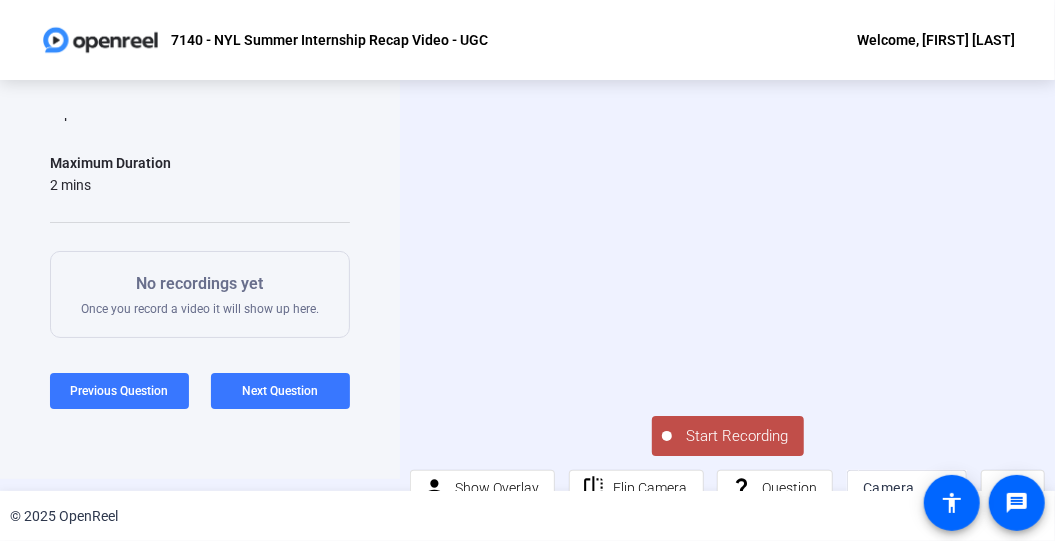 click on "Start Recording" 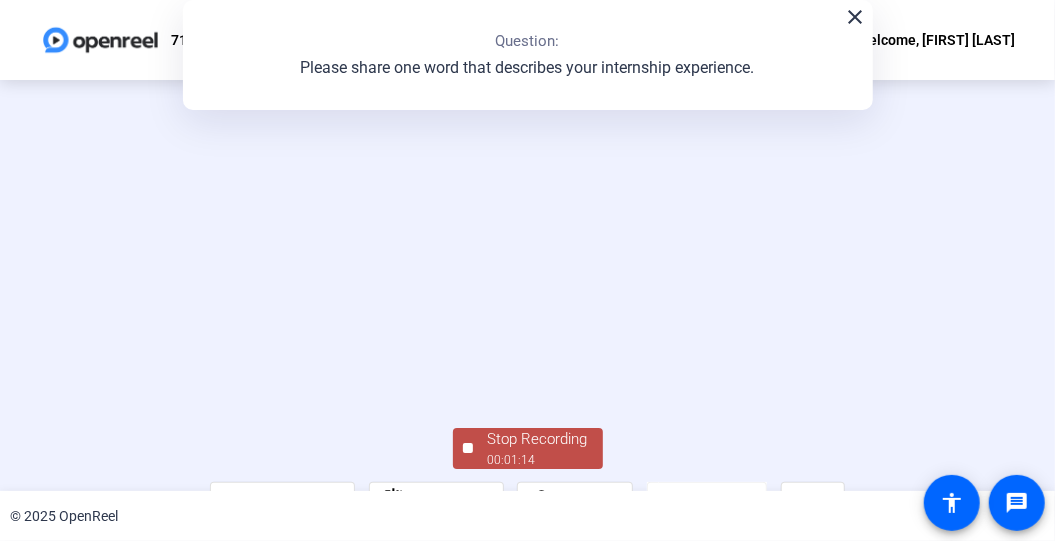 click on "Stop Recording  00:01:14  person  Show Overlay flip Flip Camera question_mark  Question Camera" 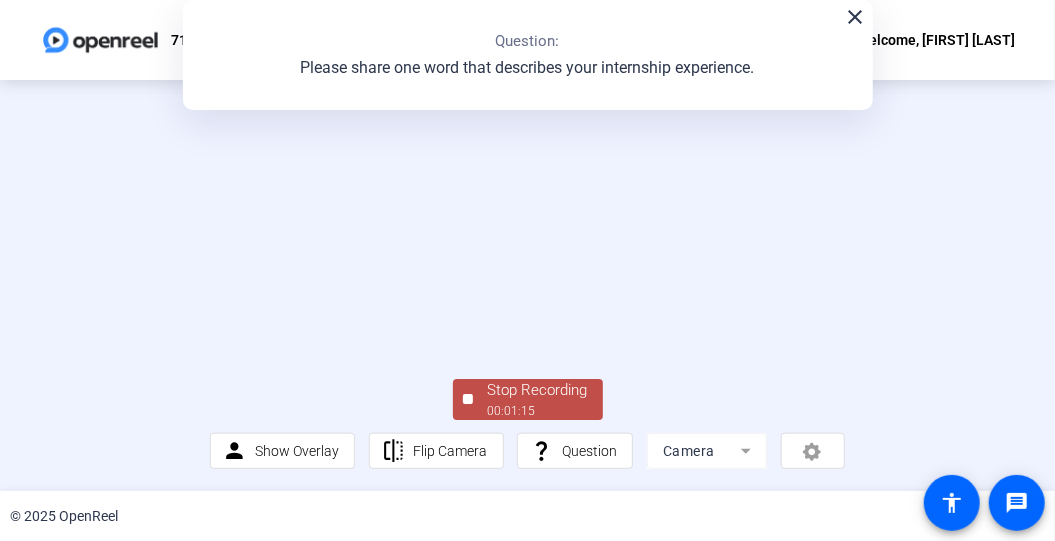scroll, scrollTop: 120, scrollLeft: 0, axis: vertical 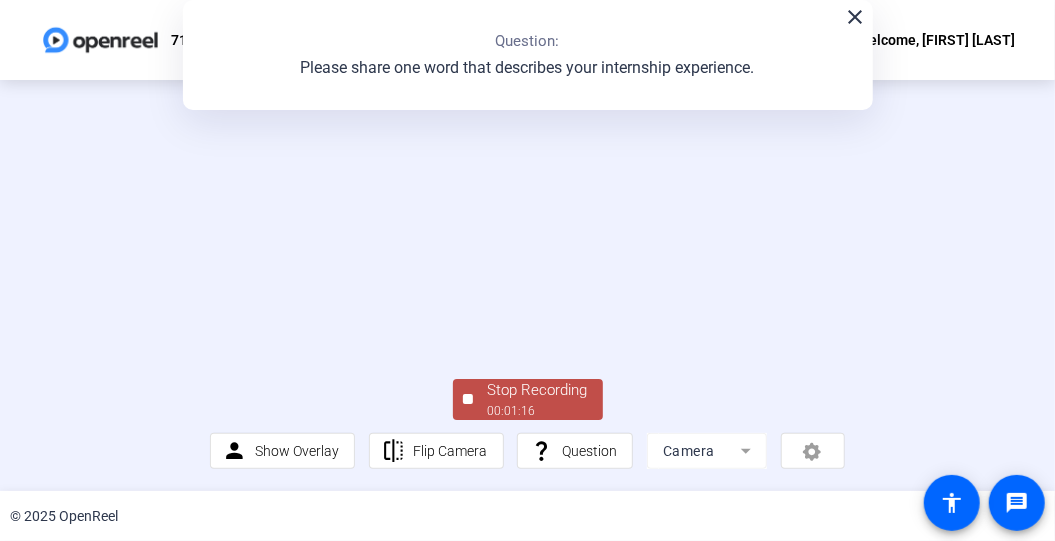 click on "Stop Recording  00:01:16" 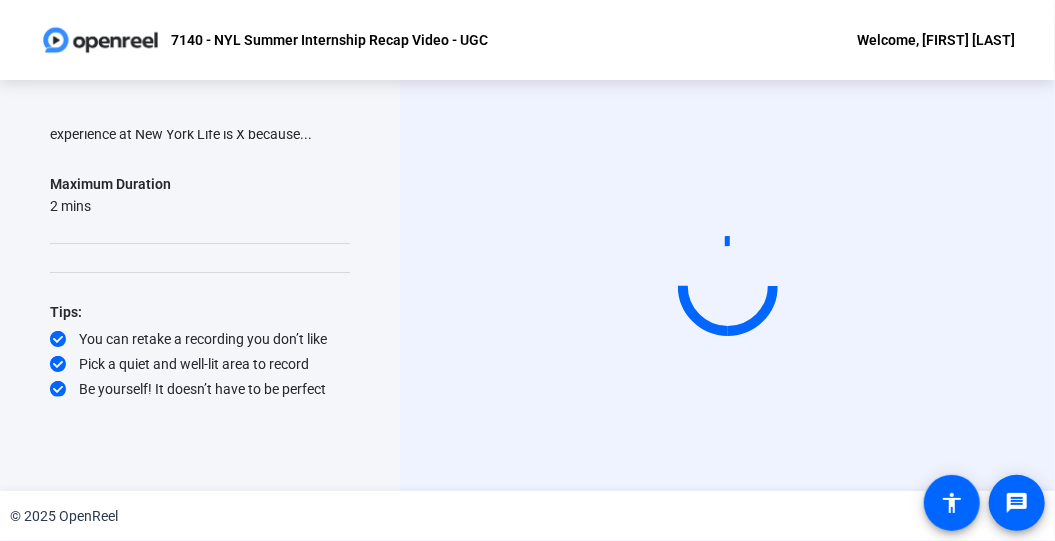 scroll, scrollTop: 236, scrollLeft: 0, axis: vertical 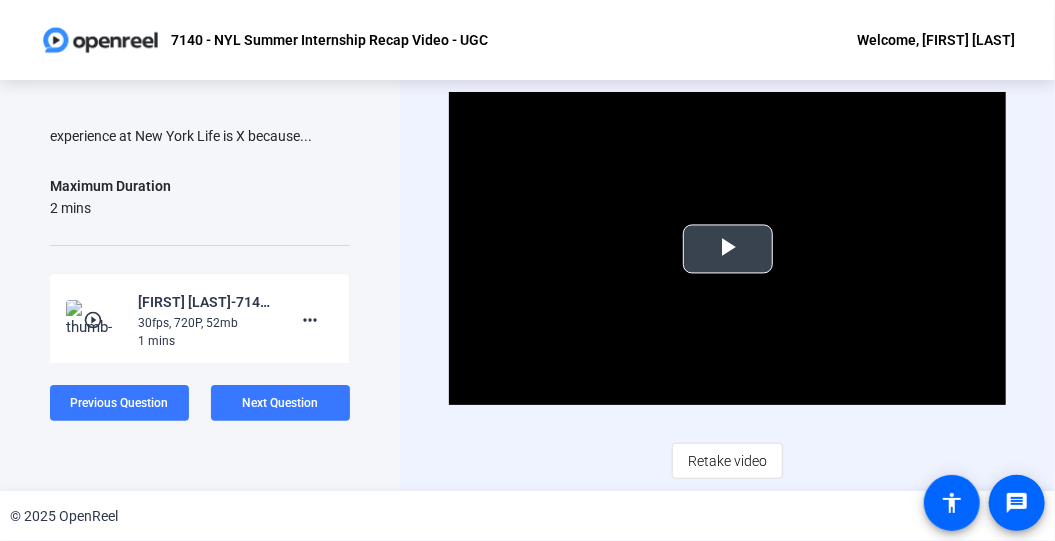 click at bounding box center (728, 249) 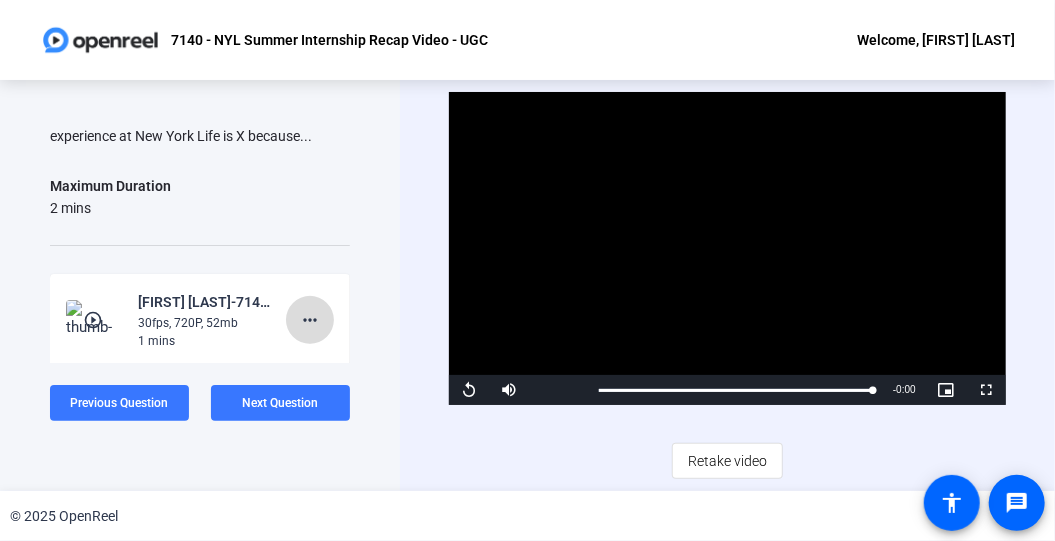 click on "more_horiz" 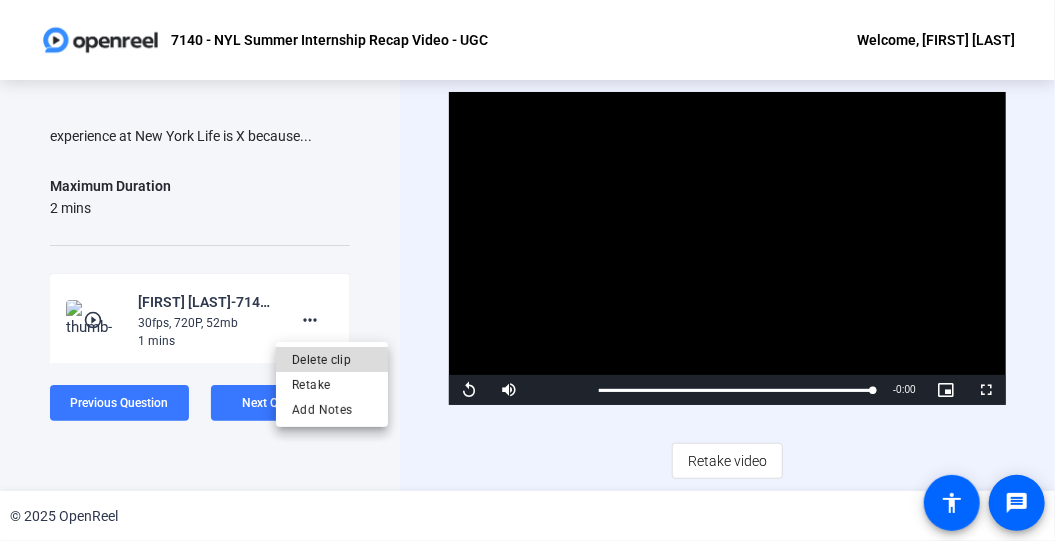 click on "Delete clip" at bounding box center [332, 360] 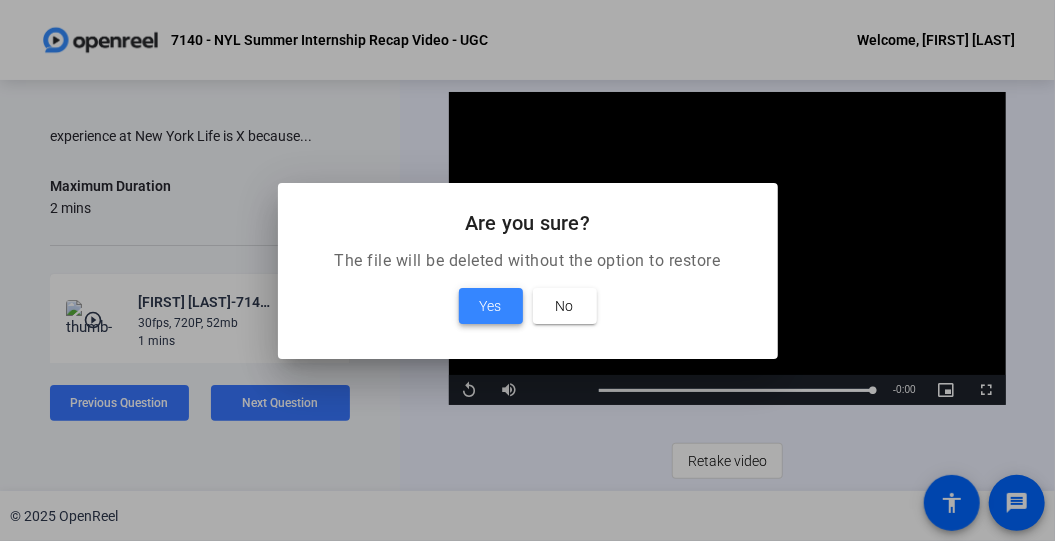 click at bounding box center (491, 306) 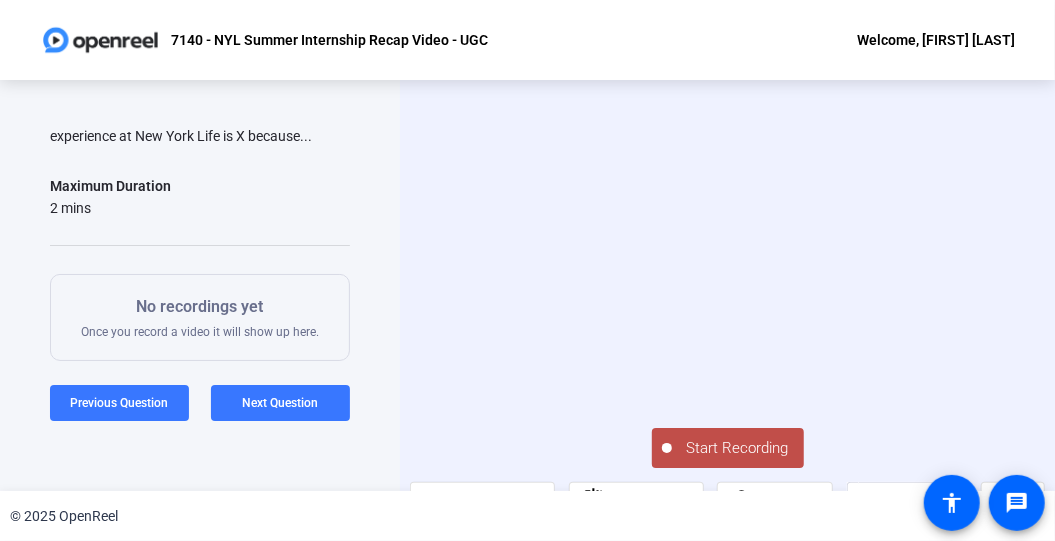 scroll, scrollTop: 96, scrollLeft: 0, axis: vertical 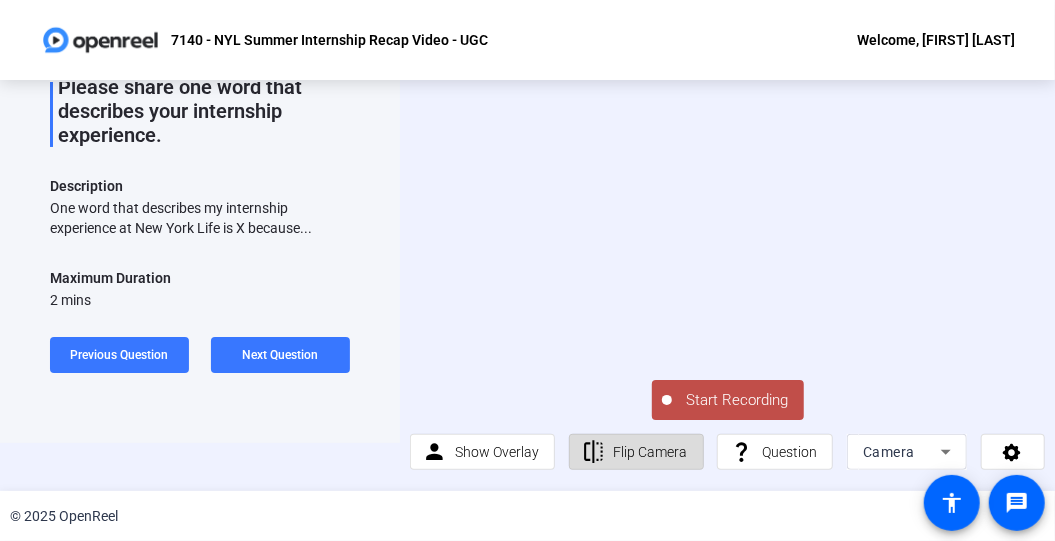 click on "Flip Camera" 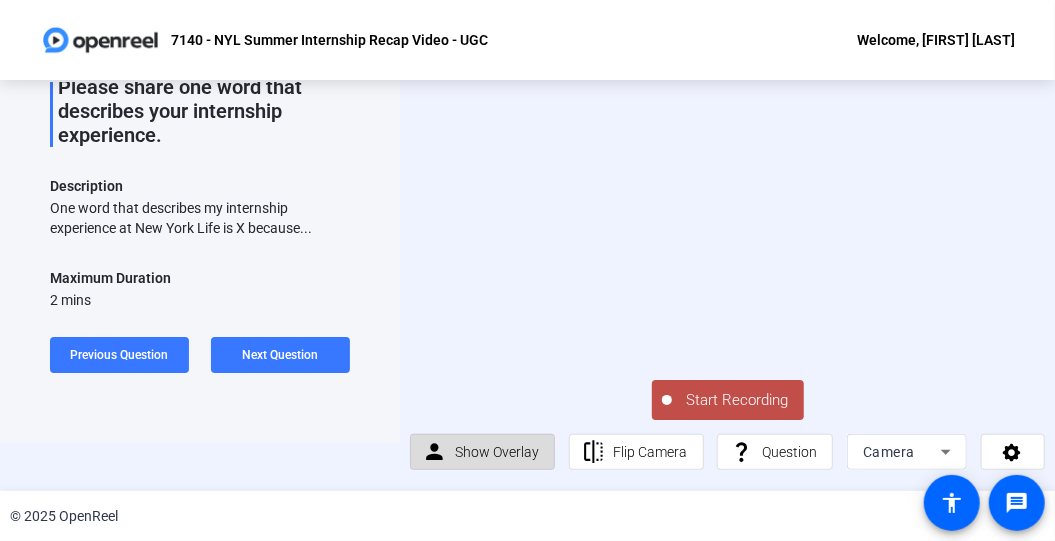 click on "Show Overlay" 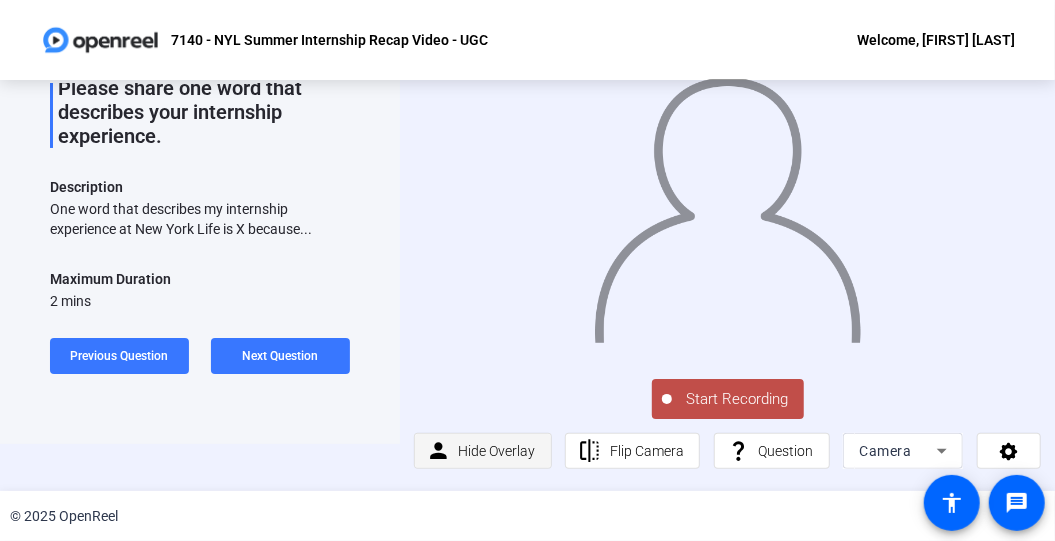 scroll, scrollTop: 46, scrollLeft: 0, axis: vertical 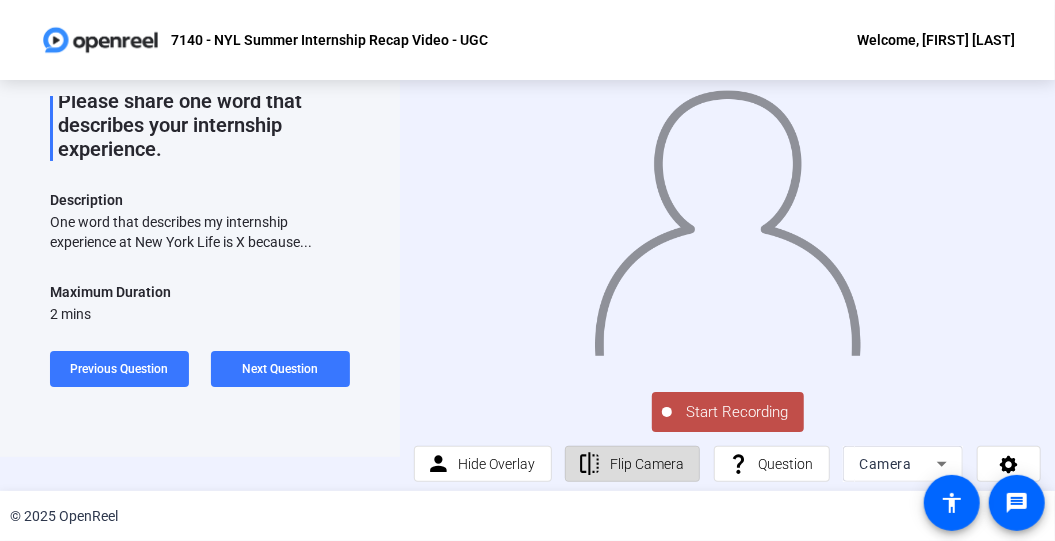 click on "Flip Camera" 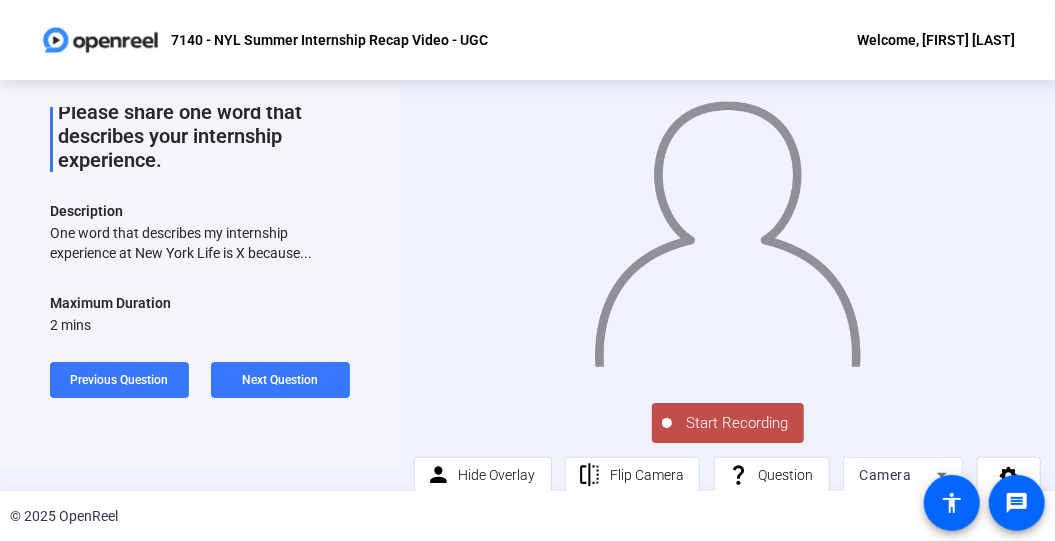 scroll, scrollTop: 22, scrollLeft: 0, axis: vertical 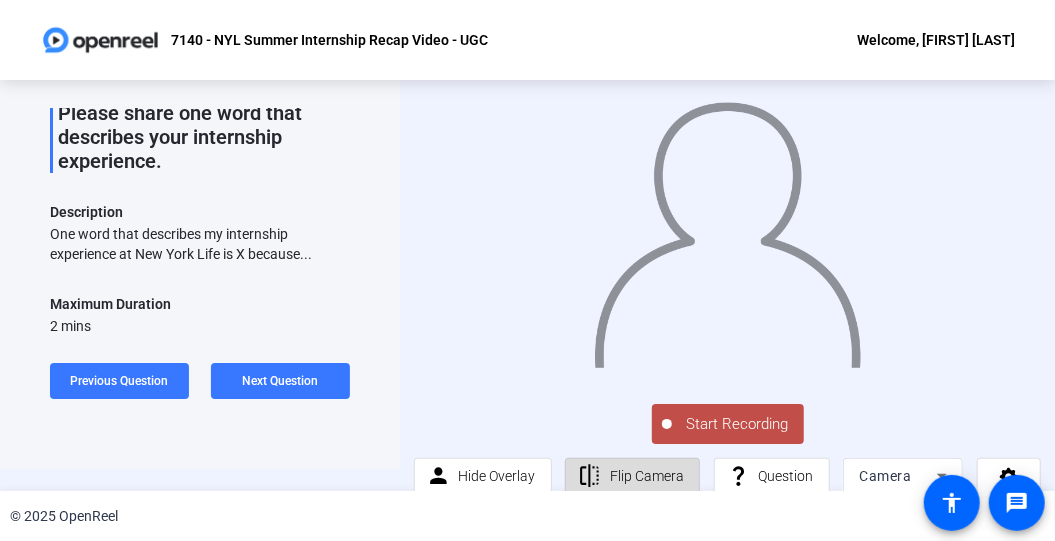 click on "Flip Camera" 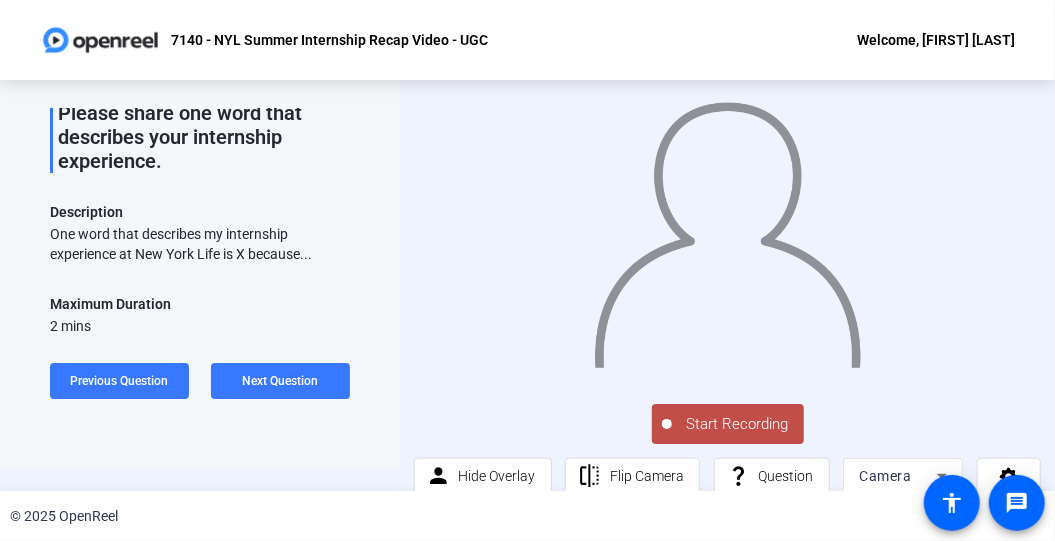 click on "Start Recording" 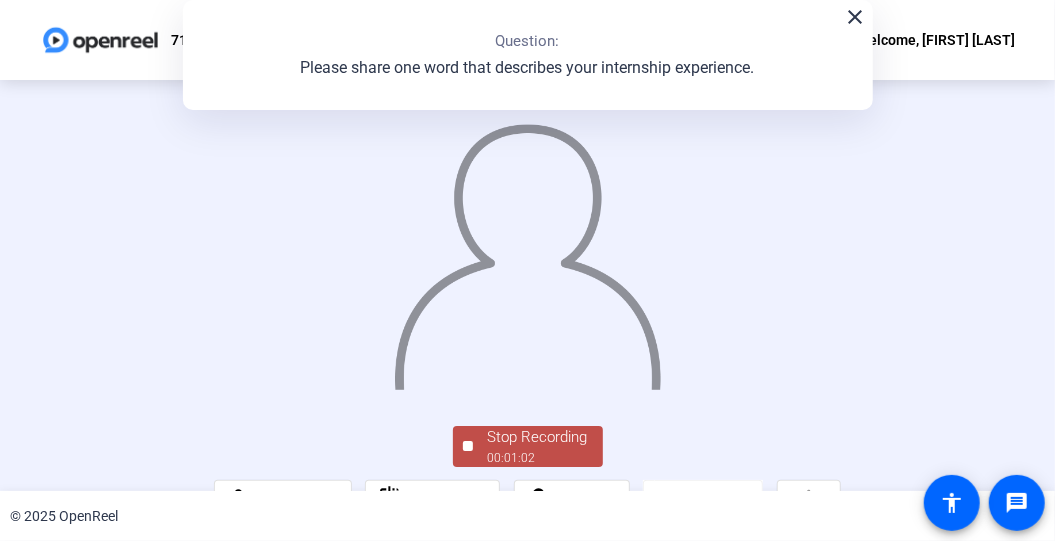 click 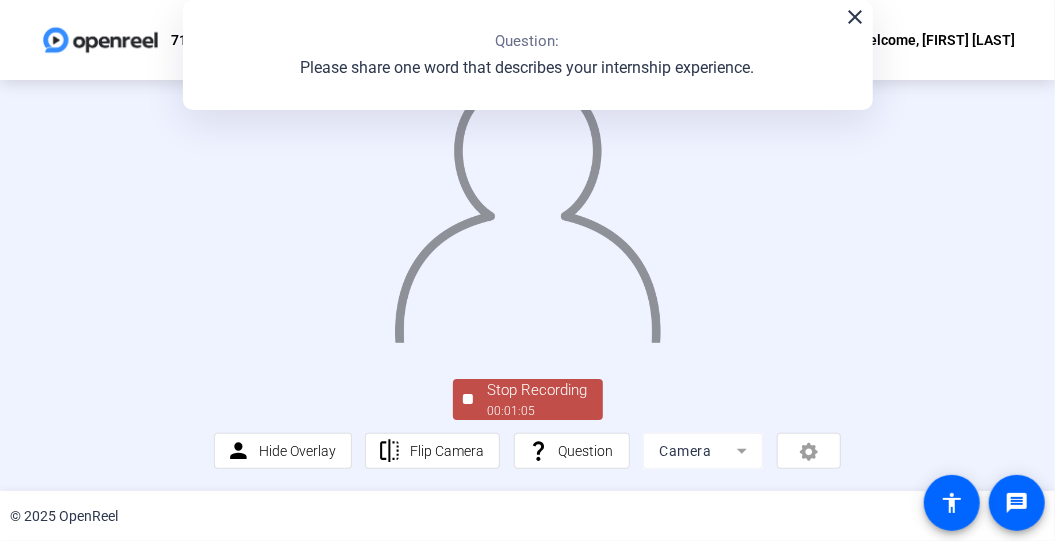 scroll, scrollTop: 80, scrollLeft: 0, axis: vertical 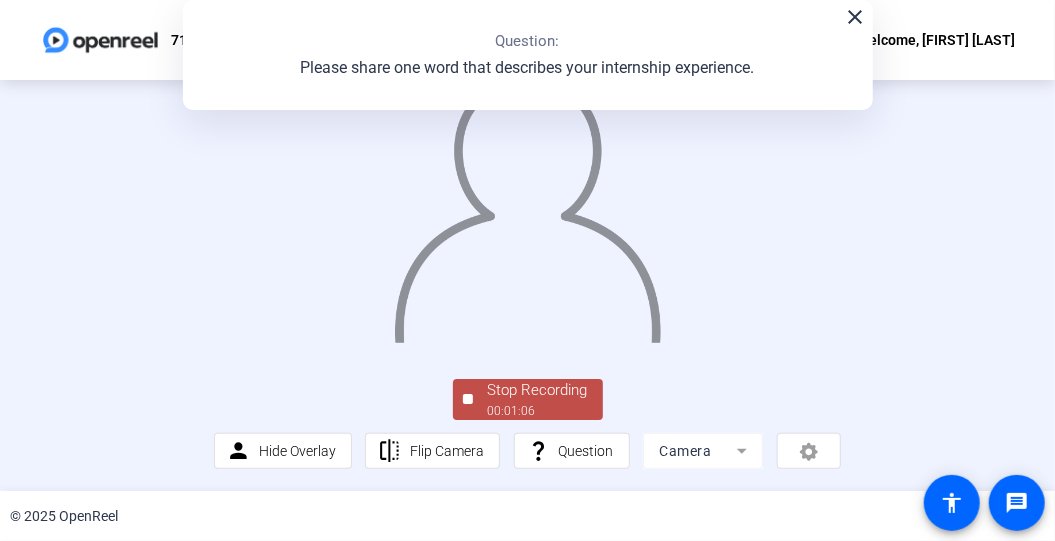 click on "Stop Recording  00:01:06" 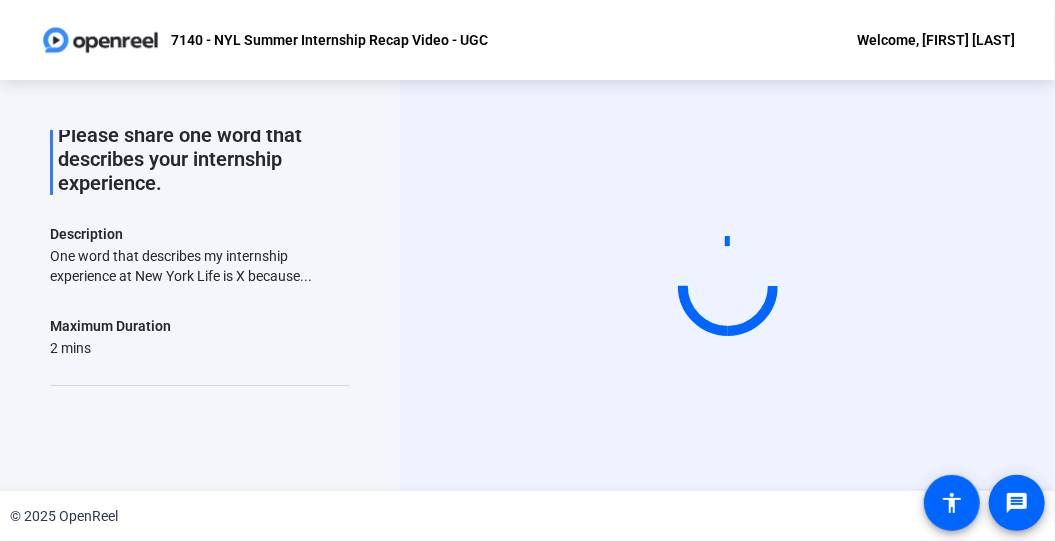 scroll, scrollTop: 0, scrollLeft: 0, axis: both 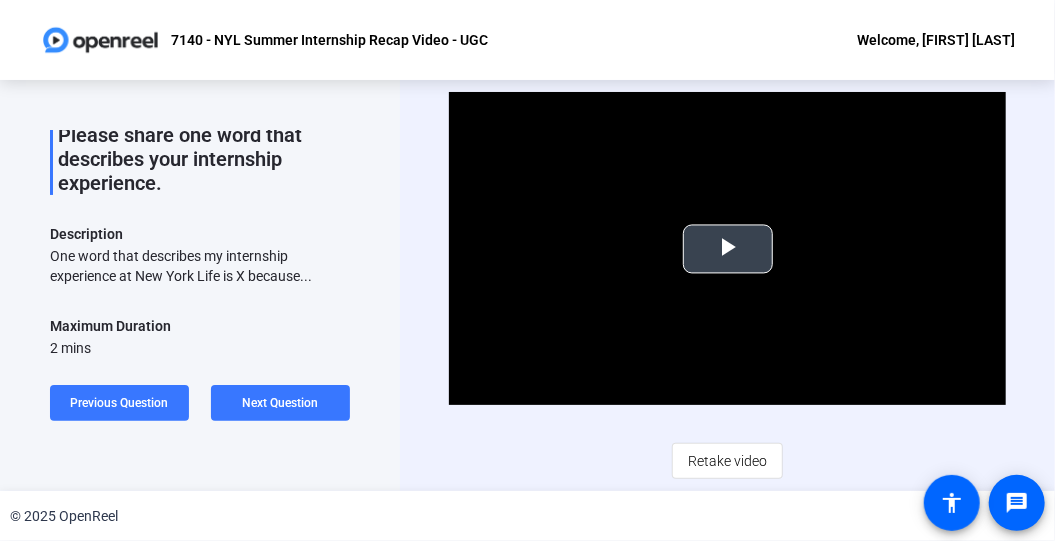 click at bounding box center [728, 249] 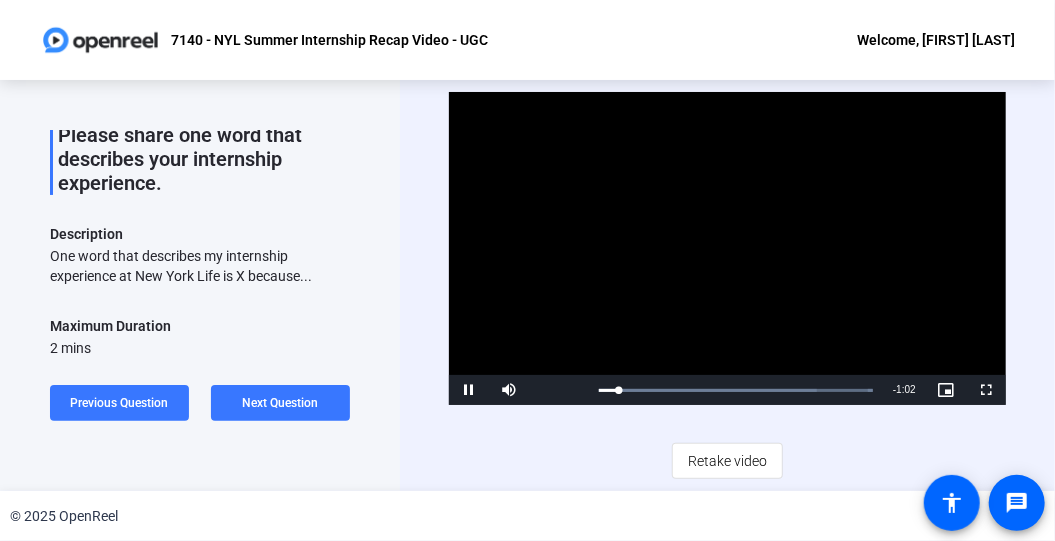 click on "Video Player is loading. Play Video Pause Mute Current Time  0:04 / Duration  1:06 Loaded :  100.00% 0:04 Stream Type  LIVE Seek to live, currently behind live LIVE Remaining Time  - 1:02   1x Playback Rate Chapters Chapters Descriptions descriptions off , selected Captions captions settings , opens captions settings dialog captions off , selected Audio Track Picture-in-Picture Fullscreen This is a modal window. Beginning of dialog window. Escape will cancel and close the window. Text Color White Black Red Green Blue Yellow Magenta Cyan Transparency Opaque Semi-Transparent Background Color Black White Red Green Blue Yellow Magenta Cyan Transparency Opaque Semi-Transparent Transparent Window Color Black White Red Green Blue Yellow Magenta Cyan Transparency Transparent Semi-Transparent Opaque Font Size 50% 75% 100% 125% 150% 175% 200% 300% 400% Text Edge Style None Raised Depressed Uniform Dropshadow Font Family Proportional Sans-Serif Monospace Sans-Serif Proportional Serif Monospace Serif Casual Script" 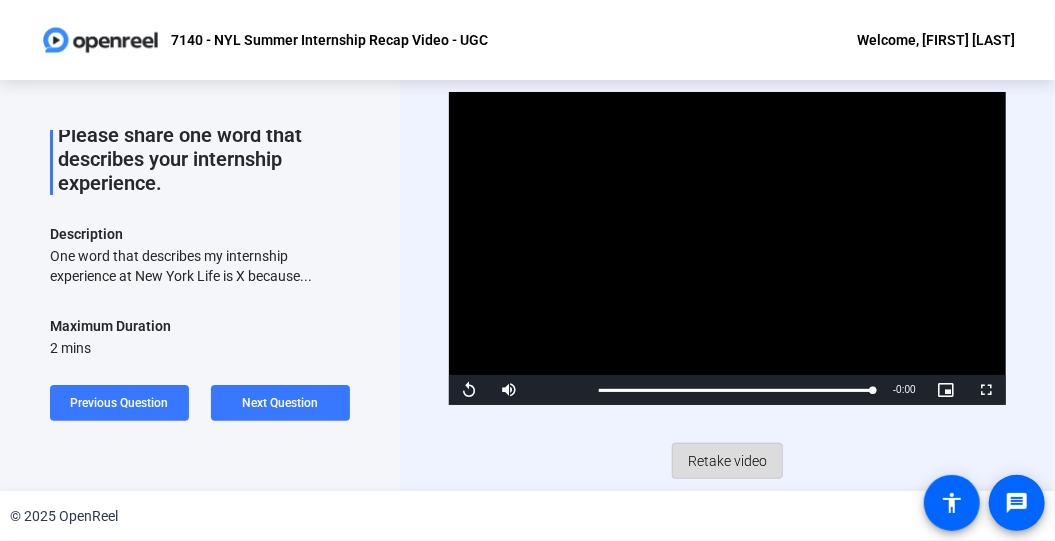 click on "Retake video" 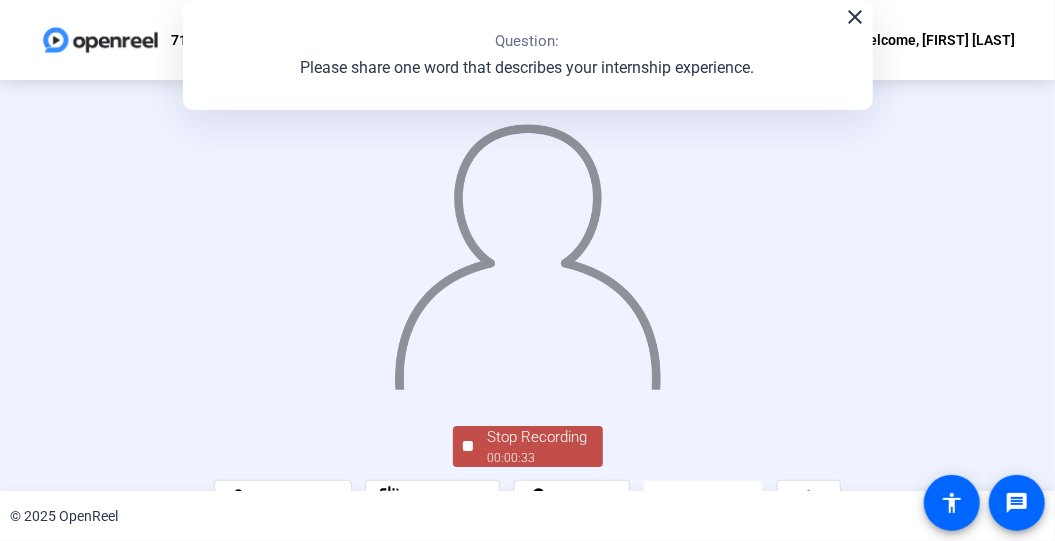 click on "close Question:  Please share one word that describes your internship experience." 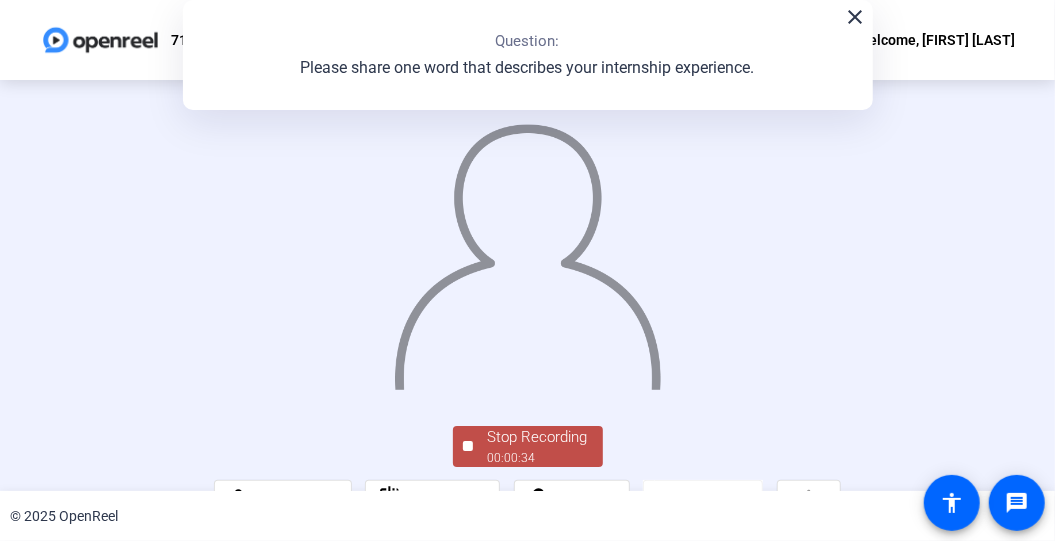 click on "close" 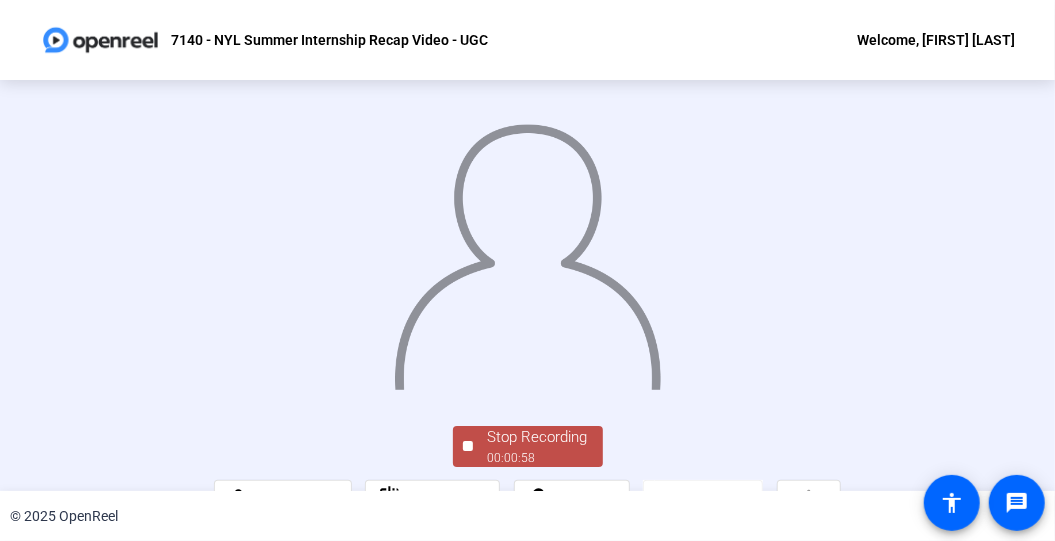 scroll, scrollTop: 120, scrollLeft: 0, axis: vertical 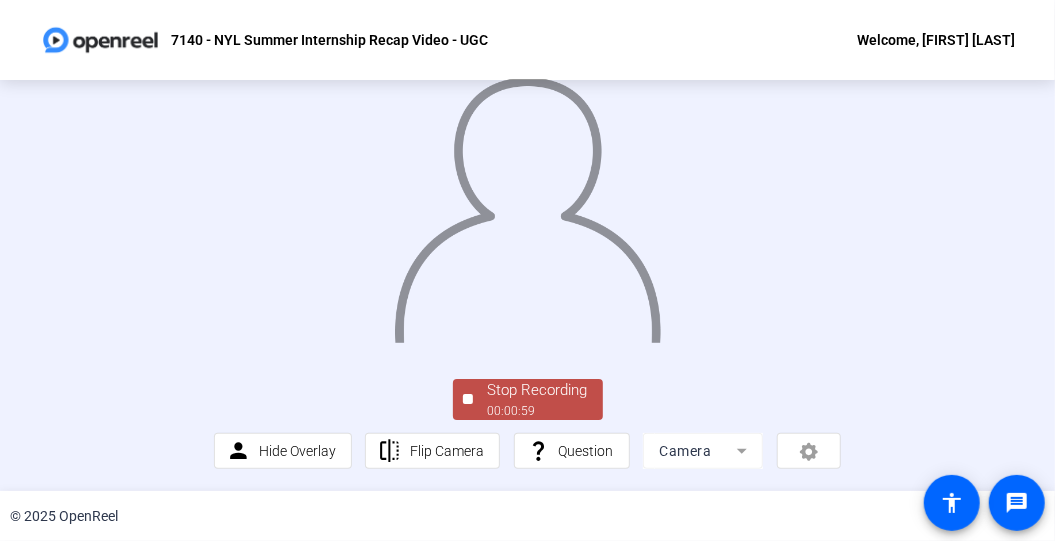 click on "Stop Recording  00:00:59" 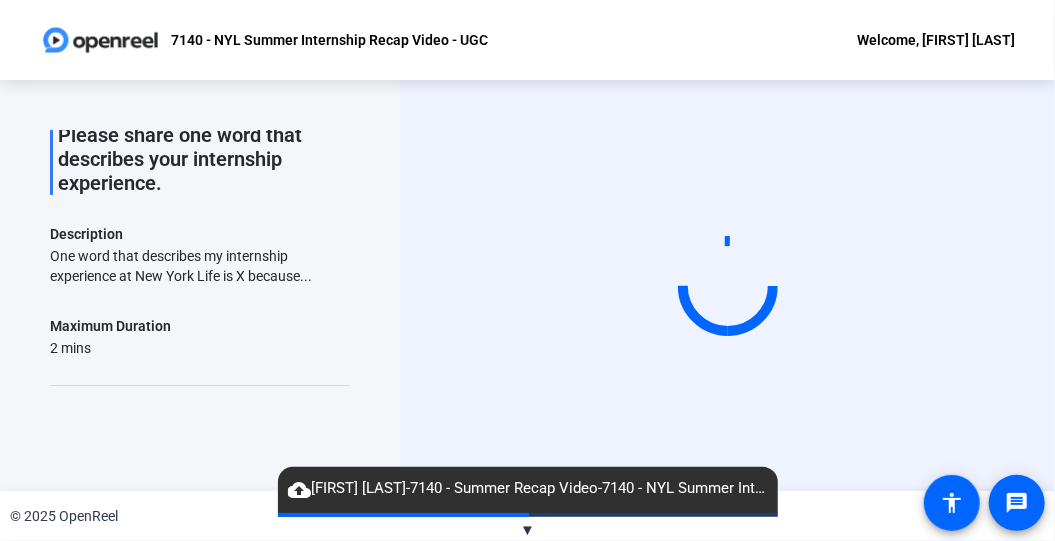click on "7140 - NYL Summer Internship Recap Video - UGC Welcome, [FIRST] [LAST]" 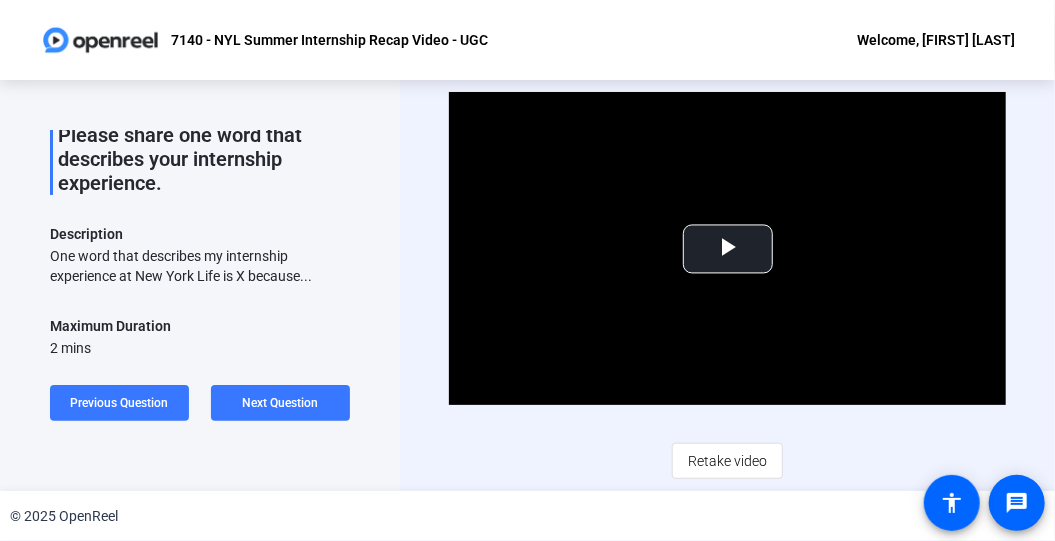 scroll, scrollTop: 392, scrollLeft: 0, axis: vertical 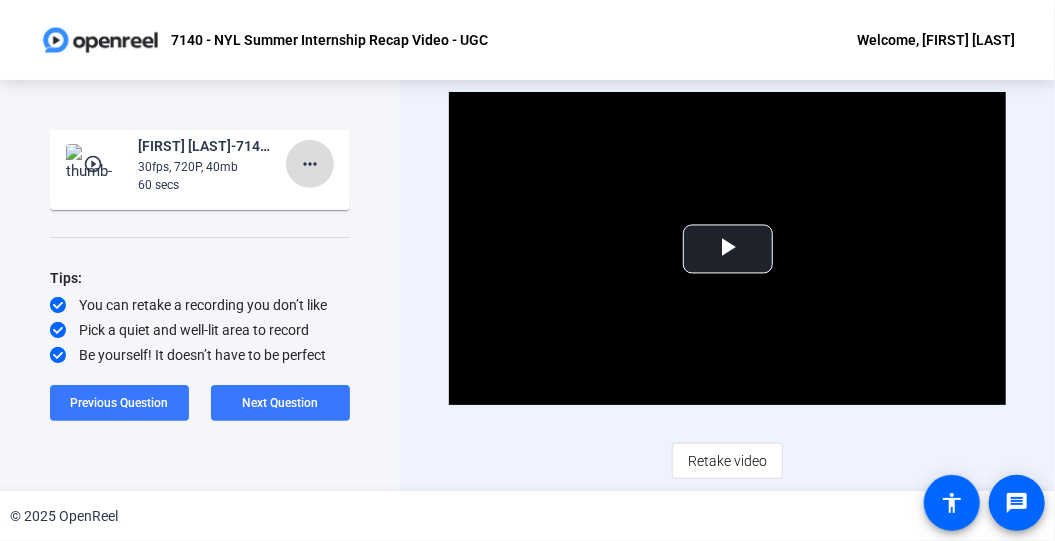 click on "more_horiz" 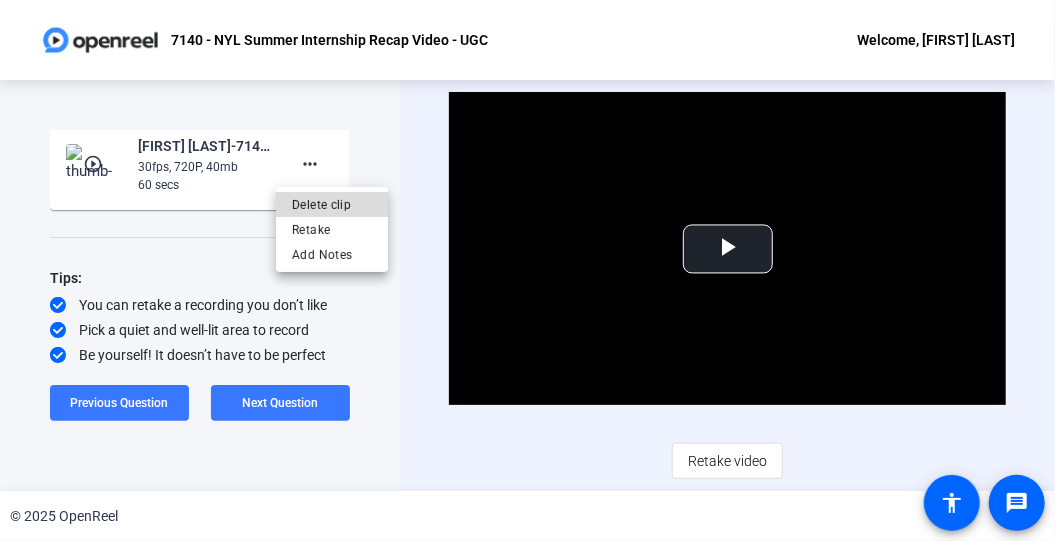 click on "Delete clip" at bounding box center [332, 204] 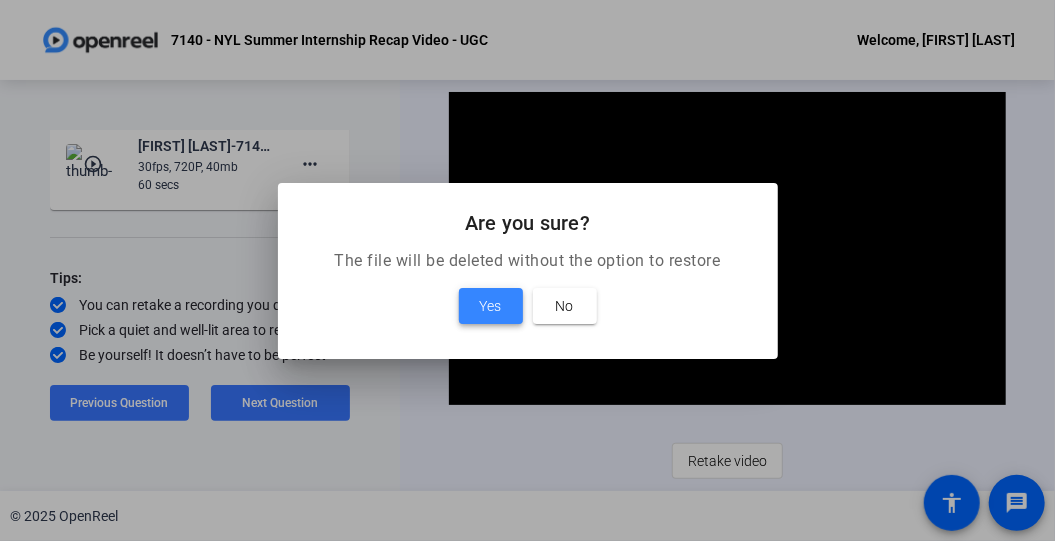 click at bounding box center [491, 306] 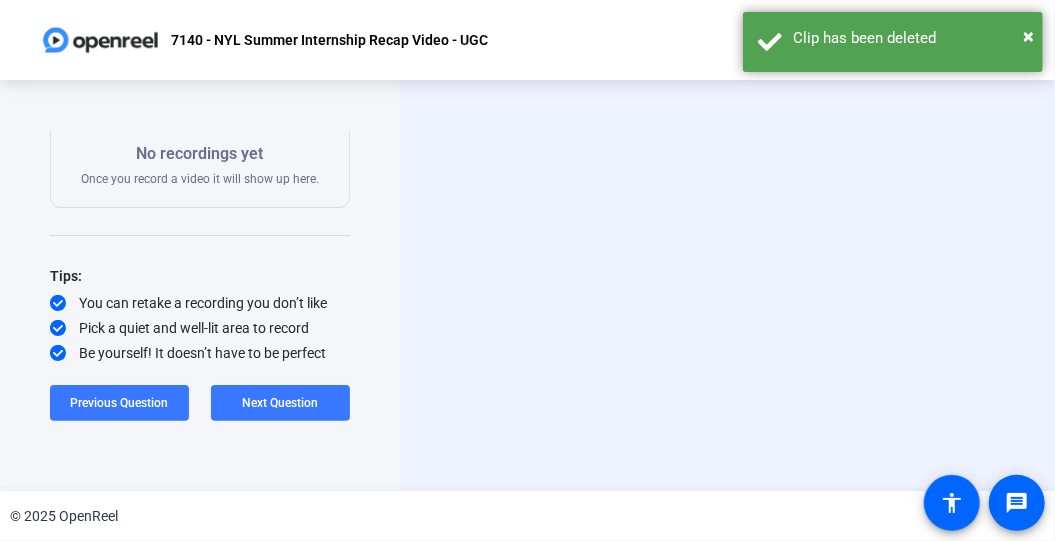 scroll, scrollTop: 386, scrollLeft: 0, axis: vertical 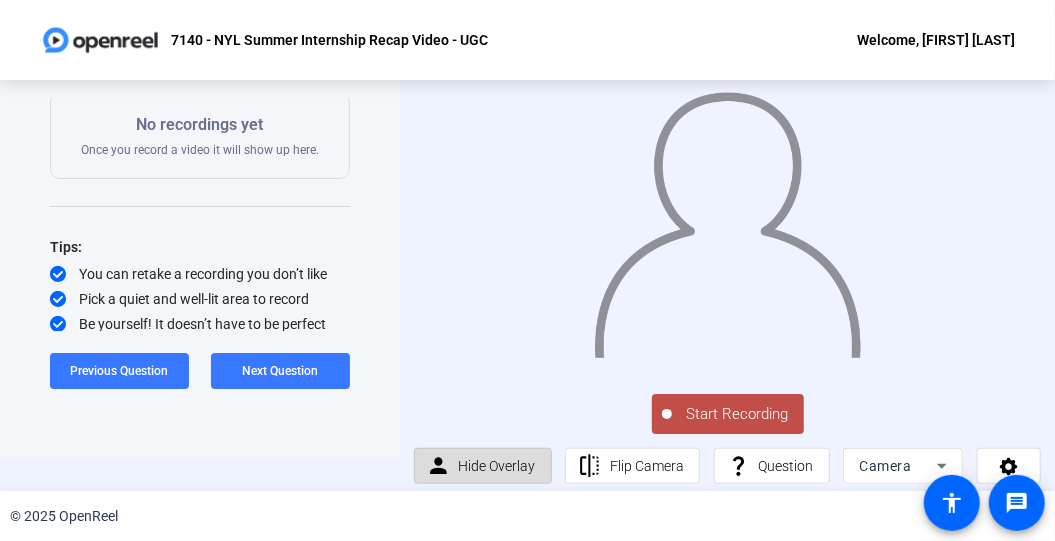 click on "Hide Overlay" 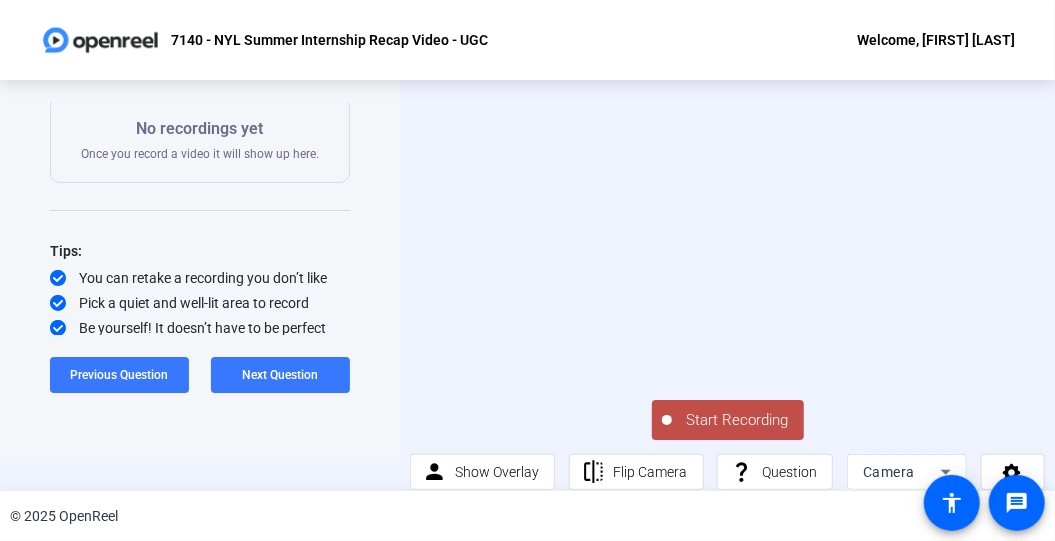 scroll, scrollTop: 0, scrollLeft: 0, axis: both 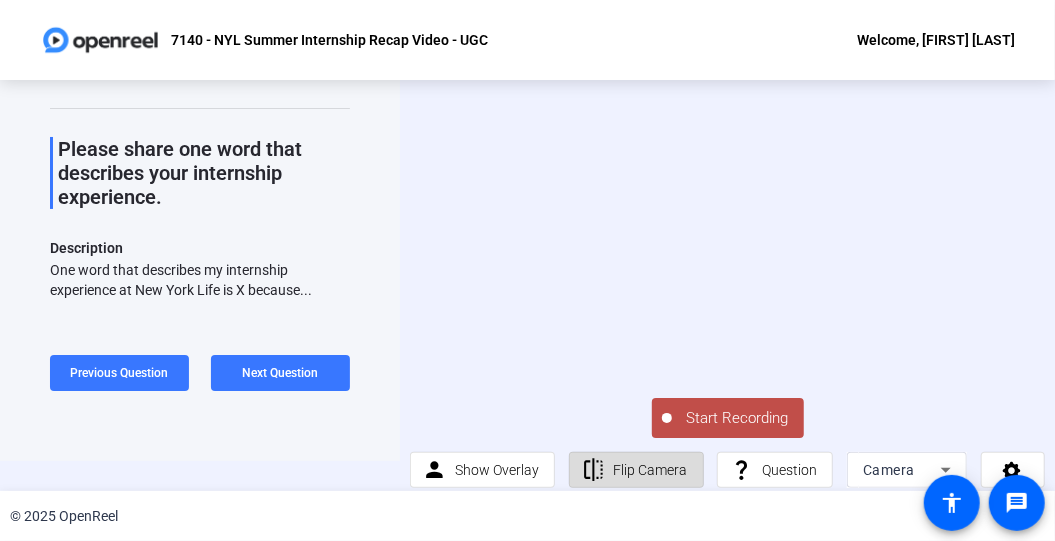 click on "Flip Camera" 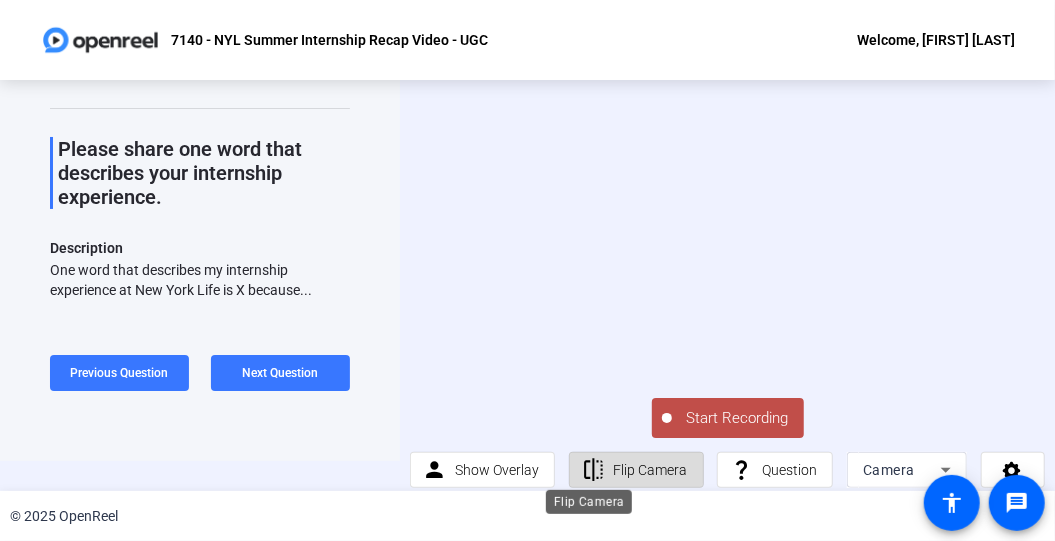 click on "flip" 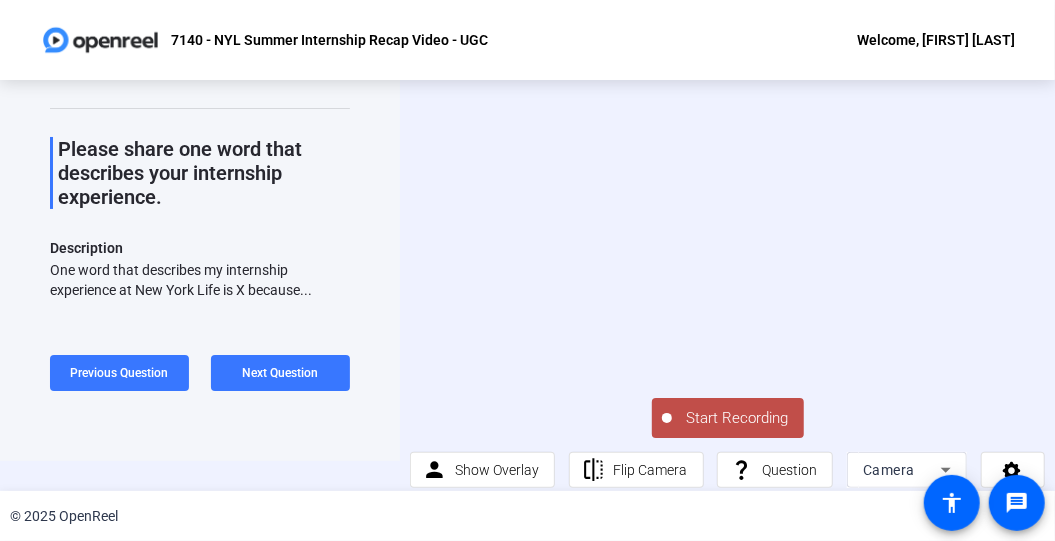 click on "Start Recording" 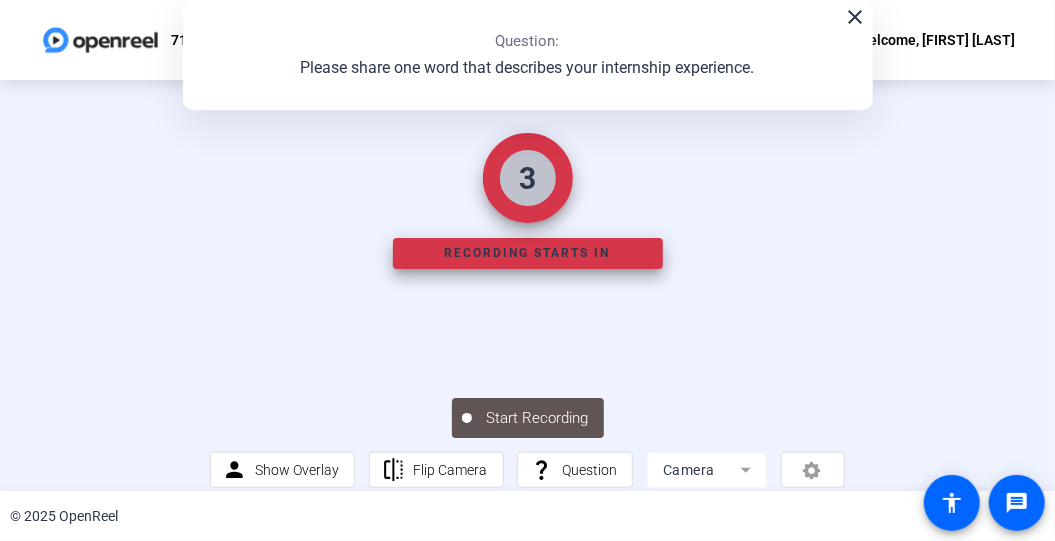 scroll, scrollTop: 0, scrollLeft: 0, axis: both 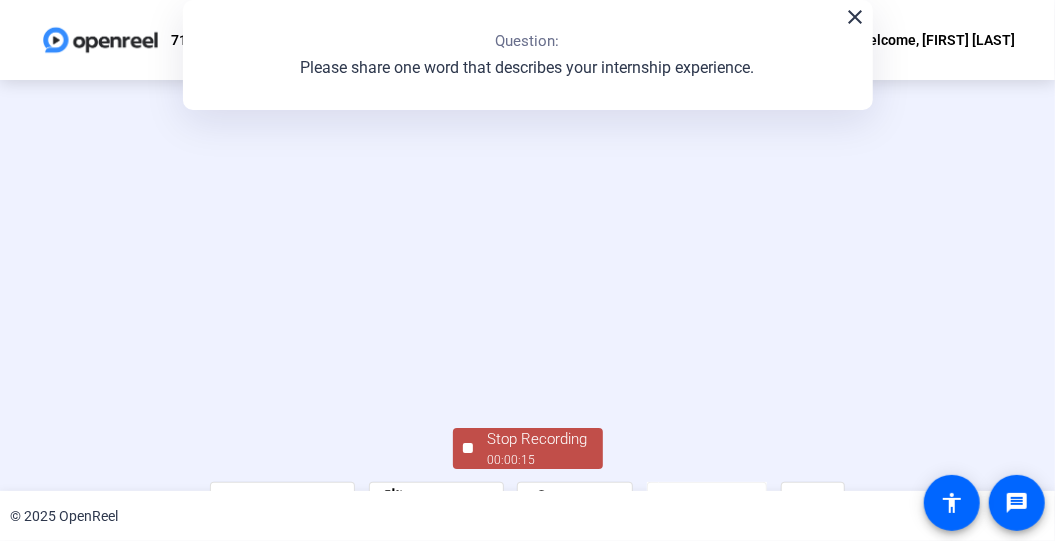 click at bounding box center [527, 231] 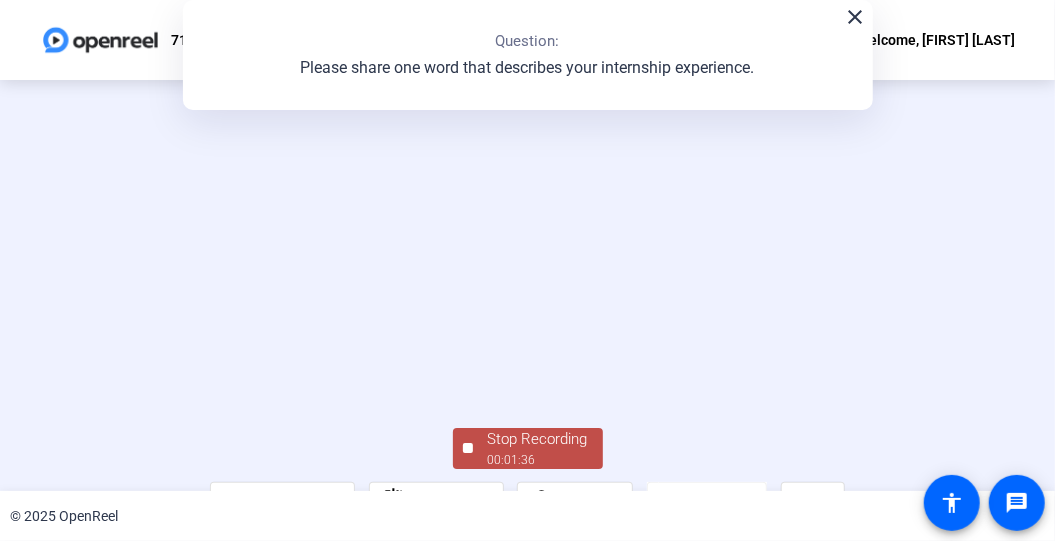 scroll, scrollTop: 120, scrollLeft: 0, axis: vertical 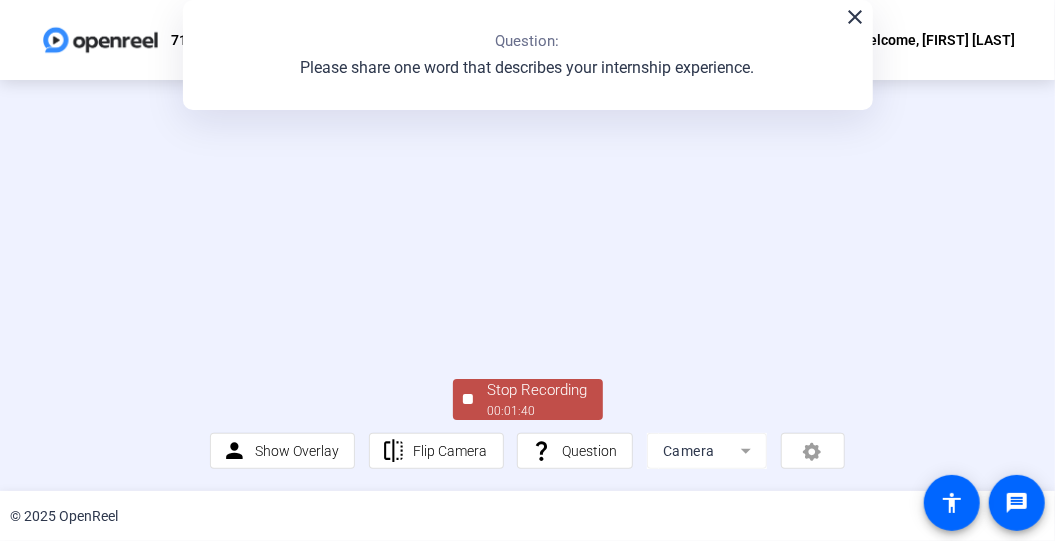 click 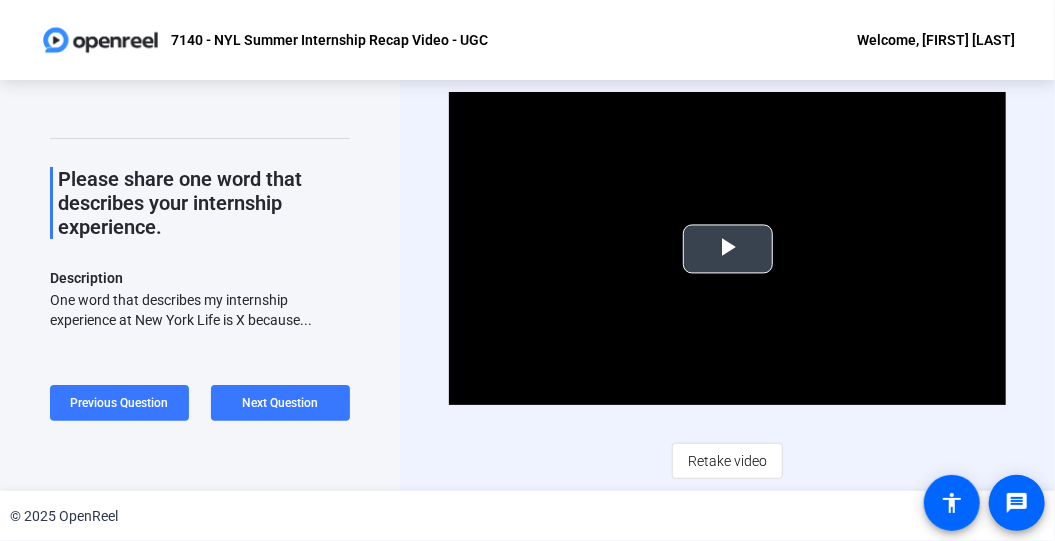 click at bounding box center (728, 249) 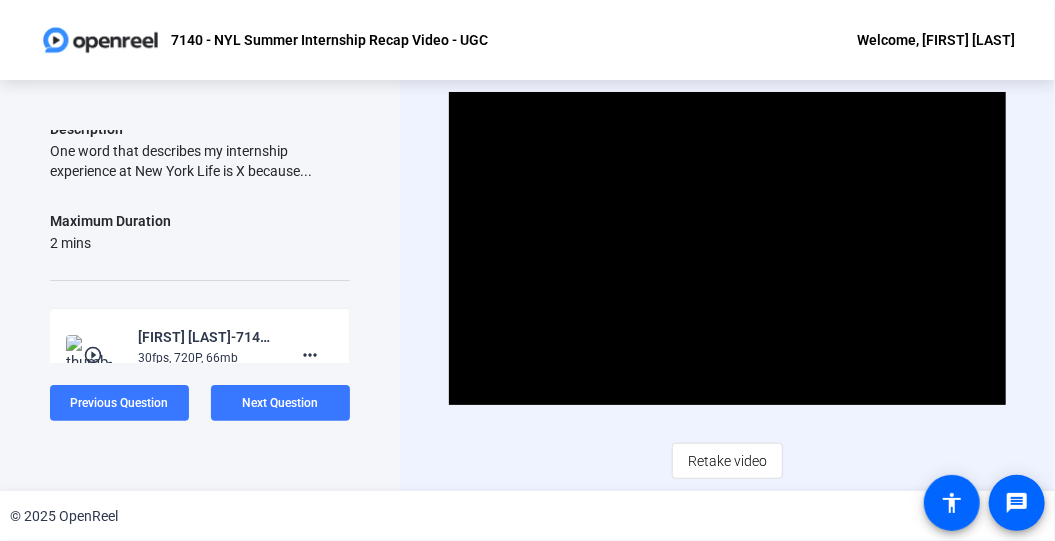scroll, scrollTop: 241, scrollLeft: 0, axis: vertical 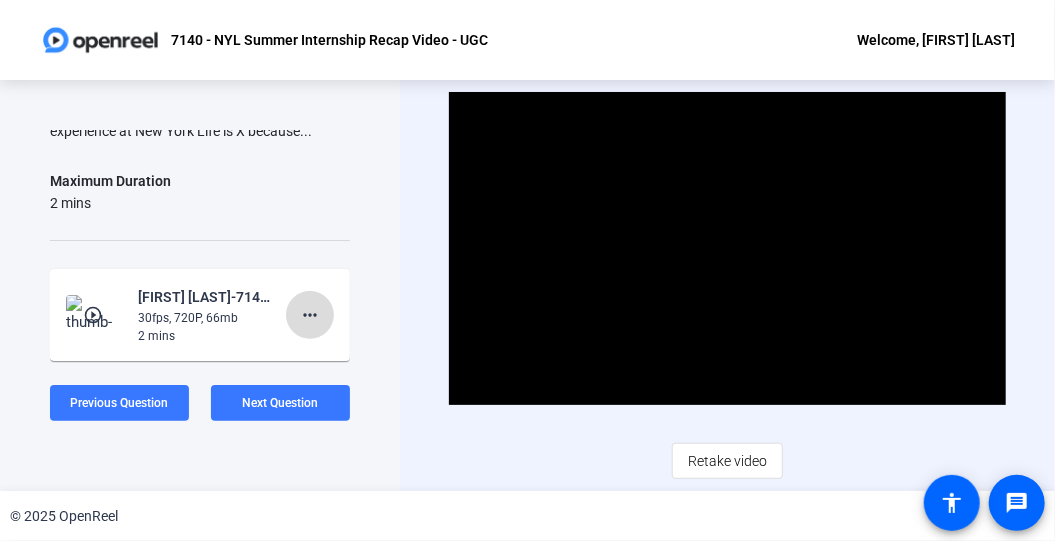 click on "more_horiz" 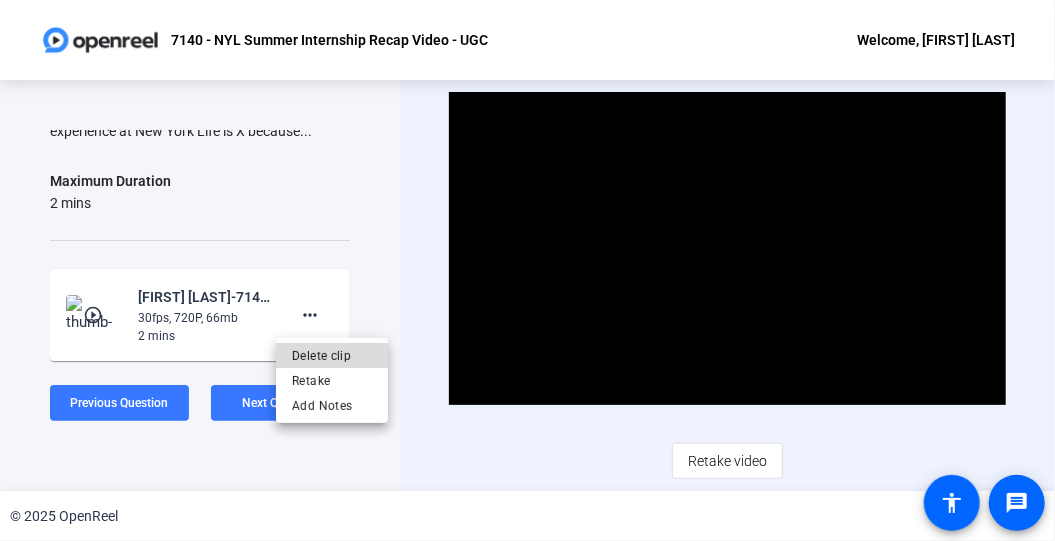 click on "Delete clip" at bounding box center [332, 355] 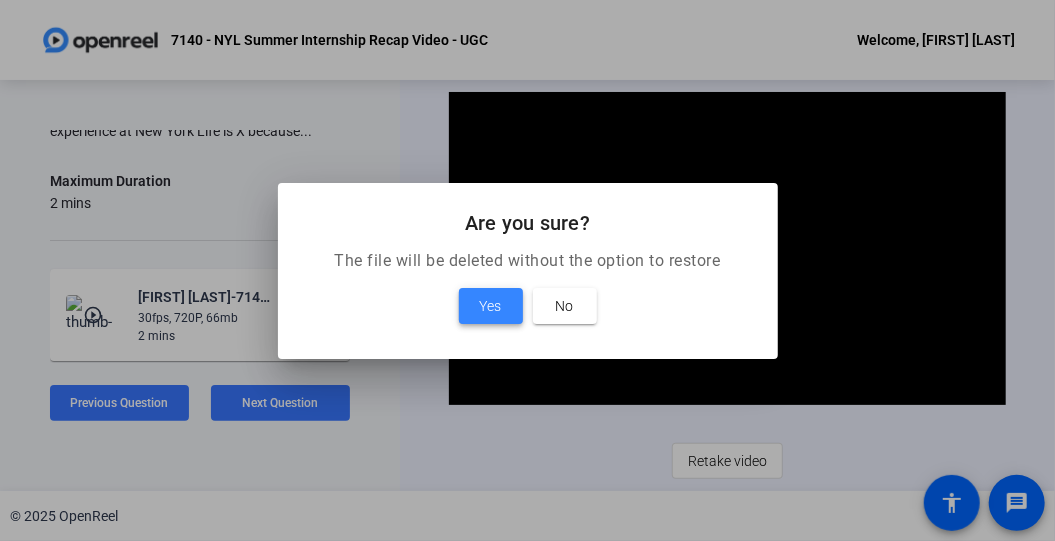 click on "Yes" at bounding box center [491, 306] 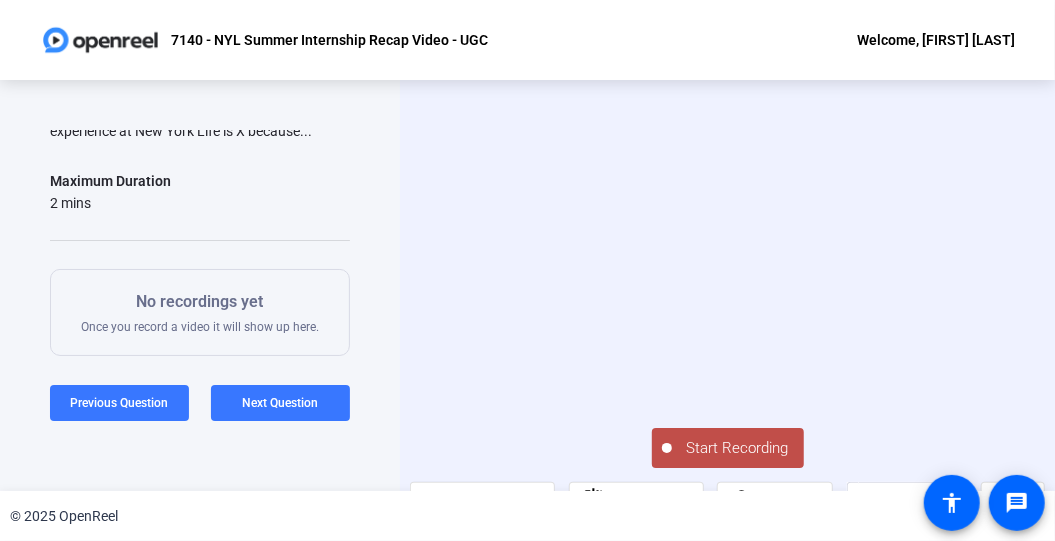 scroll, scrollTop: 48, scrollLeft: 0, axis: vertical 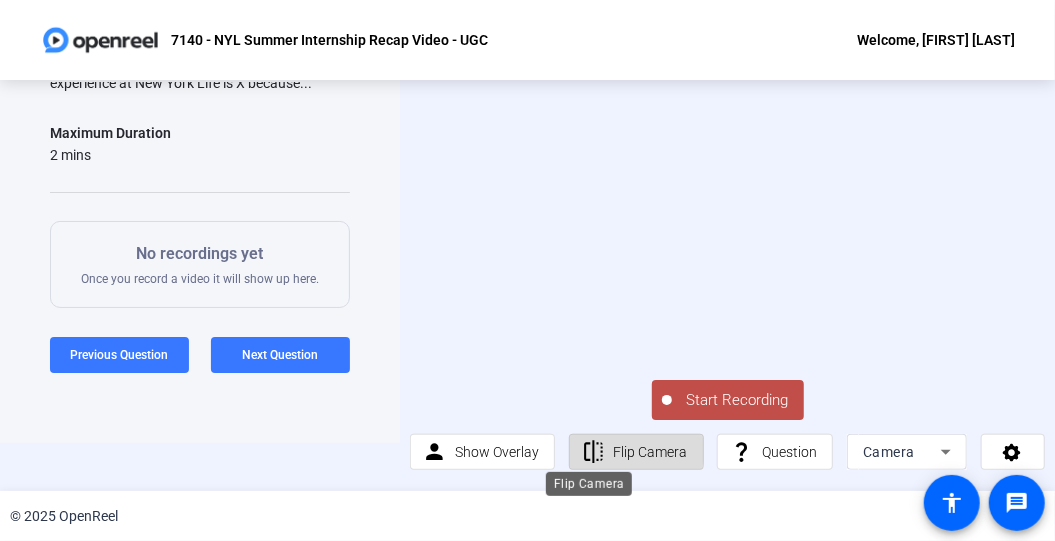 click on "flip" 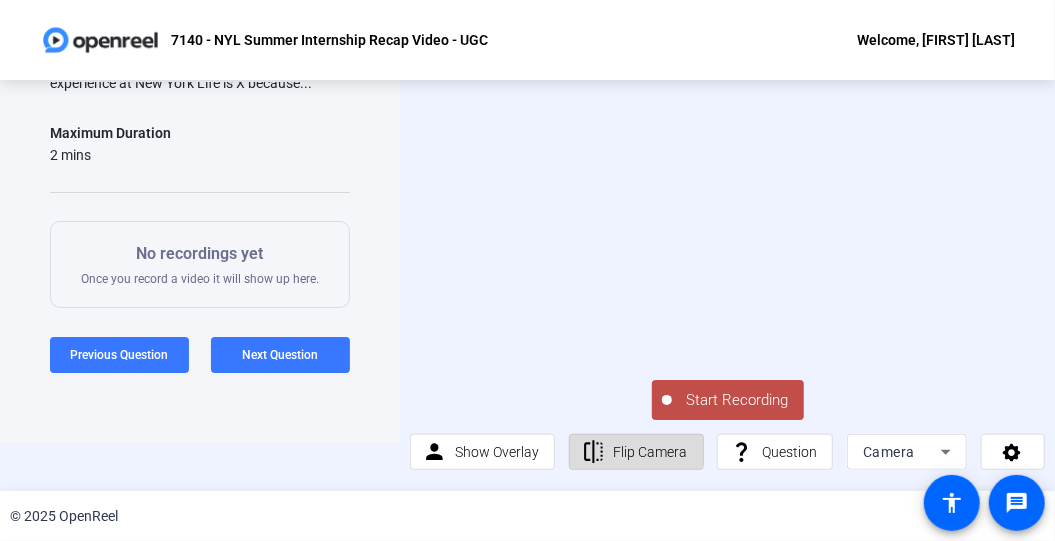 click on "flip" 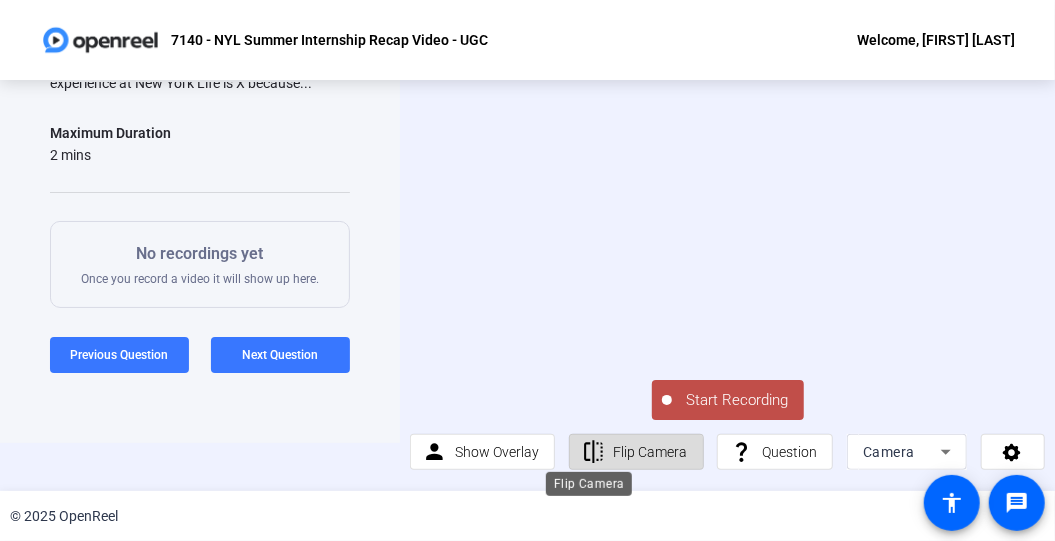 click on "flip" 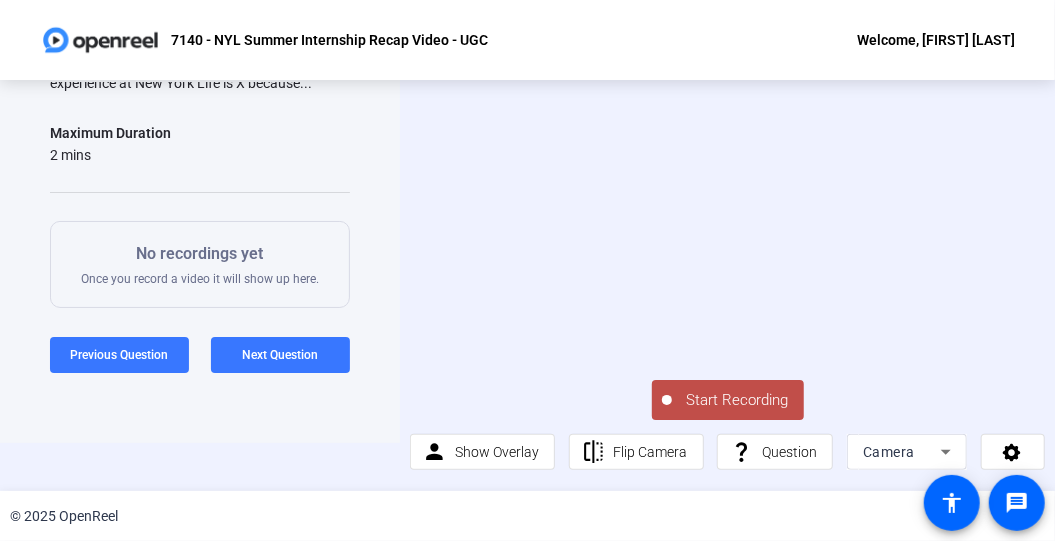 scroll, scrollTop: 24, scrollLeft: 0, axis: vertical 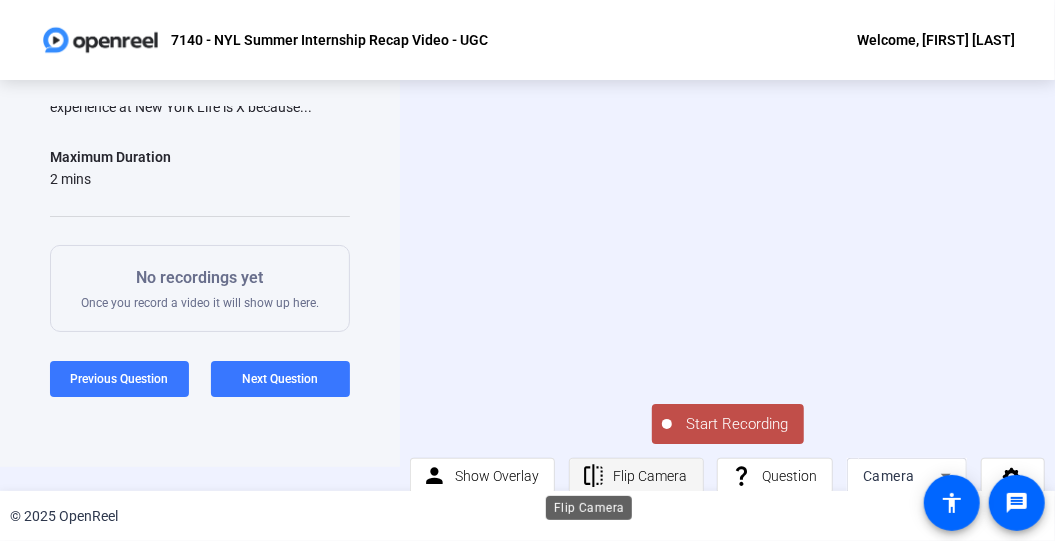 click on "flip" 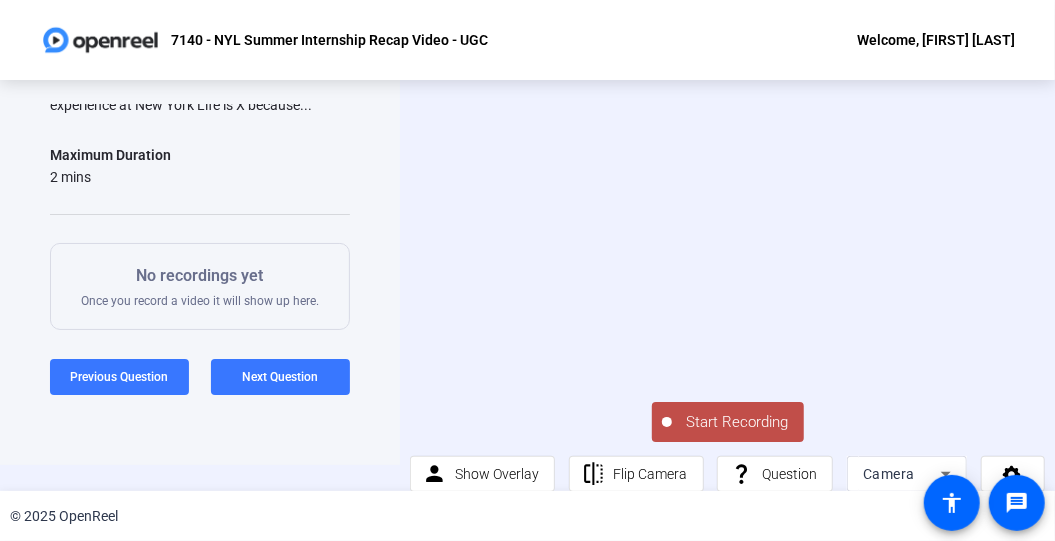 scroll, scrollTop: 0, scrollLeft: 0, axis: both 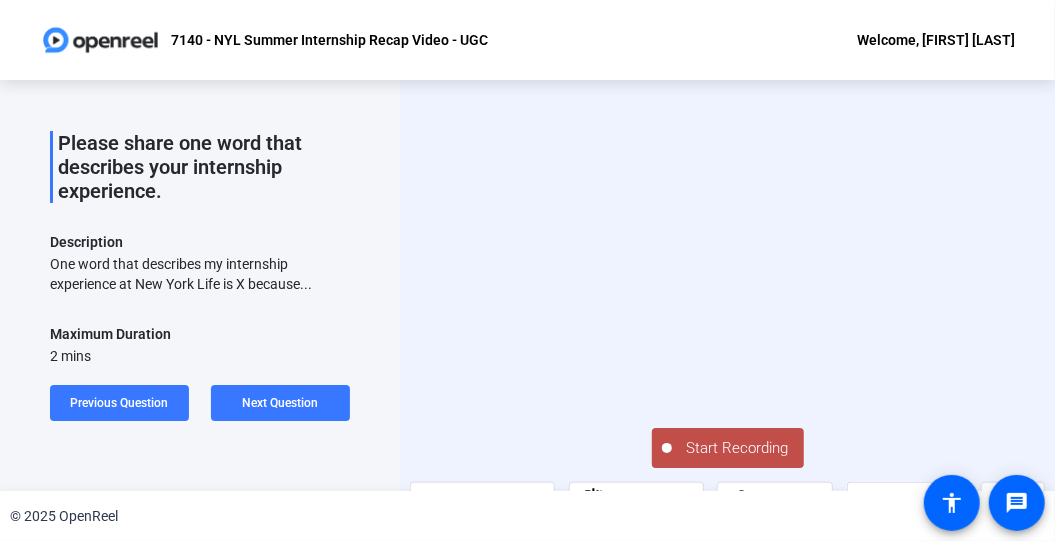 click on "Start Recording" 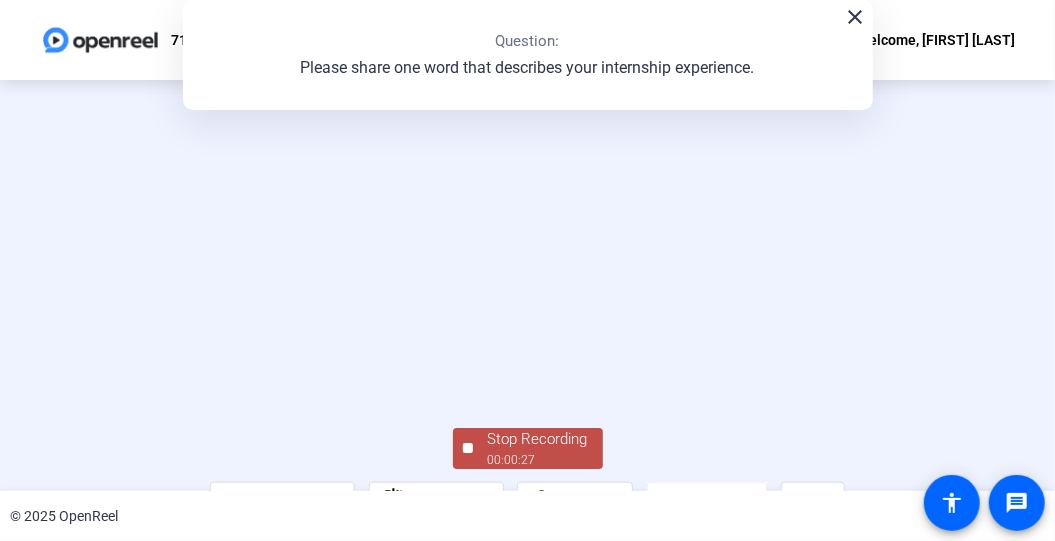 scroll, scrollTop: 120, scrollLeft: 0, axis: vertical 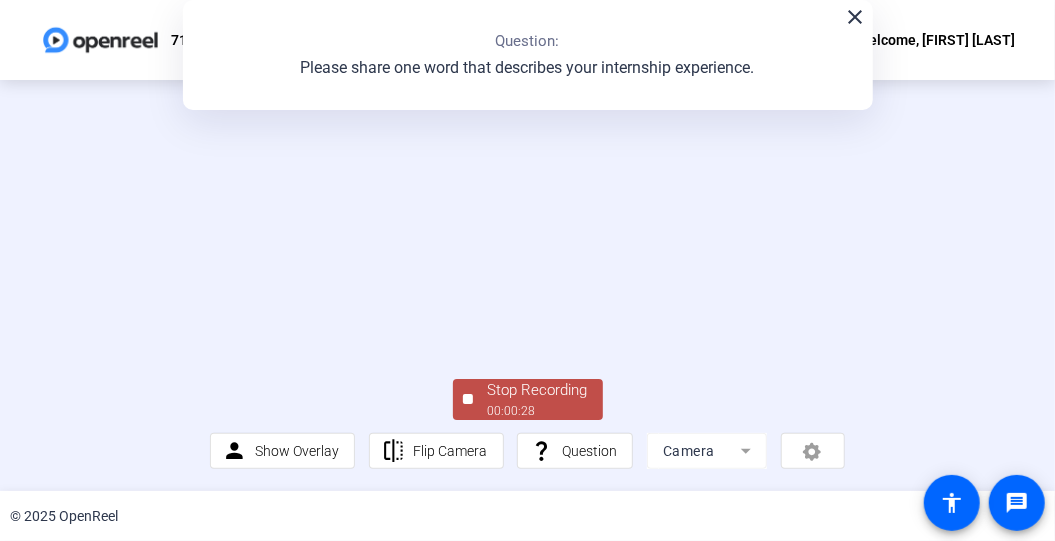click on "Stop Recording  00:00:28" 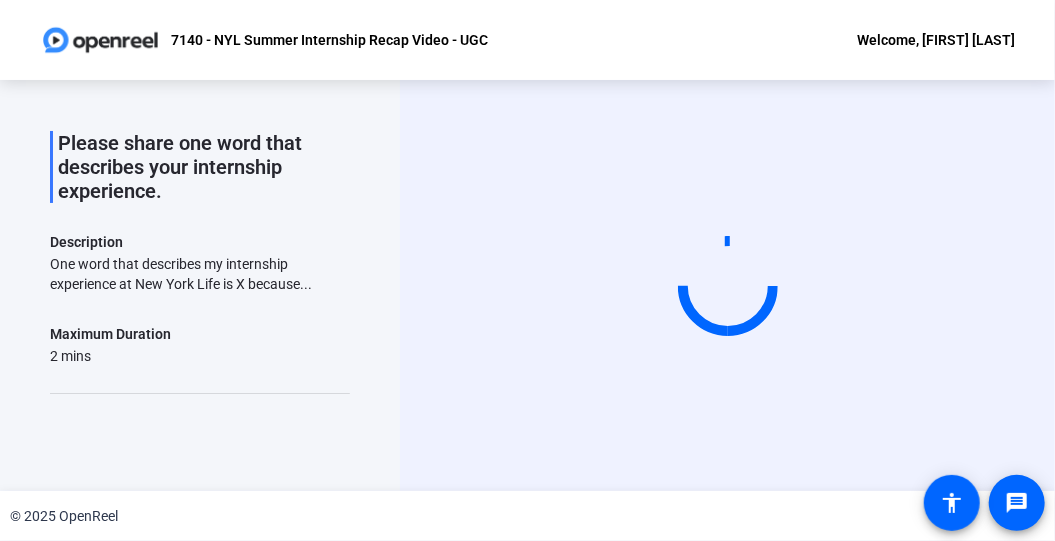scroll, scrollTop: 0, scrollLeft: 0, axis: both 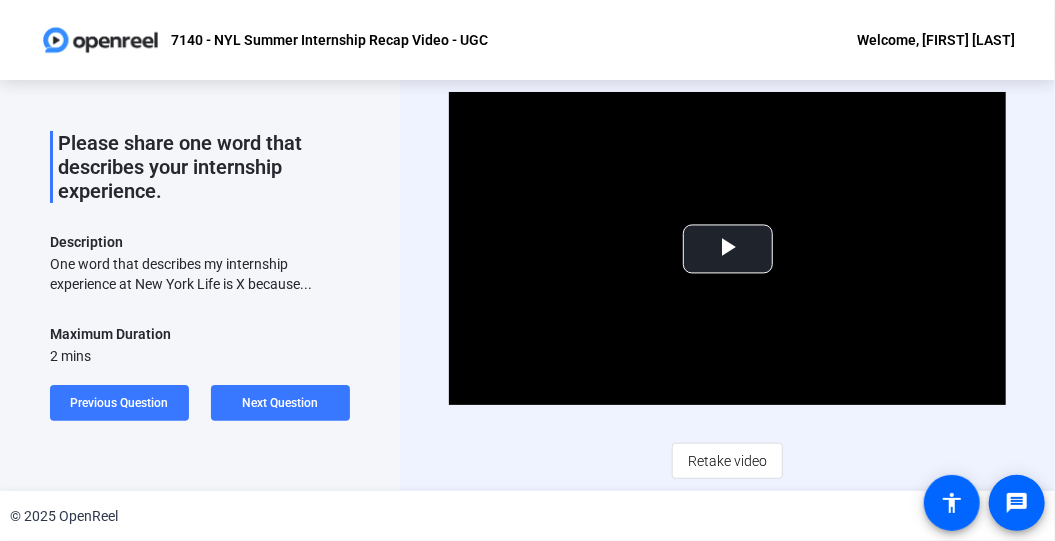 click on "7140 - NYL Summer Internship Recap Video - UGC Welcome, [FIRST] [LAST]" 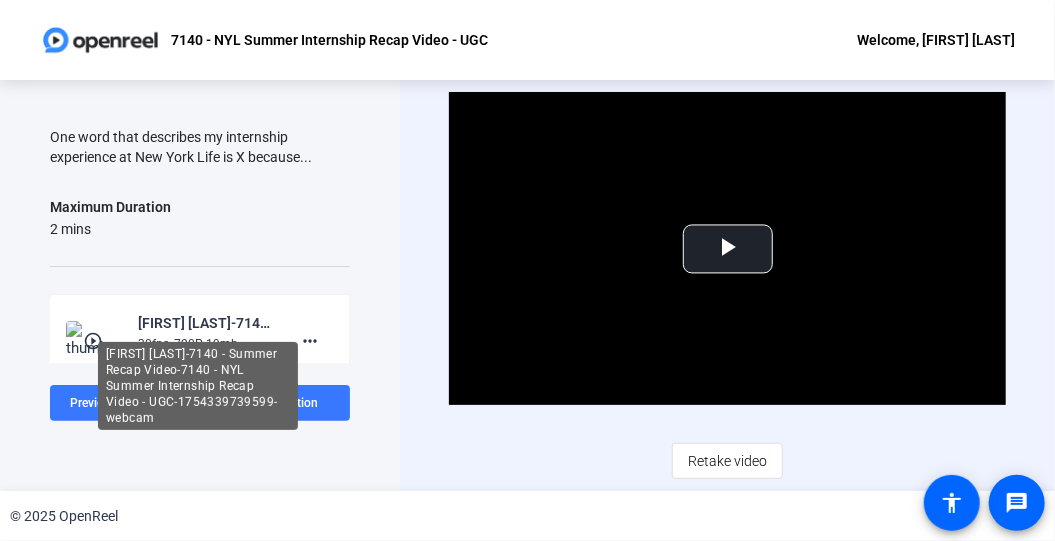 scroll, scrollTop: 261, scrollLeft: 0, axis: vertical 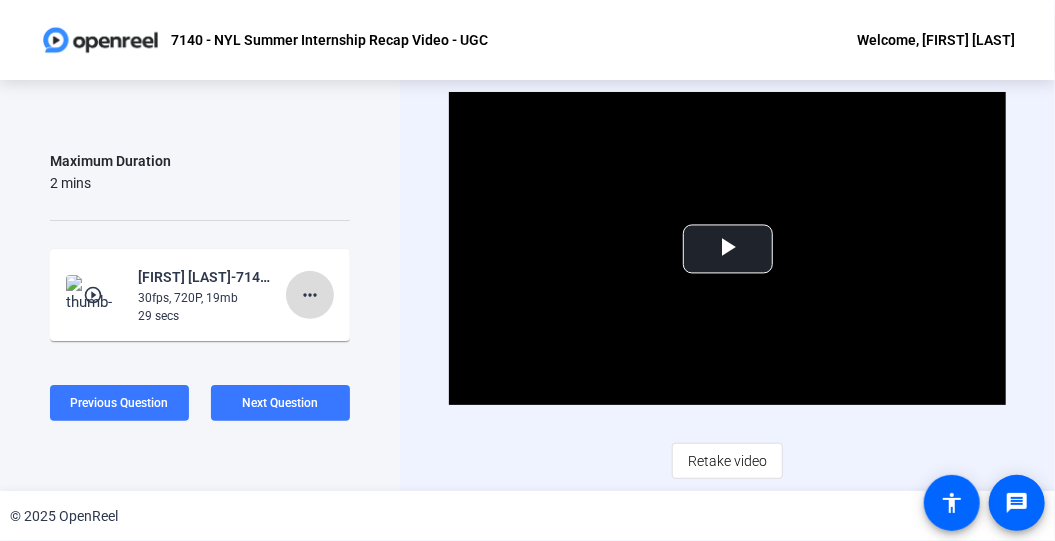 click on "more_horiz" 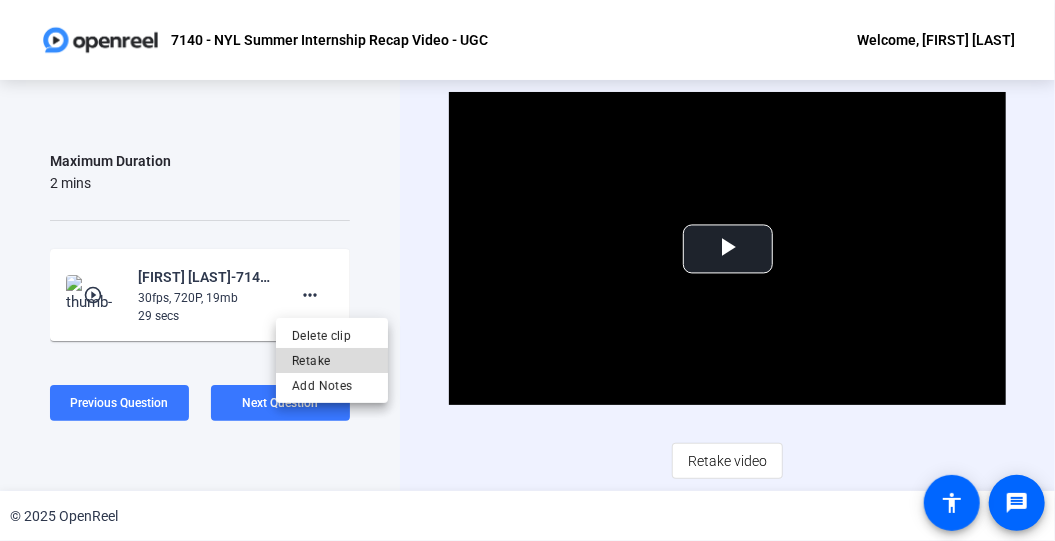 click on "Retake" at bounding box center [332, 360] 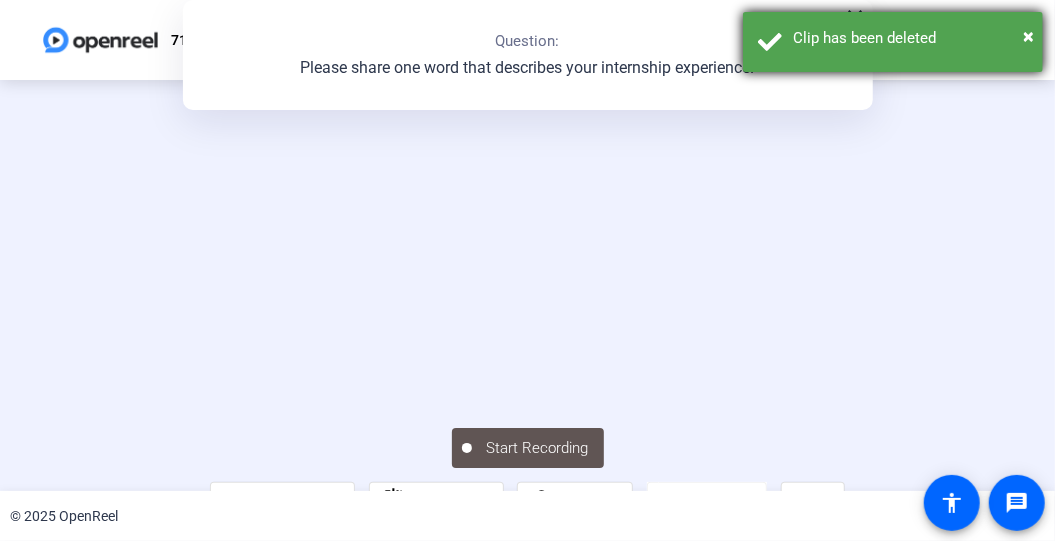 click on "×  Clip has been deleted" at bounding box center [893, 42] 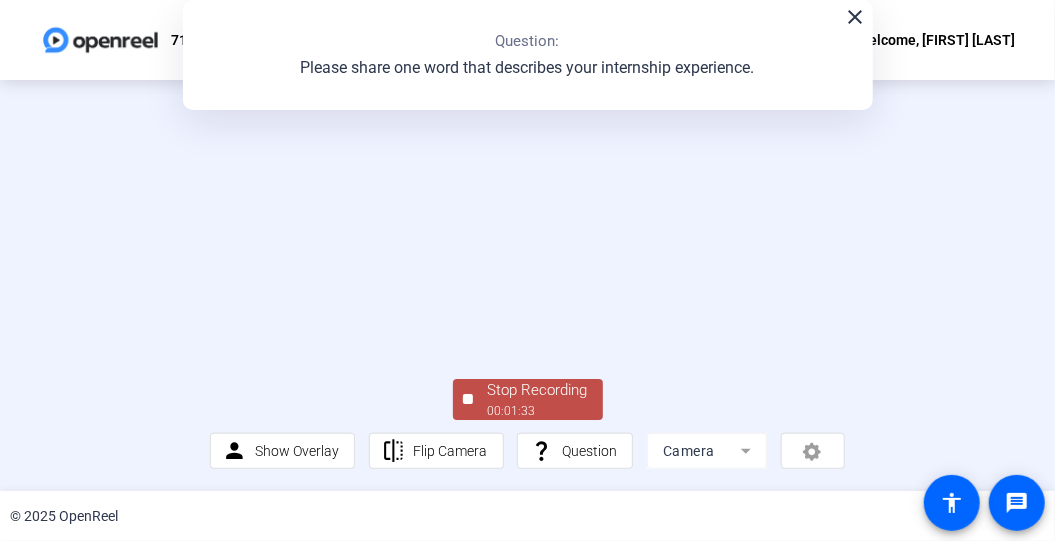 scroll, scrollTop: 120, scrollLeft: 0, axis: vertical 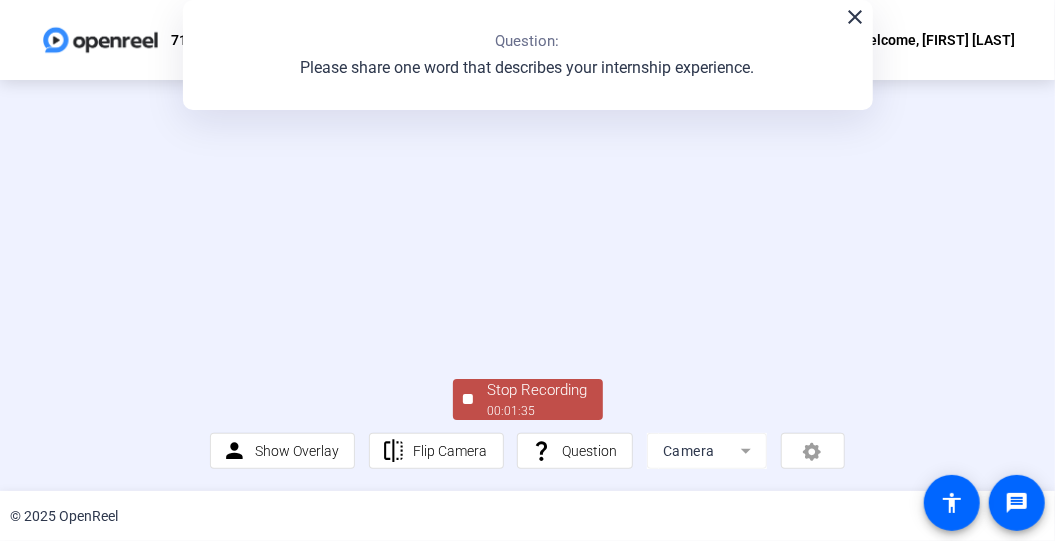 click on "Stop Recording" 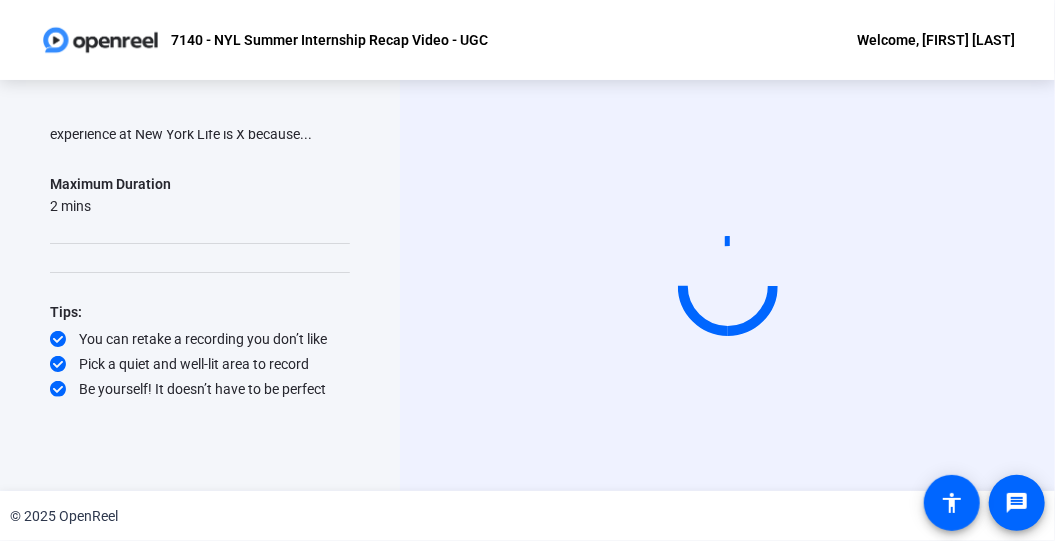 scroll, scrollTop: 236, scrollLeft: 0, axis: vertical 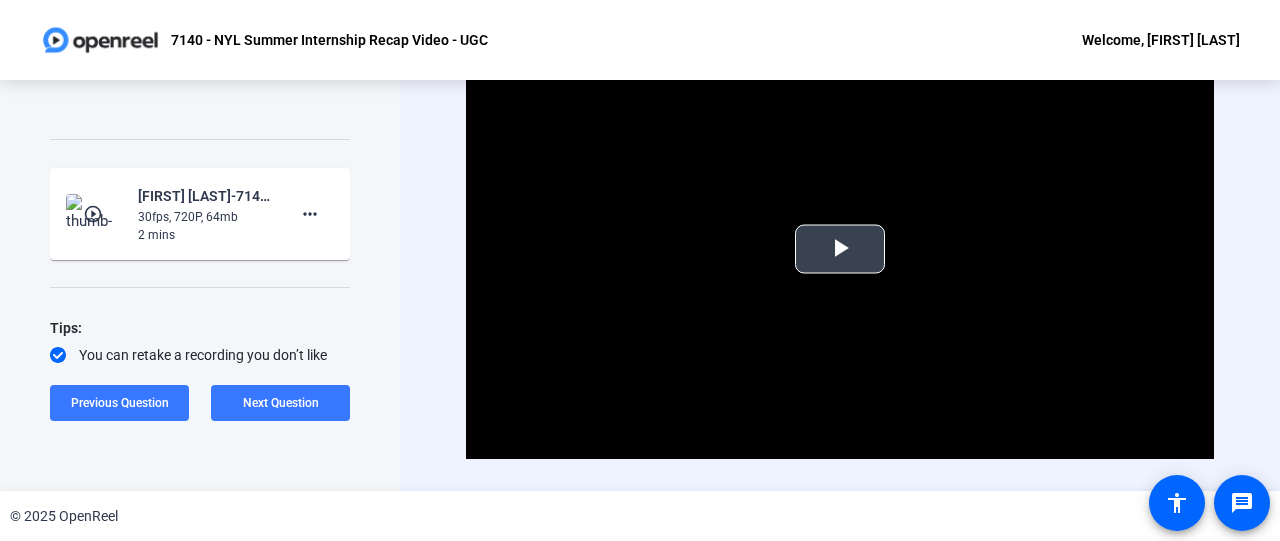 click at bounding box center (840, 249) 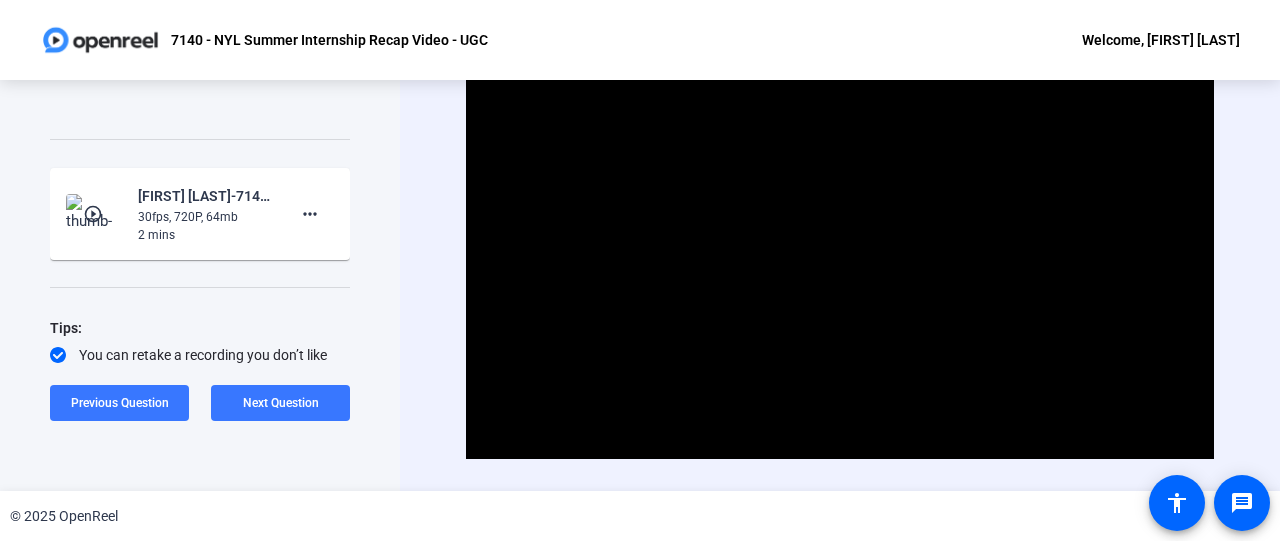 scroll, scrollTop: 45, scrollLeft: 0, axis: vertical 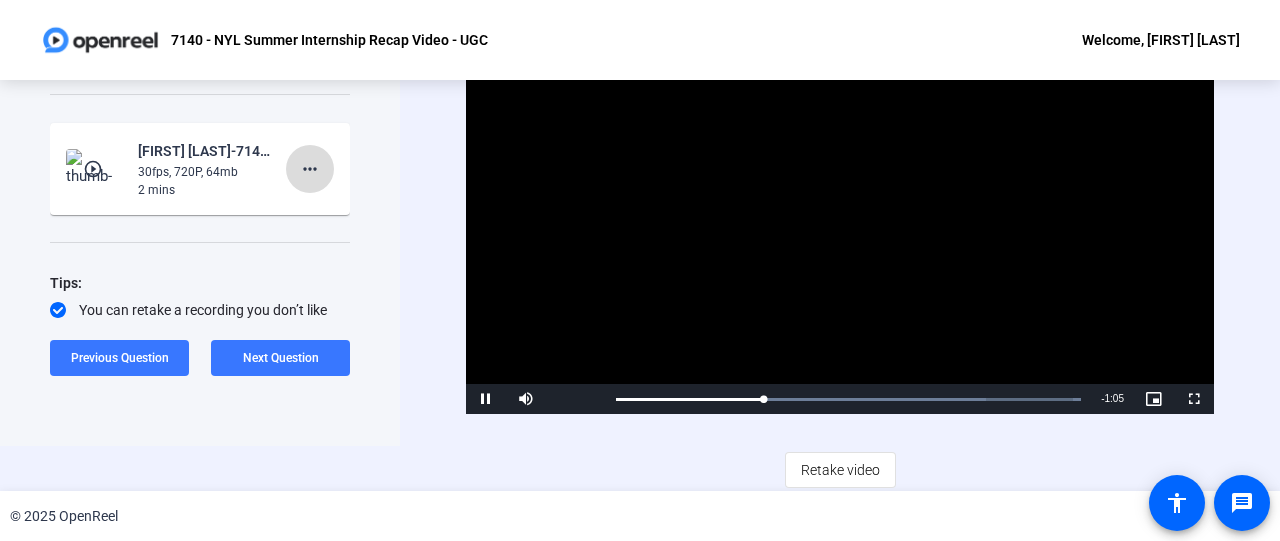 click on "more_horiz" 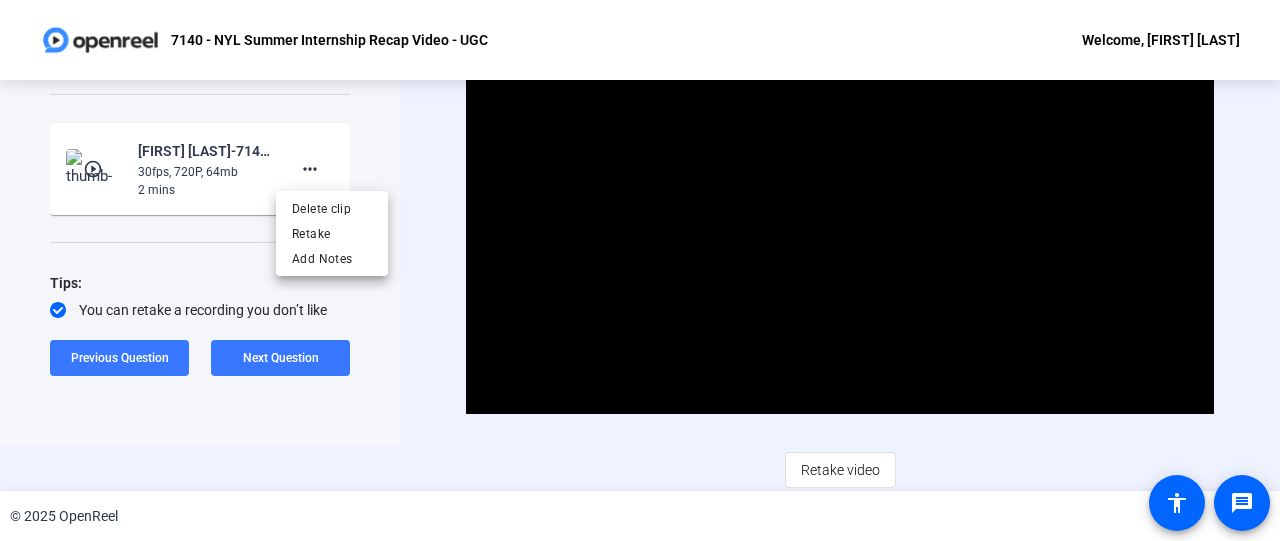 drag, startPoint x: 671, startPoint y: 440, endPoint x: 696, endPoint y: 258, distance: 183.70901 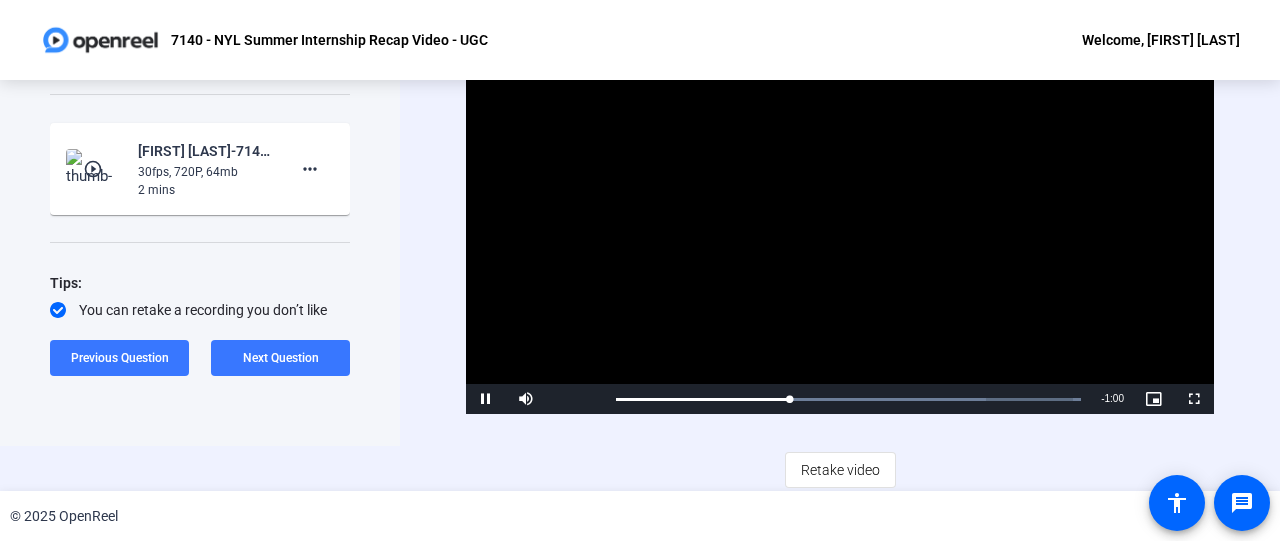 scroll, scrollTop: 0, scrollLeft: 0, axis: both 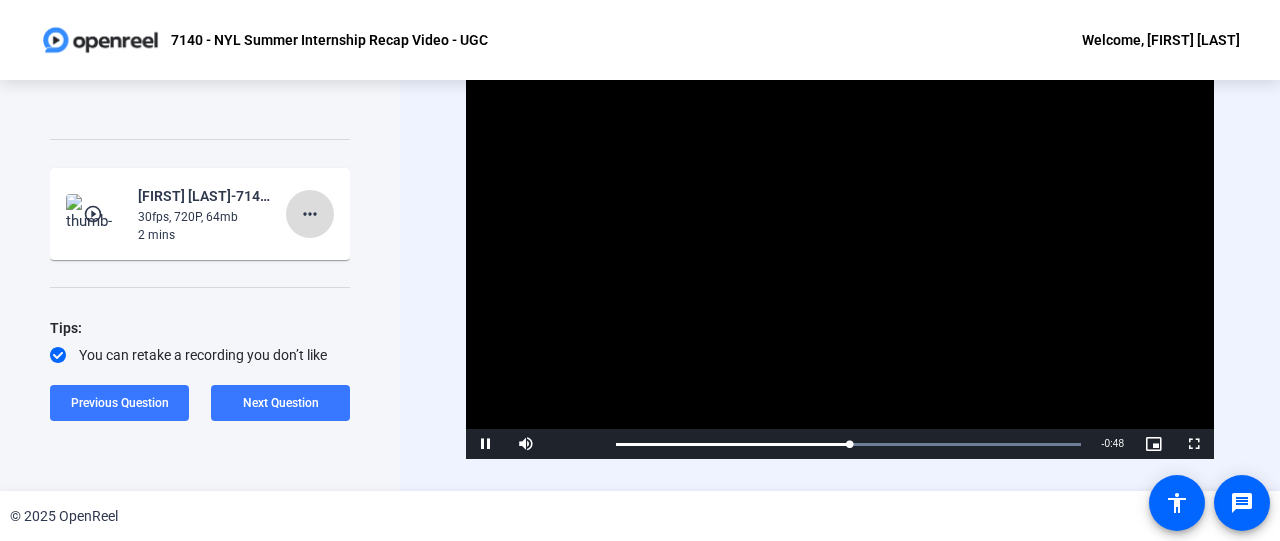 click on "more_horiz" 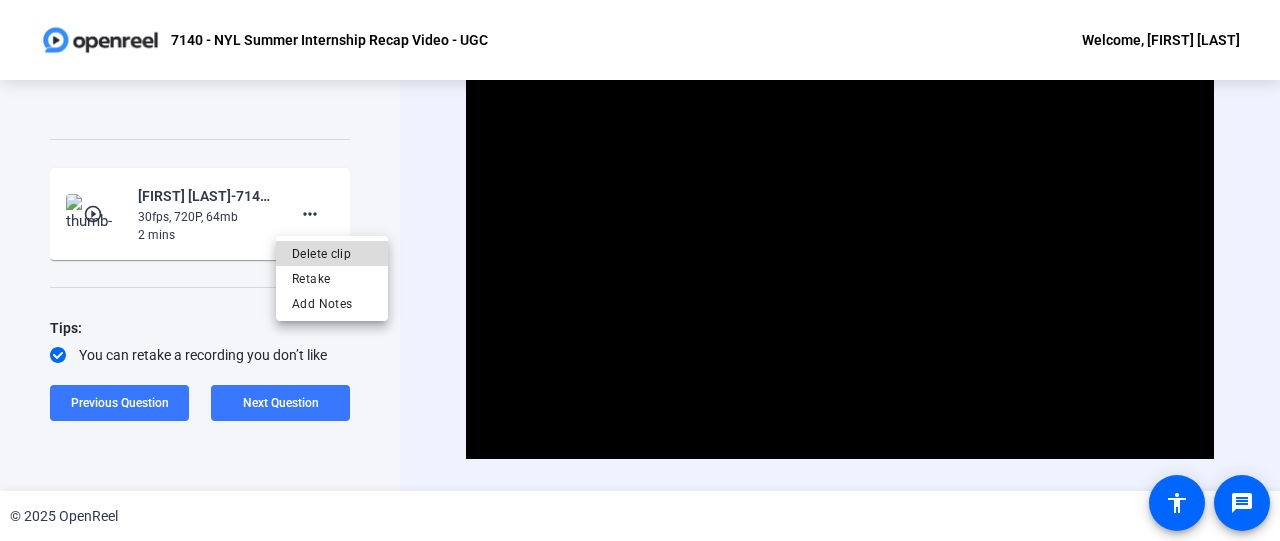 click on "Delete clip" at bounding box center (332, 254) 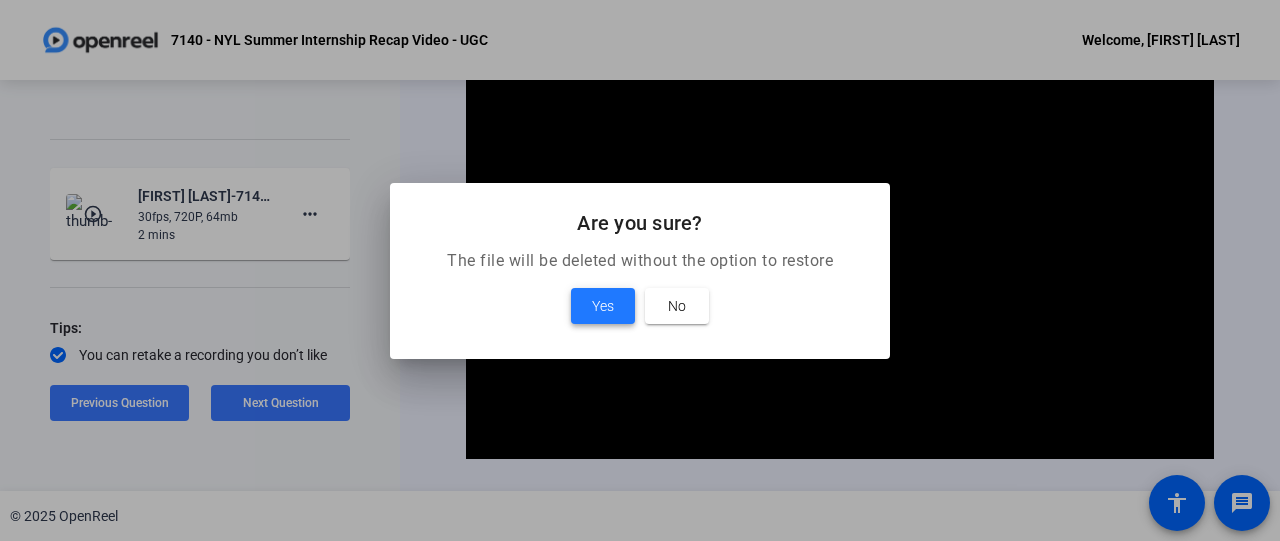 click on "Yes" at bounding box center [603, 306] 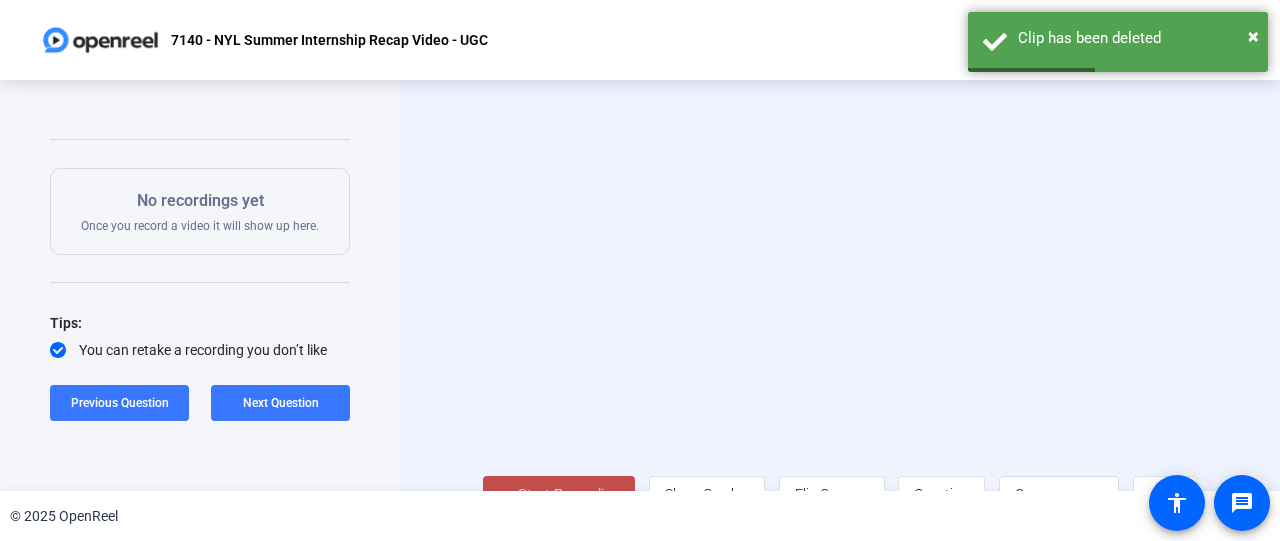 scroll, scrollTop: 50, scrollLeft: 0, axis: vertical 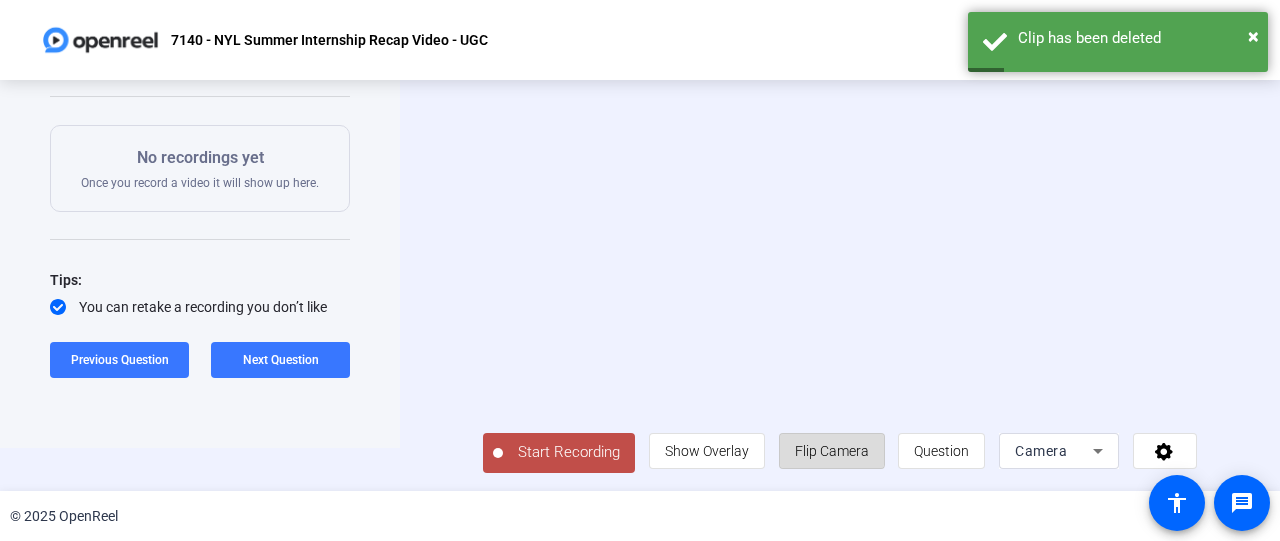 click on "Flip Camera" 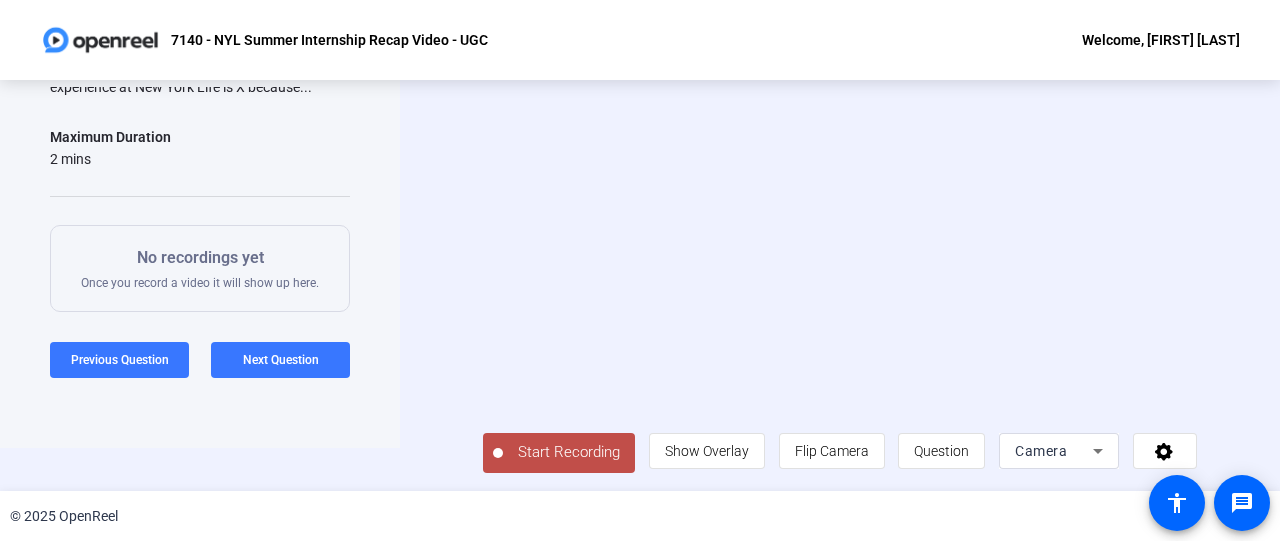 scroll, scrollTop: 236, scrollLeft: 0, axis: vertical 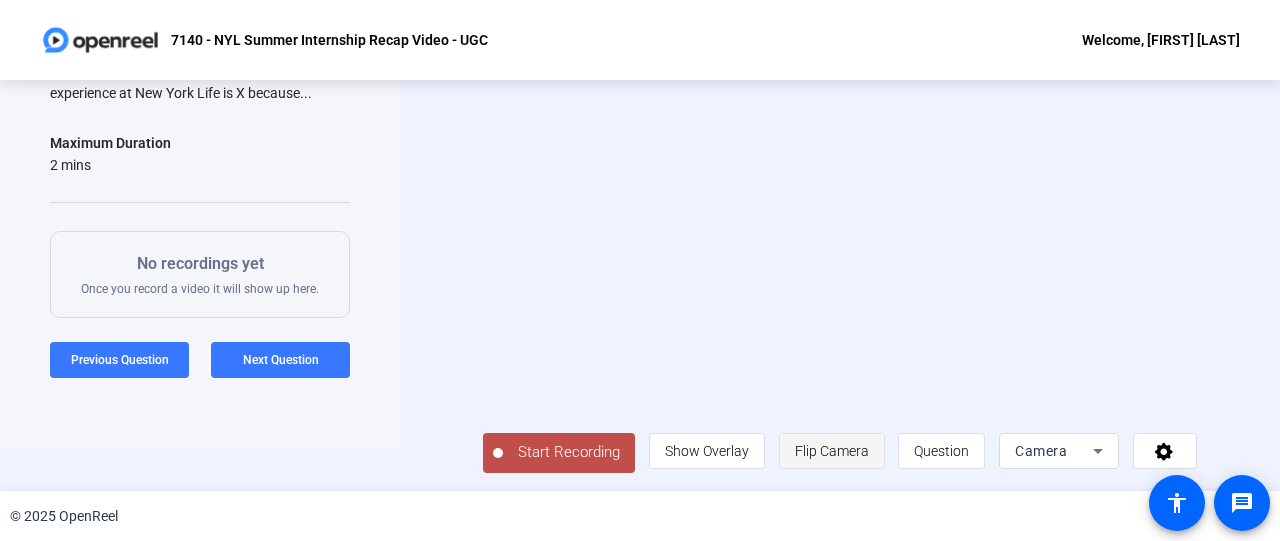click on "Flip Camera" 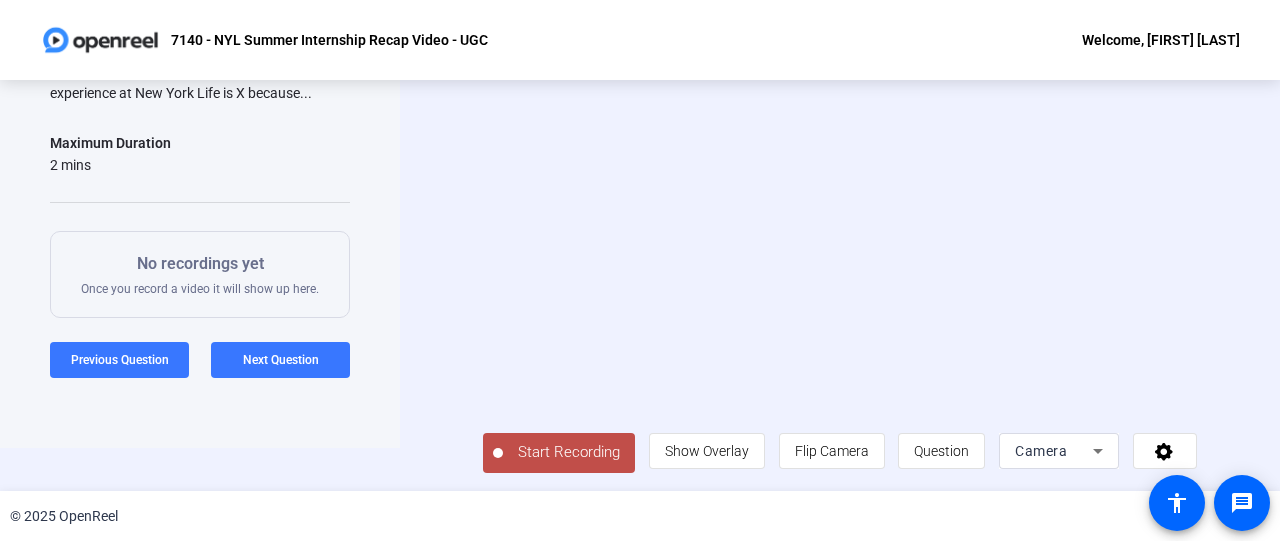 click on "Start Recording" 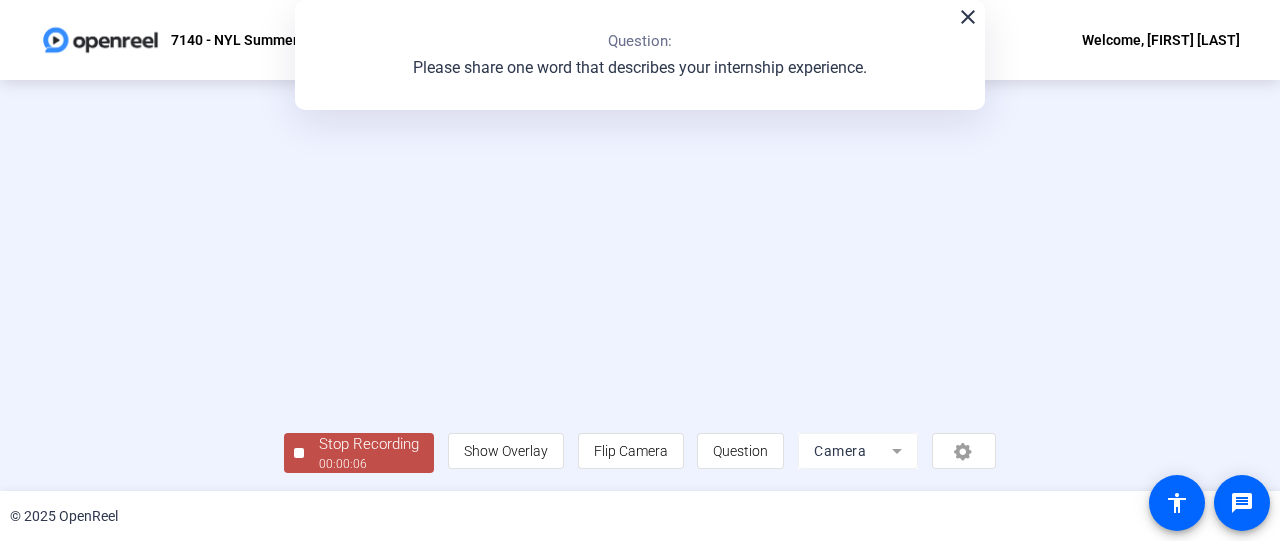 scroll, scrollTop: 53, scrollLeft: 0, axis: vertical 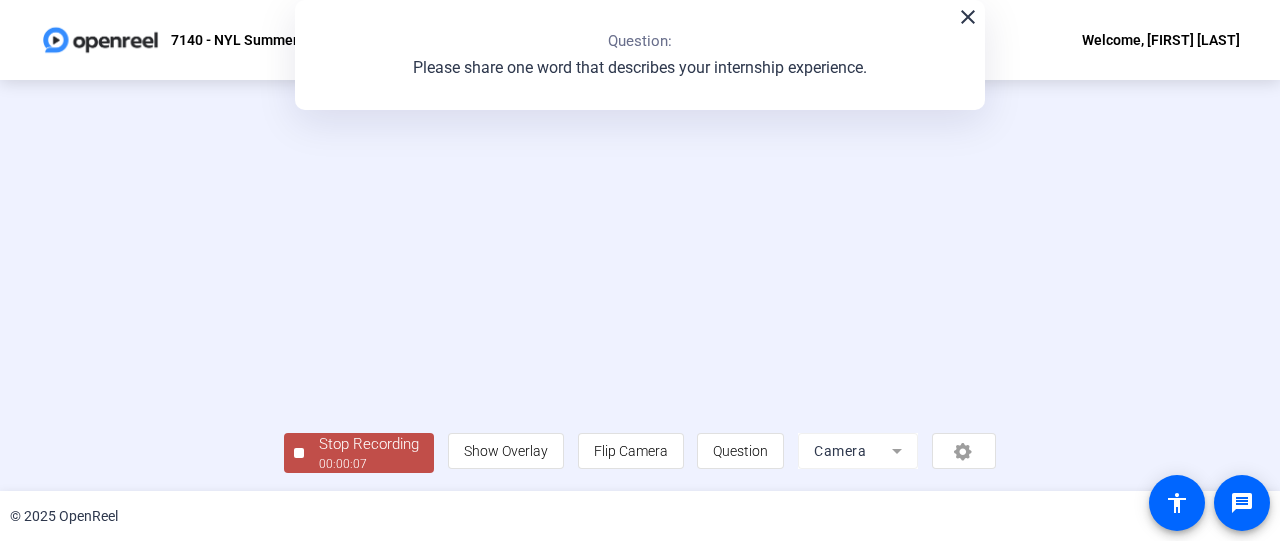 click on "close" 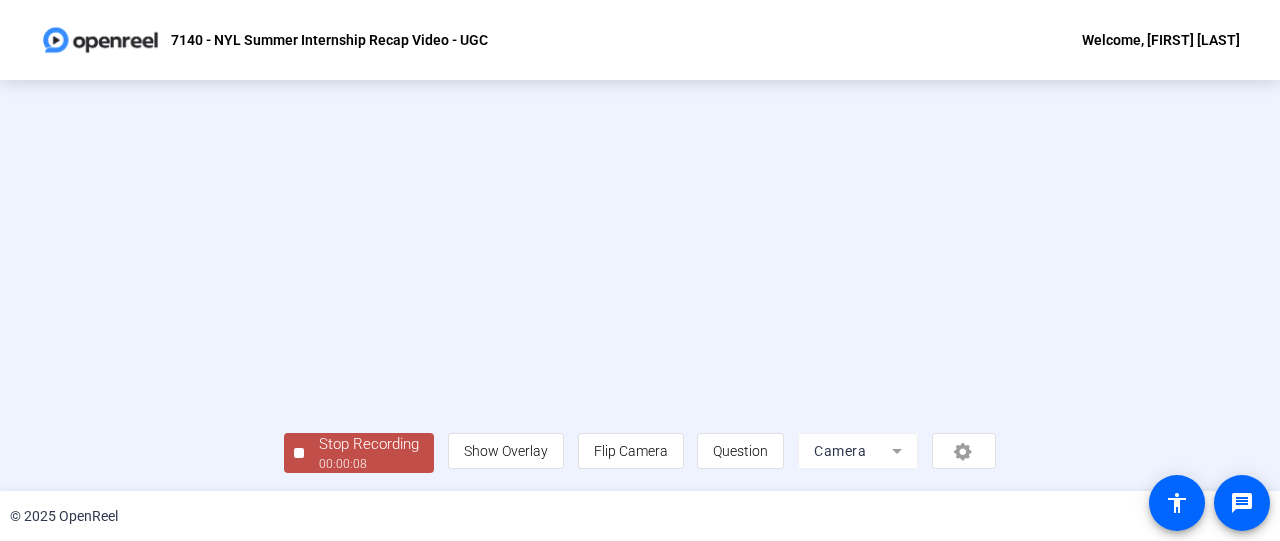 scroll, scrollTop: 145, scrollLeft: 0, axis: vertical 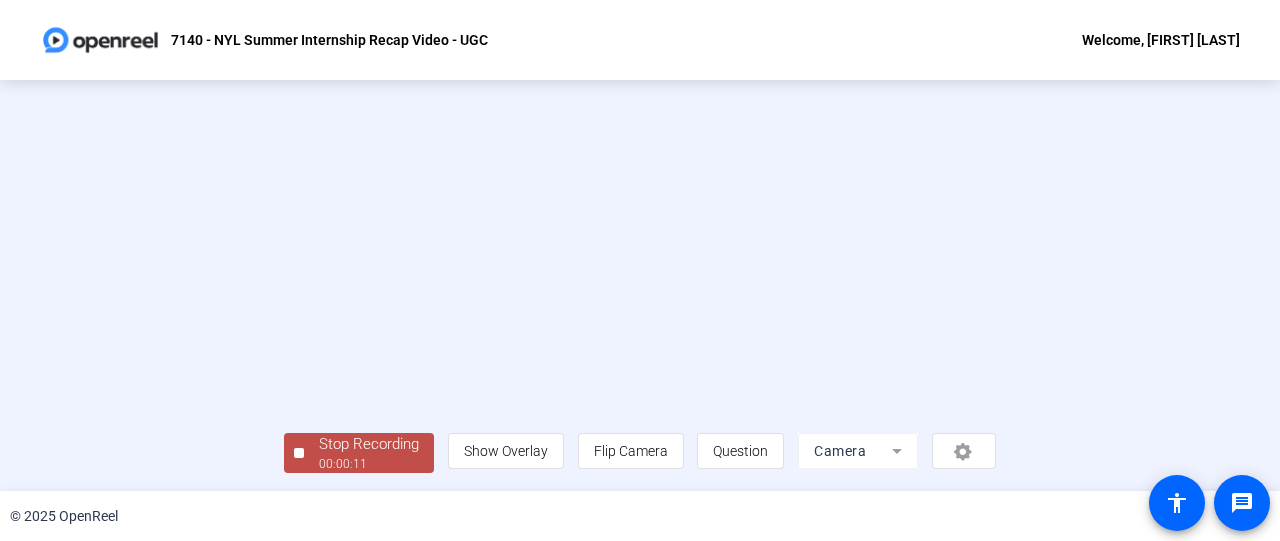 click 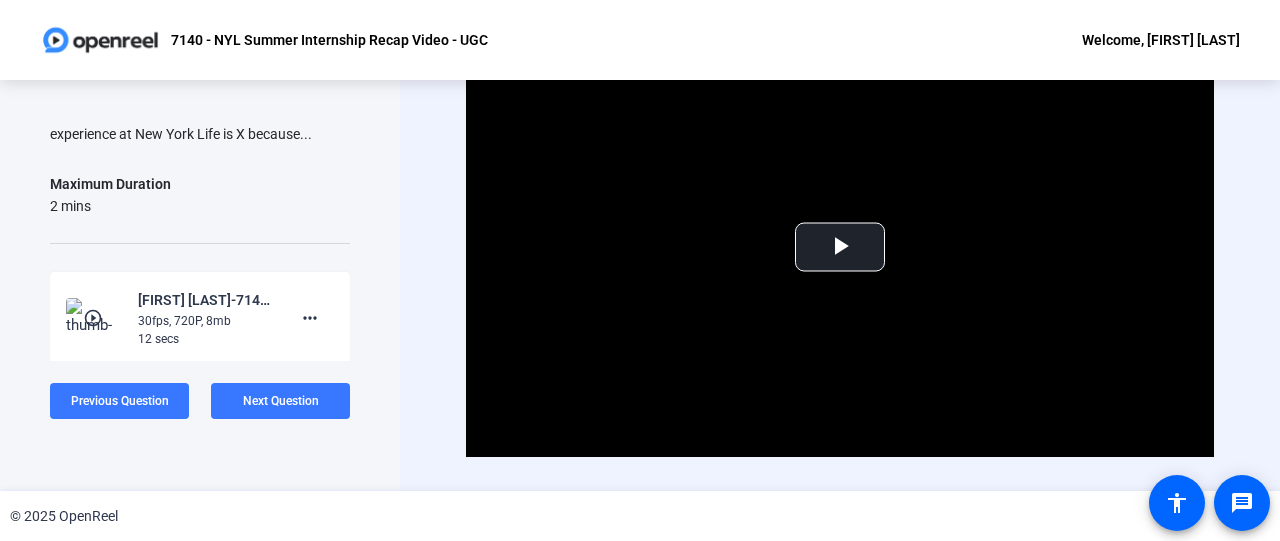 scroll, scrollTop: 0, scrollLeft: 0, axis: both 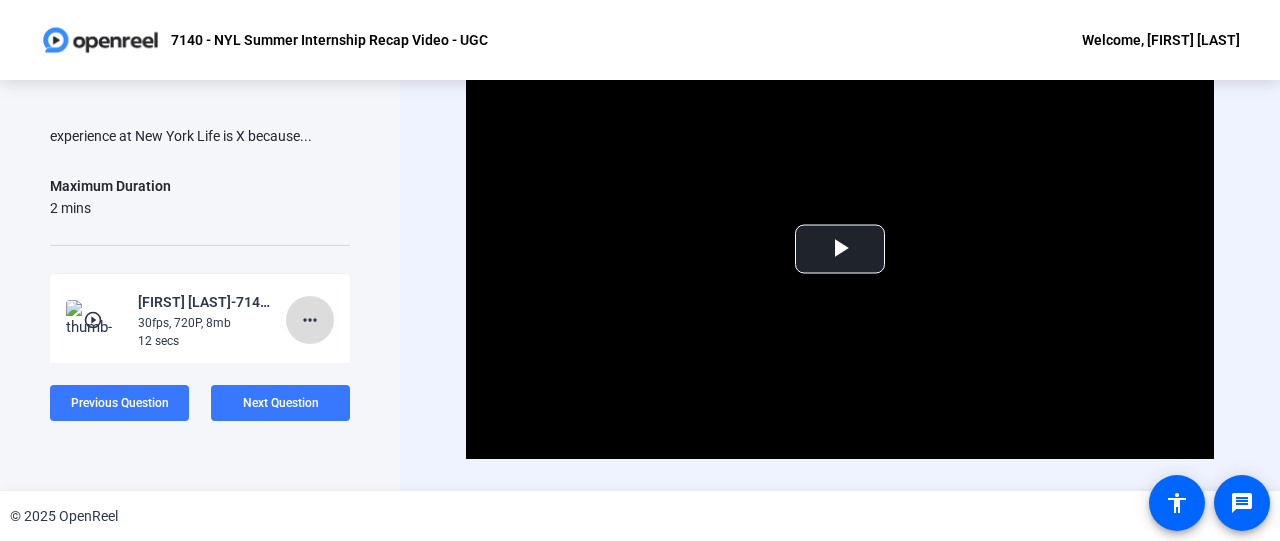 click on "more_horiz" 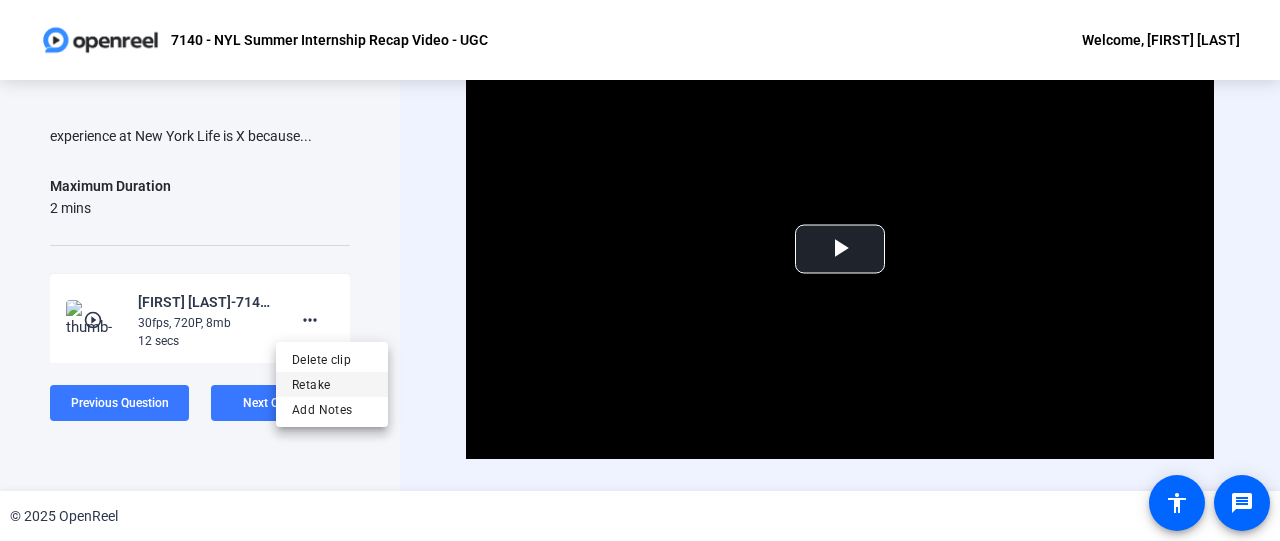 click on "Retake" at bounding box center (332, 385) 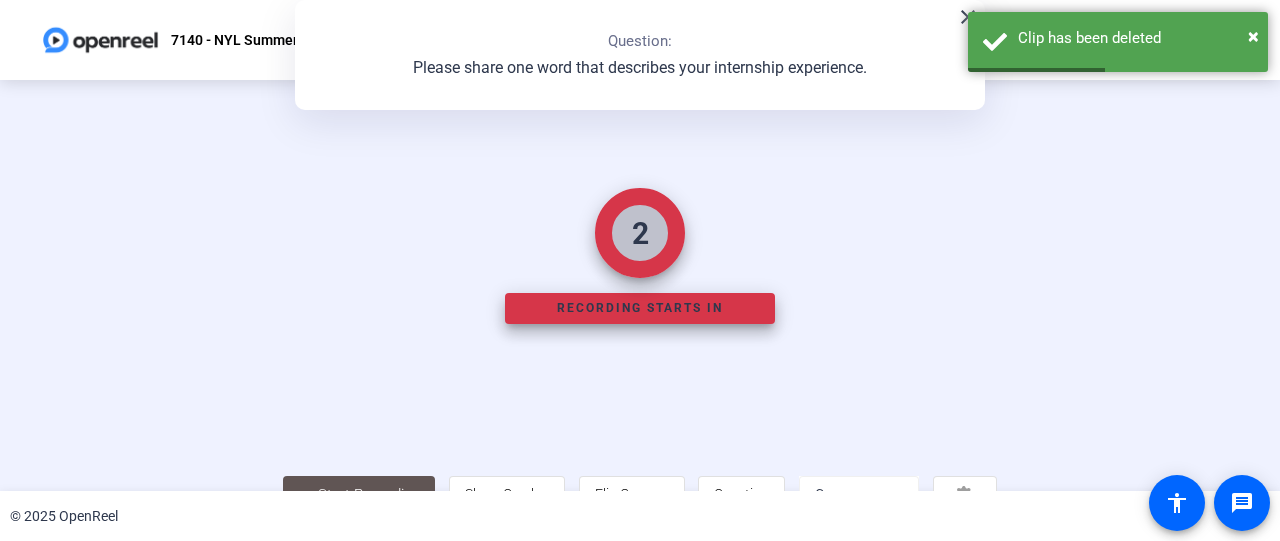 scroll, scrollTop: 145, scrollLeft: 0, axis: vertical 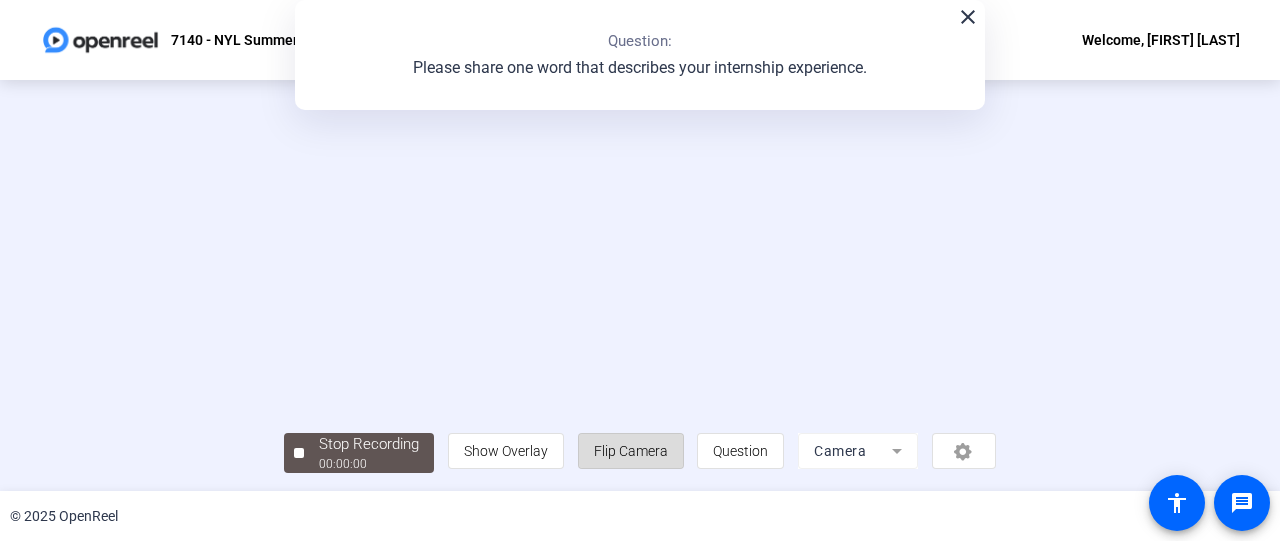 click on "Flip Camera" 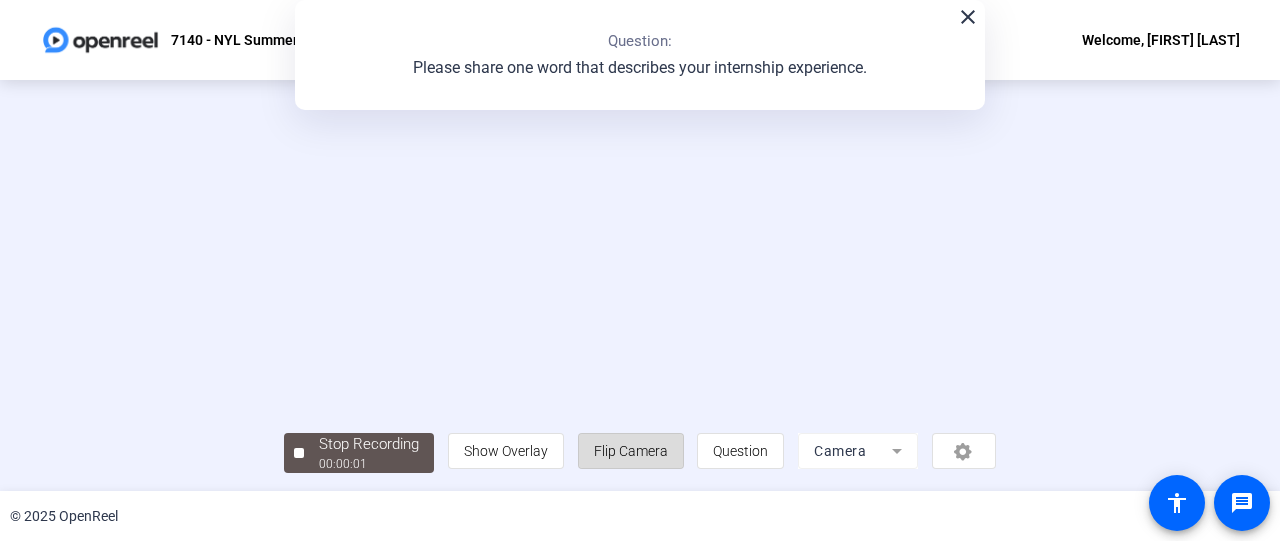 click on "Flip Camera" 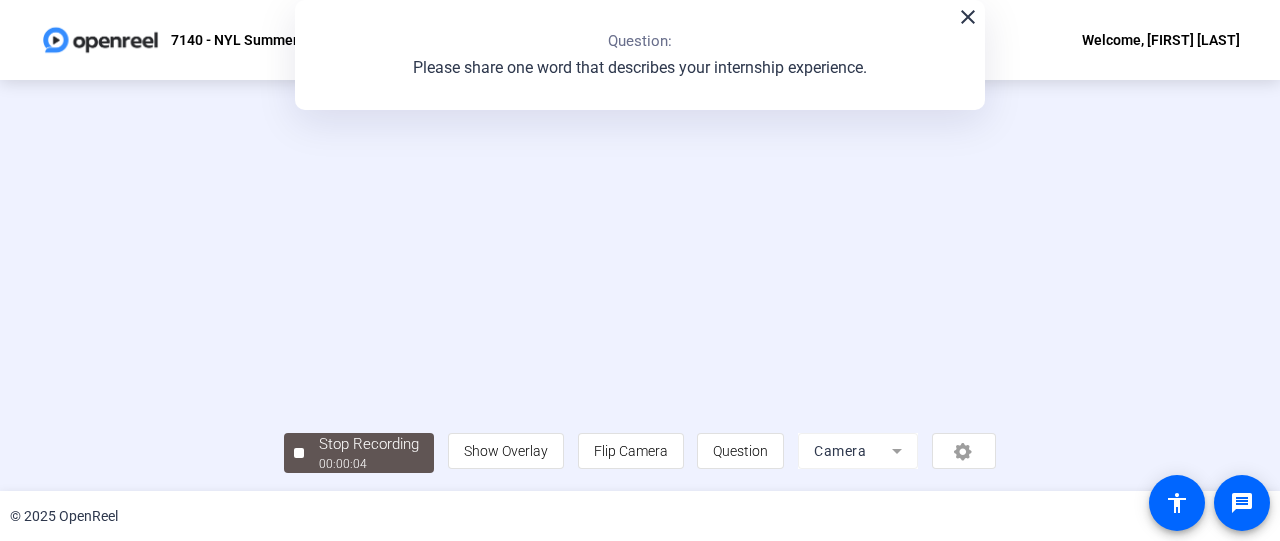 scroll, scrollTop: 73, scrollLeft: 0, axis: vertical 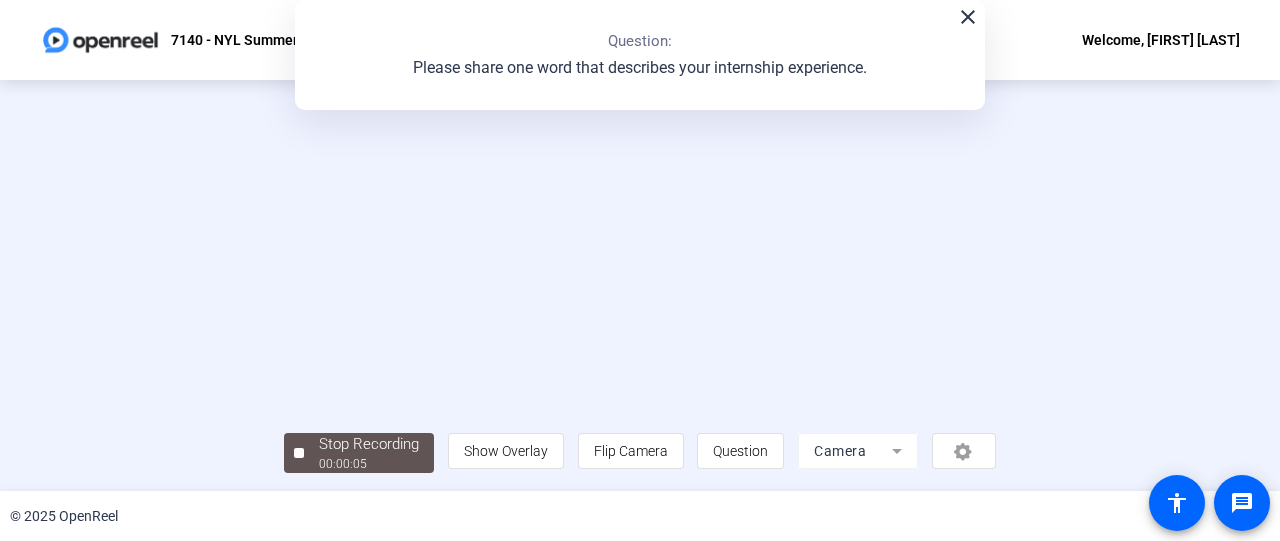 click on "close" 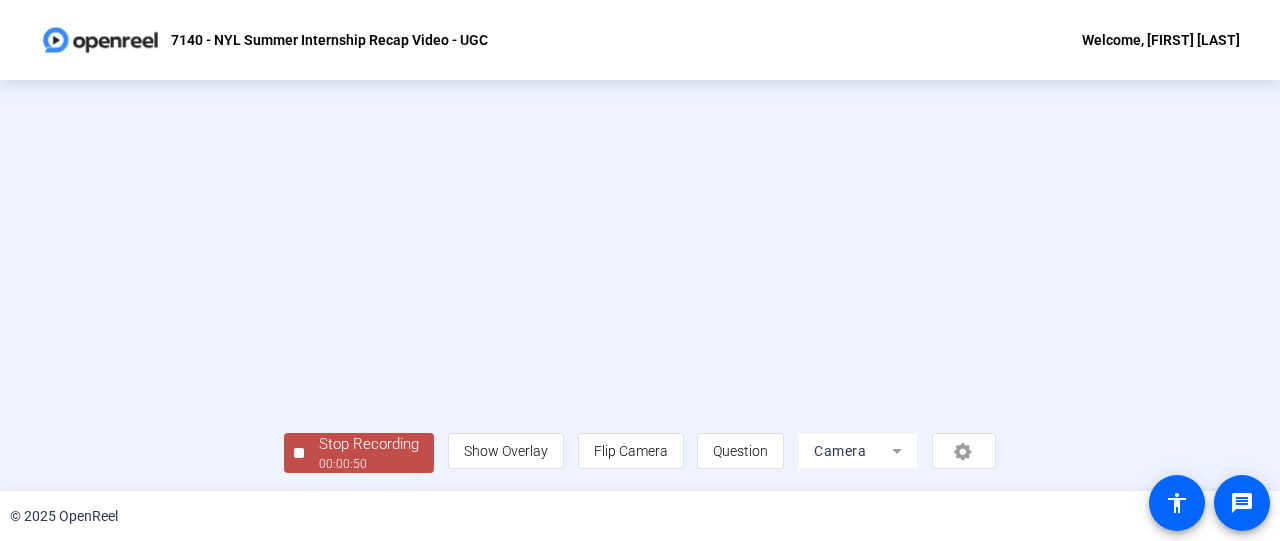 scroll, scrollTop: 145, scrollLeft: 0, axis: vertical 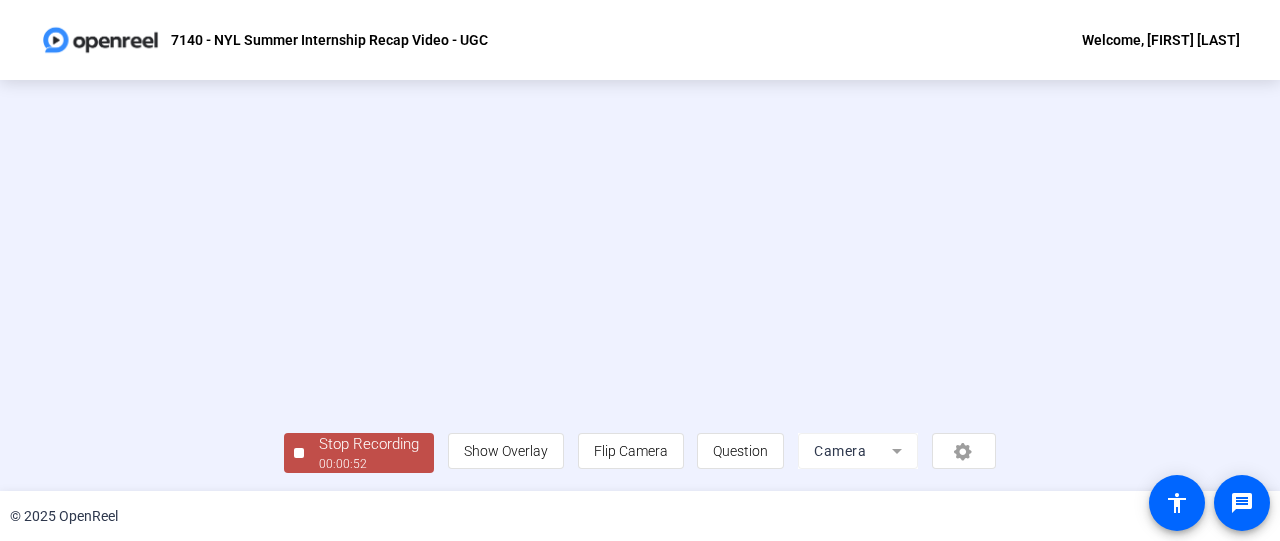 click on "Stop Recording" 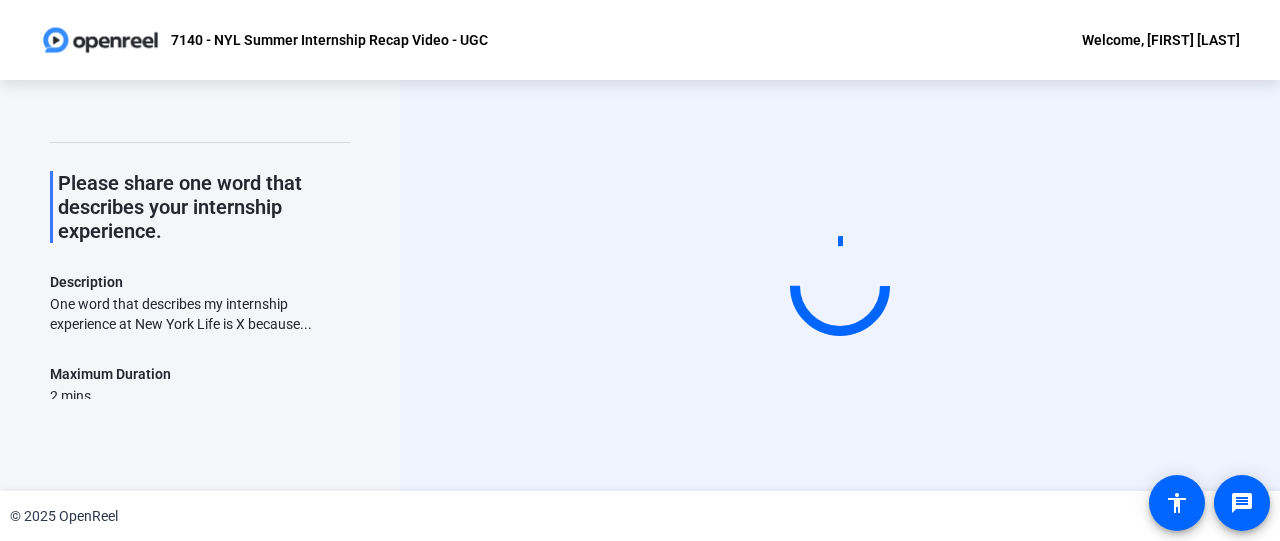 scroll, scrollTop: 236, scrollLeft: 0, axis: vertical 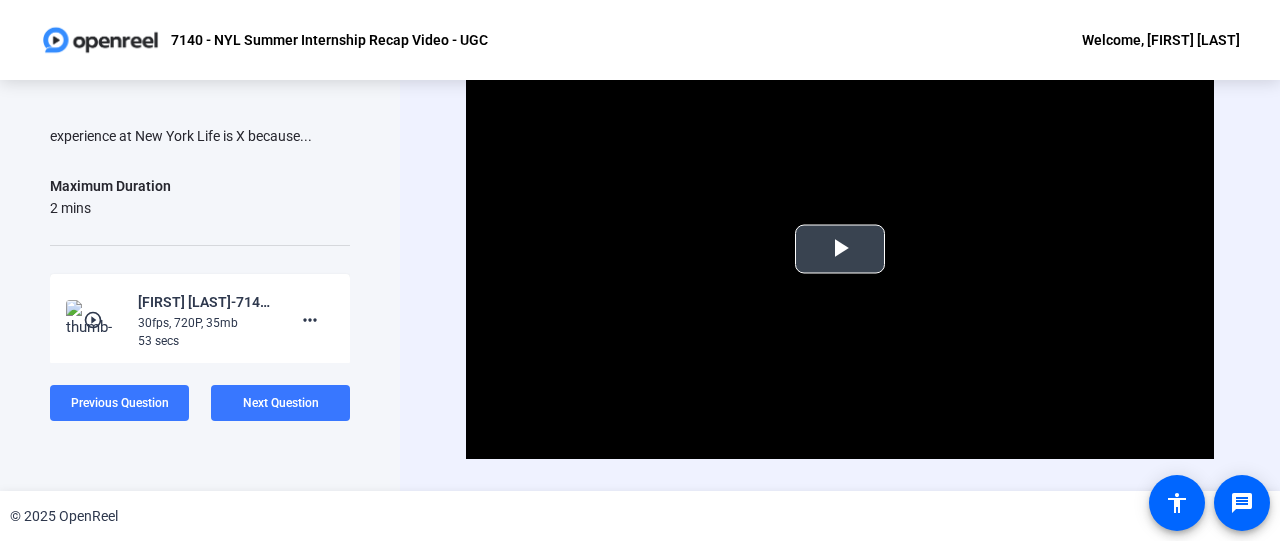 click at bounding box center (840, 249) 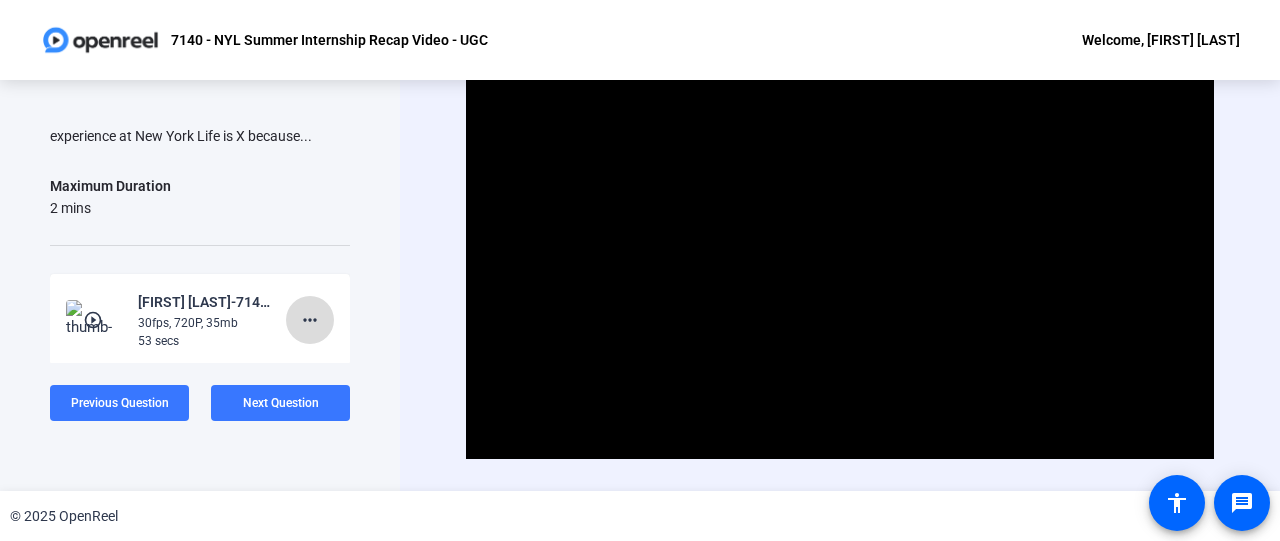 click on "more_horiz" 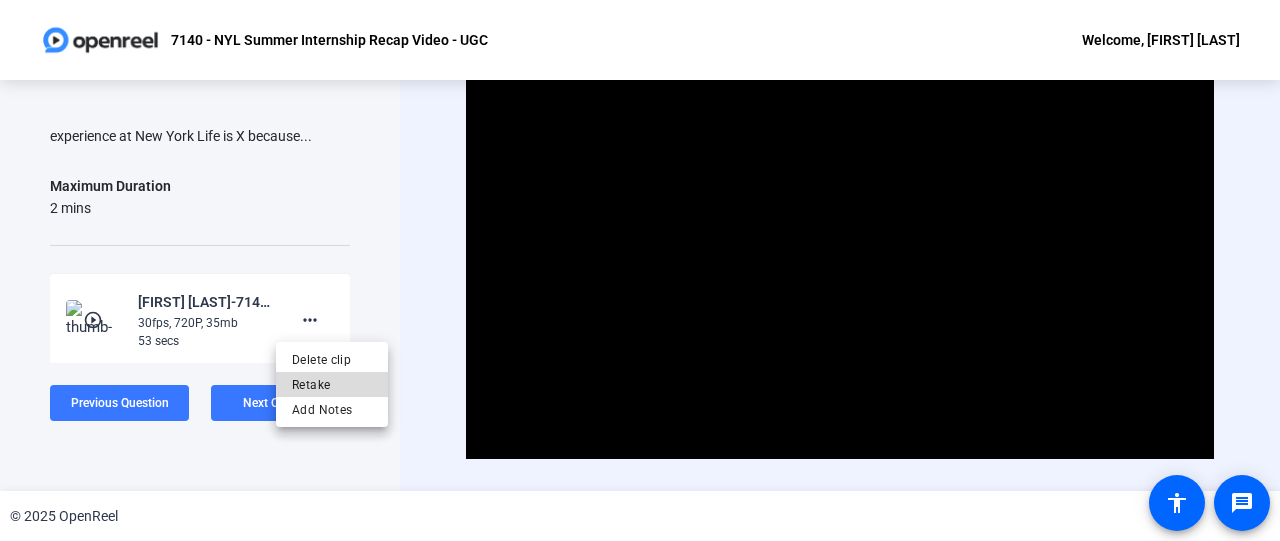 click on "Retake" at bounding box center (332, 385) 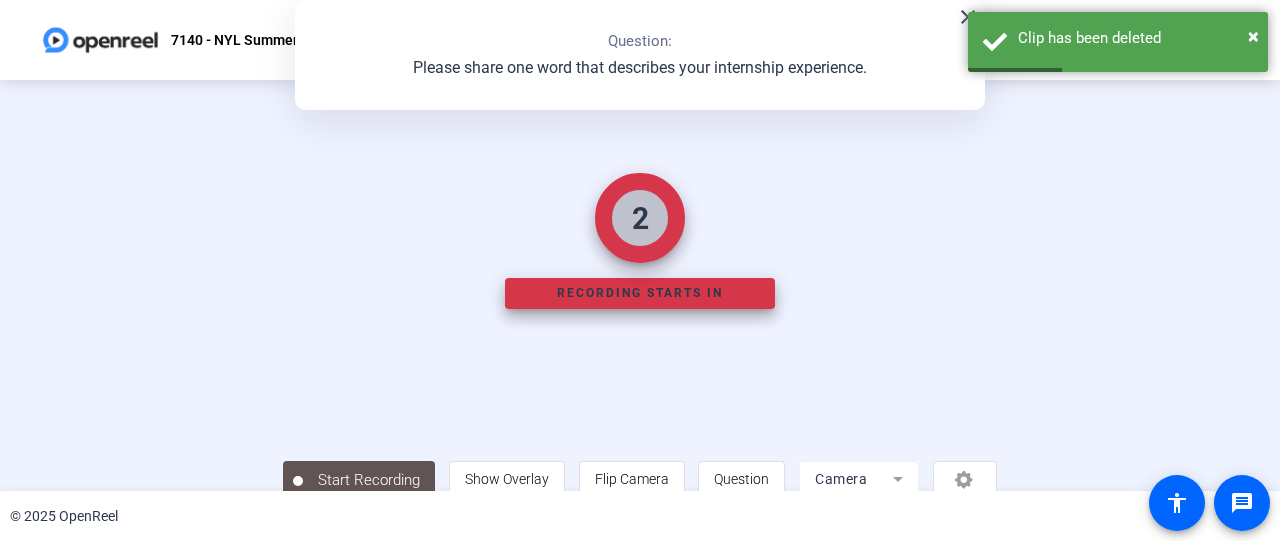 scroll, scrollTop: 145, scrollLeft: 0, axis: vertical 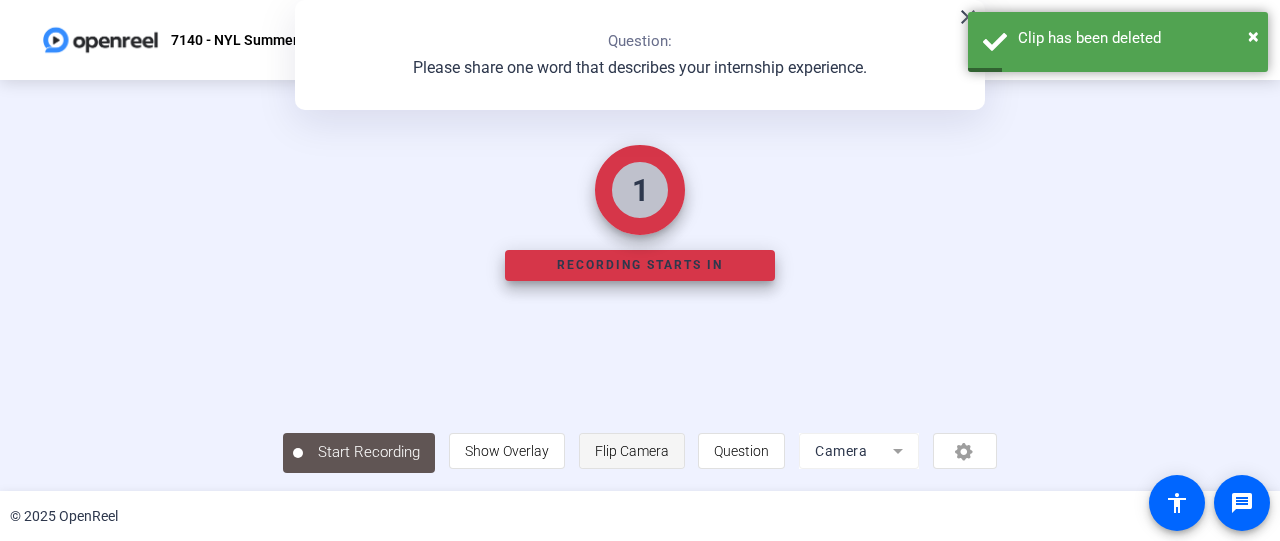 click on "Flip Camera" 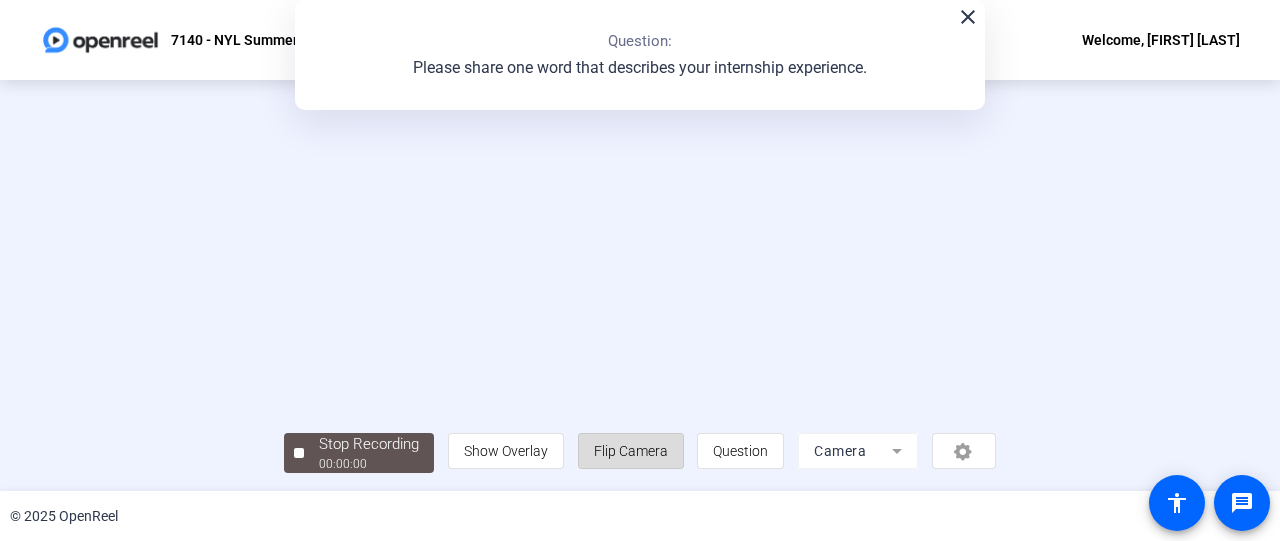 click on "Flip Camera" 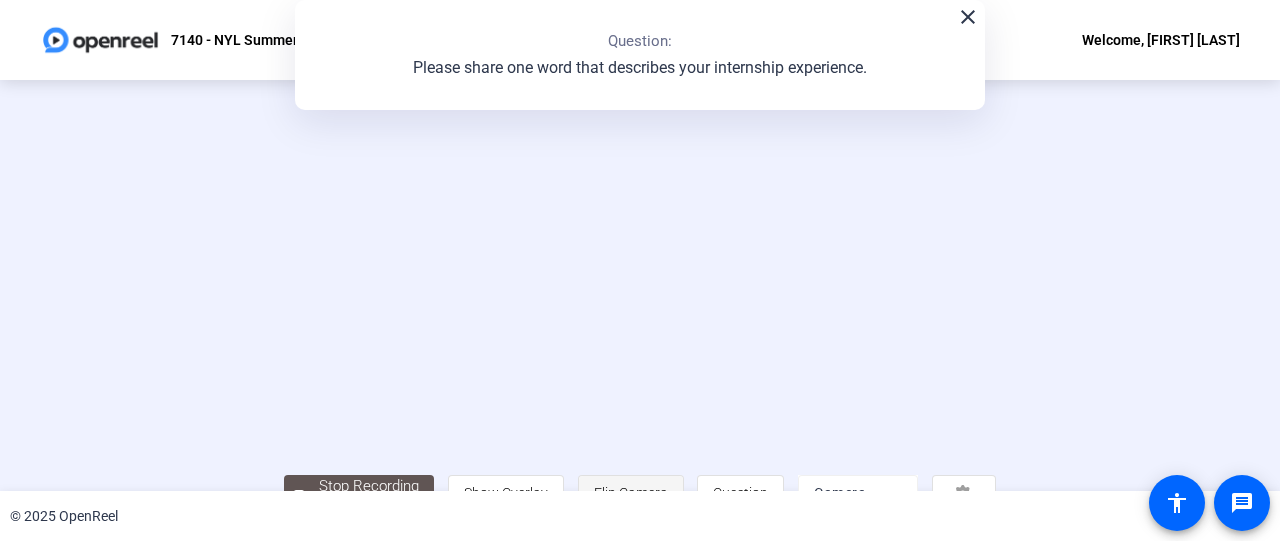 scroll, scrollTop: 145, scrollLeft: 0, axis: vertical 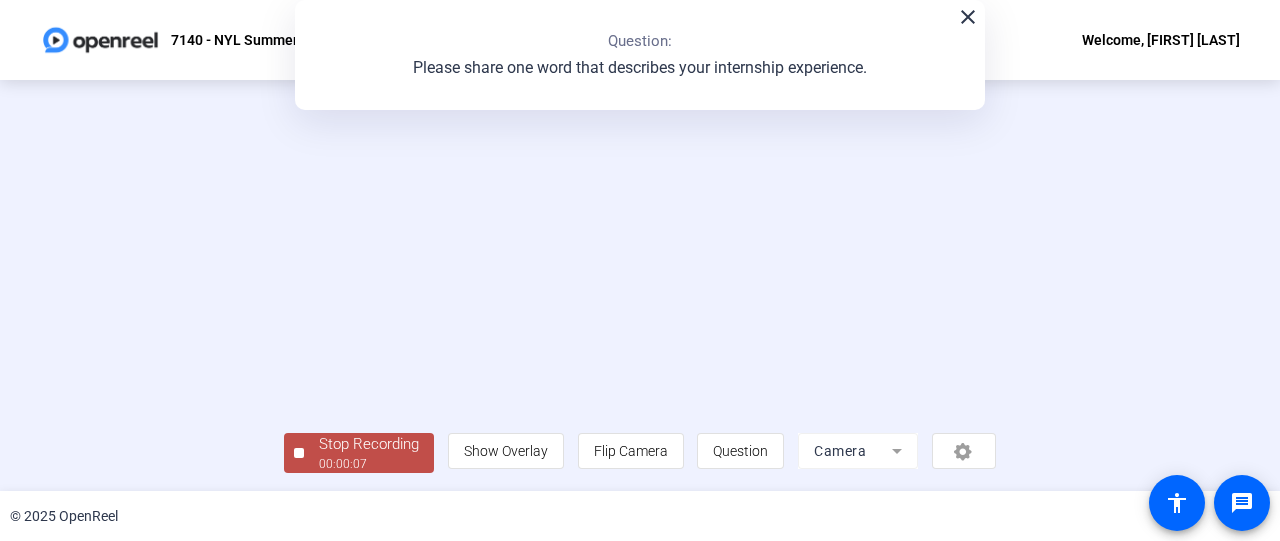 click on "Stop Recording  00:00:07" 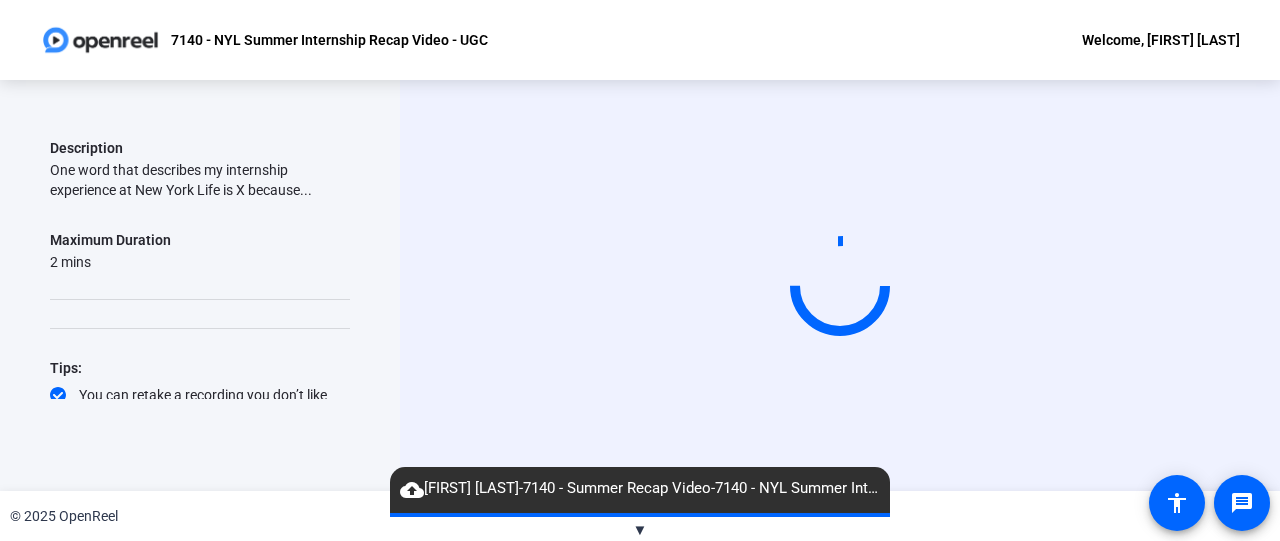 scroll, scrollTop: 220, scrollLeft: 0, axis: vertical 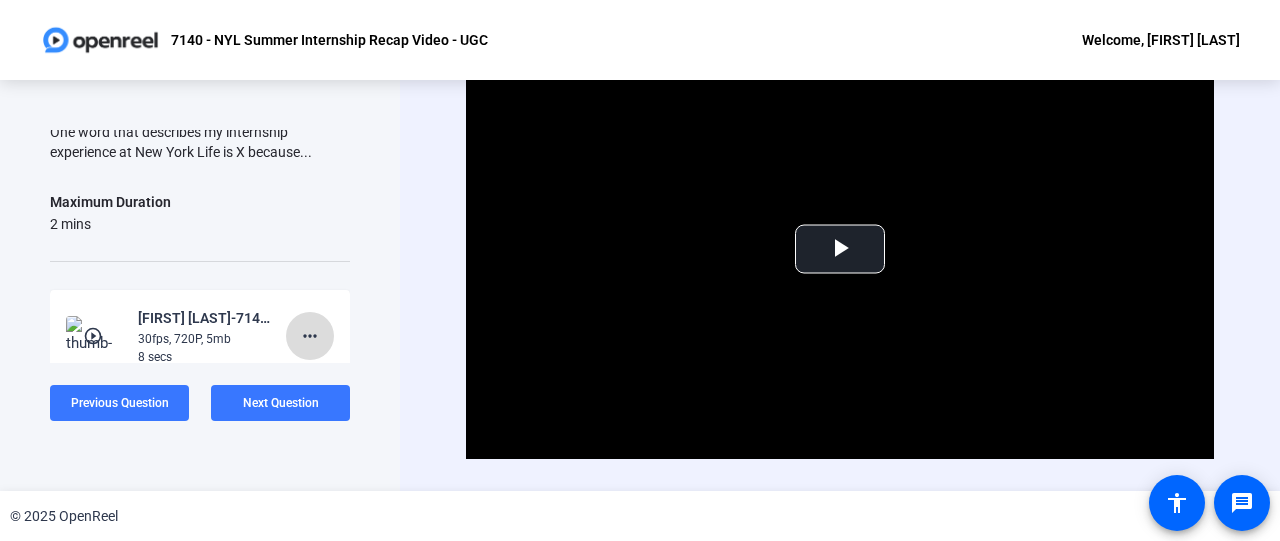 click on "more_horiz" 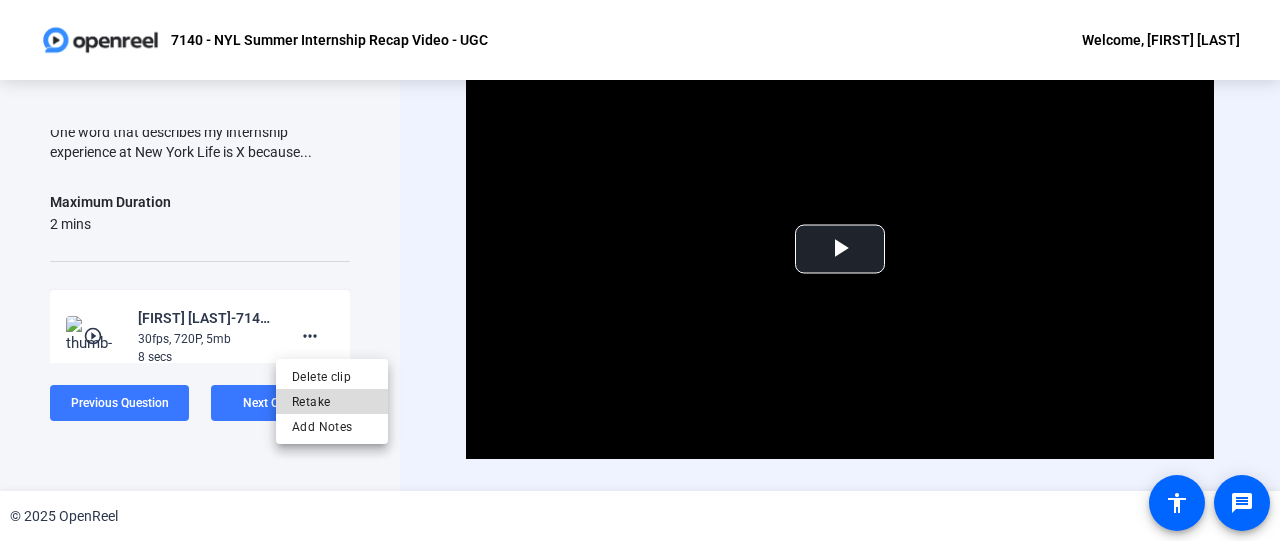 click on "Retake" at bounding box center [332, 401] 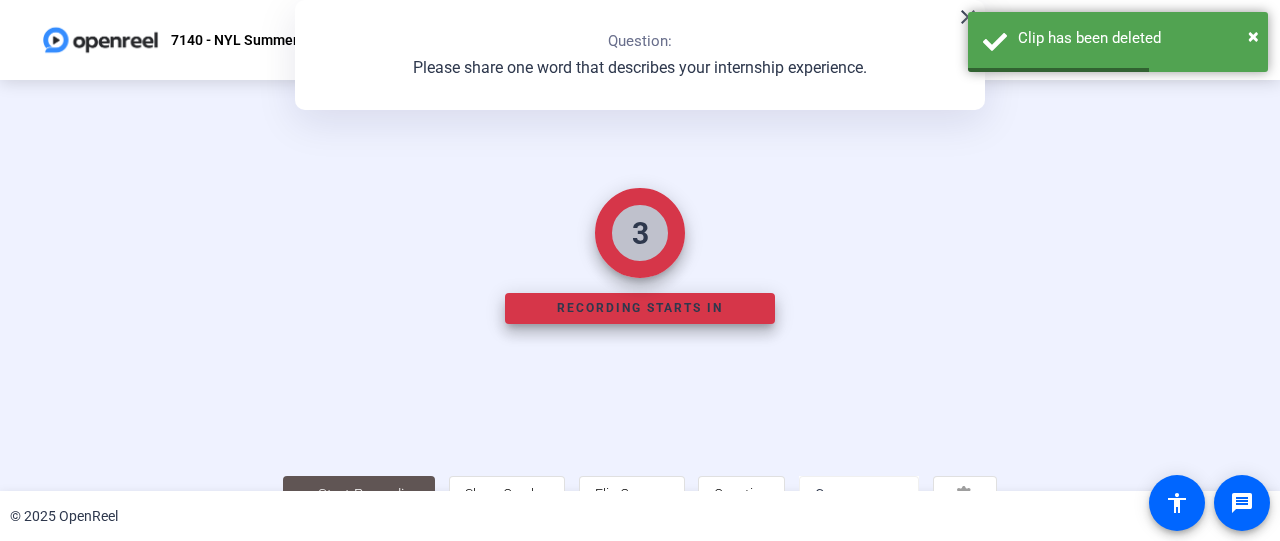 scroll, scrollTop: 145, scrollLeft: 0, axis: vertical 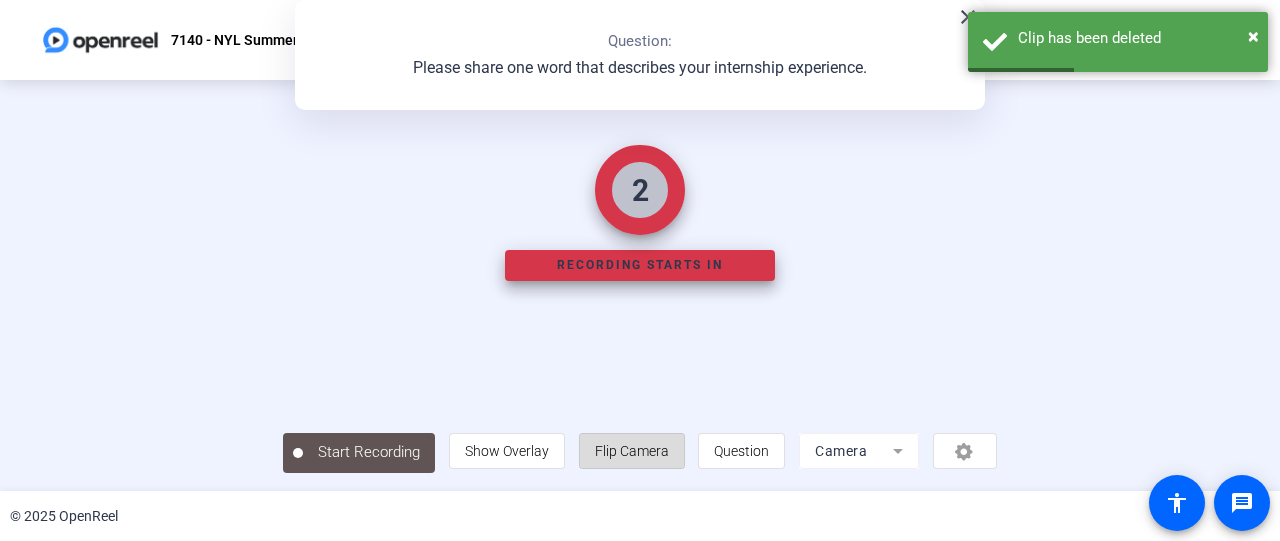 click on "Flip Camera" 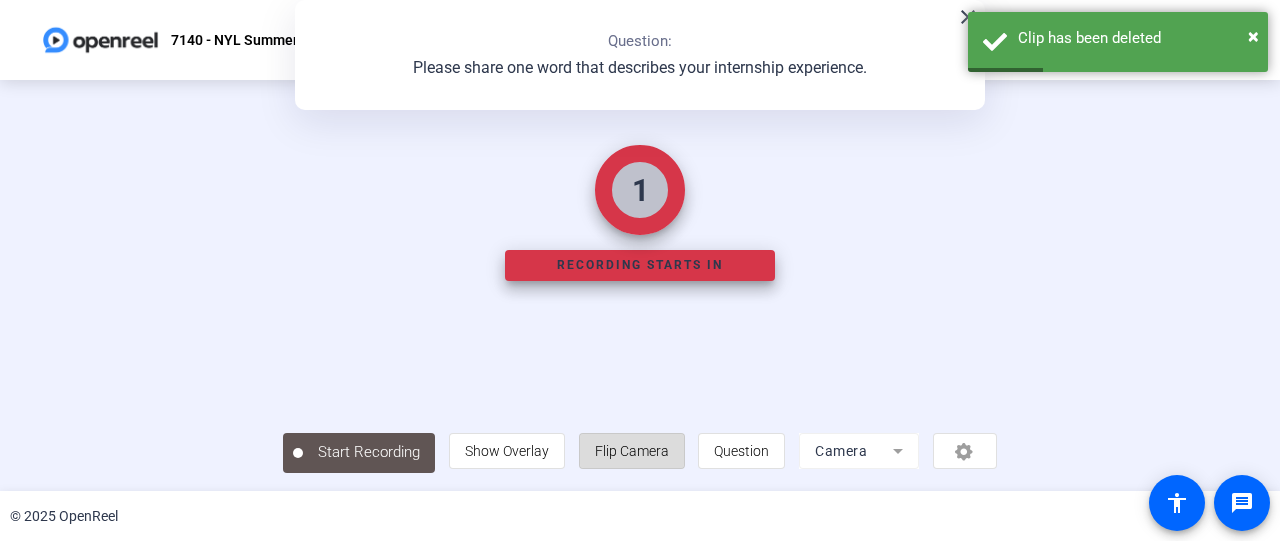 click on "Flip Camera" 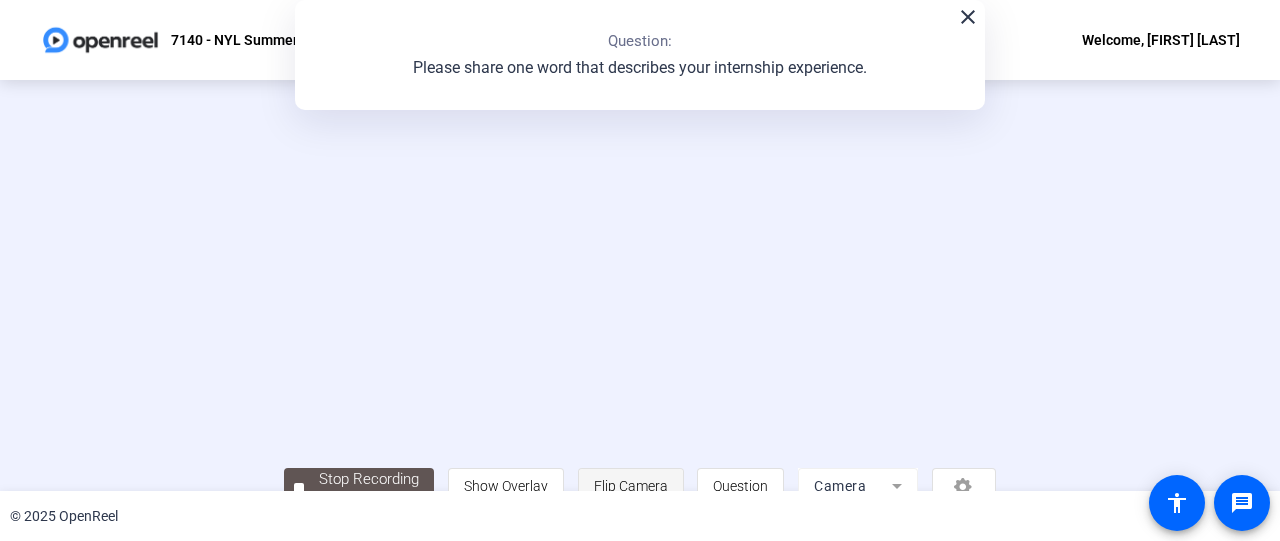 scroll, scrollTop: 0, scrollLeft: 0, axis: both 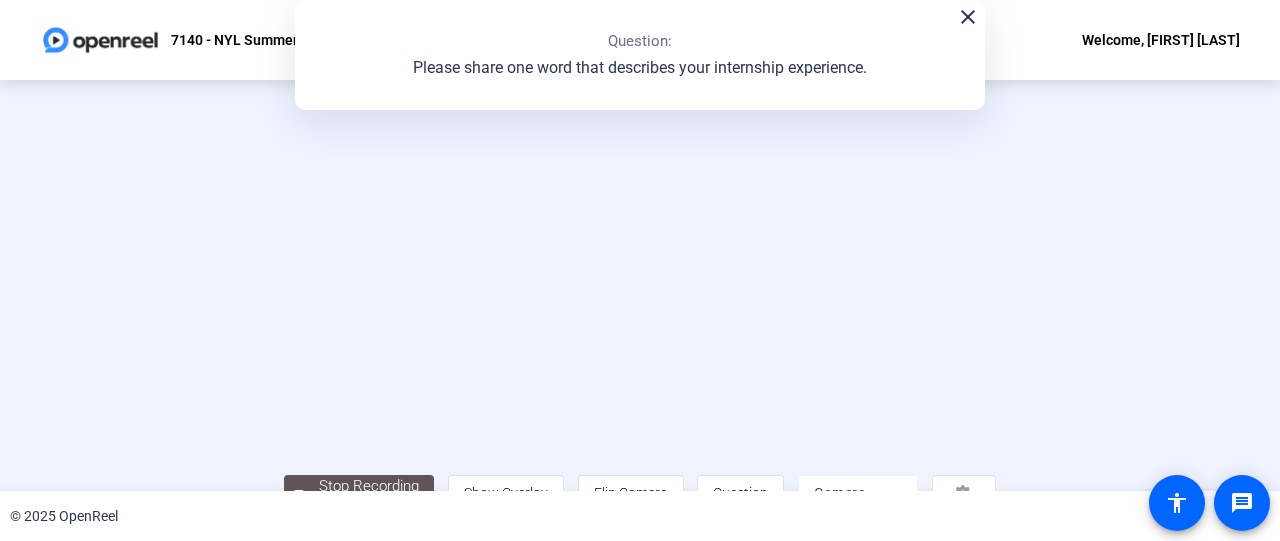 click on "close" 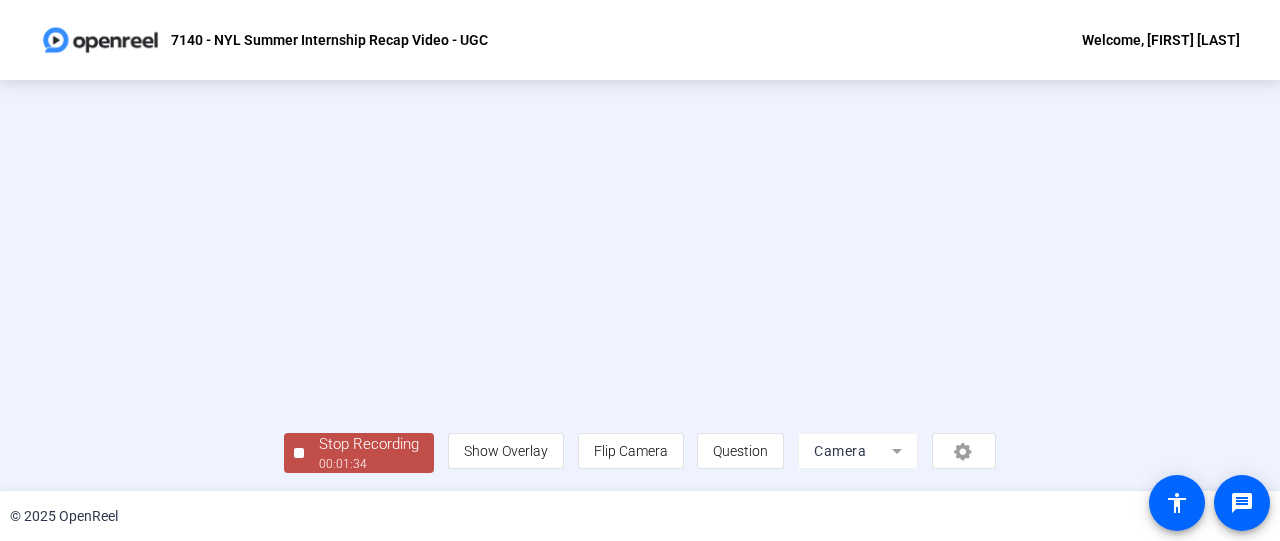 scroll, scrollTop: 145, scrollLeft: 0, axis: vertical 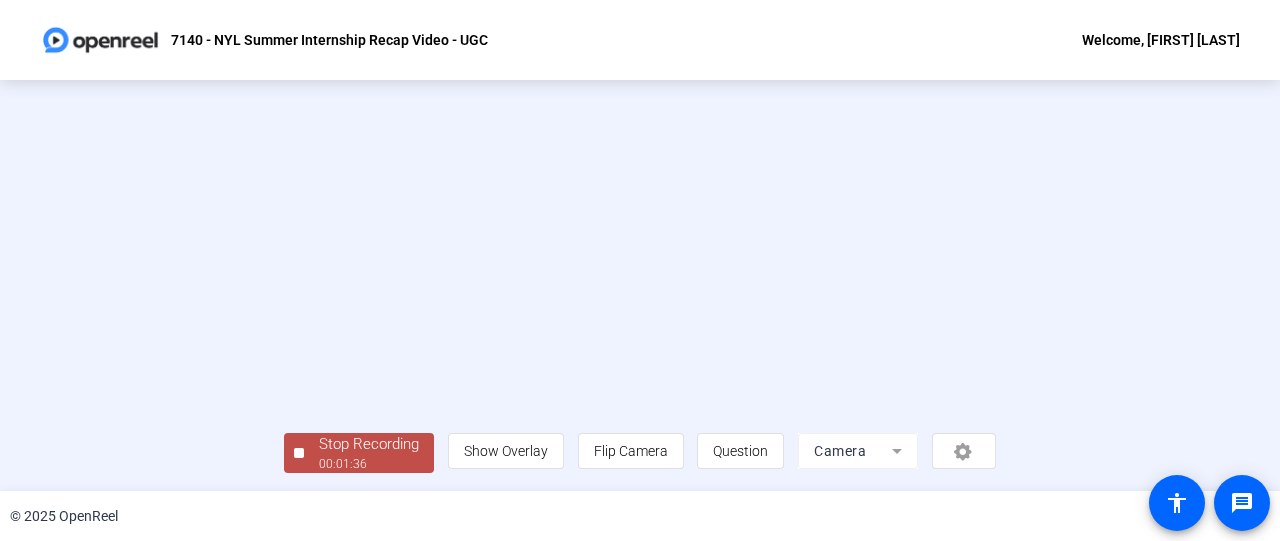 click on "Stop Recording  00:01:36" 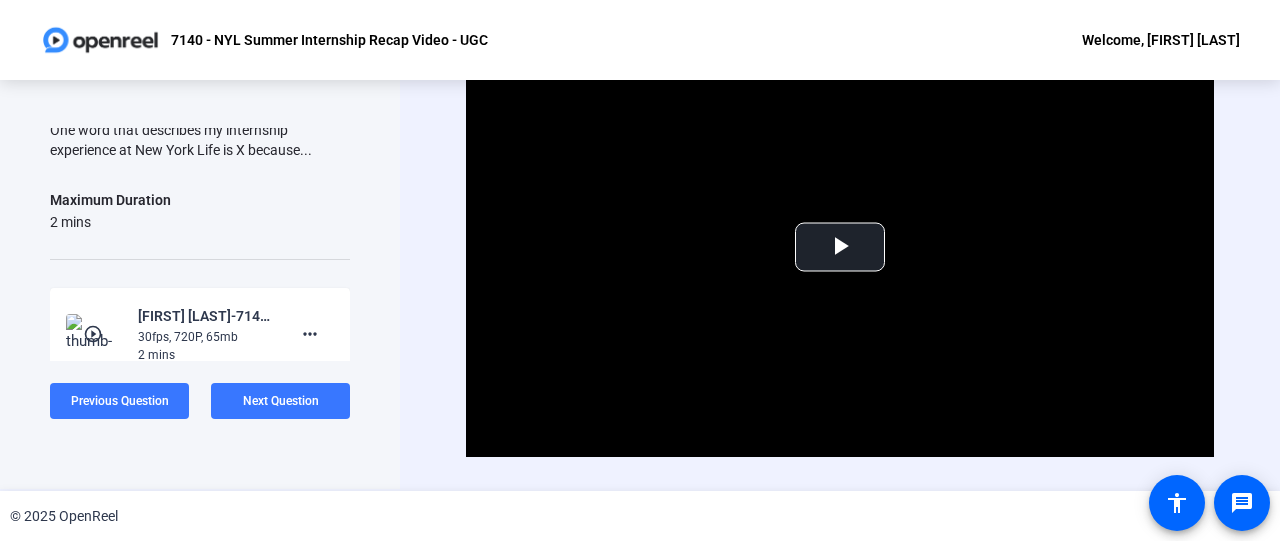 scroll, scrollTop: 0, scrollLeft: 0, axis: both 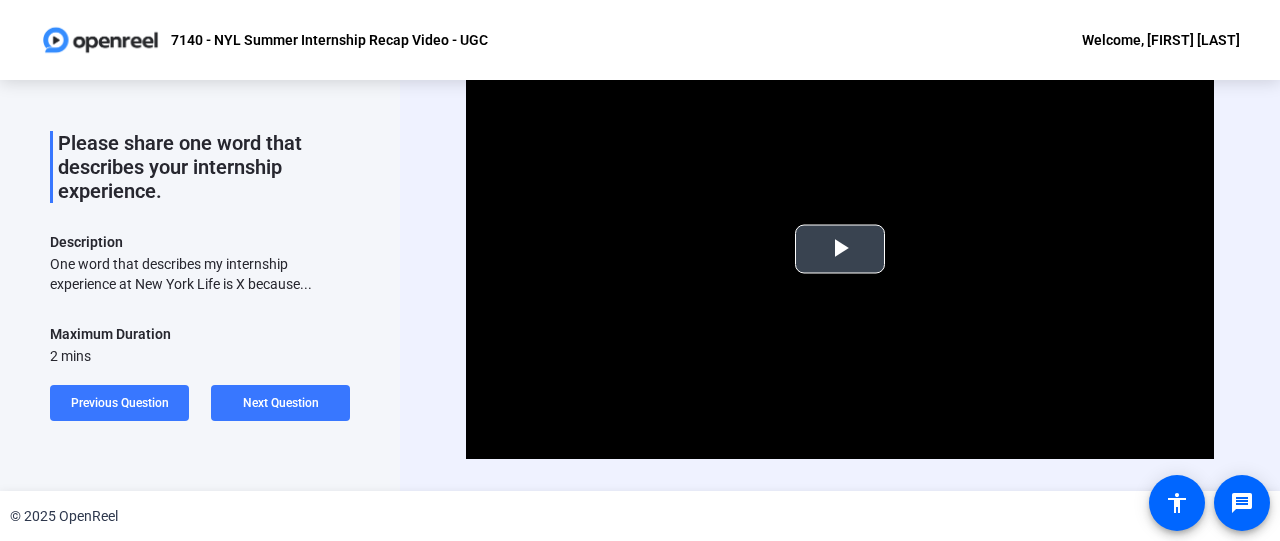 click at bounding box center [840, 249] 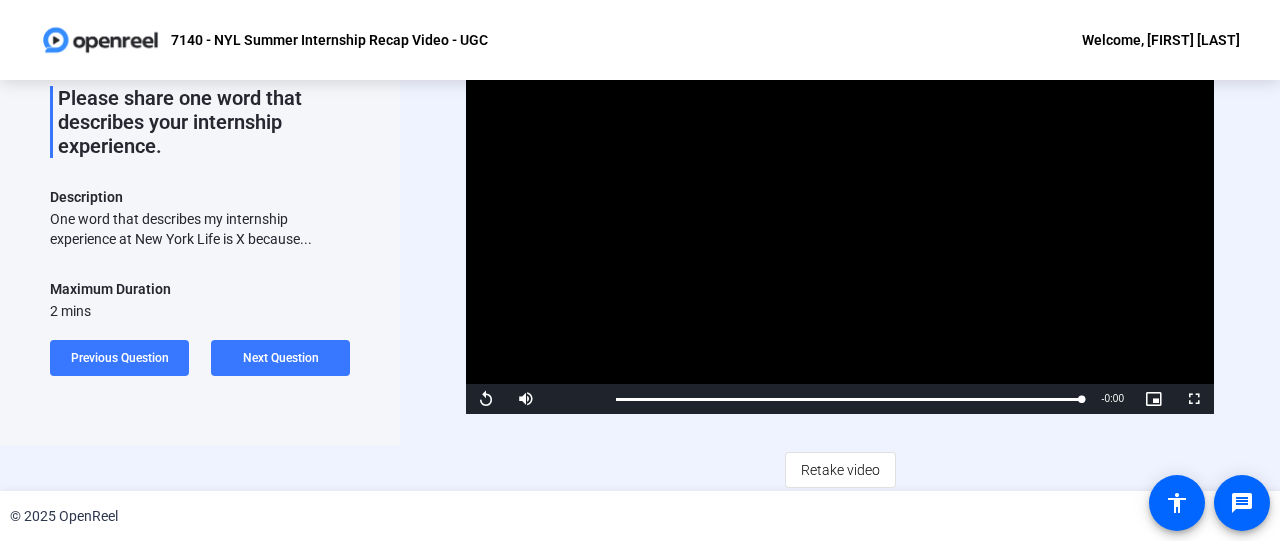 scroll, scrollTop: 0, scrollLeft: 0, axis: both 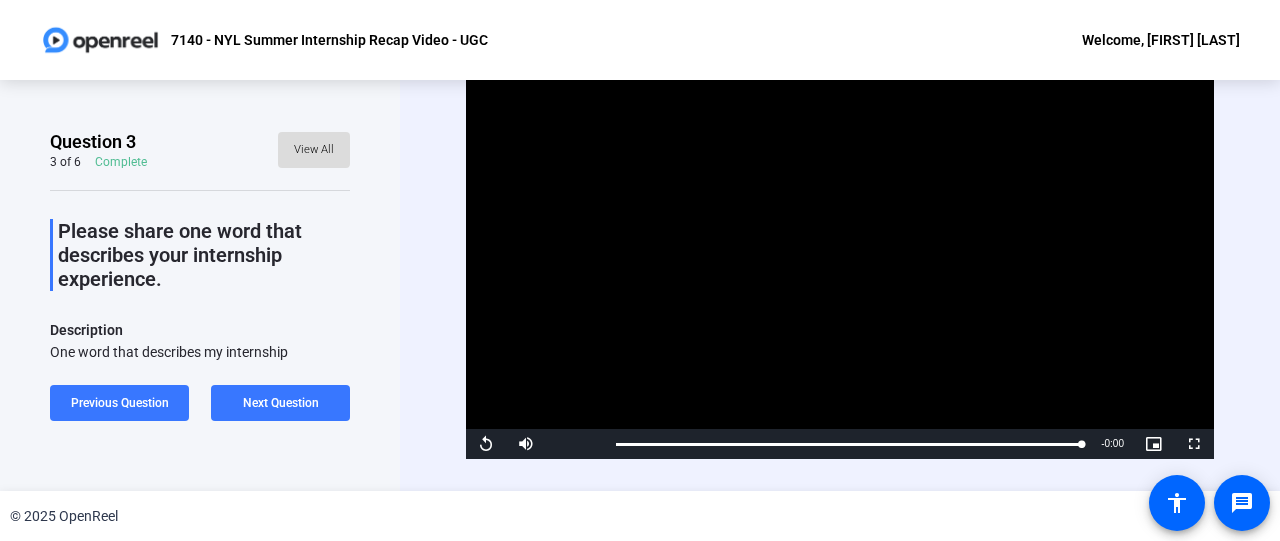click on "View All" 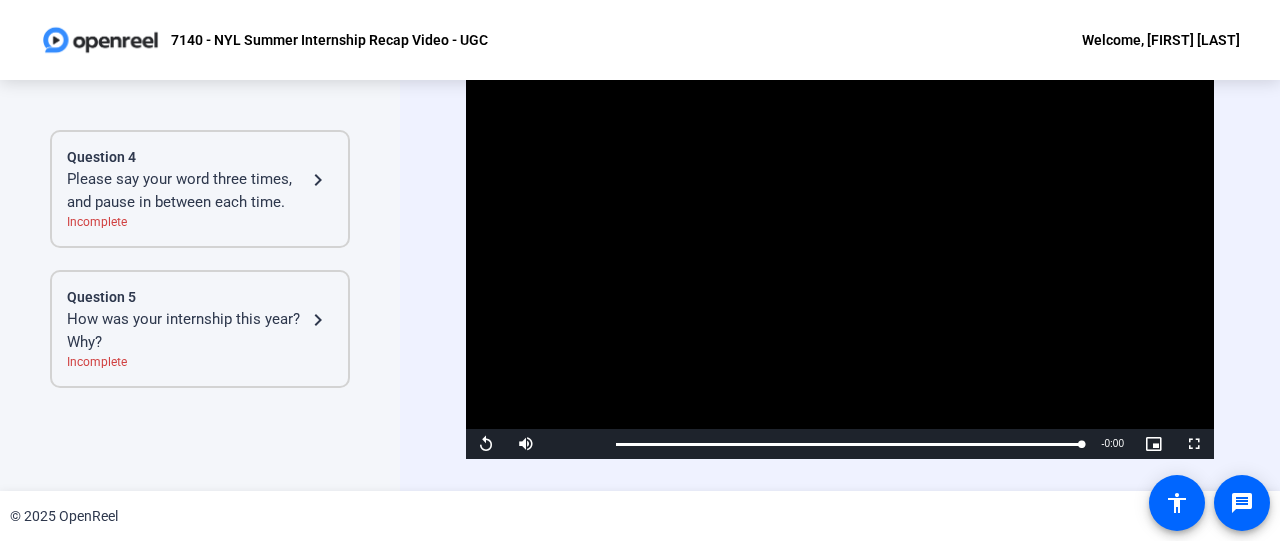 scroll, scrollTop: 513, scrollLeft: 0, axis: vertical 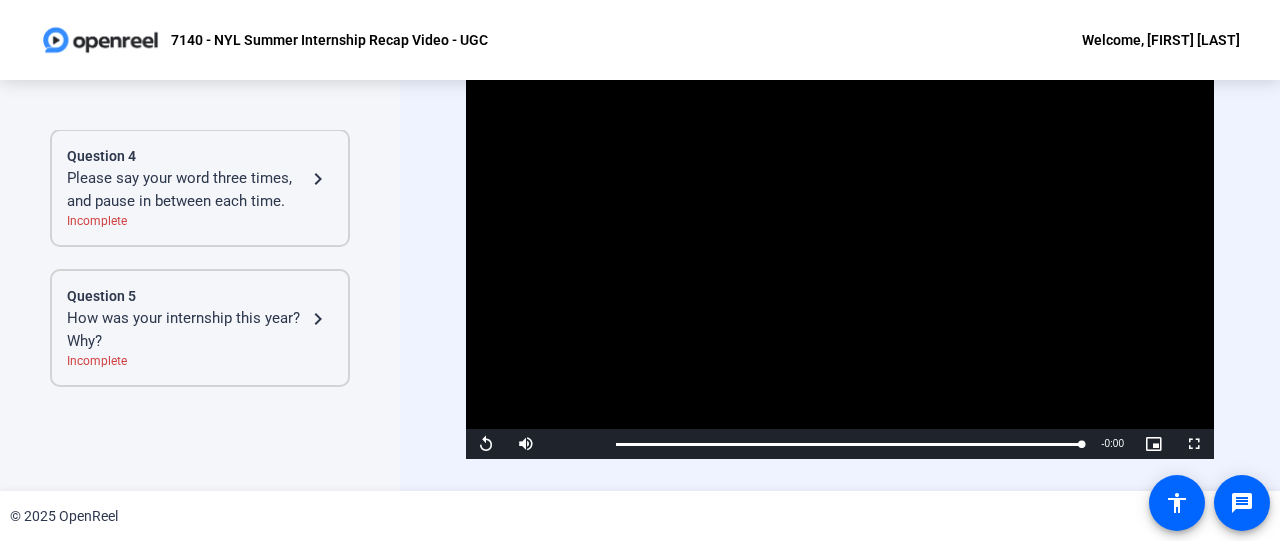 click on "Please say your word three times, and pause in between each time." 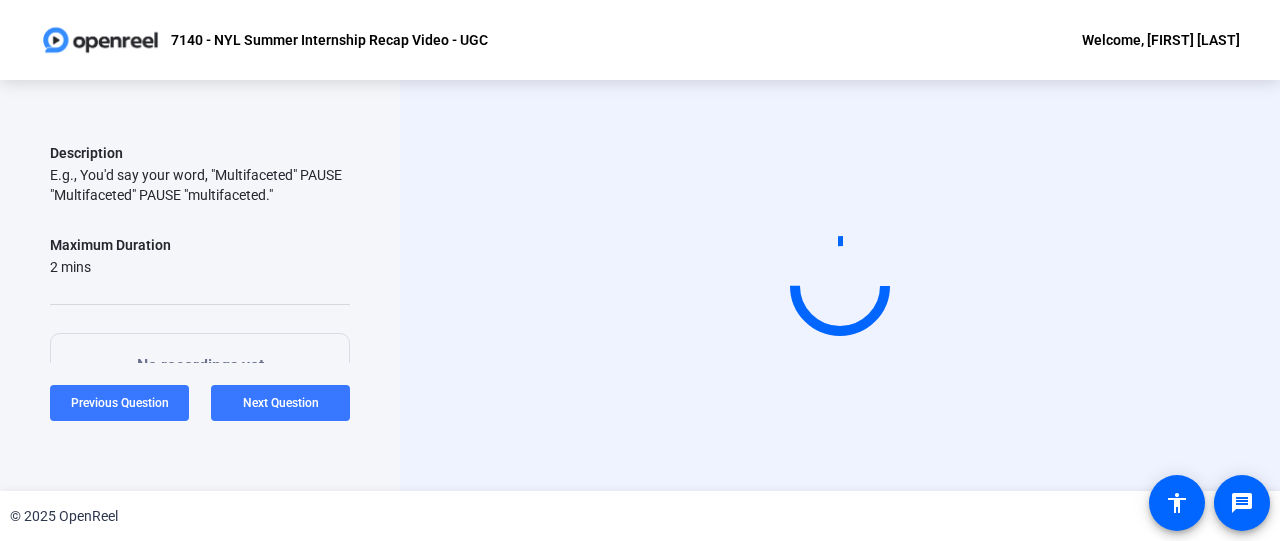 scroll, scrollTop: 175, scrollLeft: 0, axis: vertical 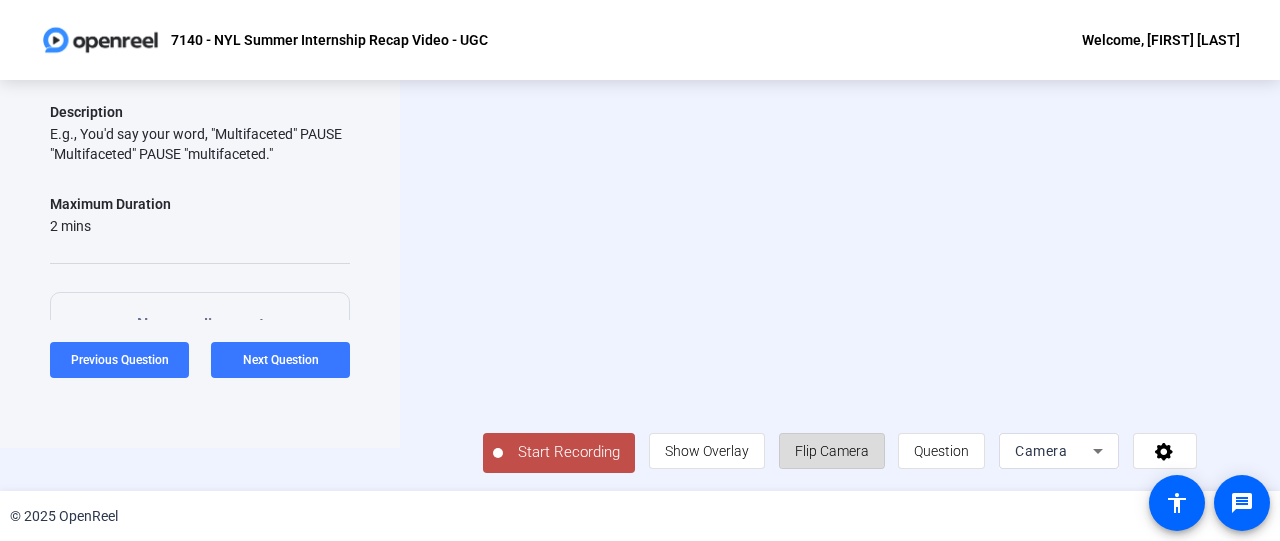 click on "Flip Camera" 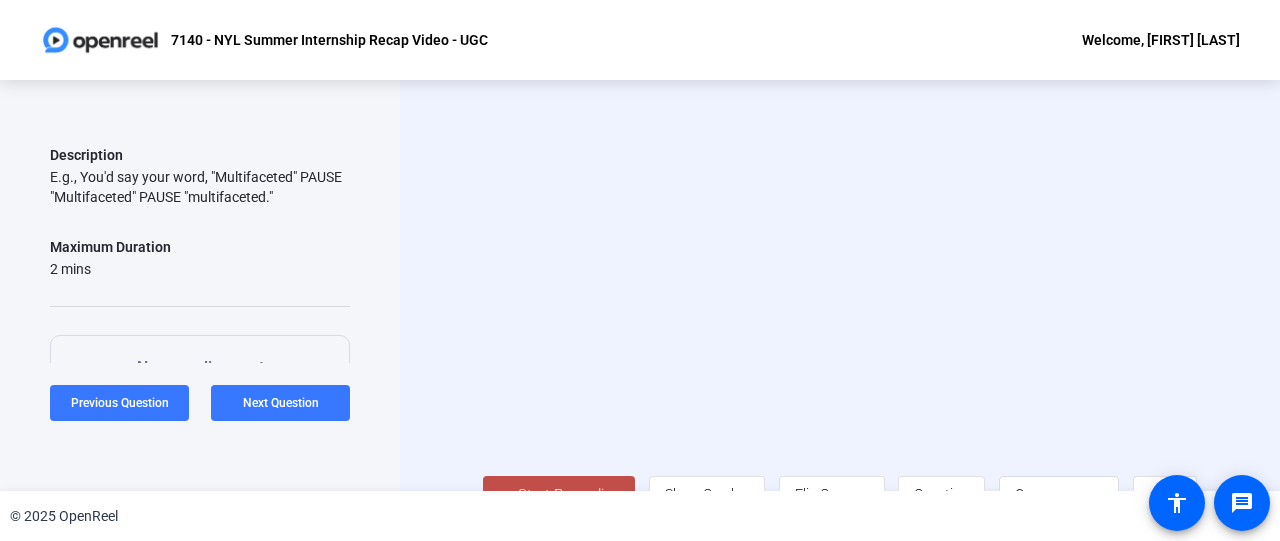 scroll, scrollTop: 50, scrollLeft: 0, axis: vertical 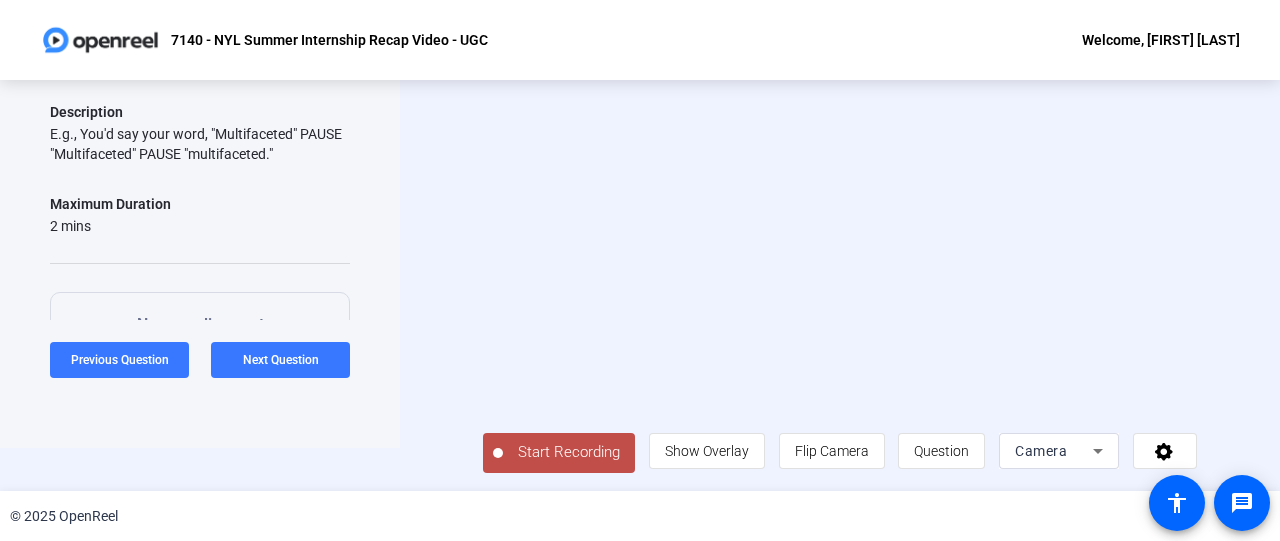 click on "Start Recording" 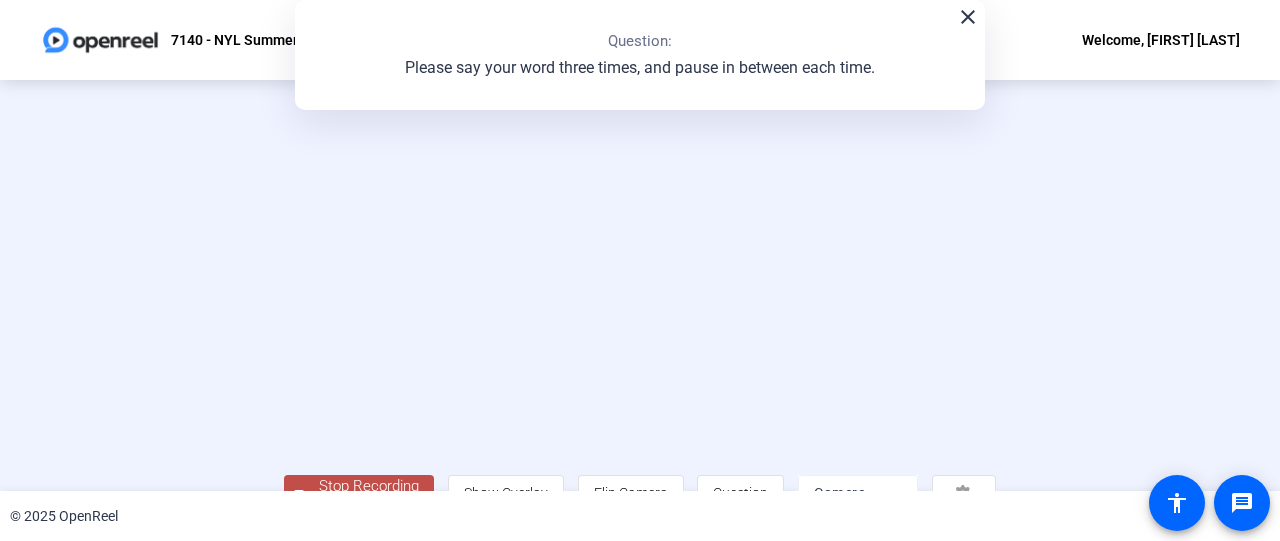 scroll, scrollTop: 145, scrollLeft: 0, axis: vertical 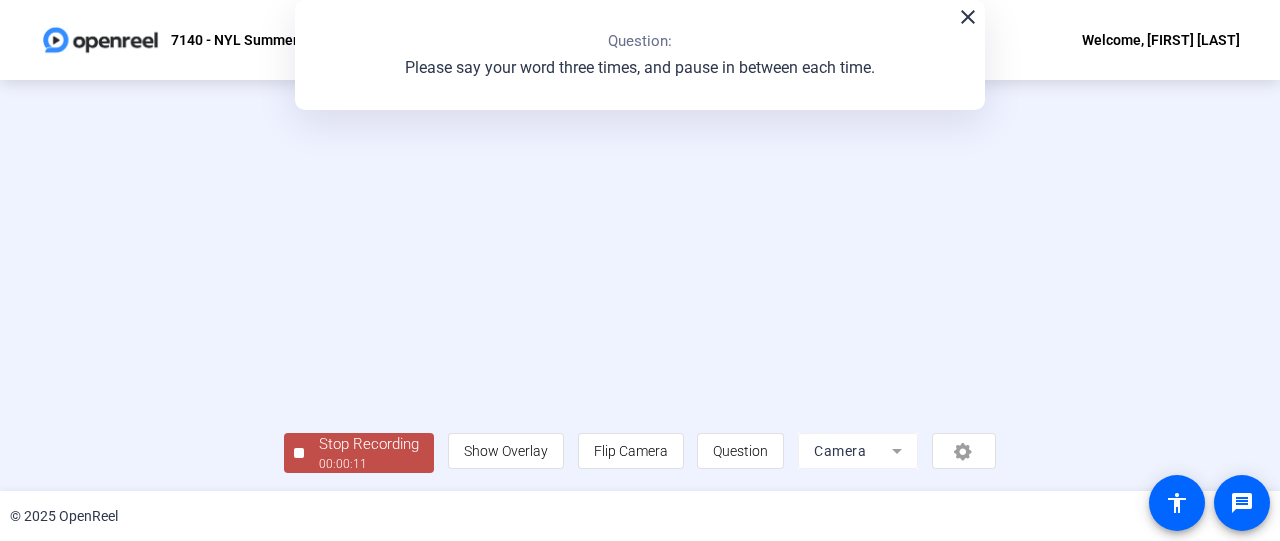 click on "00:00:11" 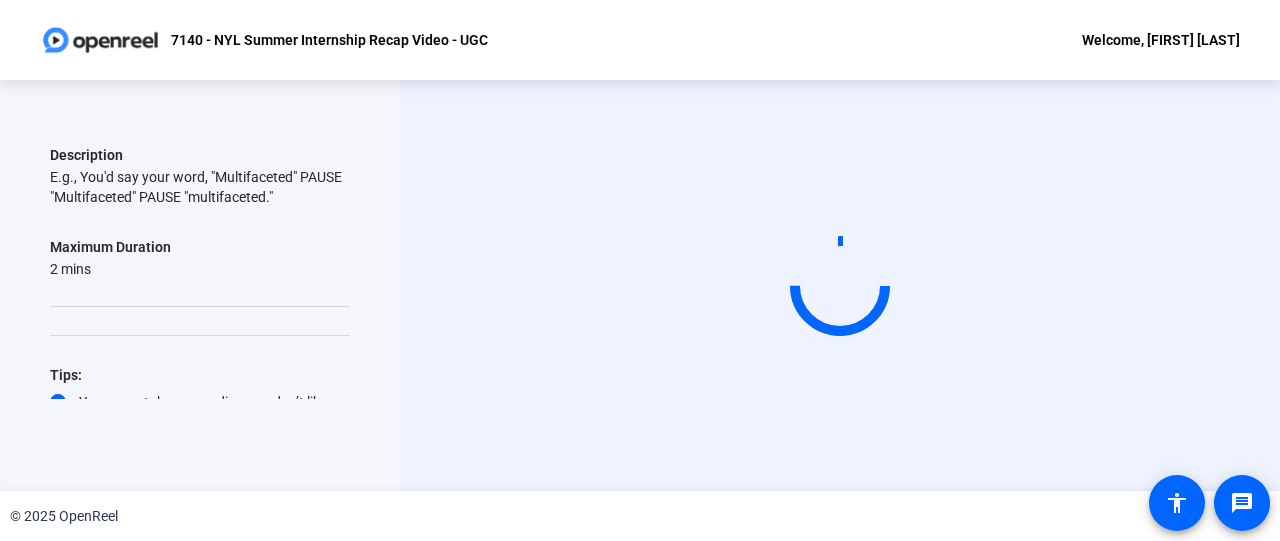 scroll, scrollTop: 2, scrollLeft: 0, axis: vertical 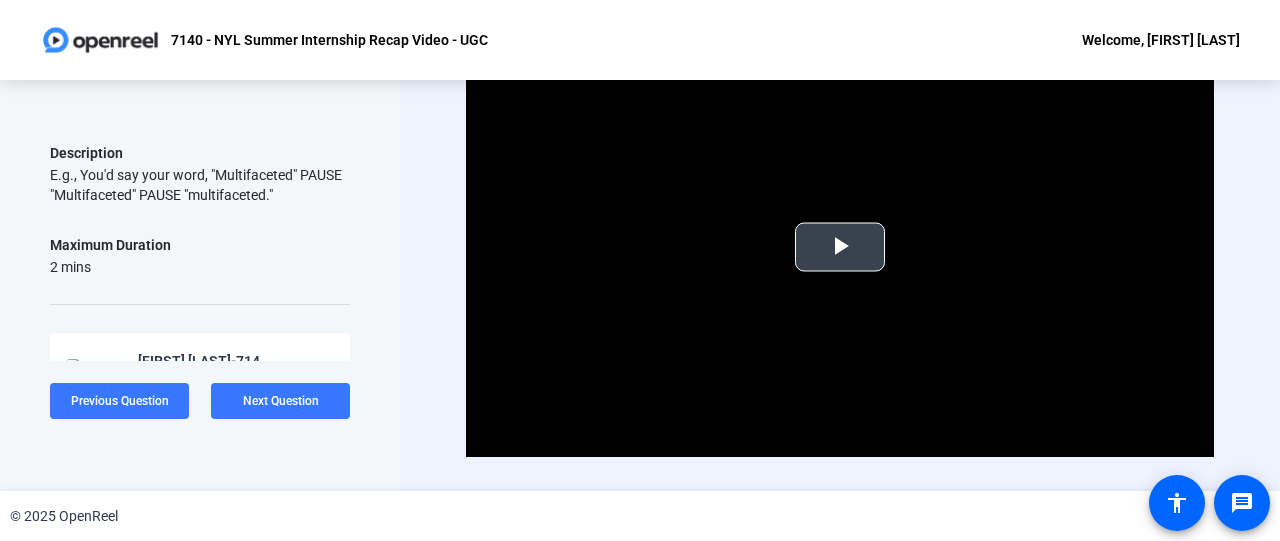 click at bounding box center (840, 247) 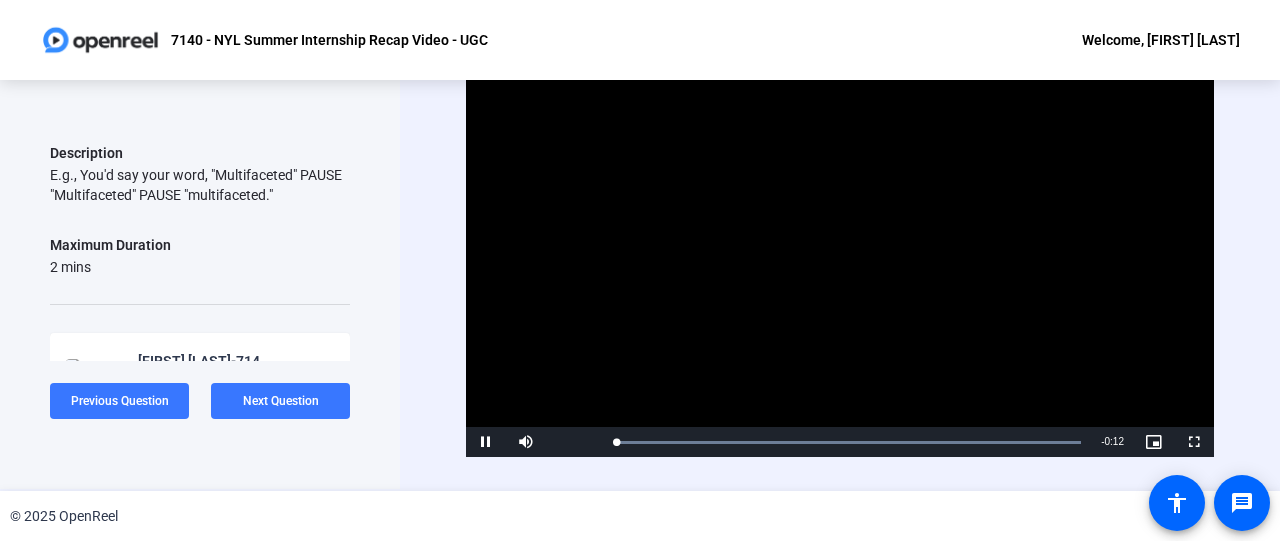 scroll, scrollTop: 0, scrollLeft: 0, axis: both 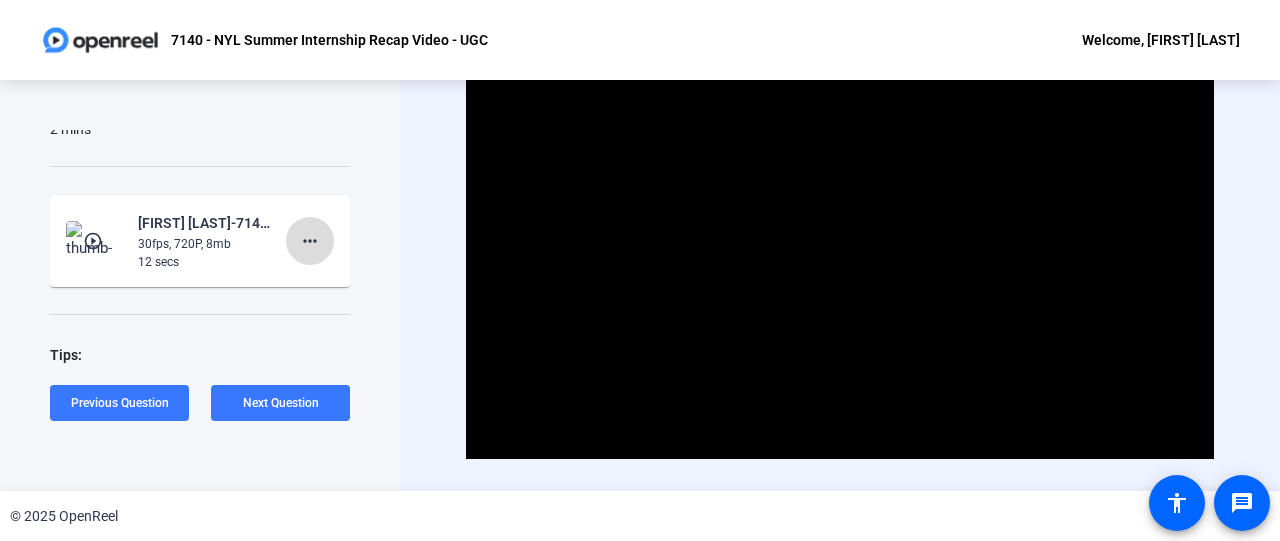 click on "more_horiz" 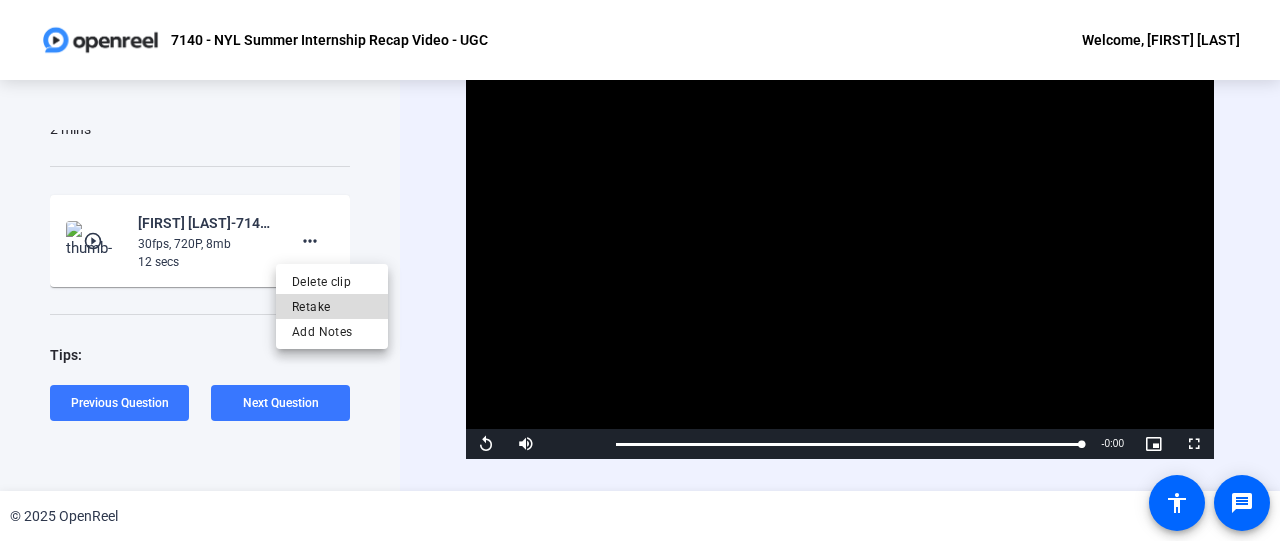 click on "Retake" at bounding box center [332, 306] 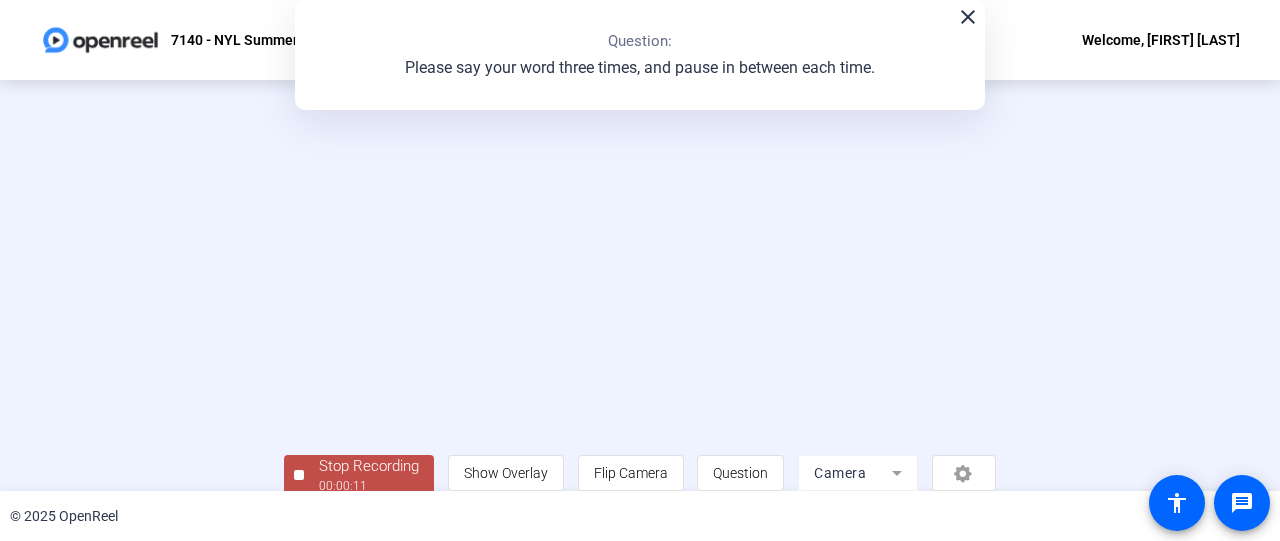 scroll, scrollTop: 145, scrollLeft: 0, axis: vertical 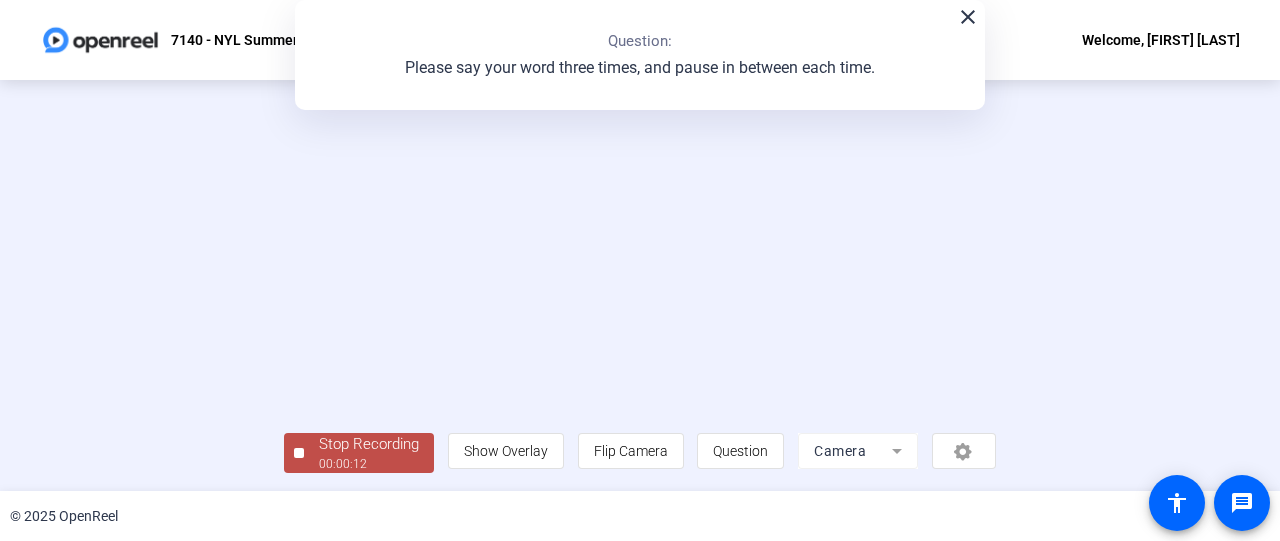 click on "Question 4 4 of 6  Complete  View All  Please say your word three times, and pause in between each time.  Description  E.g., You'd say your word, "Multifaceted" PAUSE "Multifaceted" PAUSE "multifaceted."  Maximum Duration  2 mins  Tips:
You can retake a recording you don’t like
Pick a quiet and well-lit area to record
Be yourself! It doesn’t have to be perfect  Back close Question:  Please say your word three times, and pause in between each time.  Stop Recording  00:00:12  person  Show Overlay flip Flip Camera question_mark  Question Camera" 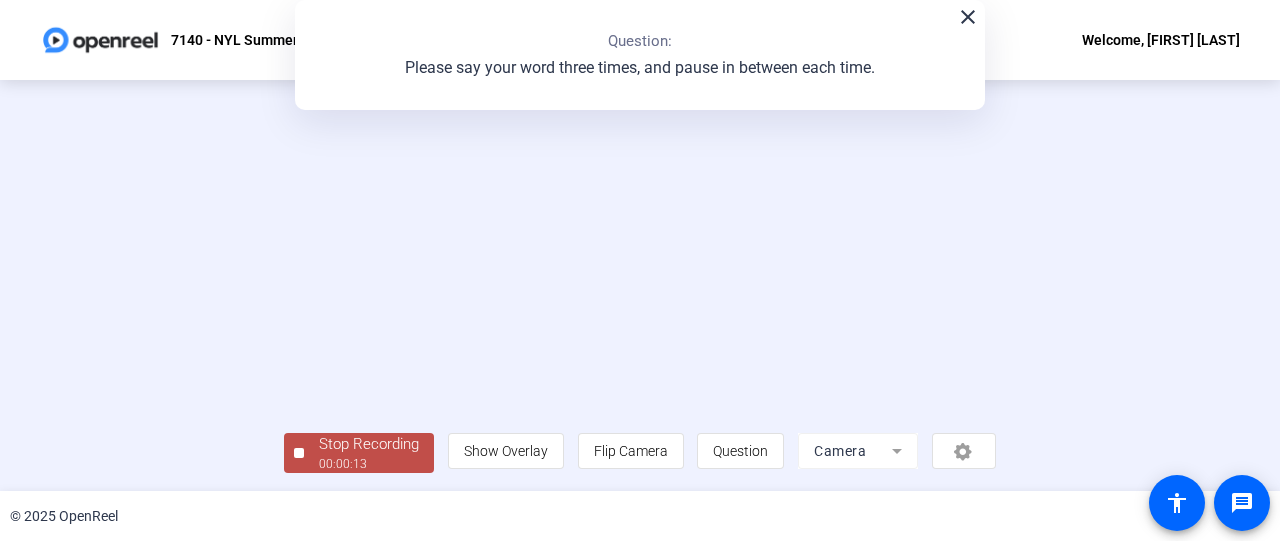 click on "Stop Recording  00:00:13" 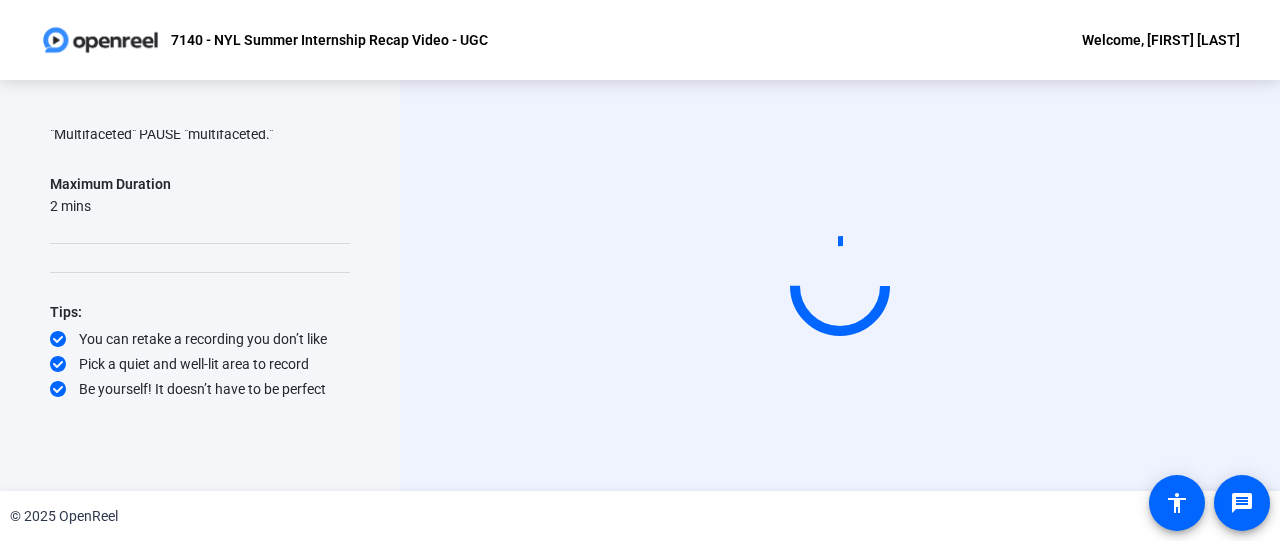 scroll, scrollTop: 236, scrollLeft: 0, axis: vertical 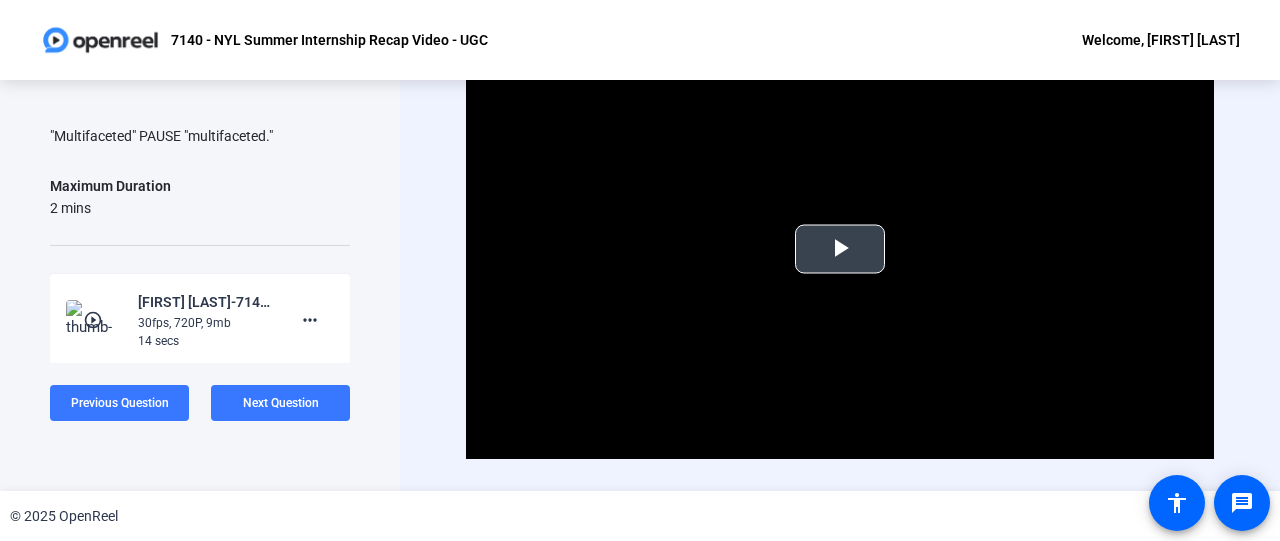 click at bounding box center [840, 249] 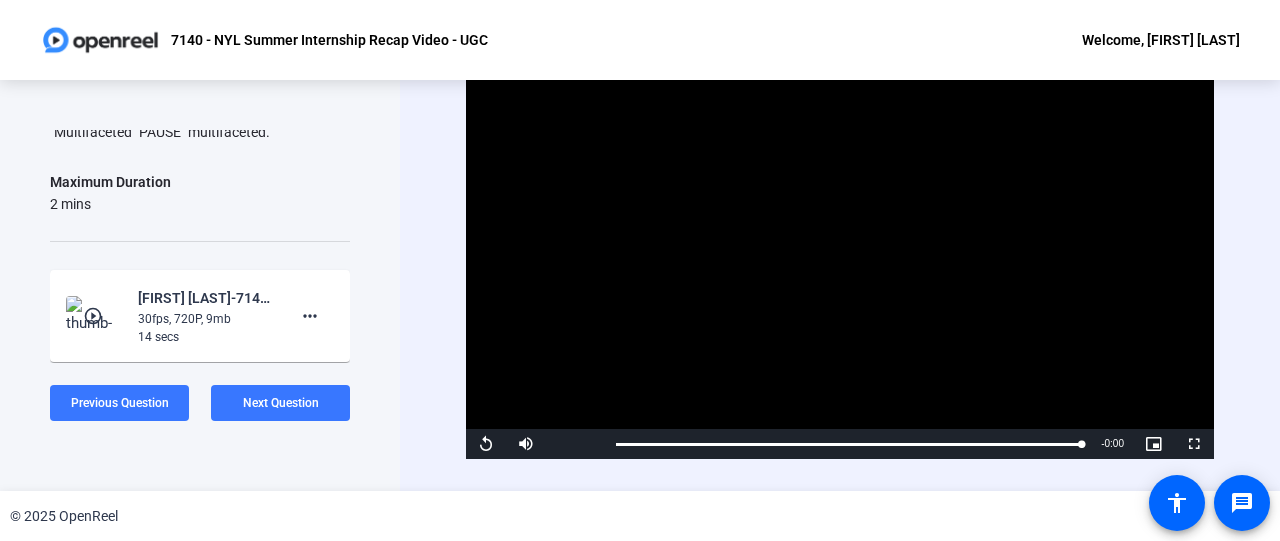 scroll, scrollTop: 242, scrollLeft: 0, axis: vertical 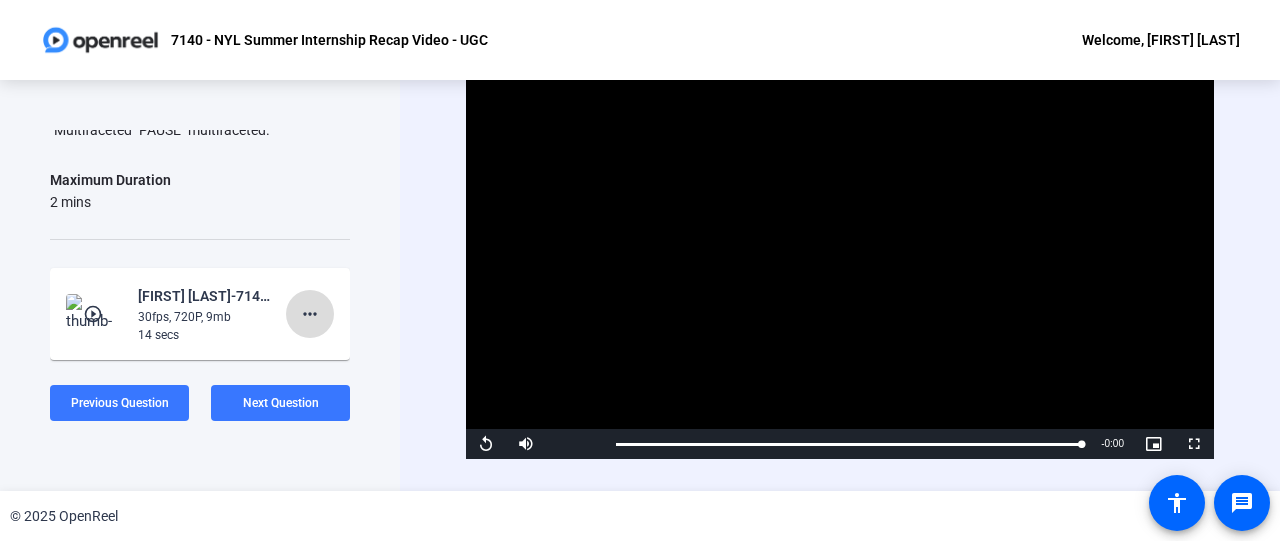 click on "more_horiz" 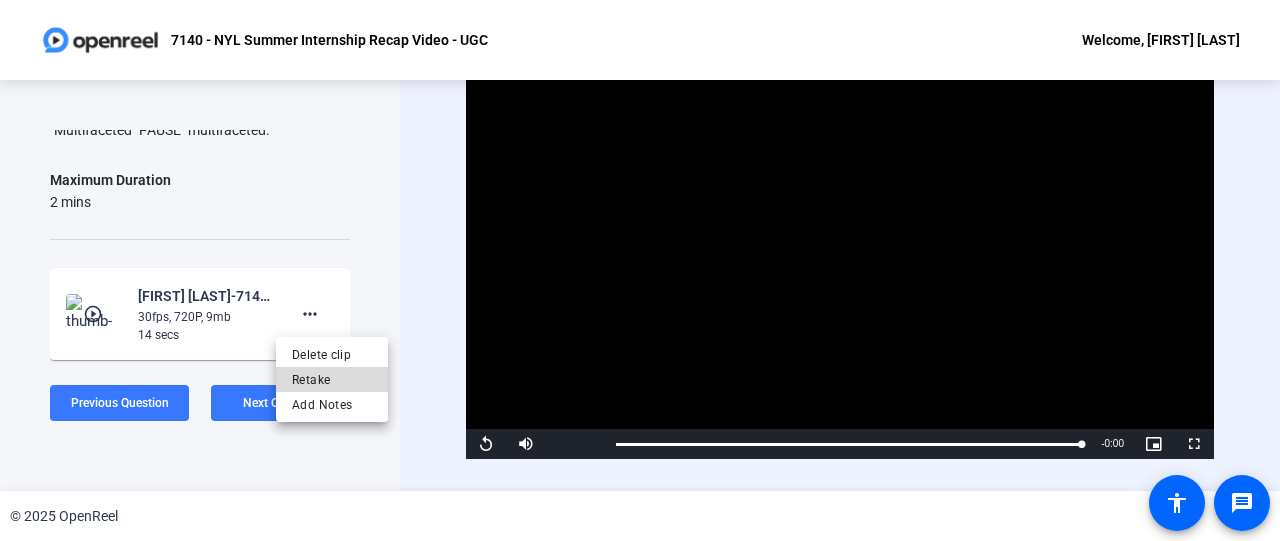 click on "Retake" at bounding box center (332, 379) 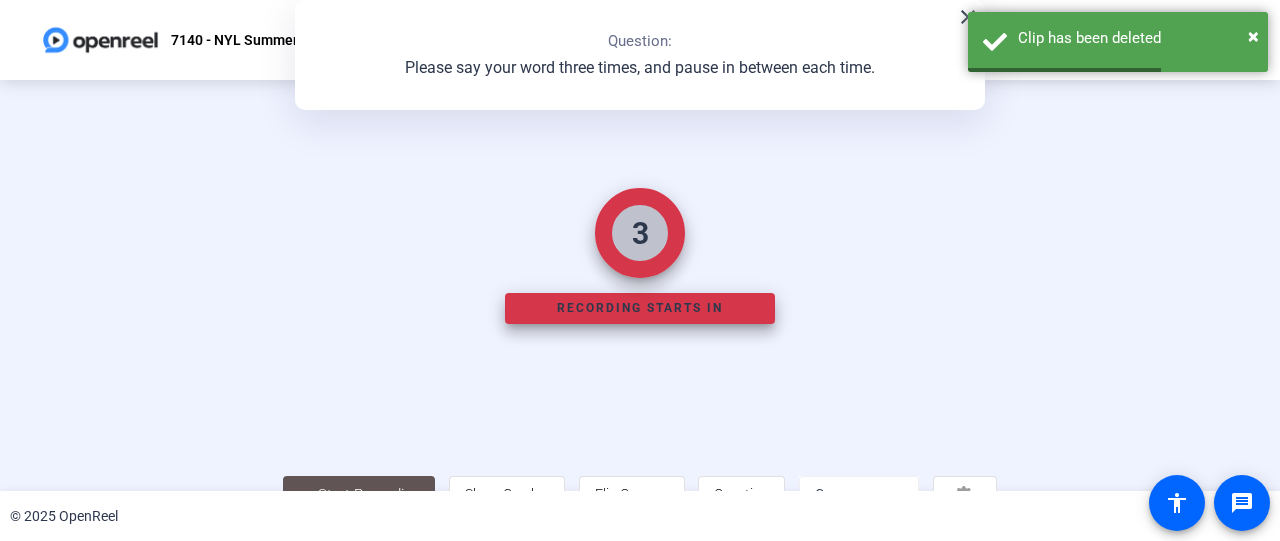 scroll, scrollTop: 144, scrollLeft: 0, axis: vertical 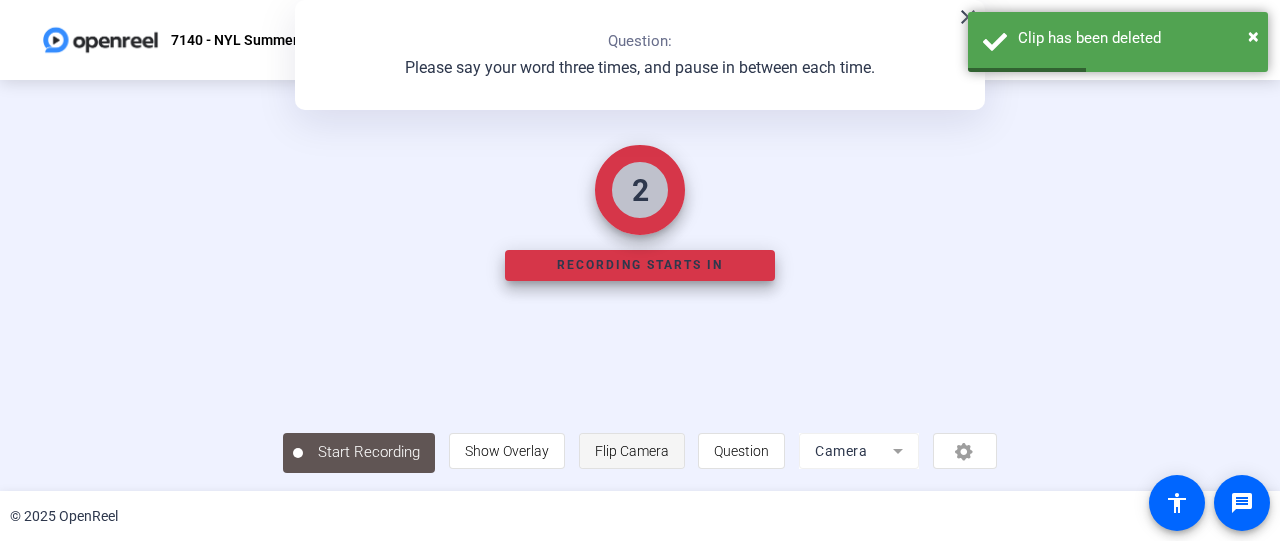 click on "Flip Camera" 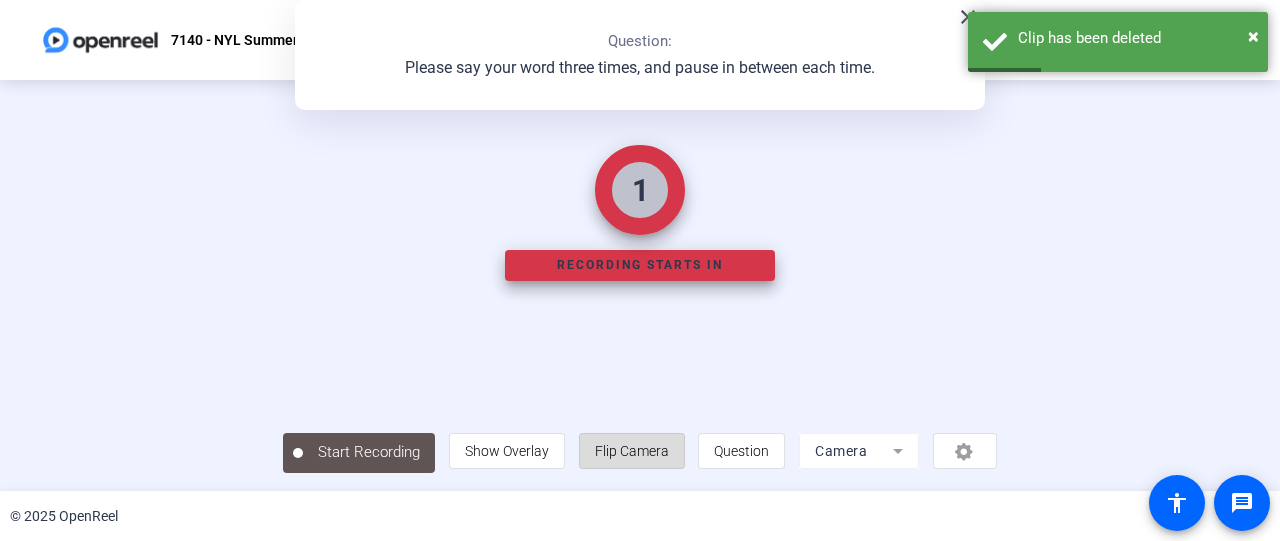 click on "Flip Camera" 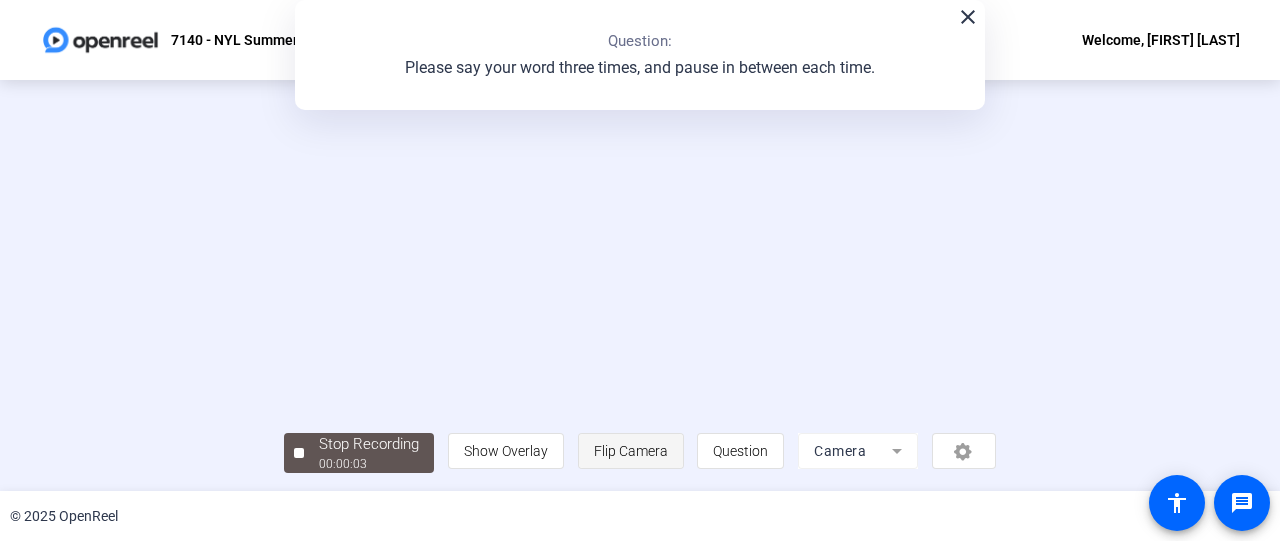 scroll, scrollTop: 145, scrollLeft: 0, axis: vertical 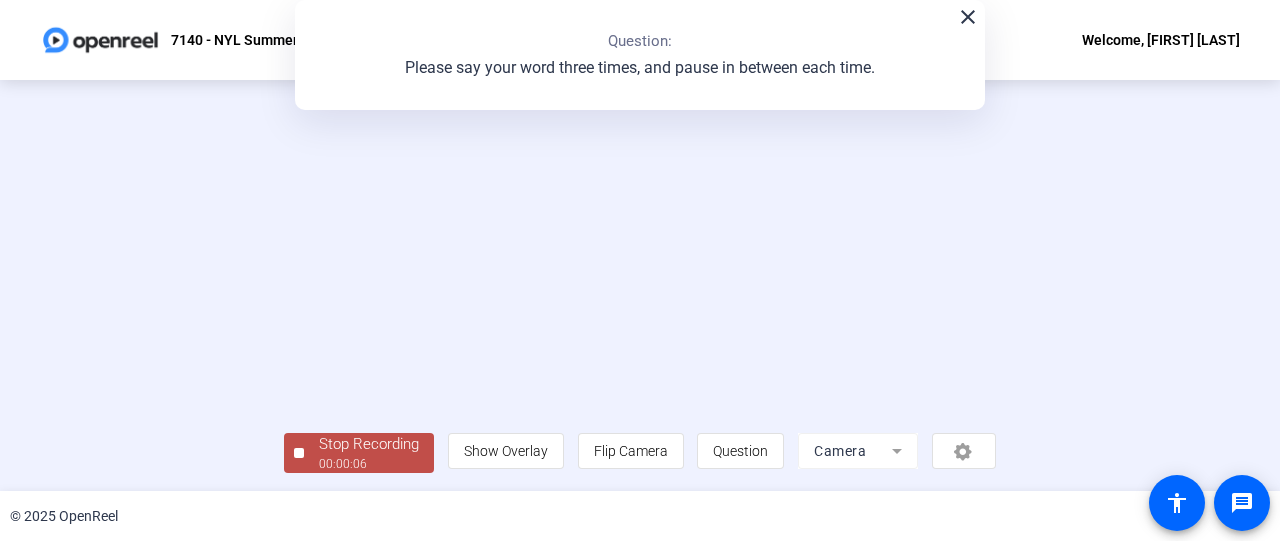 click on "Stop Recording  00:00:06" 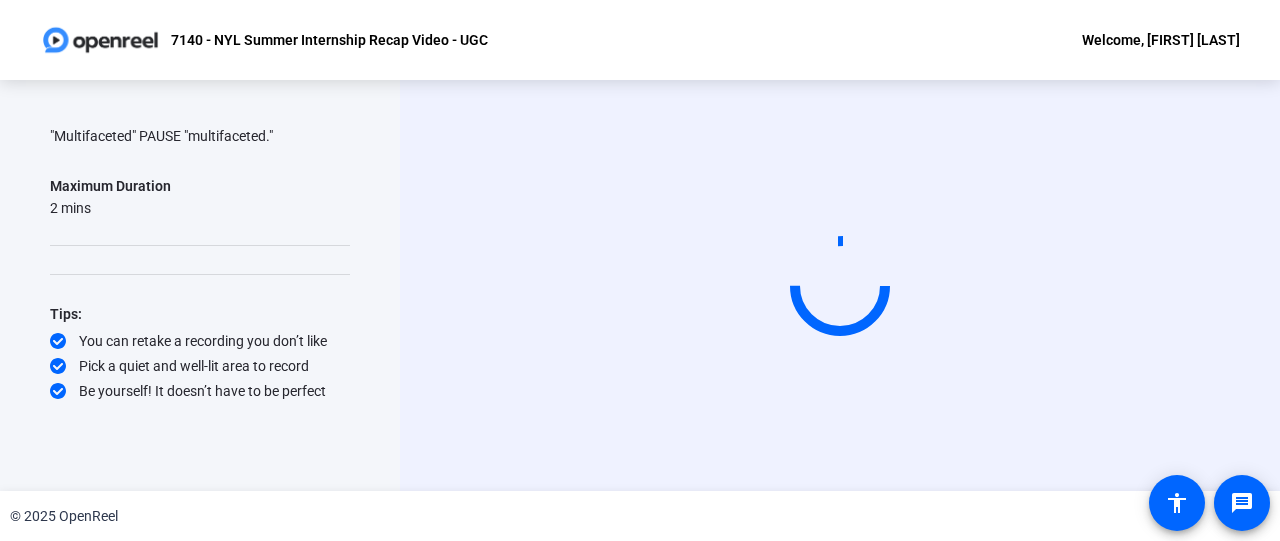 scroll, scrollTop: 0, scrollLeft: 0, axis: both 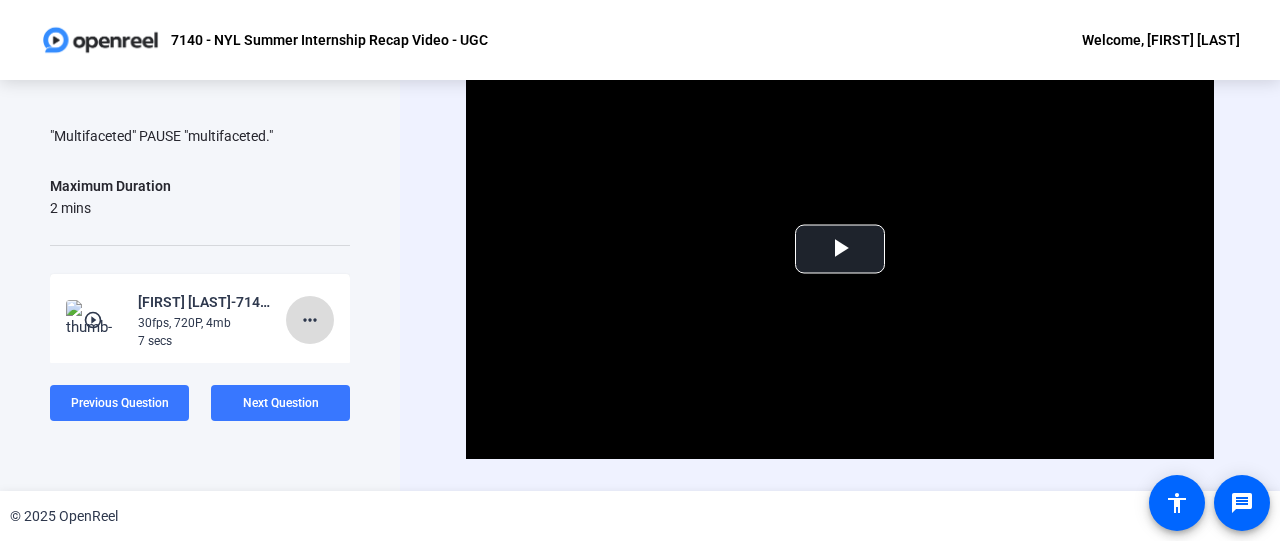 click on "more_horiz" 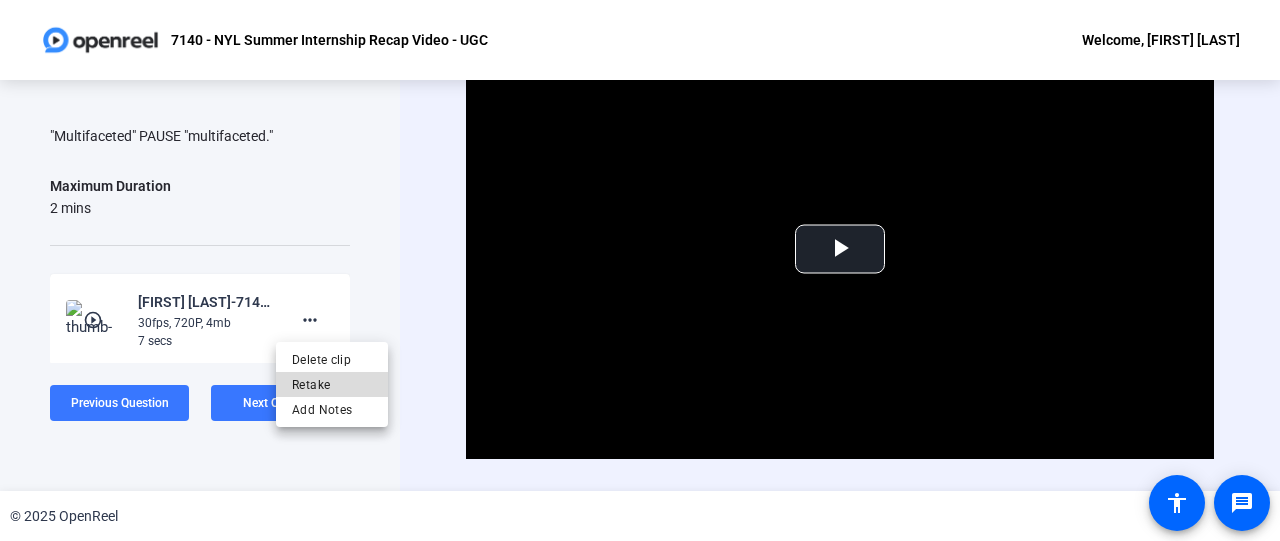 click on "Retake" at bounding box center (332, 385) 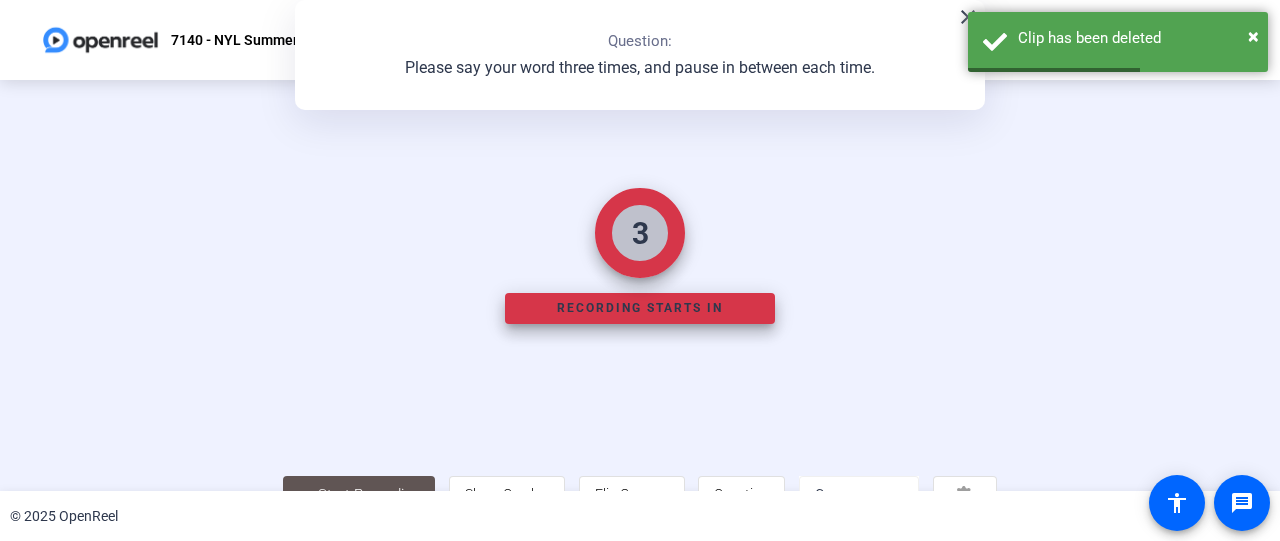 scroll, scrollTop: 142, scrollLeft: 0, axis: vertical 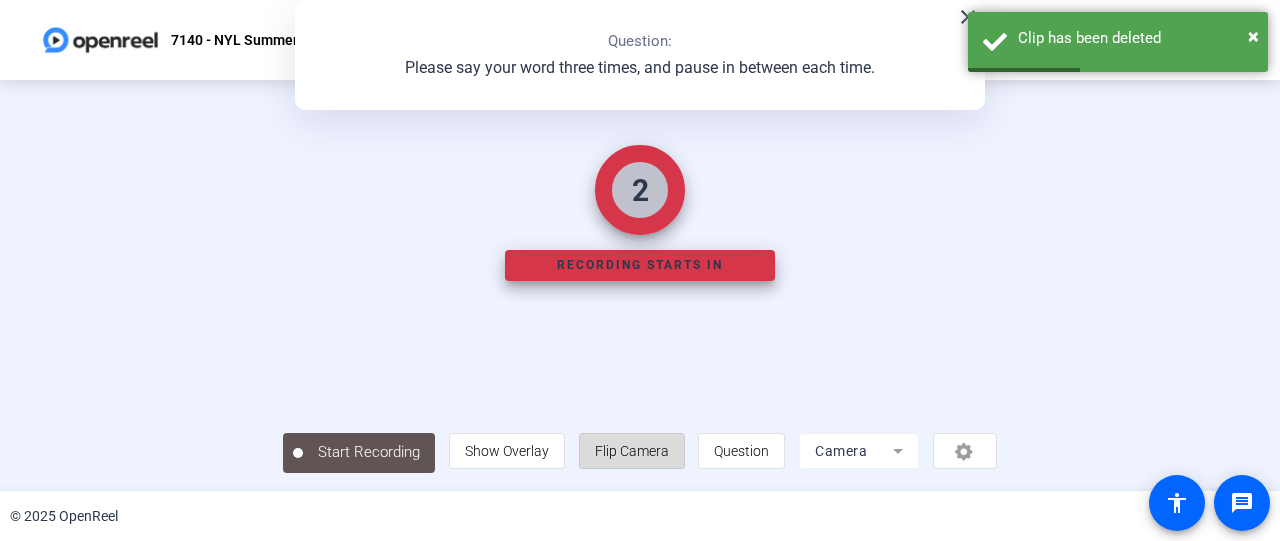 click on "Flip Camera" 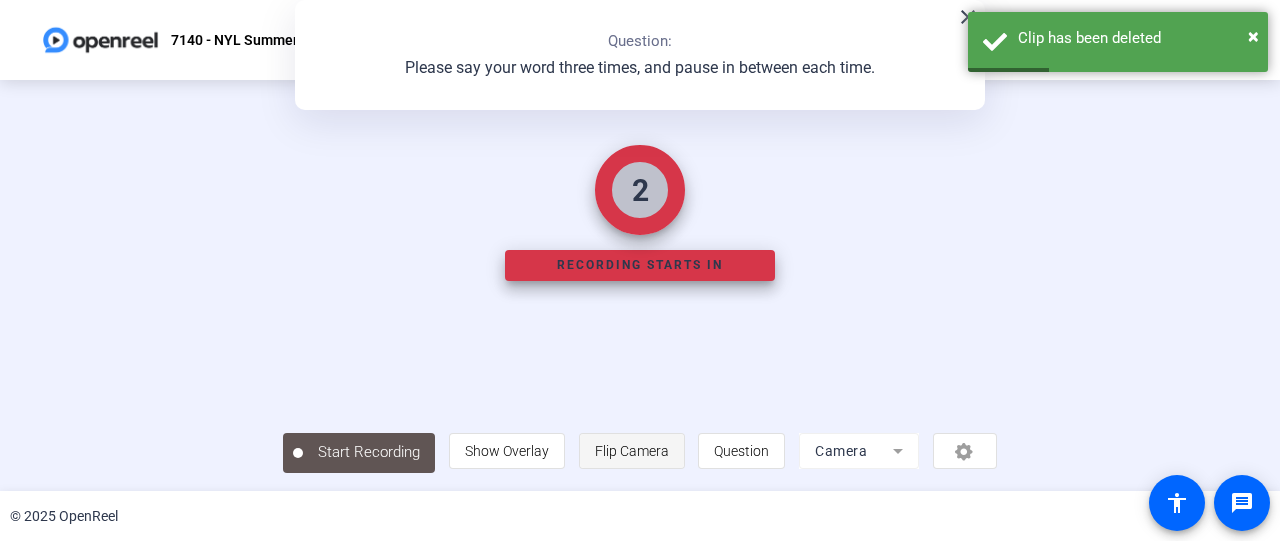 click on "Flip Camera" 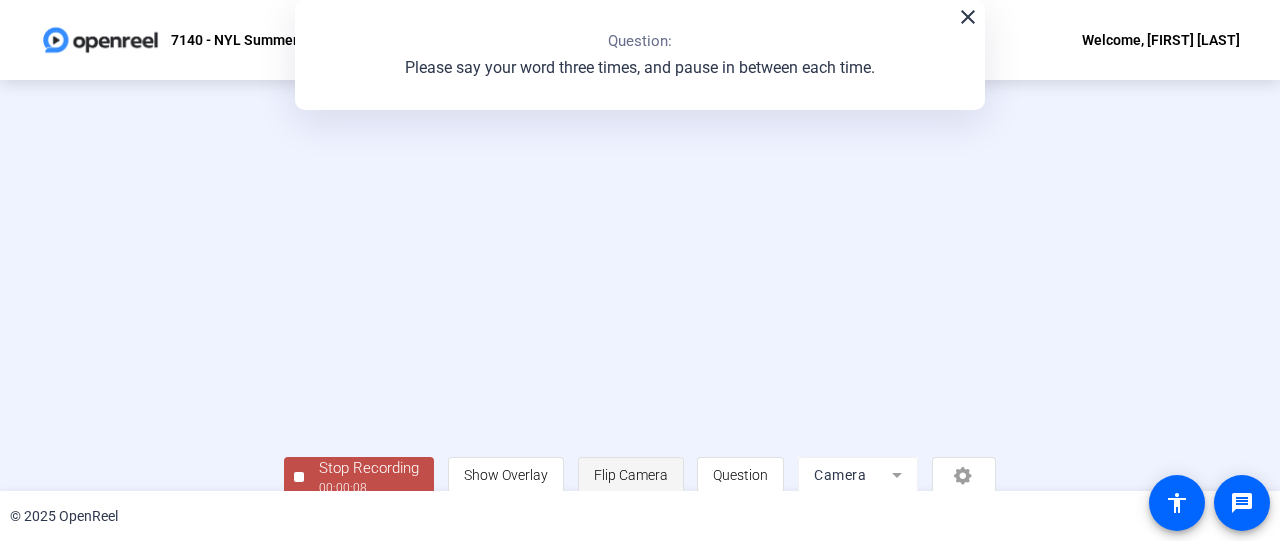 scroll, scrollTop: 145, scrollLeft: 0, axis: vertical 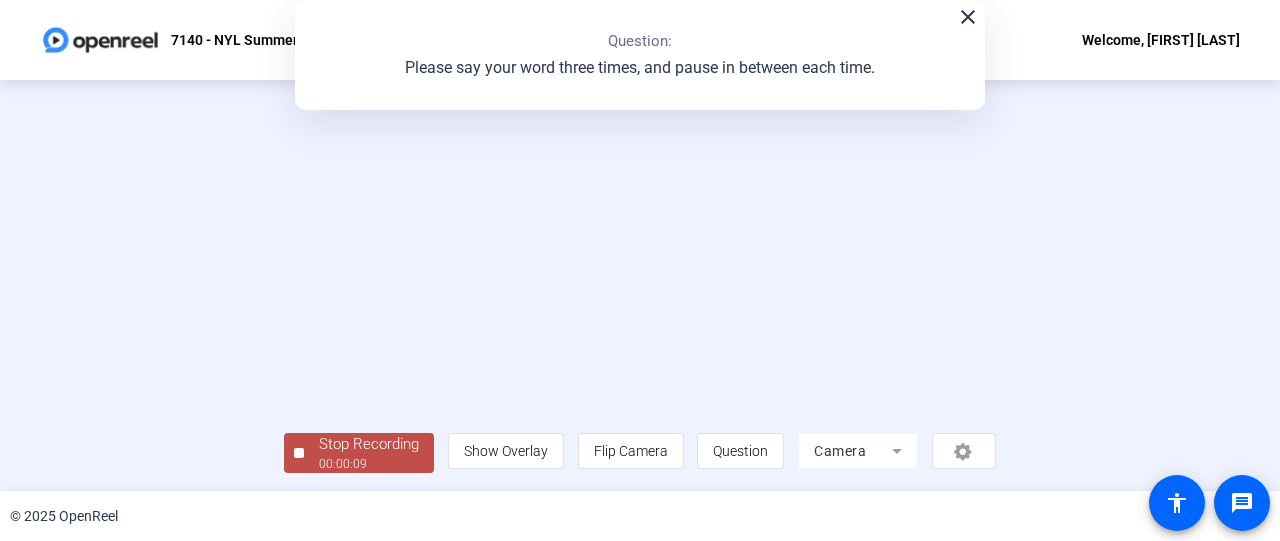 click on "Stop Recording" 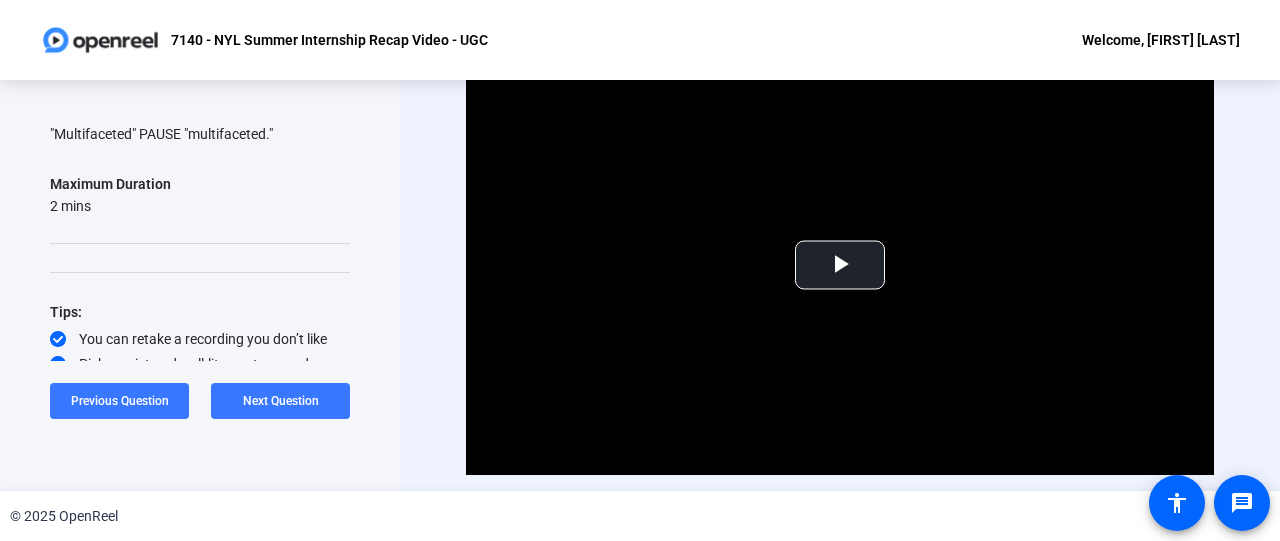 scroll, scrollTop: 0, scrollLeft: 0, axis: both 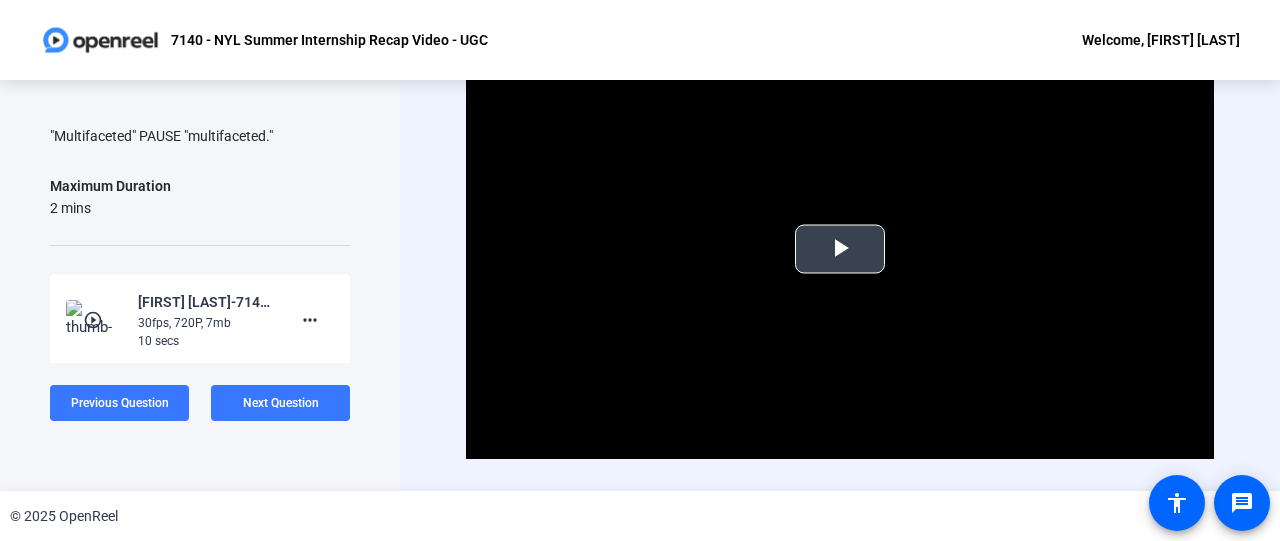 click at bounding box center (840, 249) 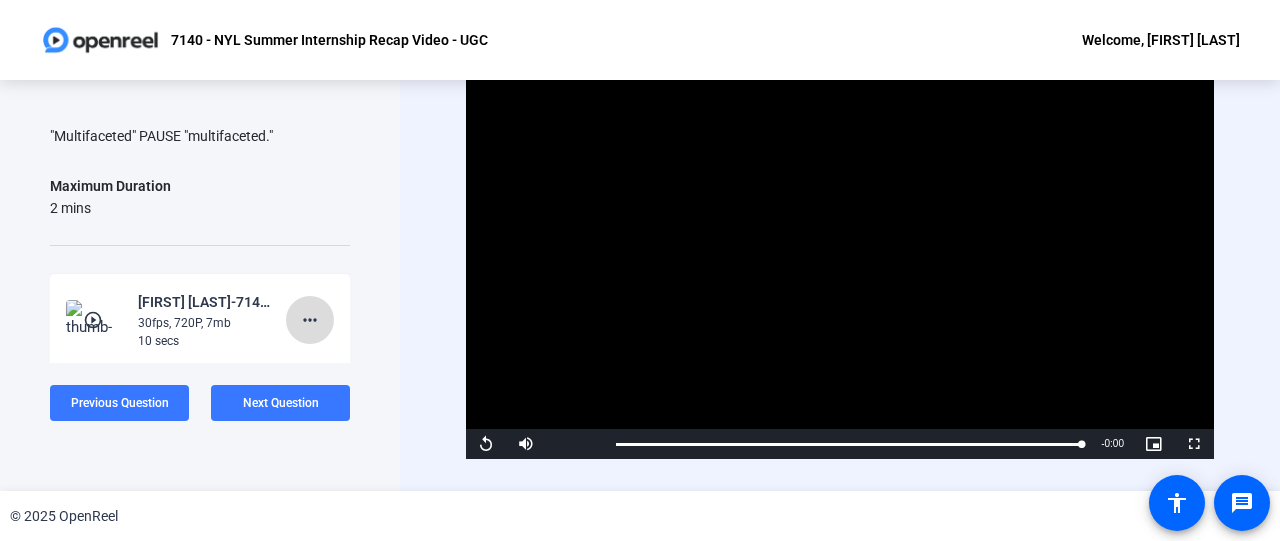 click on "more_horiz" 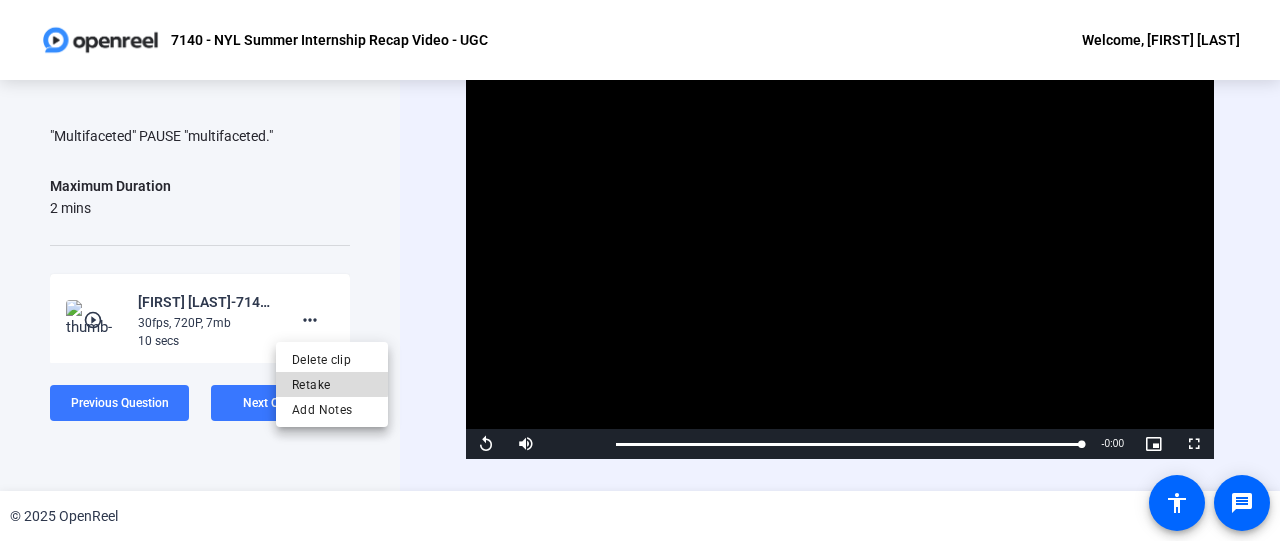 click on "Retake" at bounding box center (332, 385) 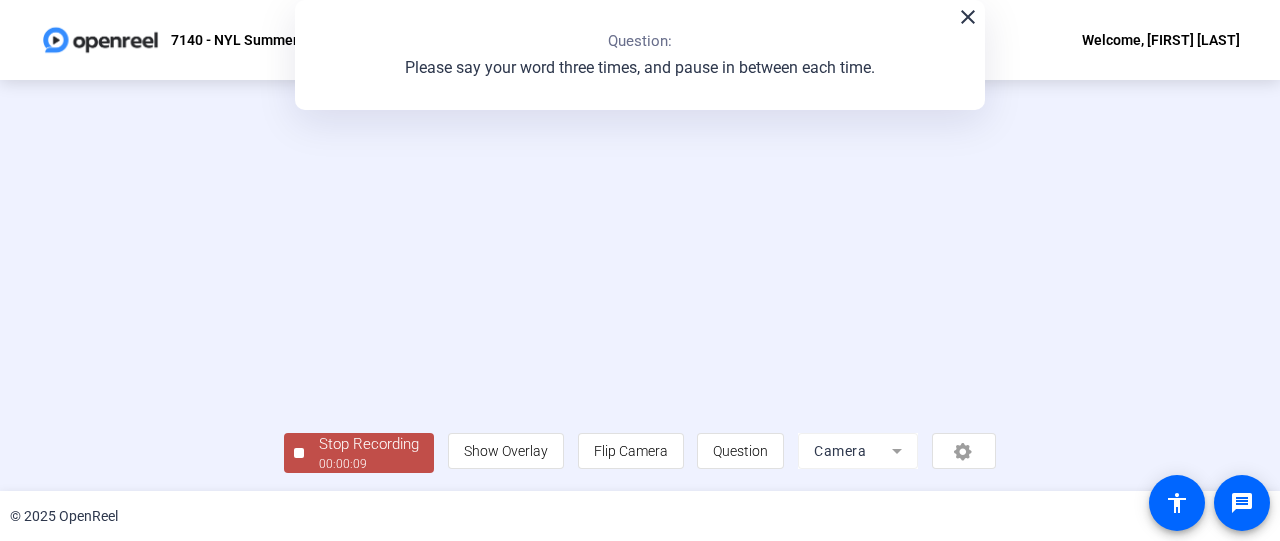 scroll, scrollTop: 145, scrollLeft: 0, axis: vertical 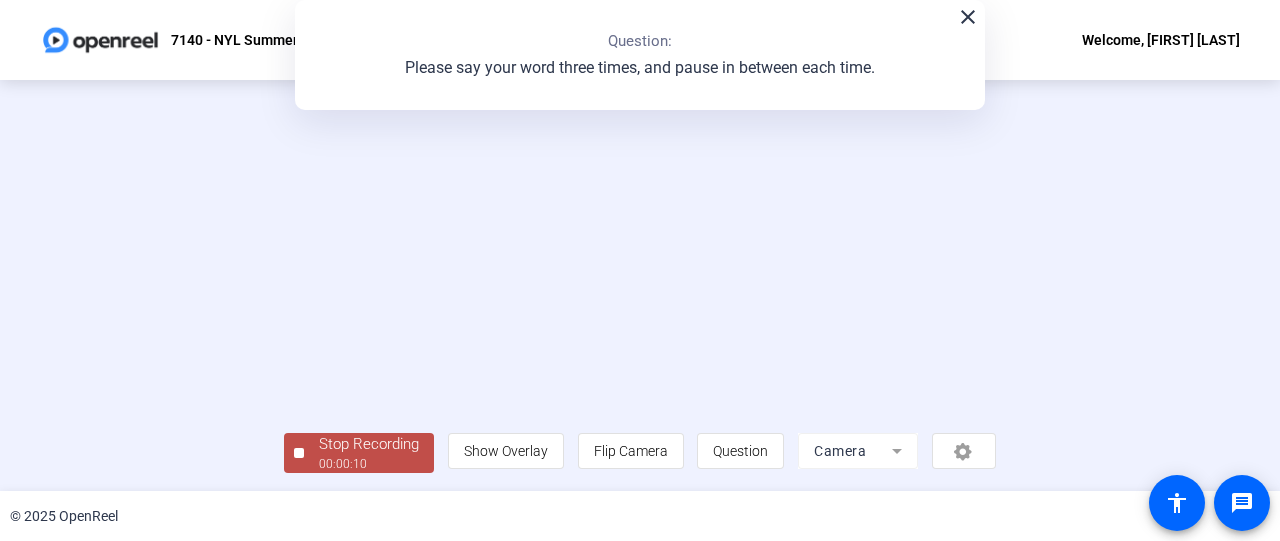 click 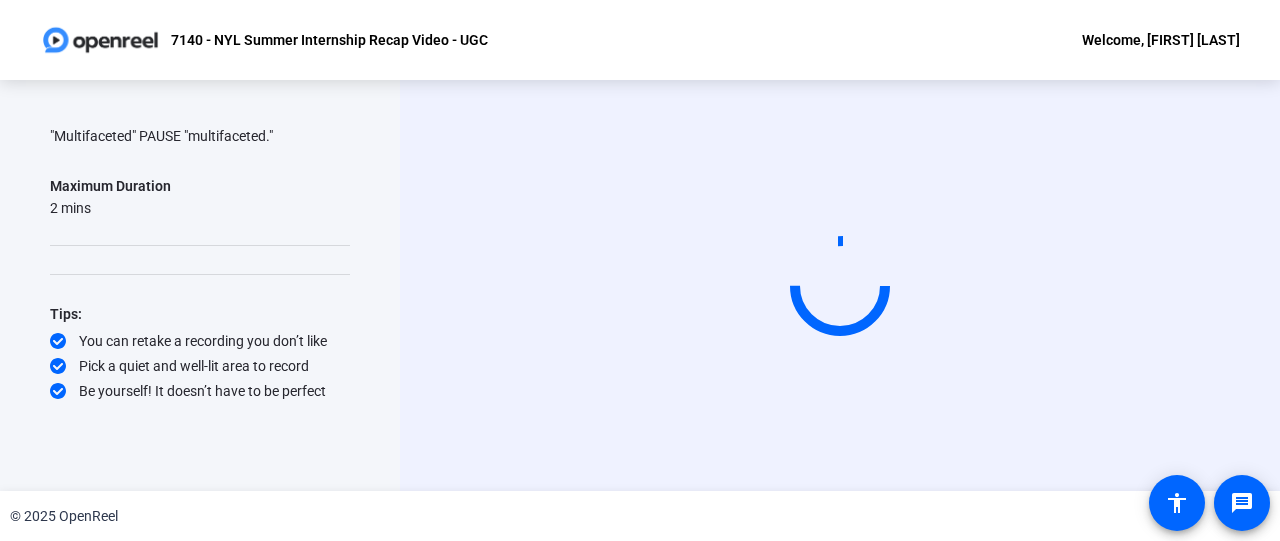 scroll, scrollTop: 0, scrollLeft: 0, axis: both 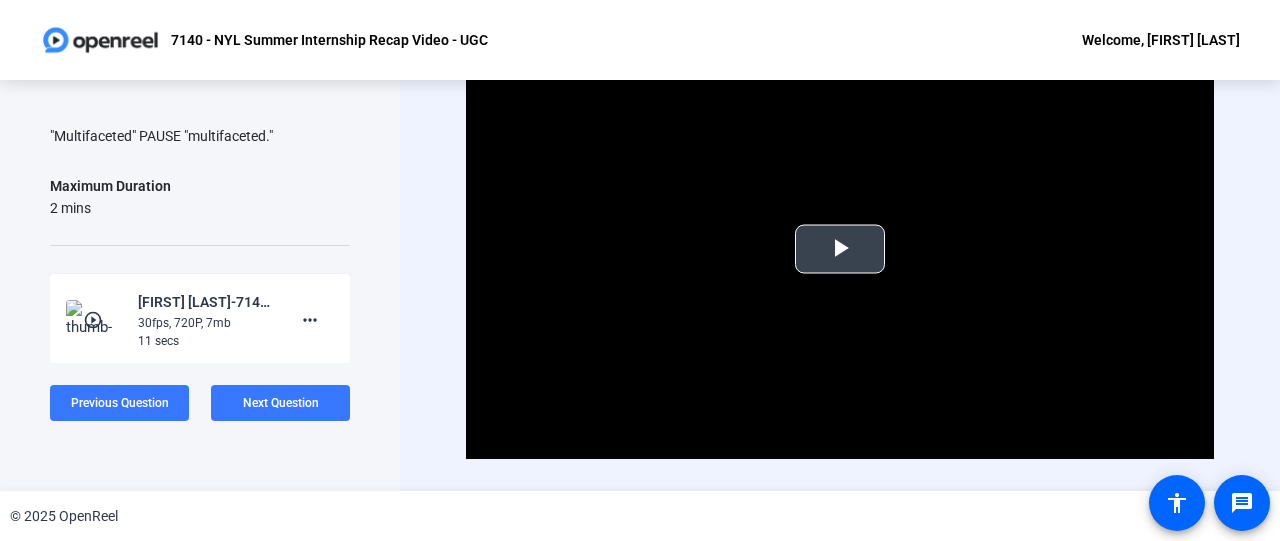 click at bounding box center [840, 249] 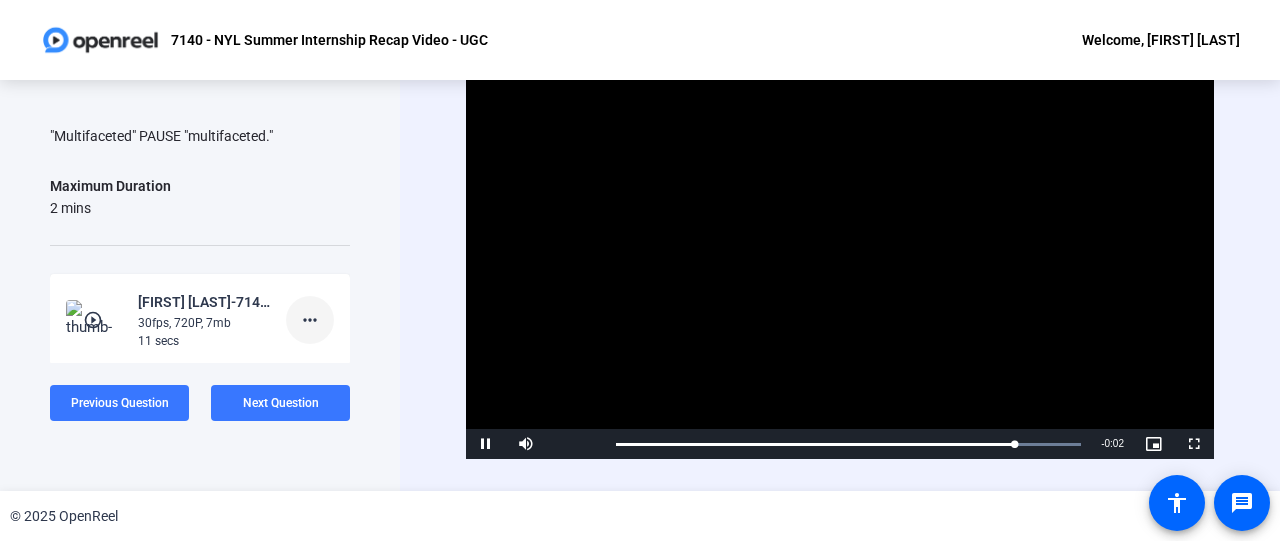 click on "more_horiz" 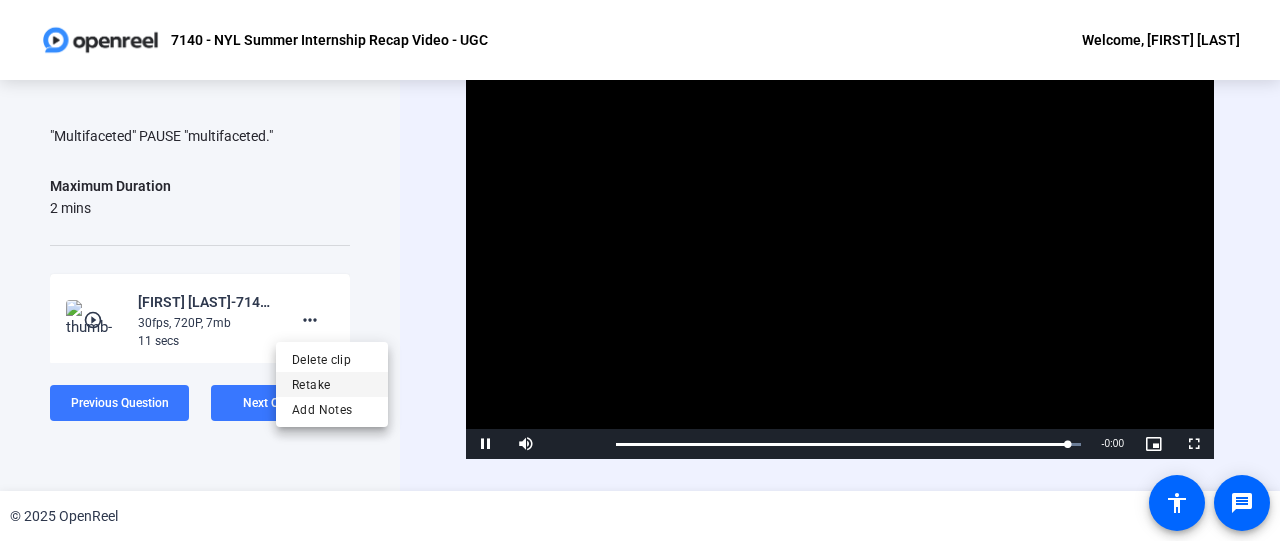 click on "Retake" at bounding box center [332, 385] 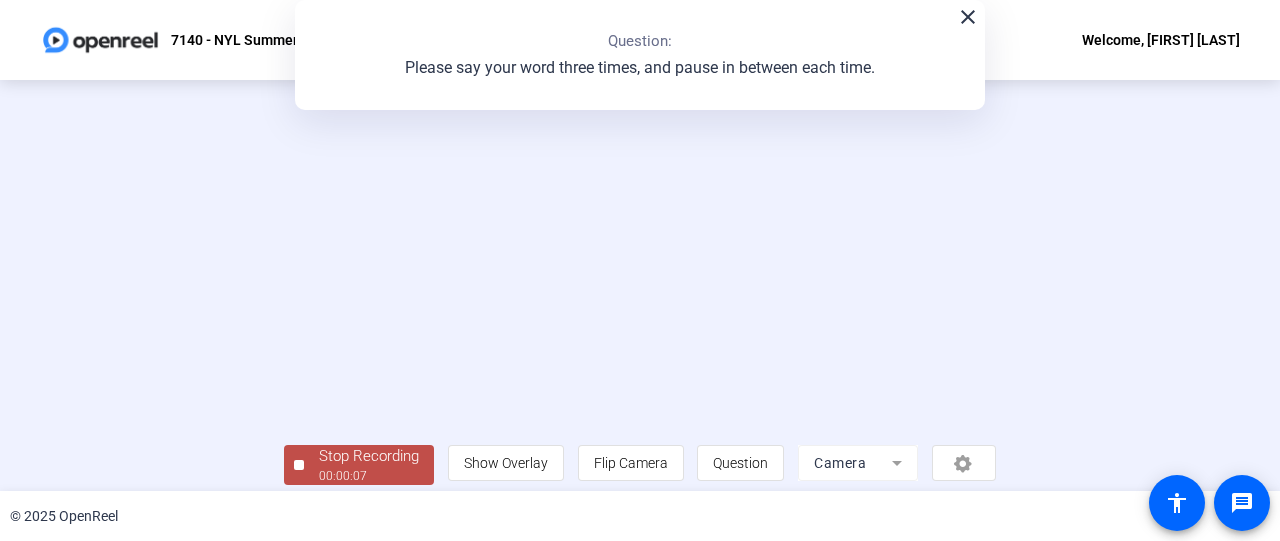 scroll, scrollTop: 145, scrollLeft: 0, axis: vertical 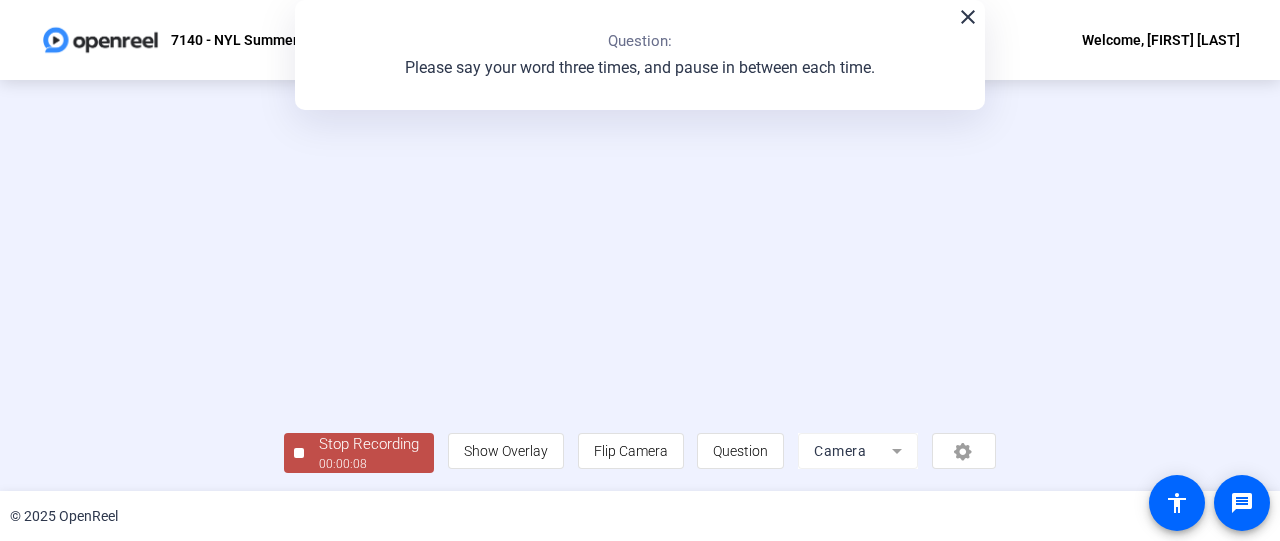 click on "Stop Recording  00:00:08" 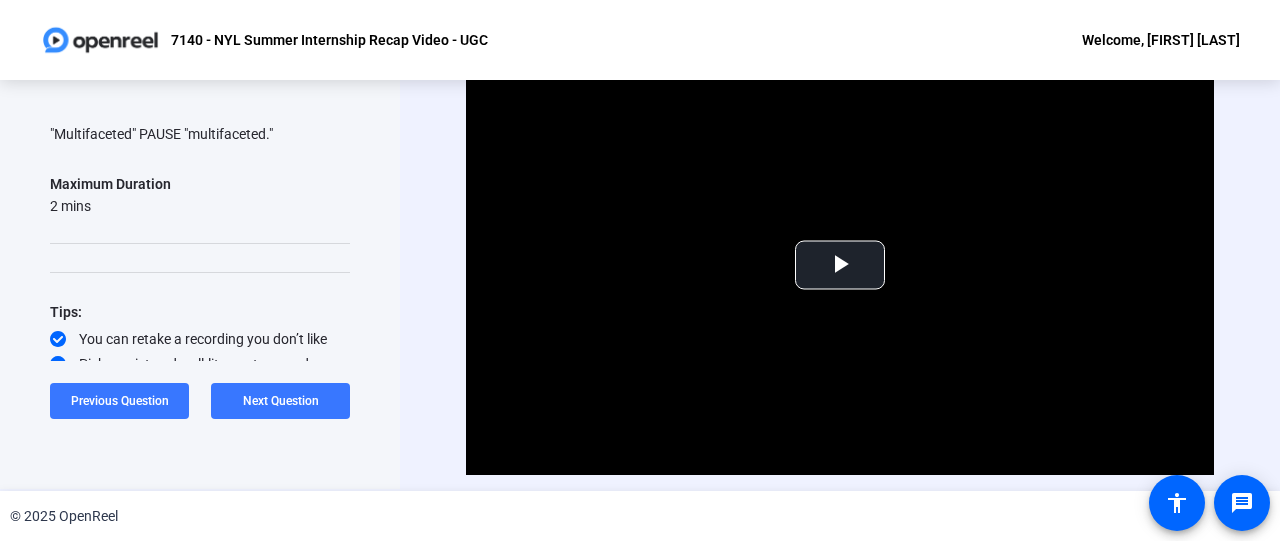 scroll, scrollTop: 0, scrollLeft: 0, axis: both 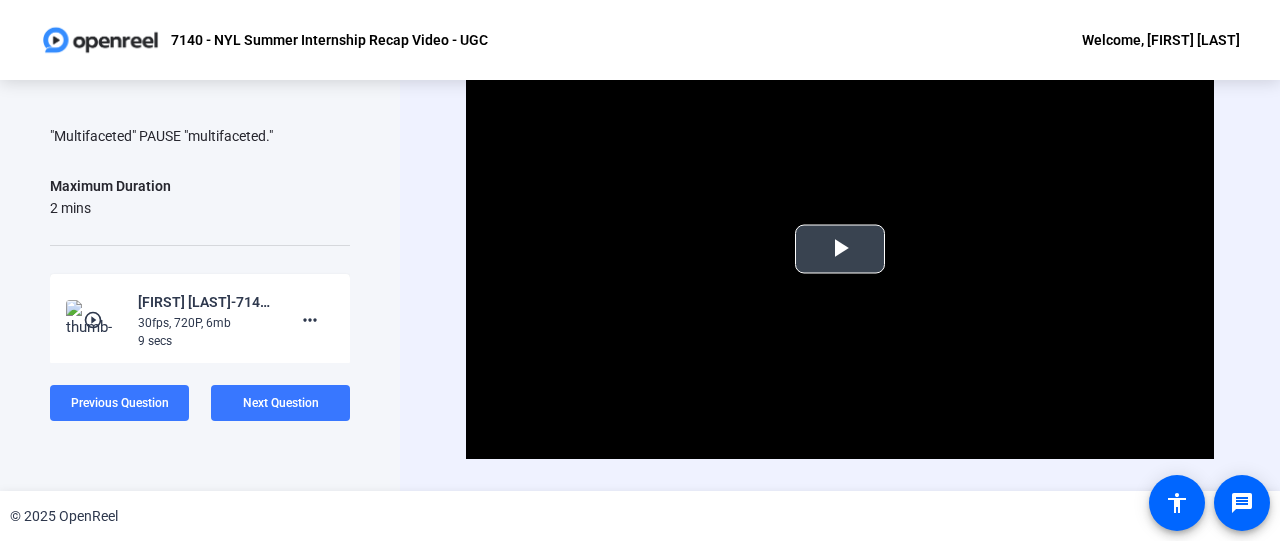 drag, startPoint x: 832, startPoint y: 217, endPoint x: 826, endPoint y: 235, distance: 18.973665 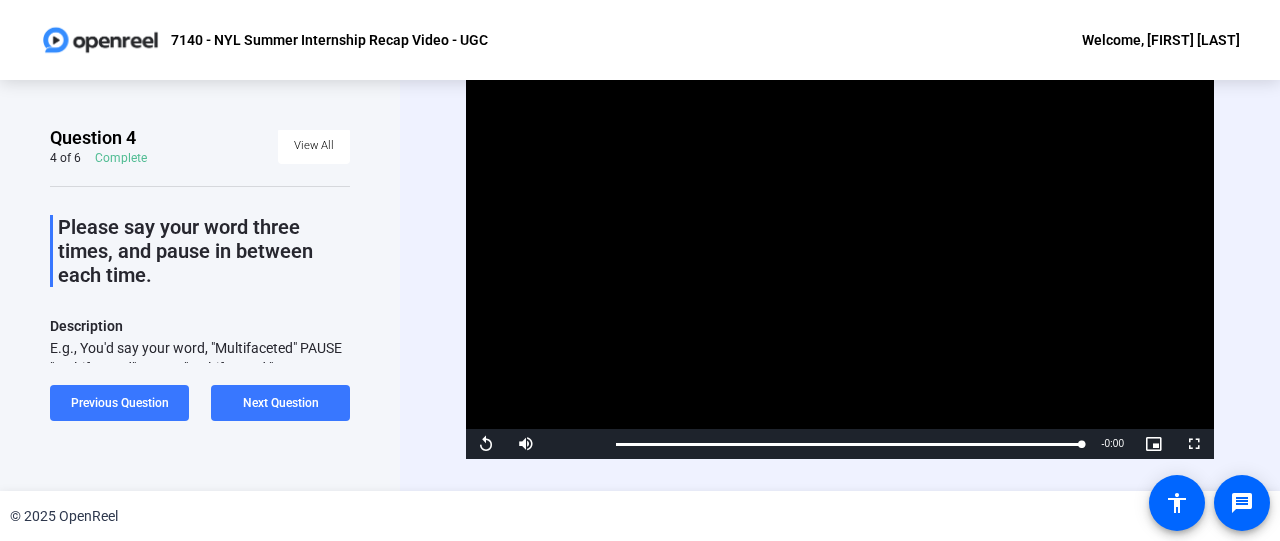 scroll, scrollTop: 0, scrollLeft: 0, axis: both 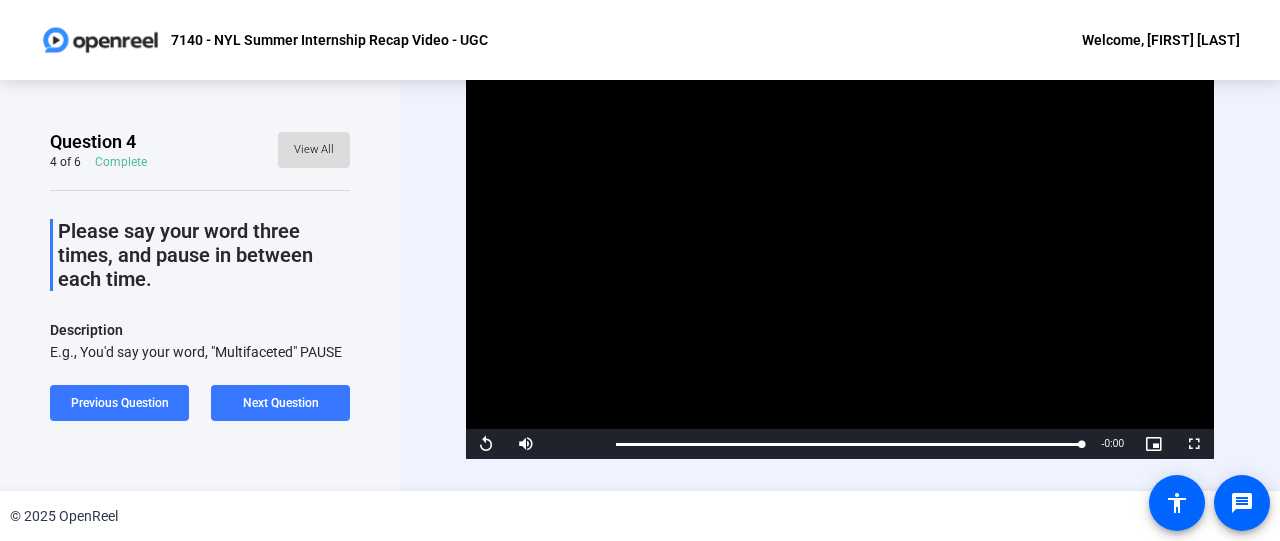click 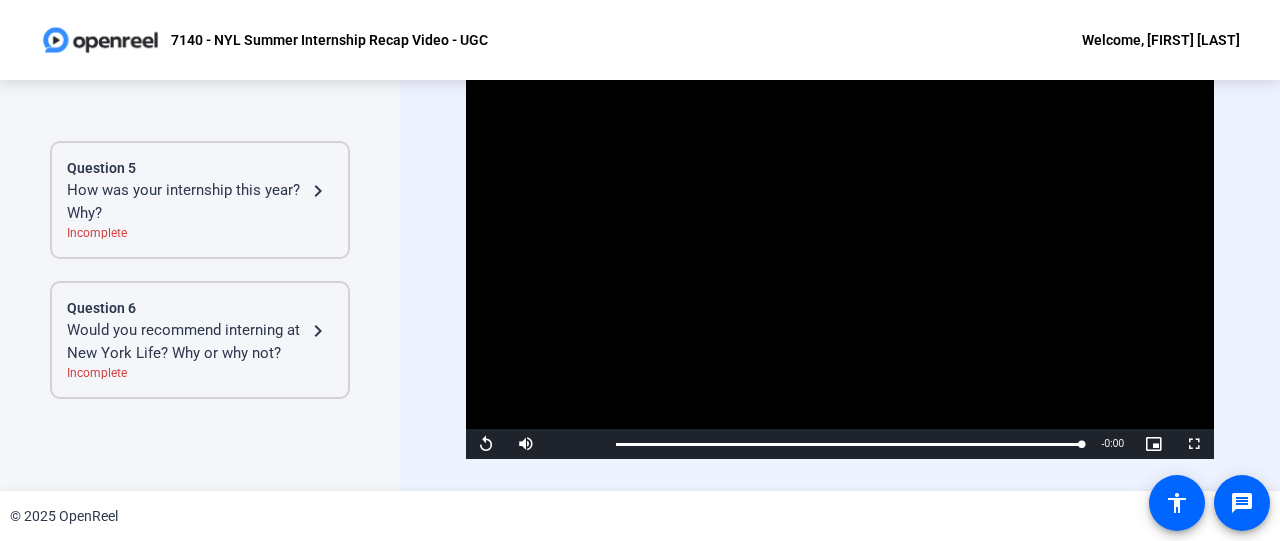 scroll, scrollTop: 662, scrollLeft: 0, axis: vertical 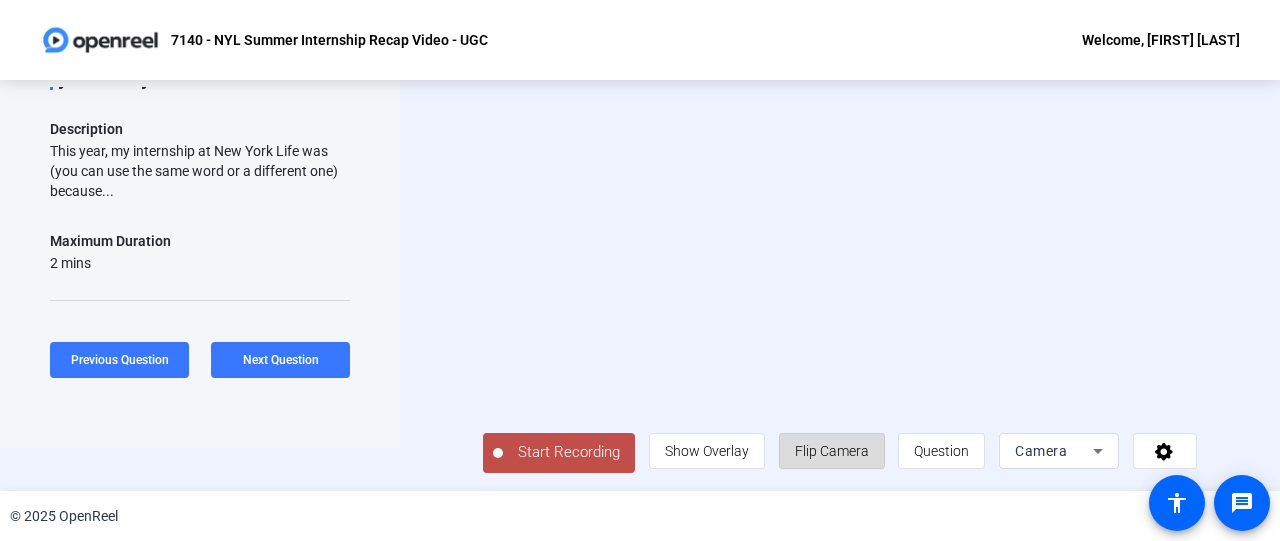 click on "Flip Camera" 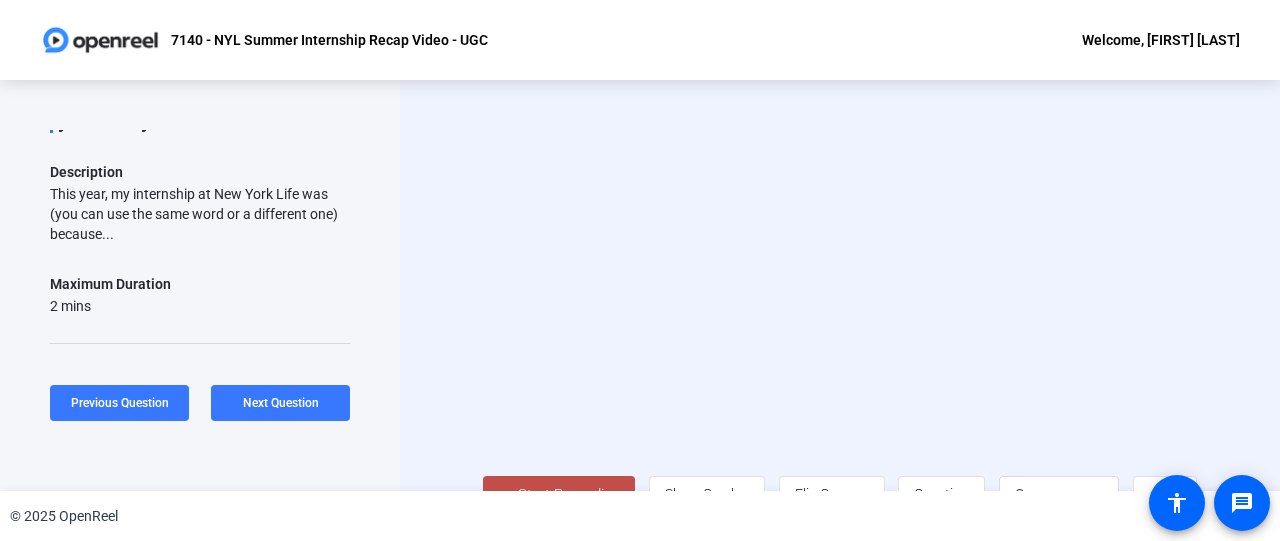 scroll, scrollTop: 50, scrollLeft: 0, axis: vertical 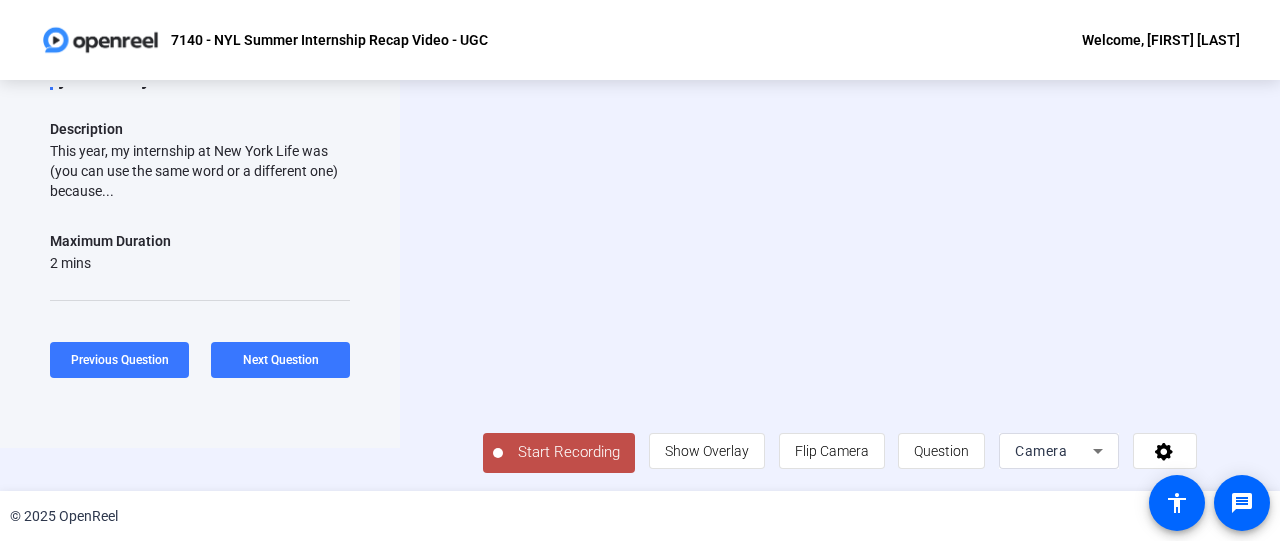 click on "Start Recording" 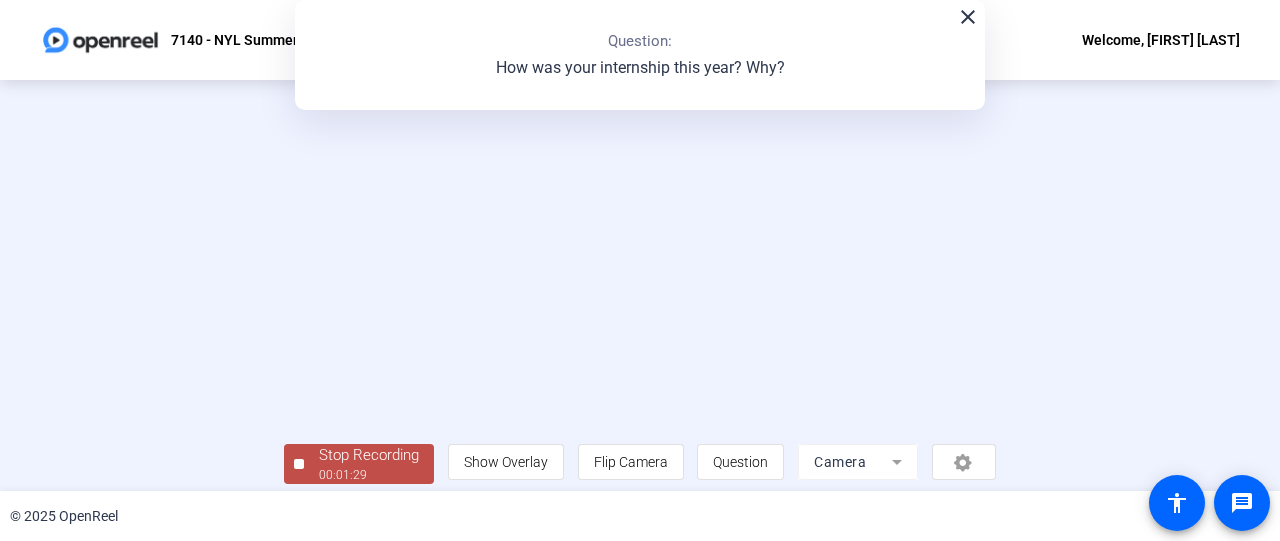 scroll, scrollTop: 145, scrollLeft: 0, axis: vertical 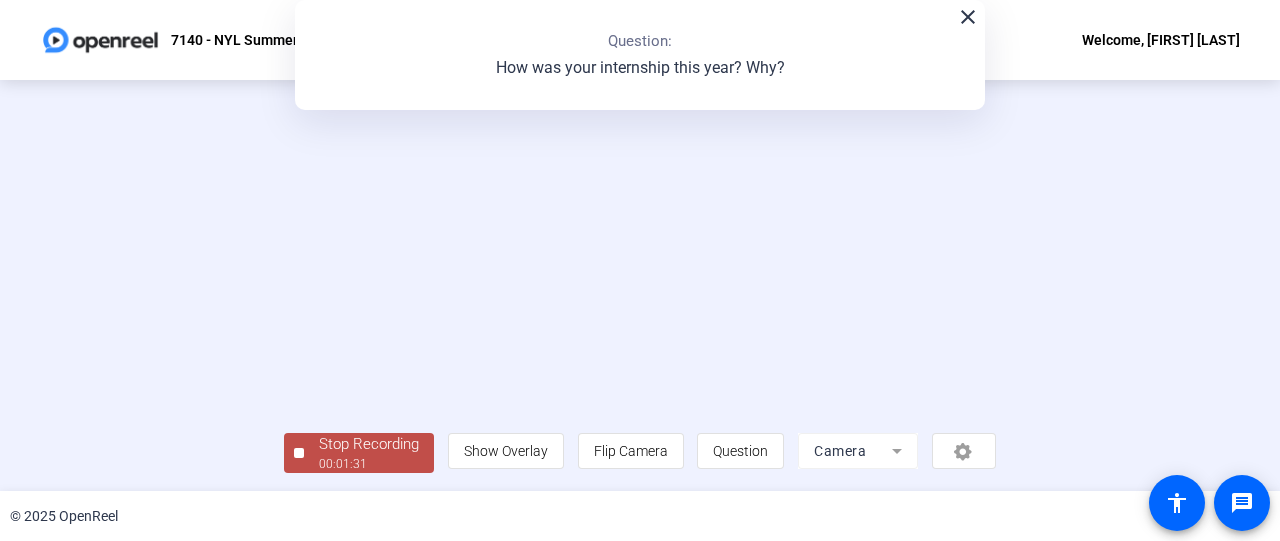 click 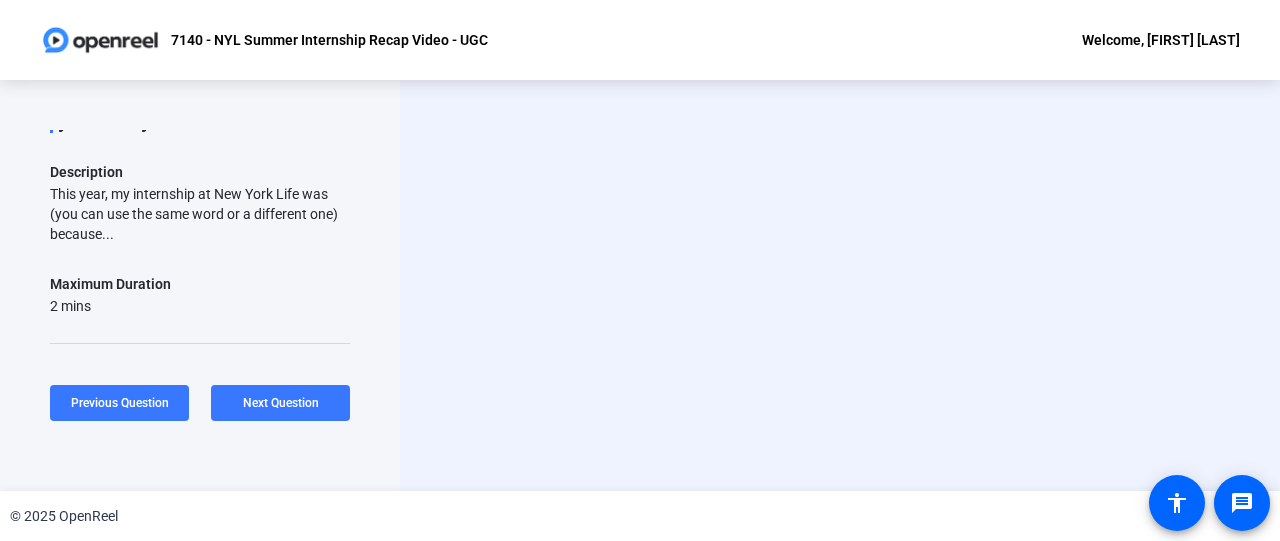 scroll, scrollTop: 0, scrollLeft: 0, axis: both 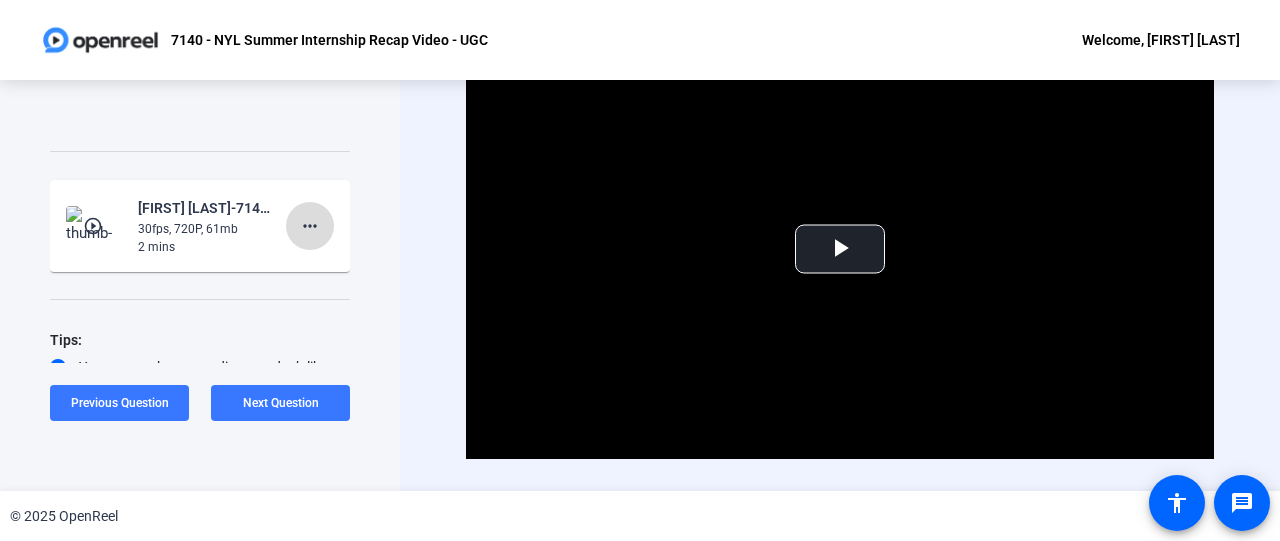 click on "more_horiz" 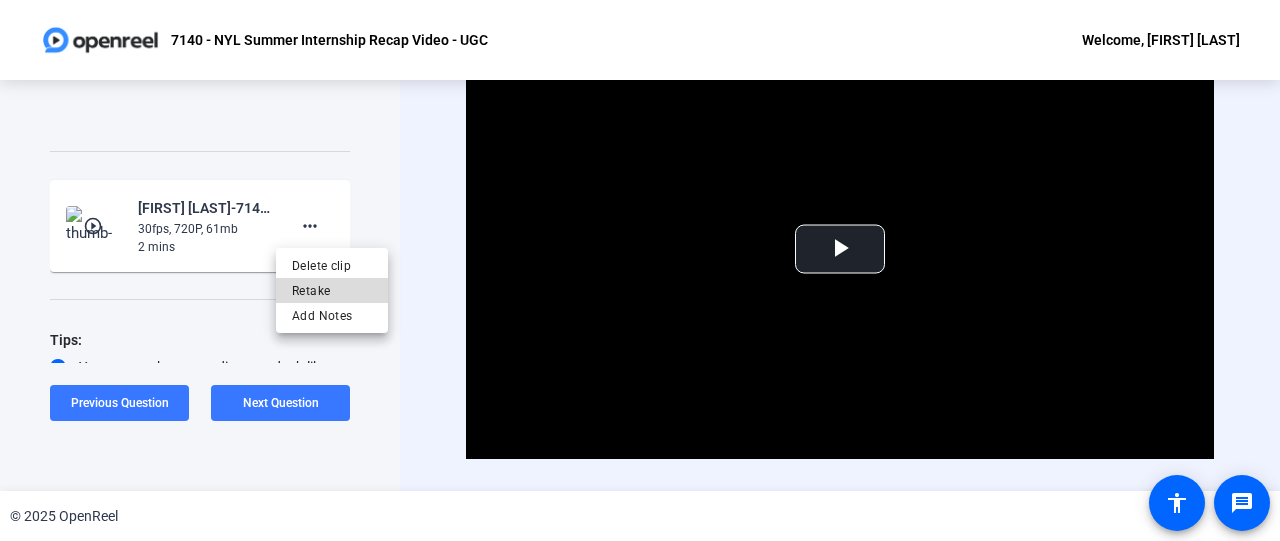 click on "Retake" at bounding box center [332, 291] 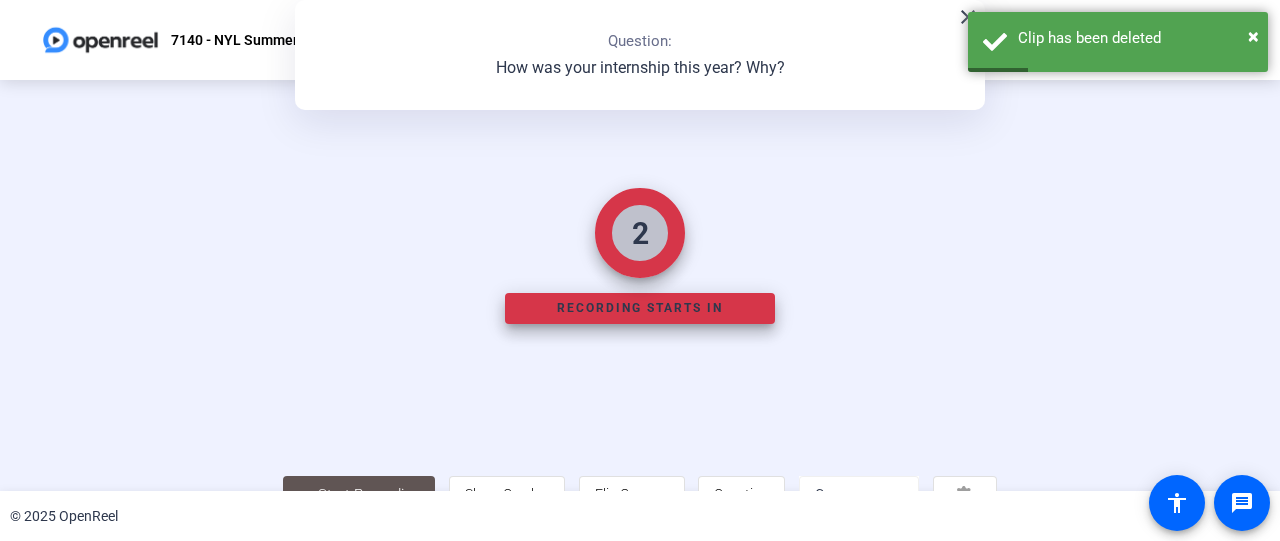 click on "close" 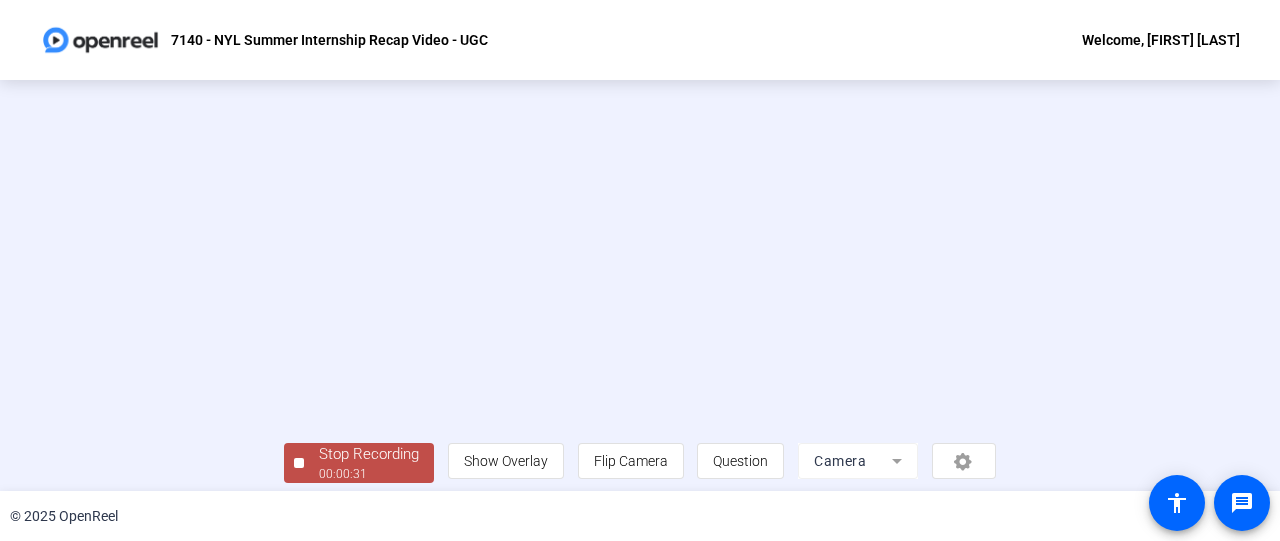 scroll, scrollTop: 145, scrollLeft: 0, axis: vertical 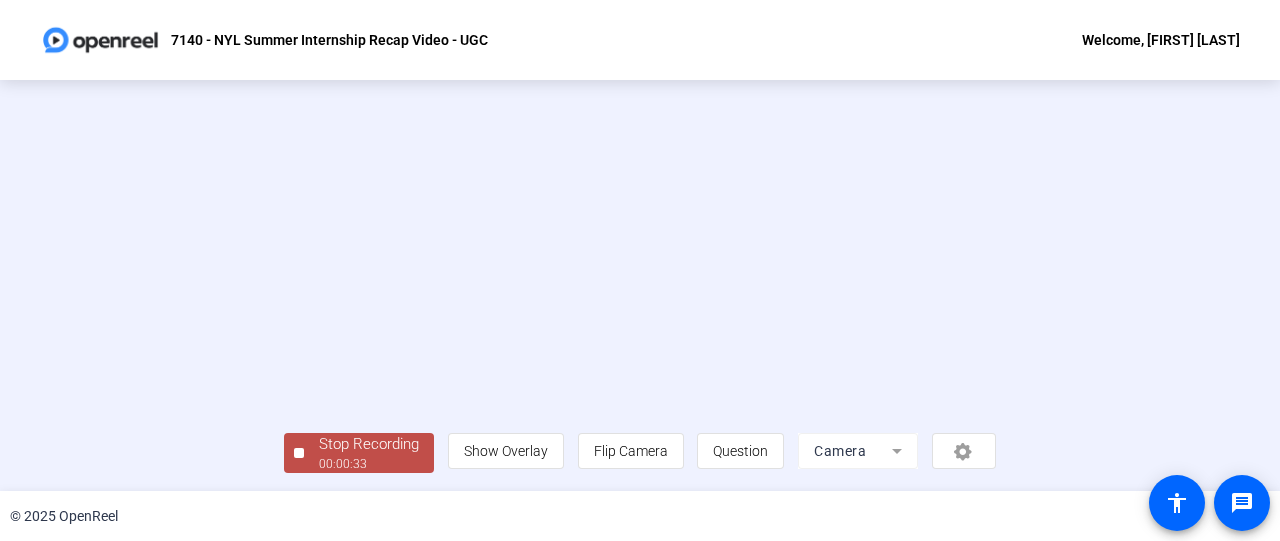 click on "Stop Recording  00:00:33" 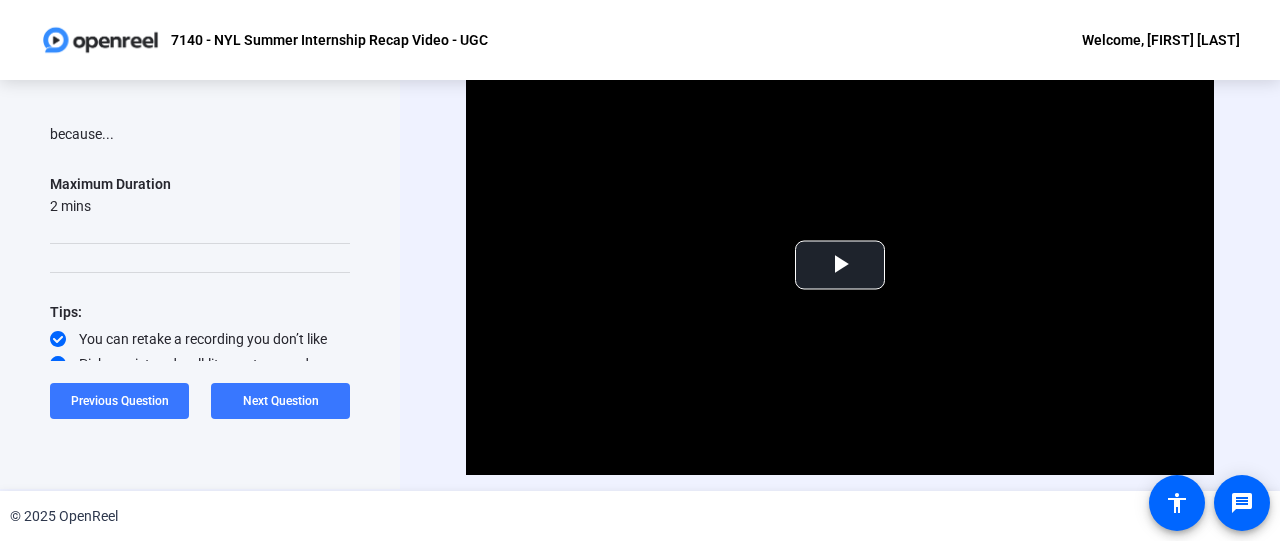 scroll, scrollTop: 0, scrollLeft: 0, axis: both 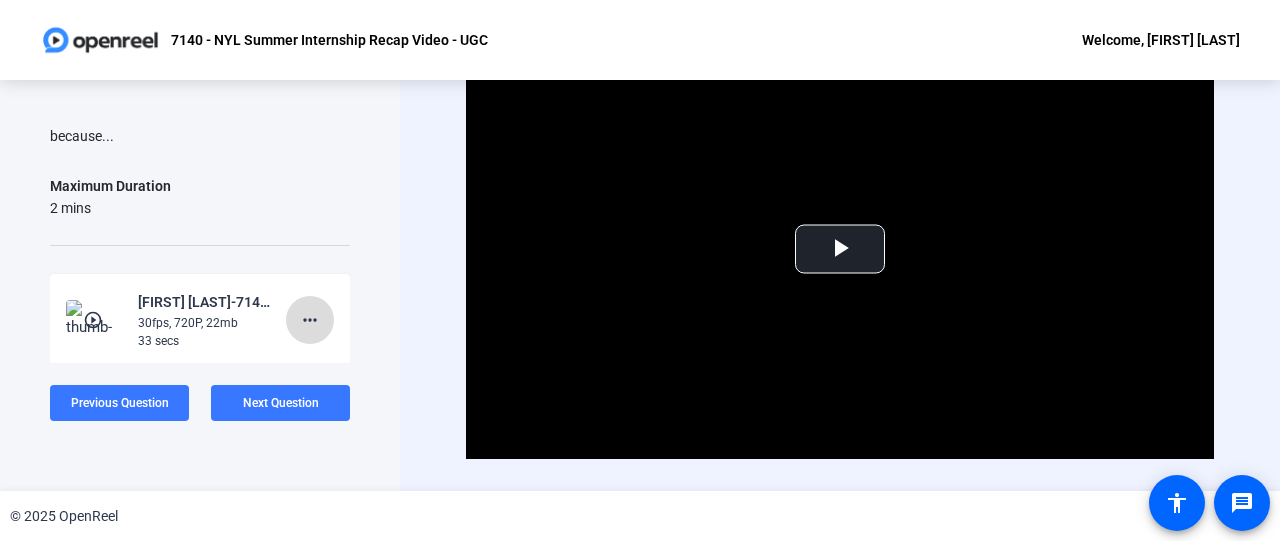 click on "more_horiz" 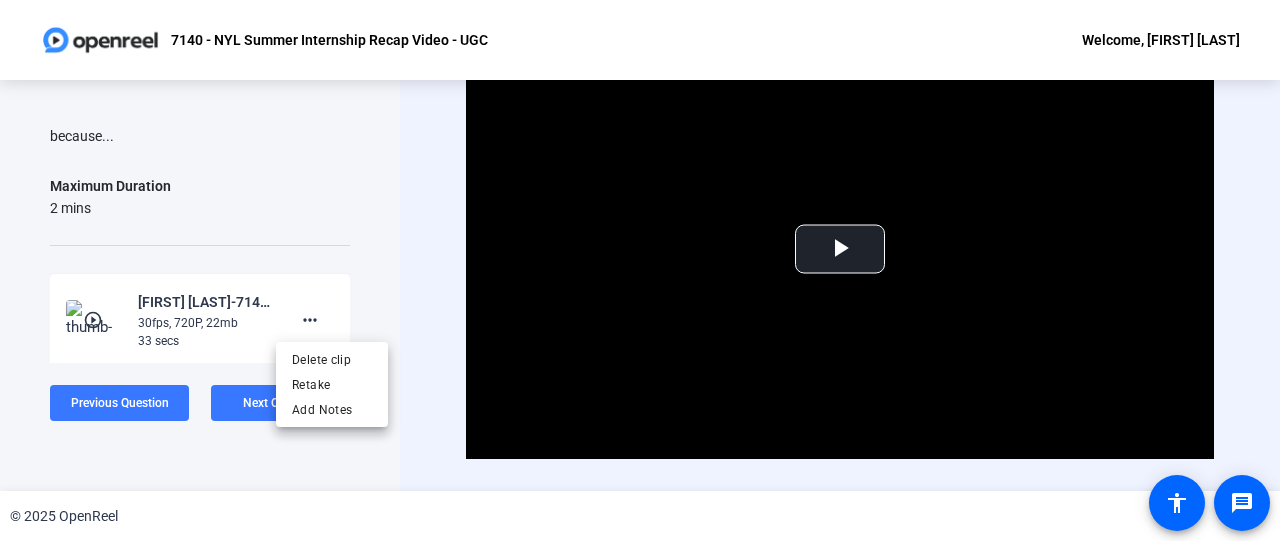 click at bounding box center (640, 270) 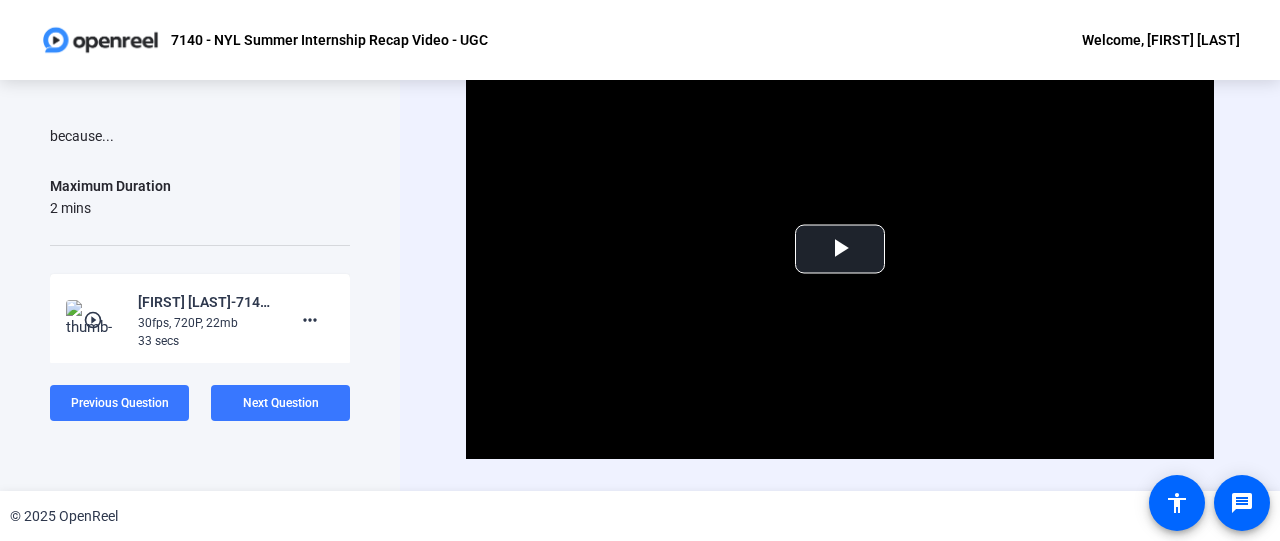 click on "Maximum Duration  2 mins" 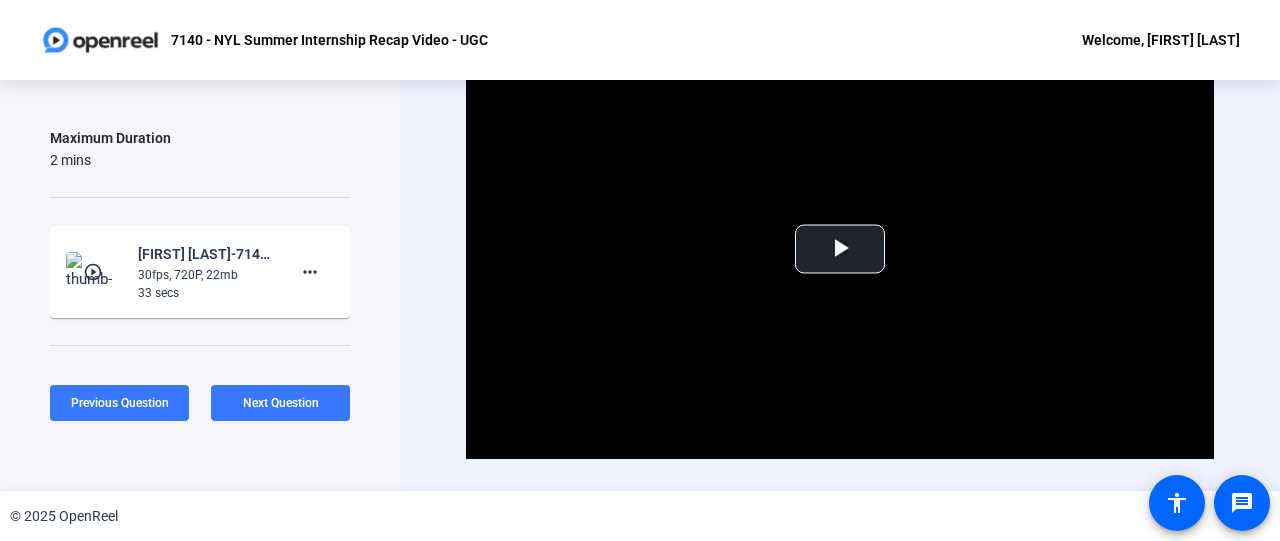scroll, scrollTop: 300, scrollLeft: 0, axis: vertical 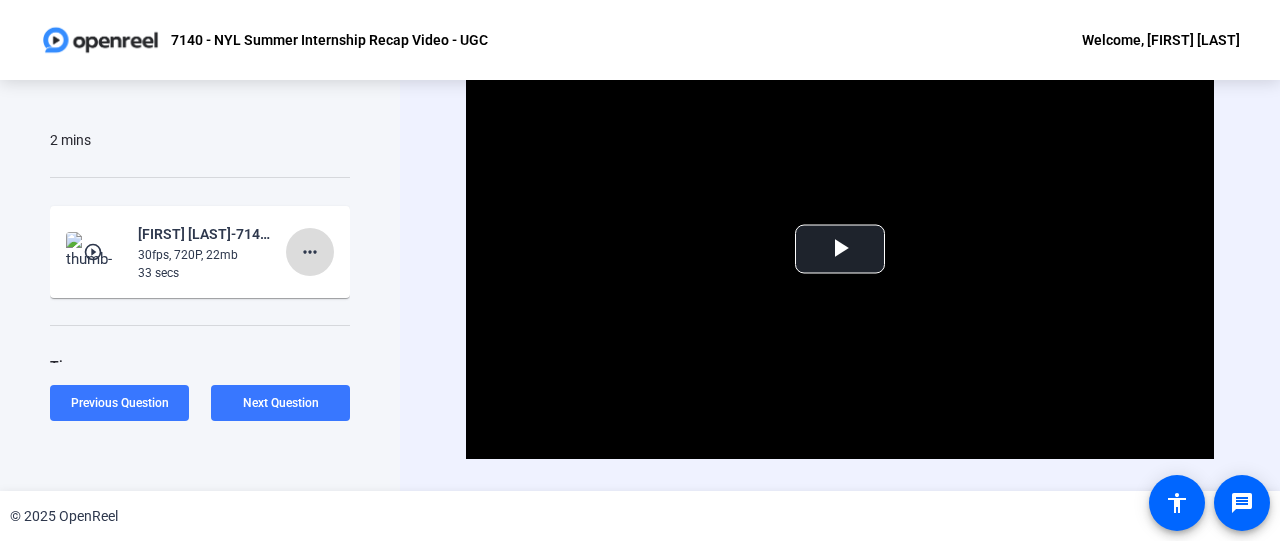 click on "more_horiz" 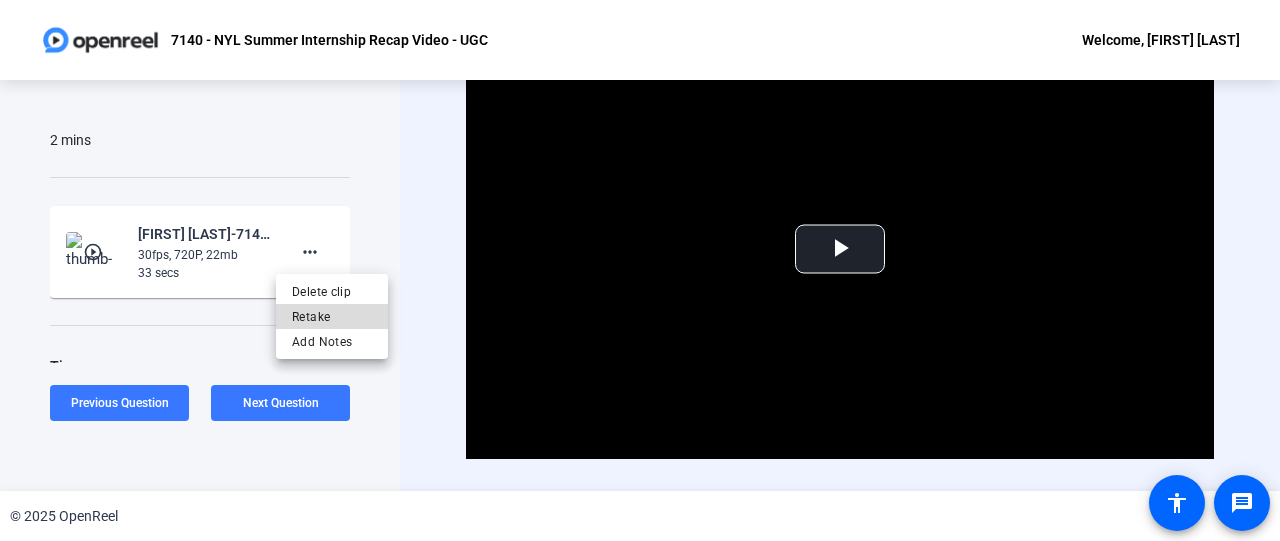 click on "Retake" at bounding box center (332, 317) 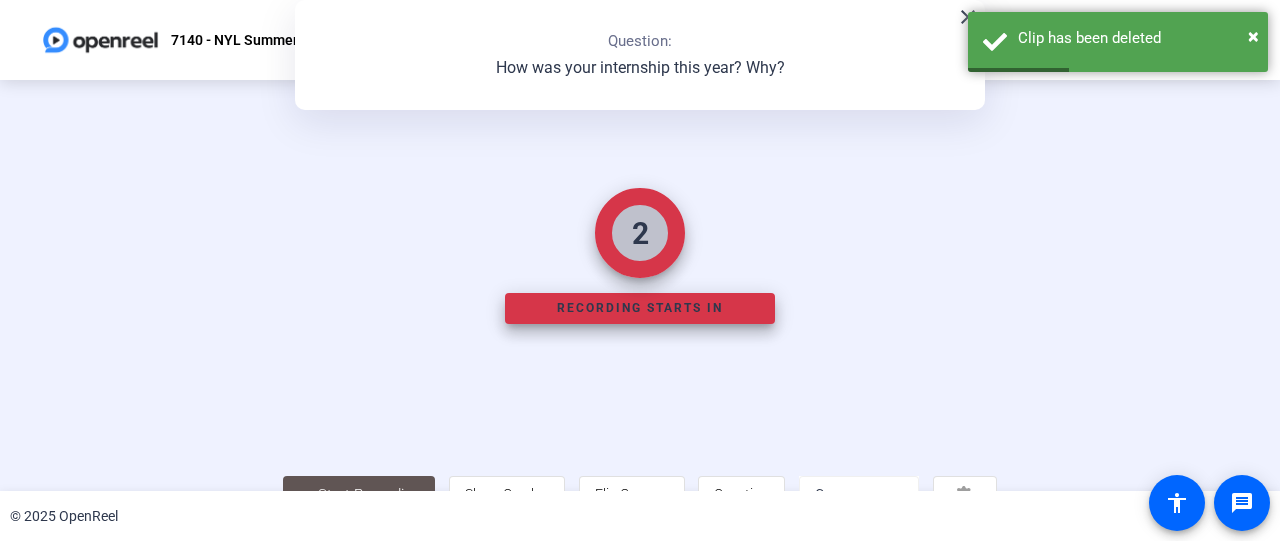 click on "close" 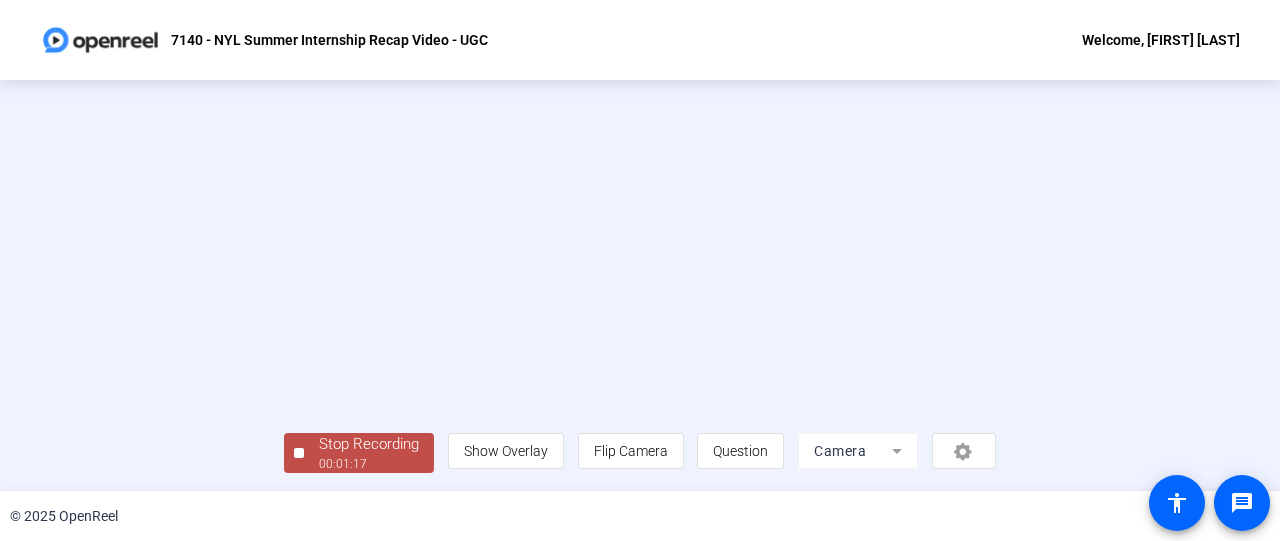 scroll, scrollTop: 145, scrollLeft: 0, axis: vertical 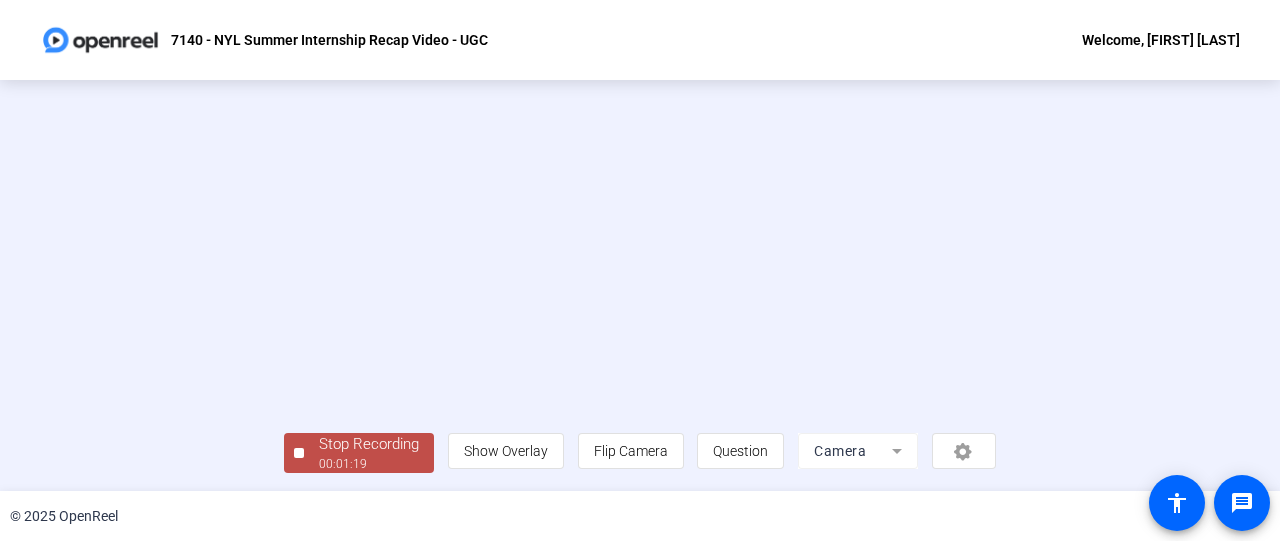 click on "Stop Recording" 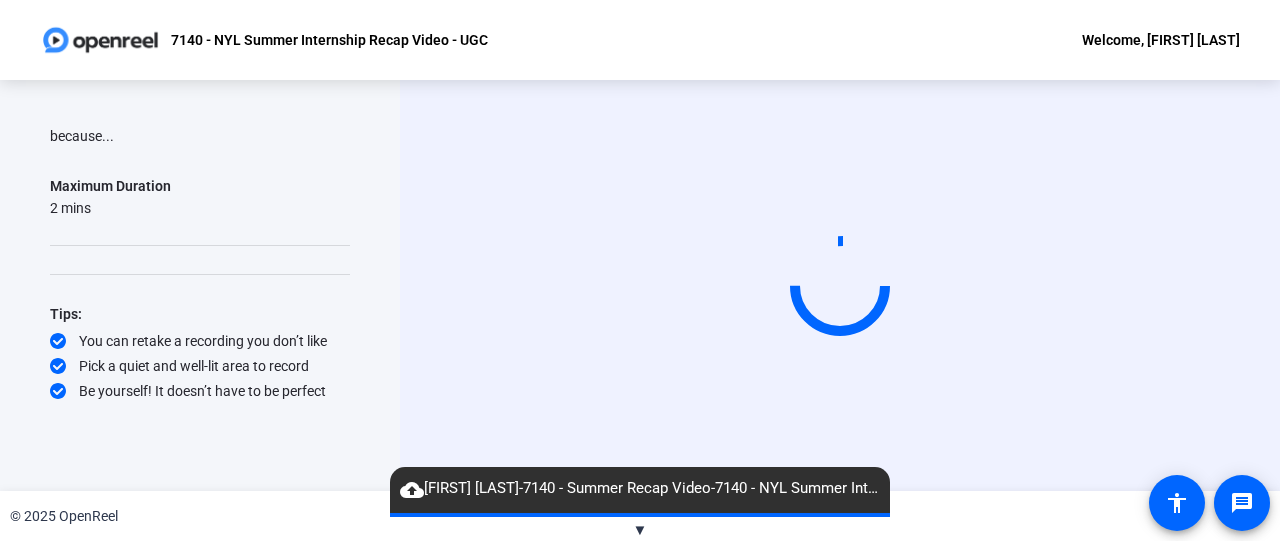 scroll, scrollTop: 0, scrollLeft: 0, axis: both 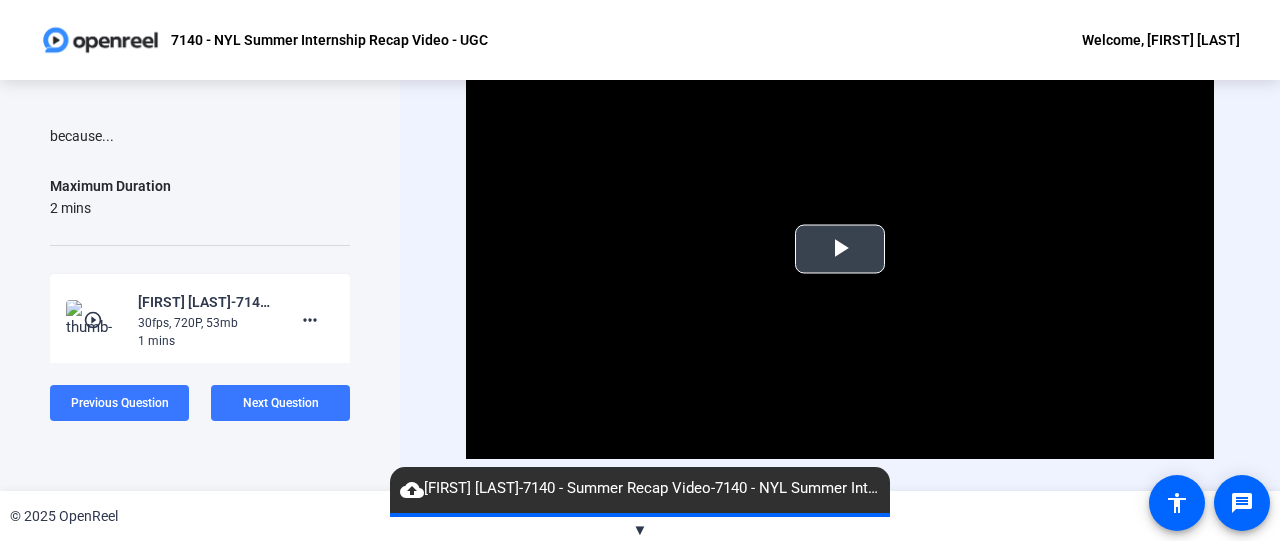 click at bounding box center (840, 249) 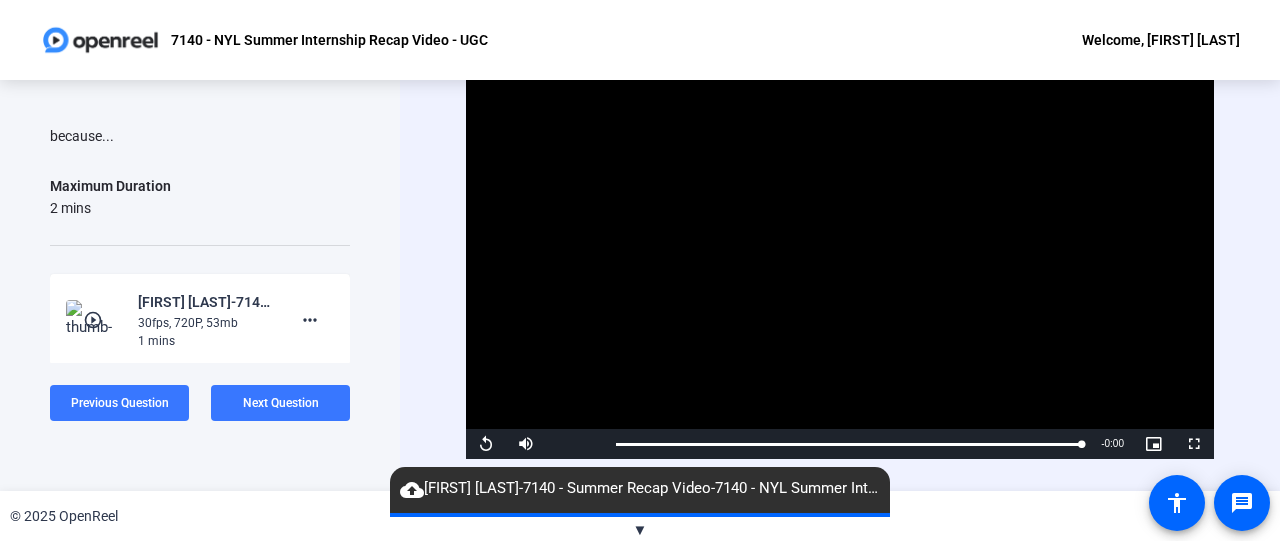 scroll, scrollTop: 0, scrollLeft: 0, axis: both 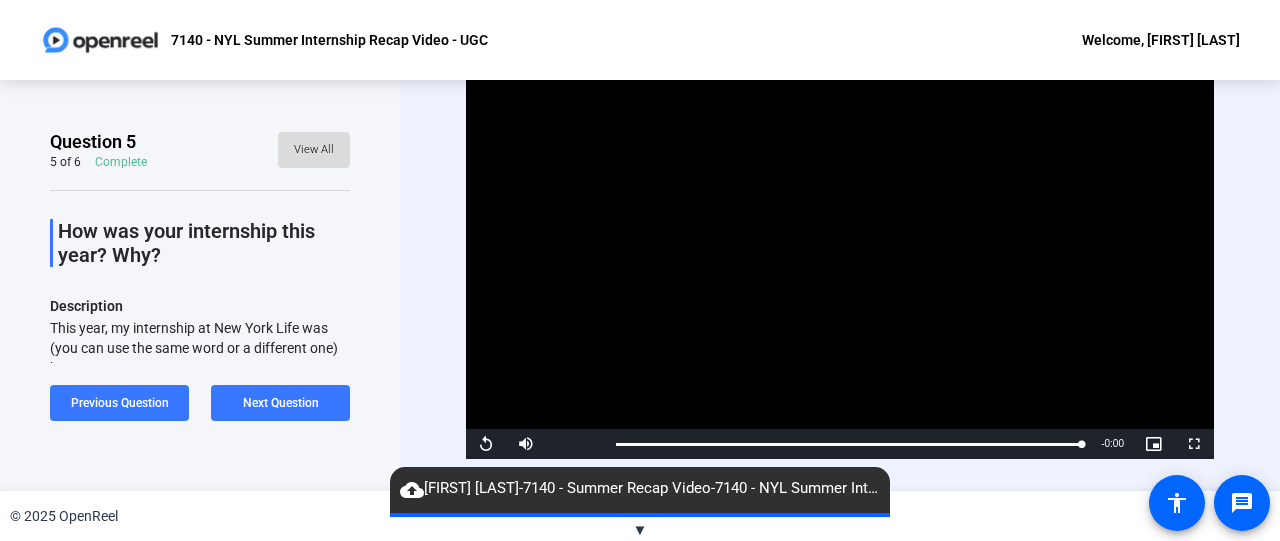 click on "View All" 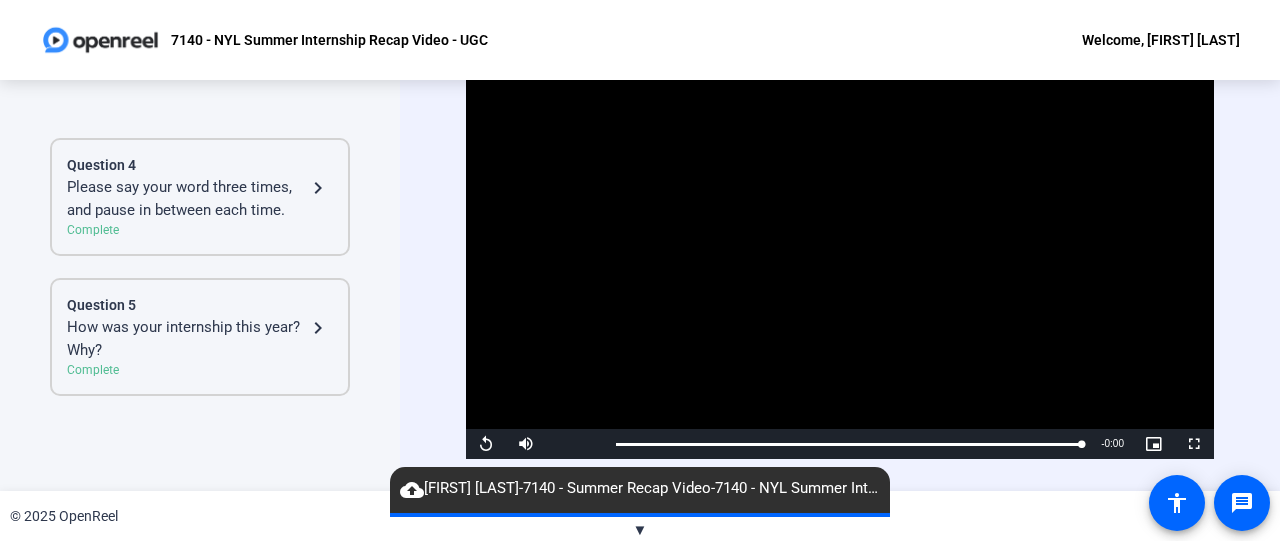 scroll, scrollTop: 662, scrollLeft: 0, axis: vertical 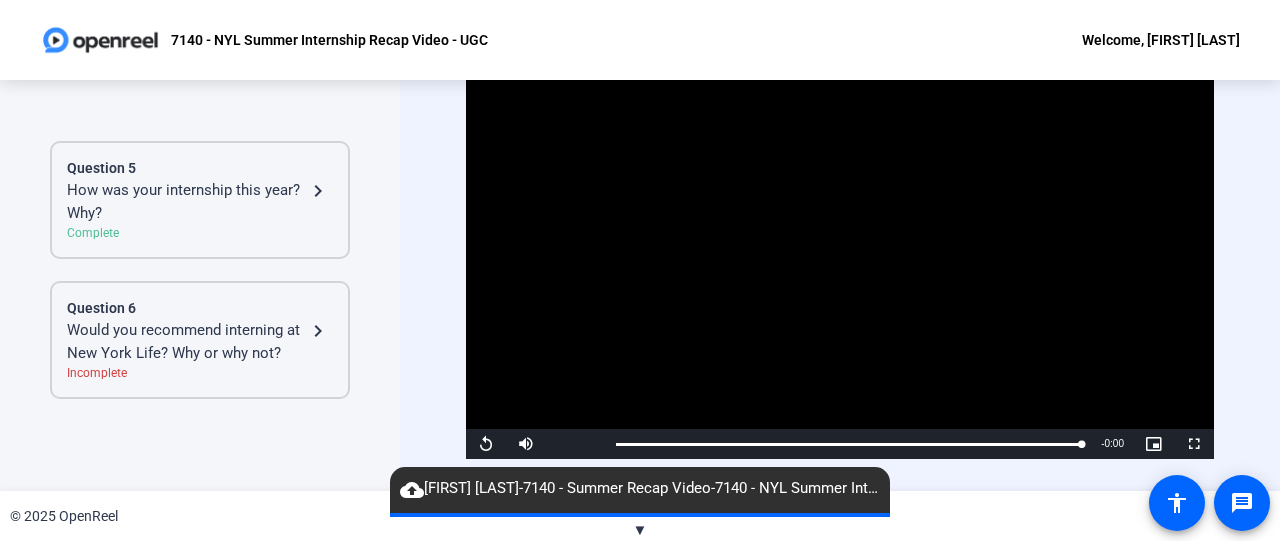 click on "Would you recommend interning at New York Life? Why or why not?" 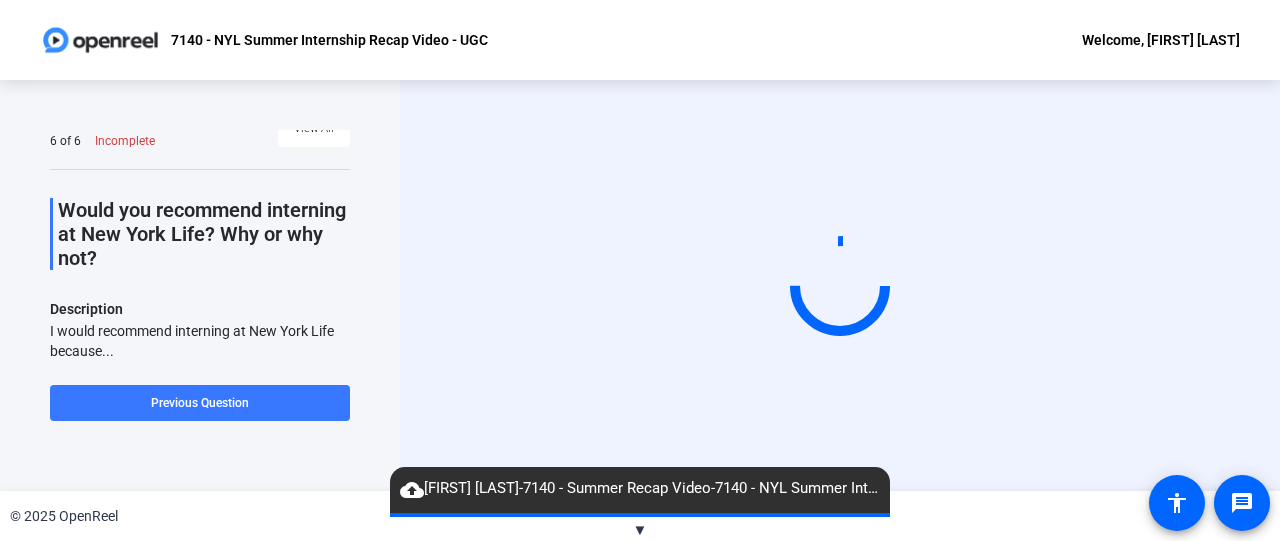 scroll, scrollTop: 46, scrollLeft: 0, axis: vertical 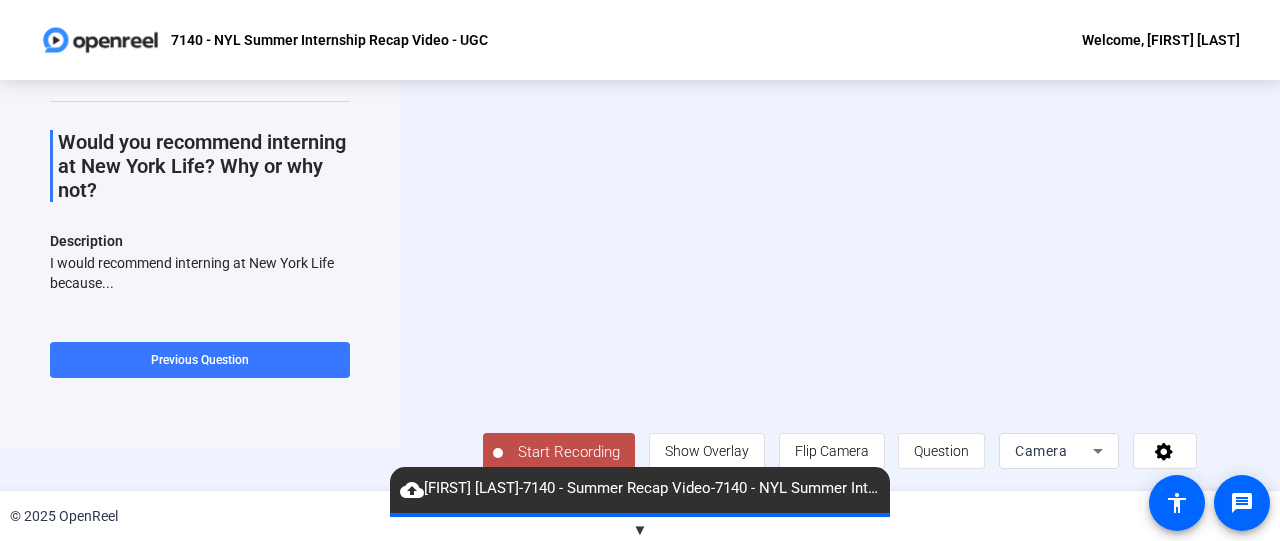 click 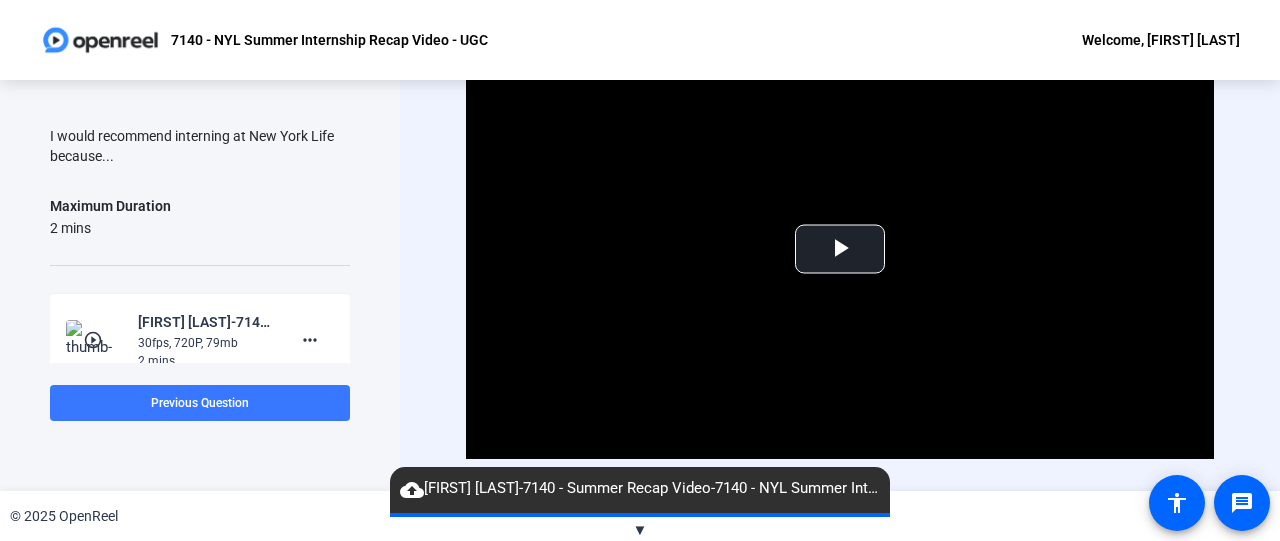 scroll, scrollTop: 226, scrollLeft: 0, axis: vertical 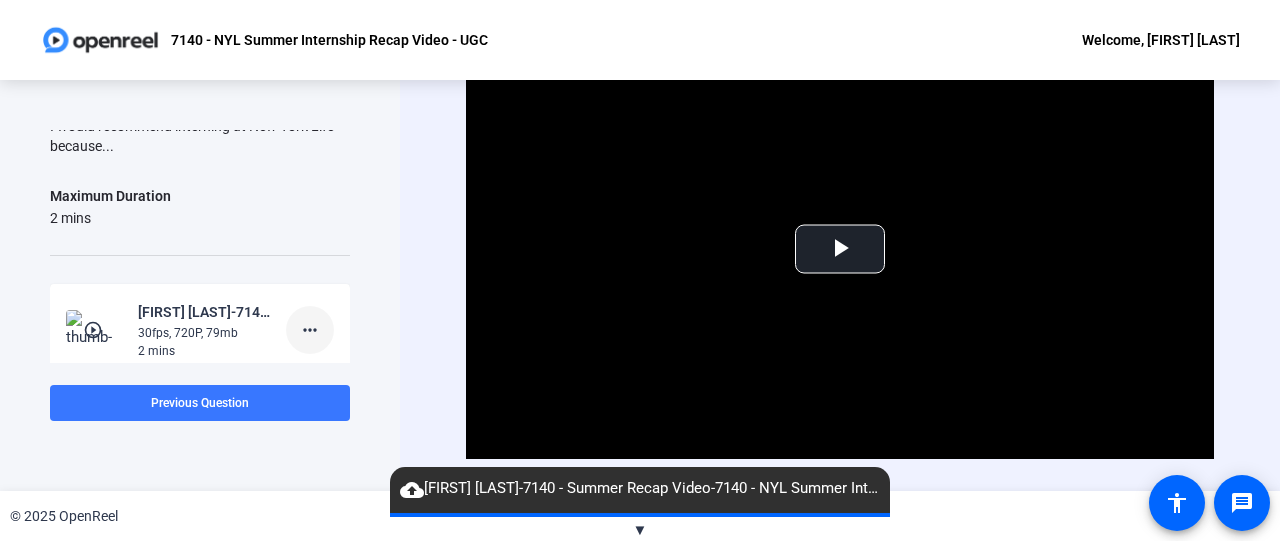 click on "more_horiz" 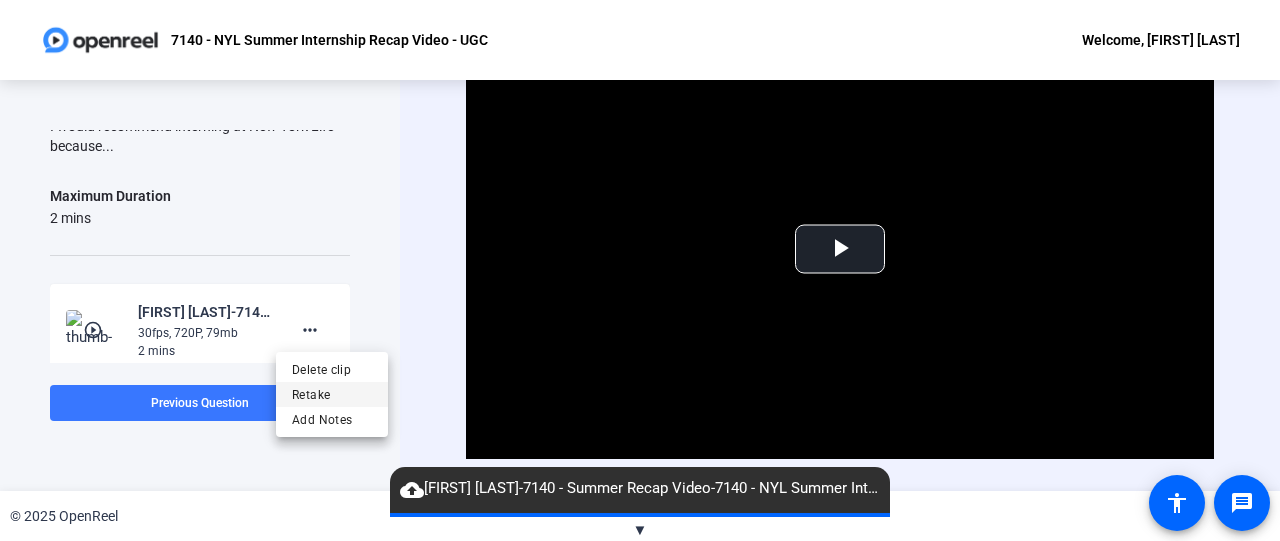 click on "Retake" at bounding box center (332, 395) 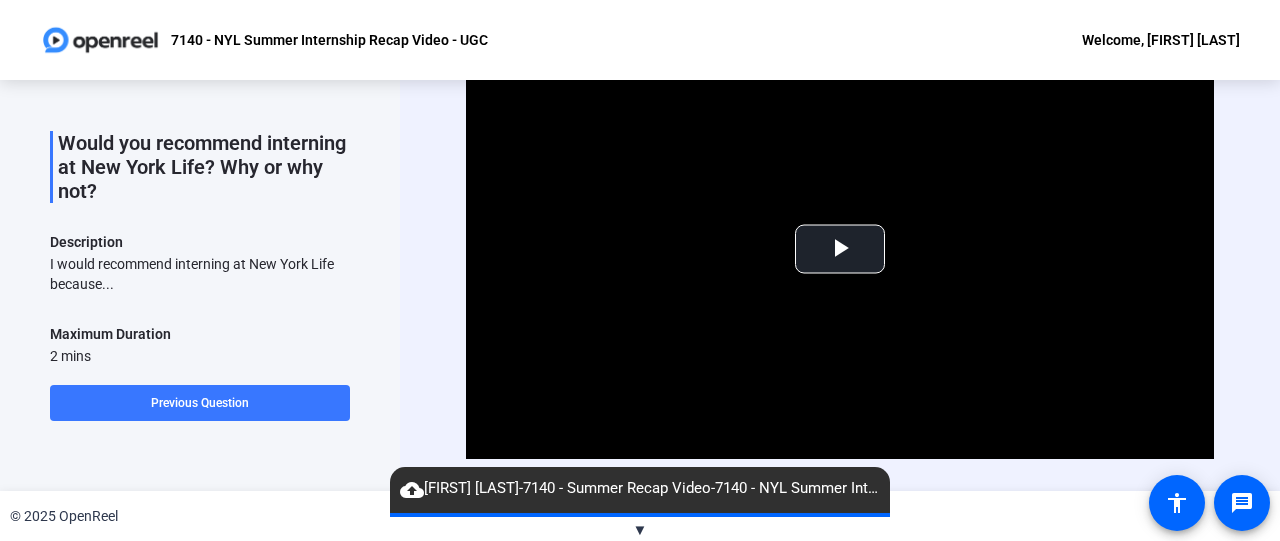 scroll, scrollTop: 86, scrollLeft: 0, axis: vertical 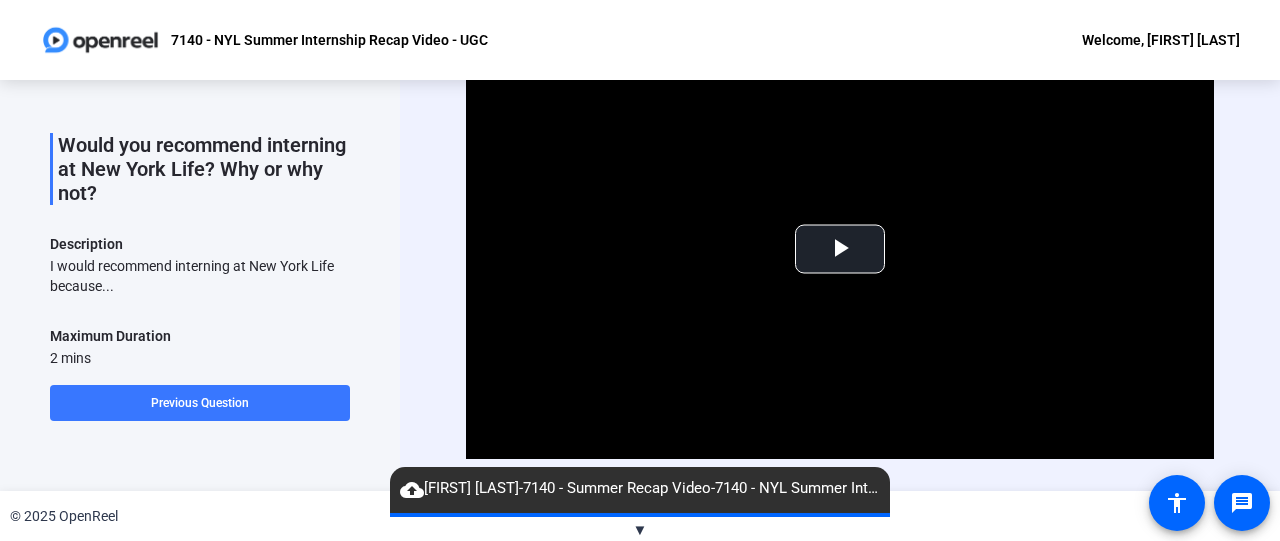 click on "HP HD Camera (30c9:0011)
You can retake a recording you don’t like
Pick a quiet and well-lit area to record
Be yourself! It doesn’t have to be perfect
play_circle_outline  [FIRST] [LAST]-7140 - Summer Recap Video-7140 - NYL Summer Internship Recap Video - UGC-1754341698804-webcam  30fps, 720P, 80mb  2 mins more_horiz Tips:
You can retake a recording you don’t like
Pick a quiet and well-lit area to record
Be yourself! It doesn’t have to be perfect" 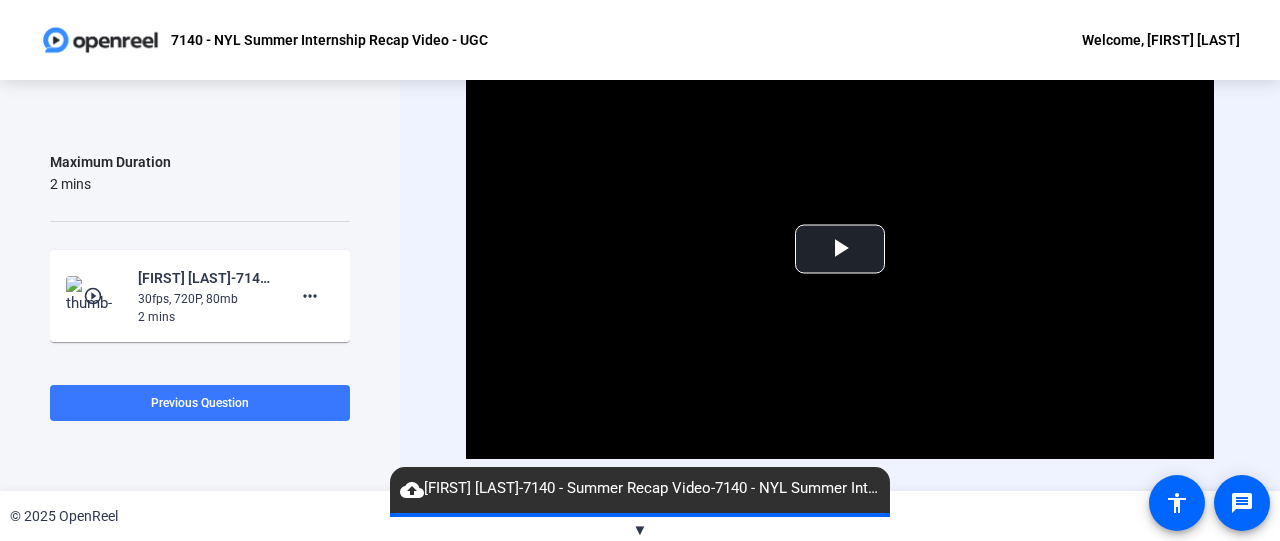 scroll, scrollTop: 260, scrollLeft: 0, axis: vertical 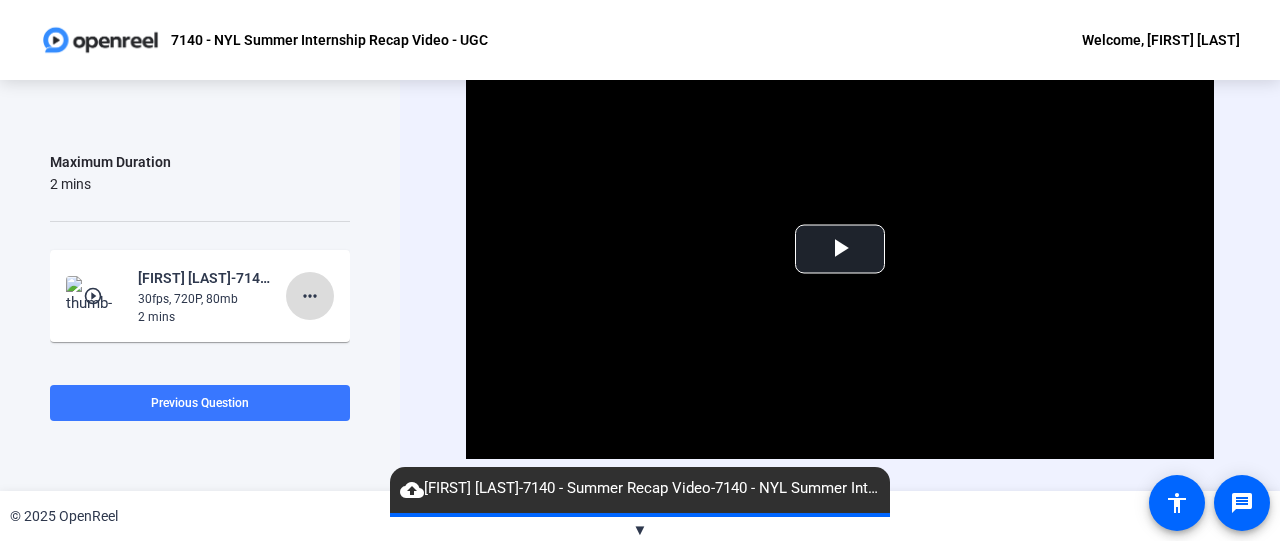 click 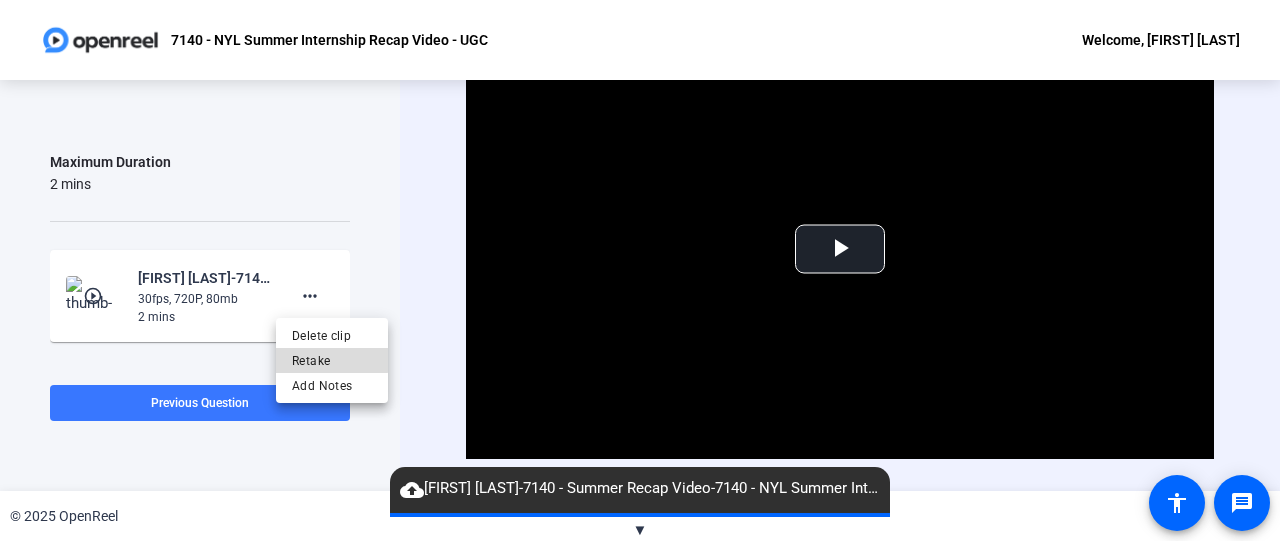 click on "Retake" at bounding box center (332, 361) 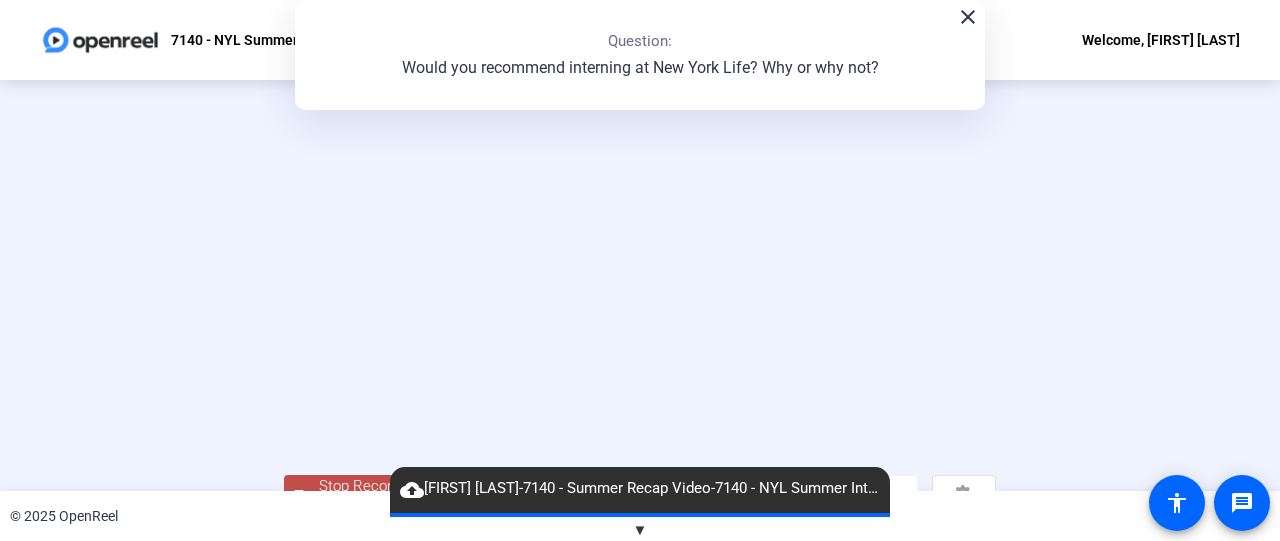 click at bounding box center (640, 256) 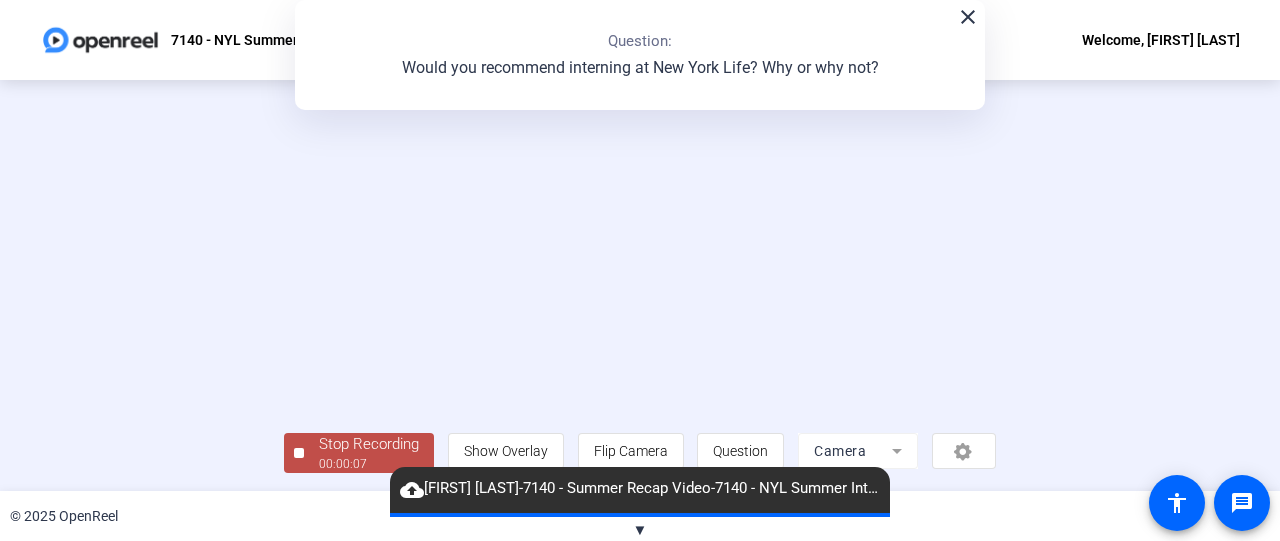 click on "Stop Recording  00:00:07" 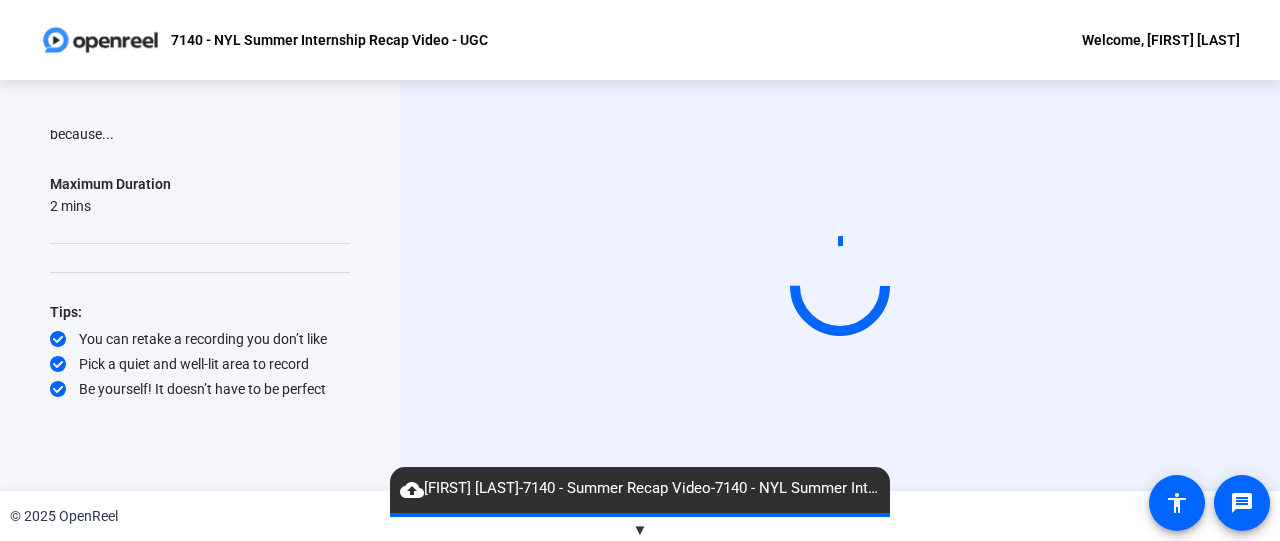 scroll, scrollTop: 236, scrollLeft: 0, axis: vertical 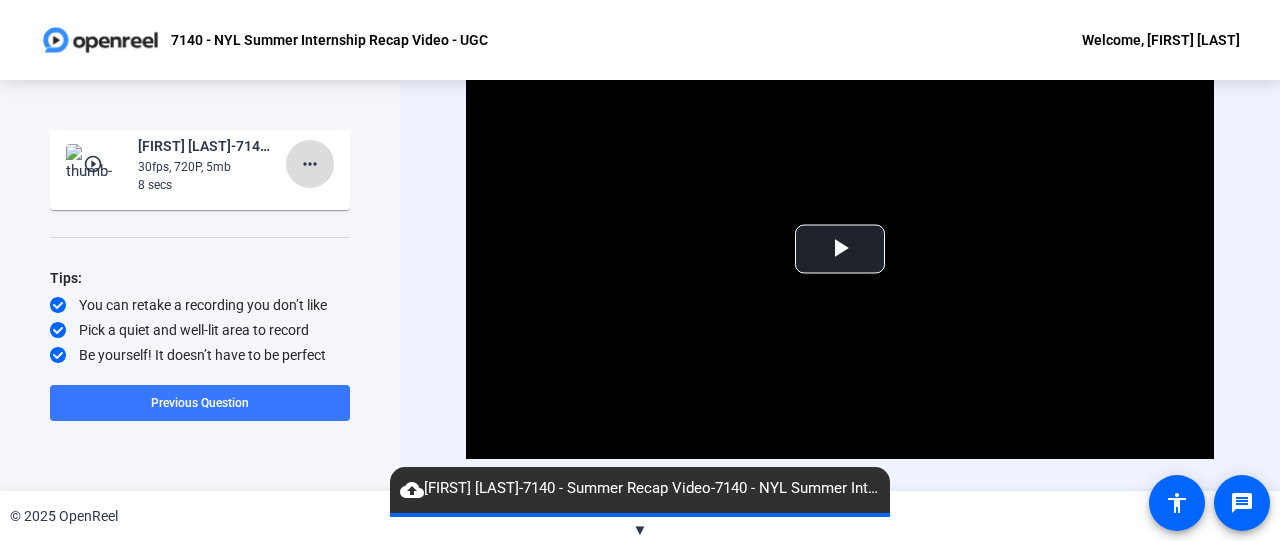 click on "more_horiz" 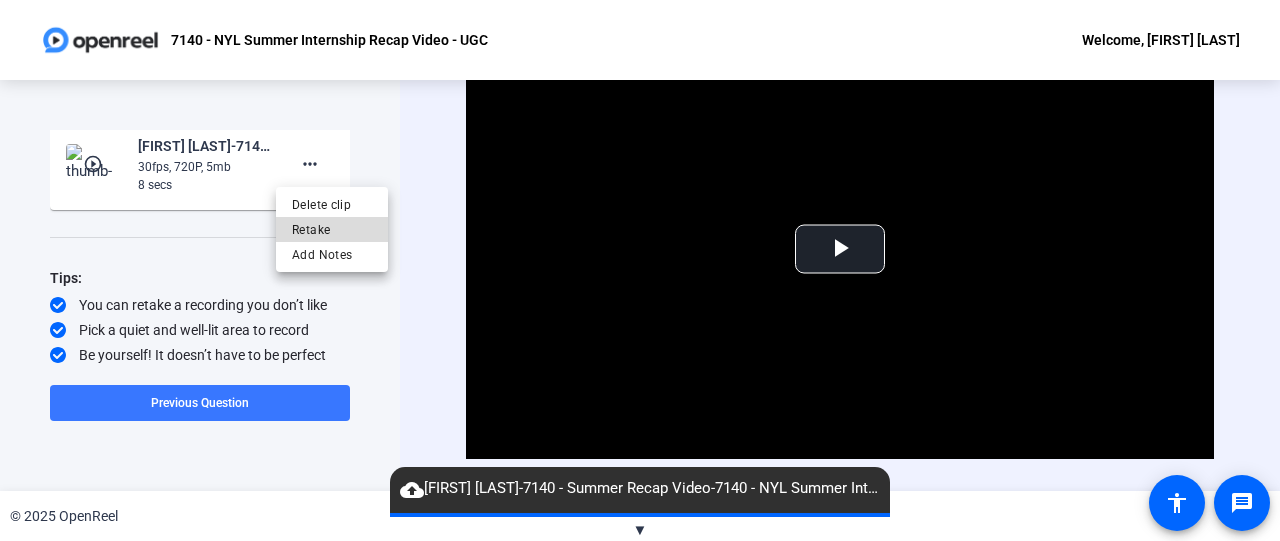 click on "Retake" at bounding box center [332, 229] 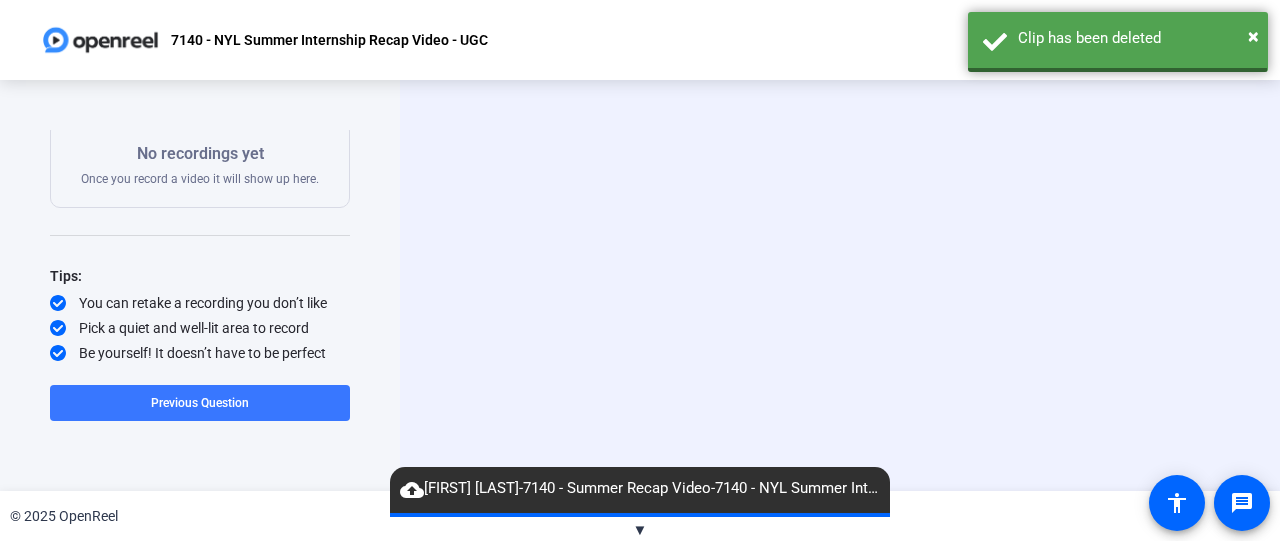 scroll, scrollTop: 386, scrollLeft: 0, axis: vertical 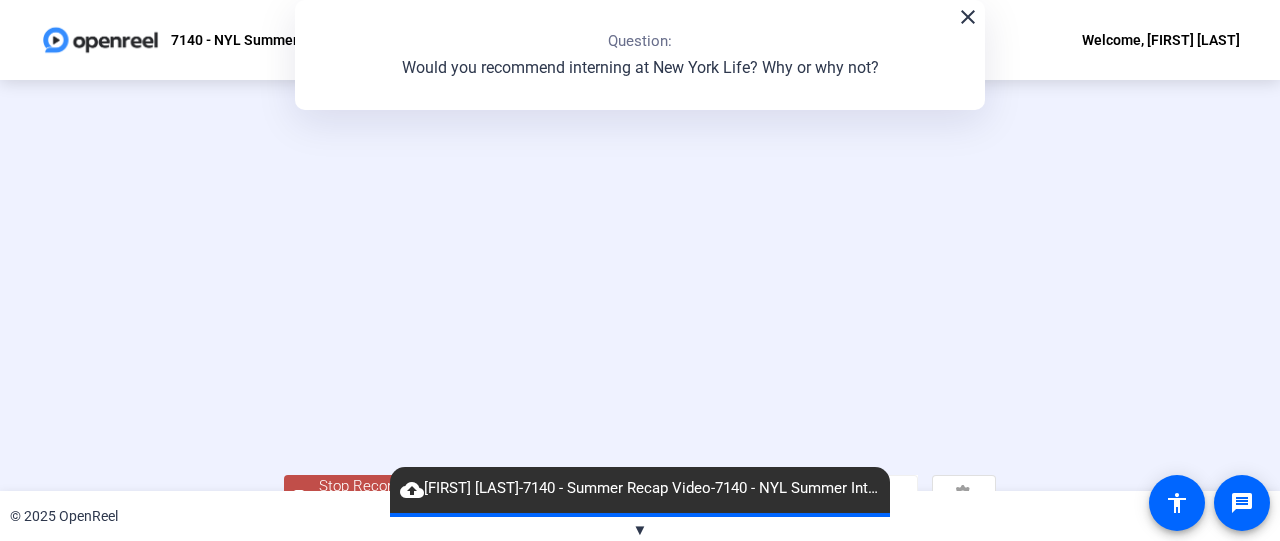 click on "Stop Recording  00:01:59  person  Show Overlay flip Flip Camera question_mark  Question Camera" 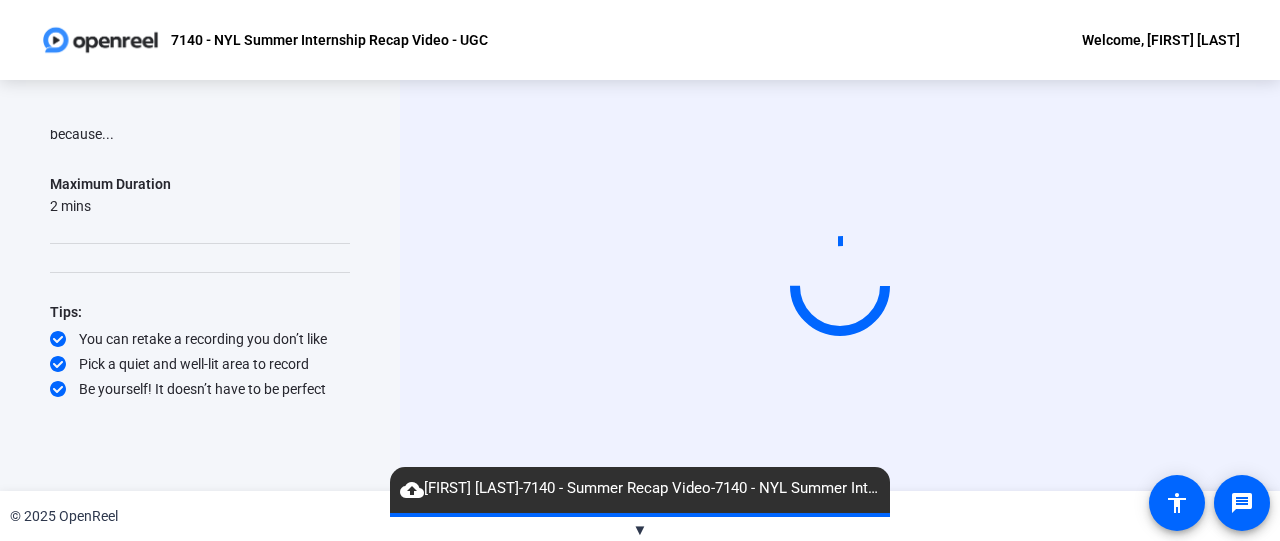 scroll, scrollTop: 2, scrollLeft: 0, axis: vertical 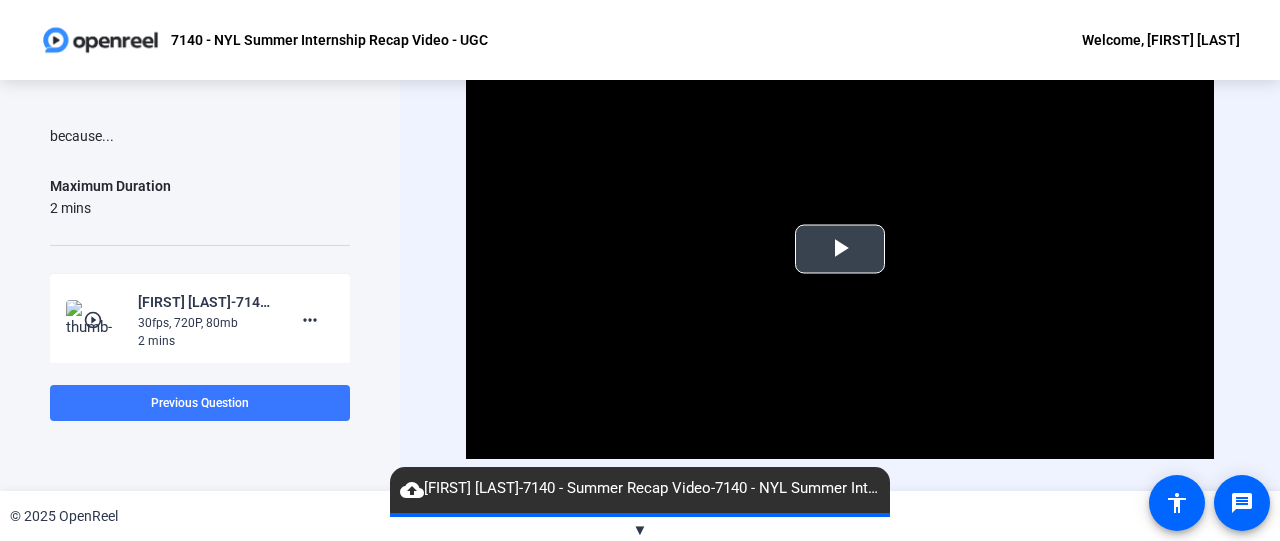 click at bounding box center [840, 249] 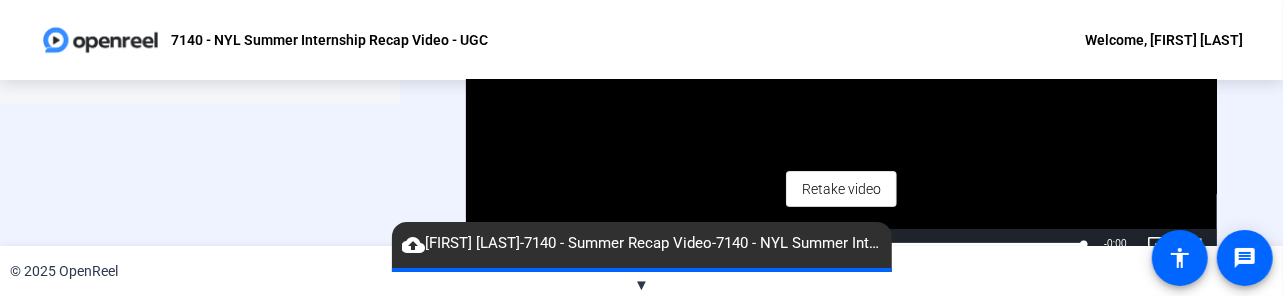 scroll, scrollTop: 150, scrollLeft: 0, axis: vertical 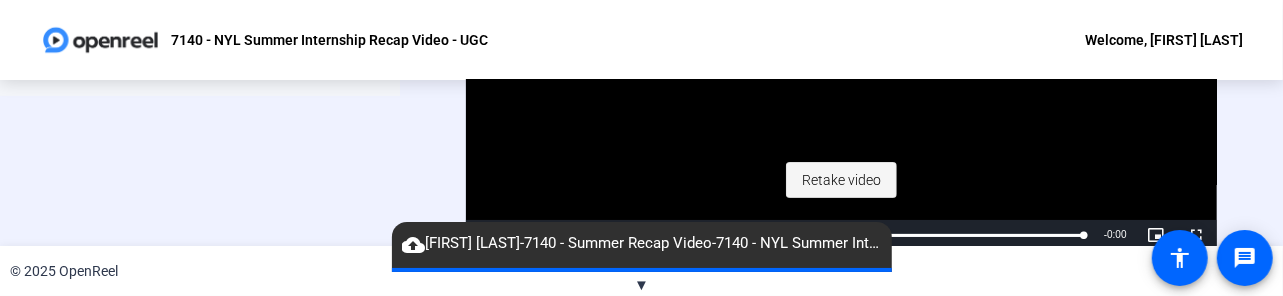 click on "Retake video" 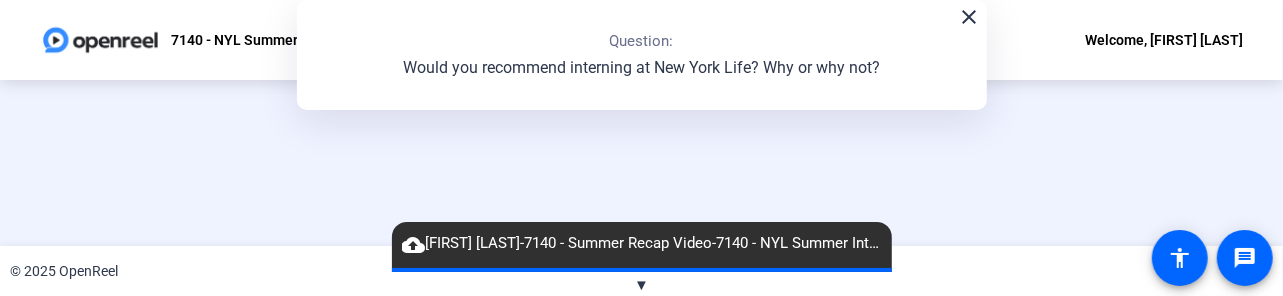 scroll, scrollTop: 268, scrollLeft: 0, axis: vertical 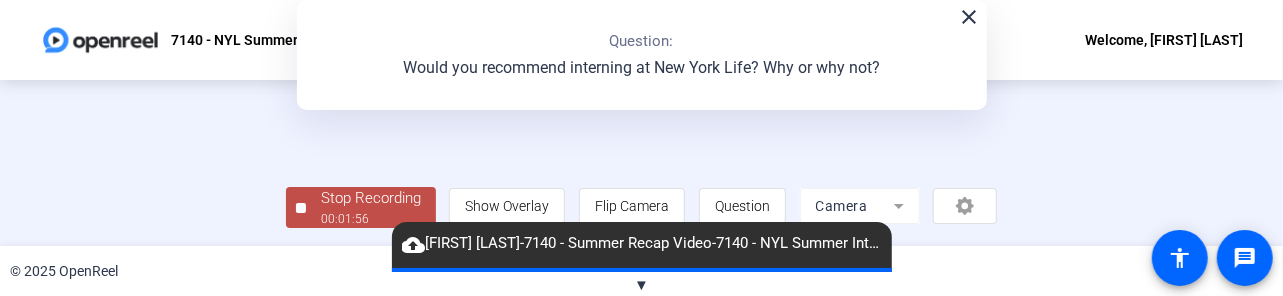 click on "Stop Recording  00:01:56" 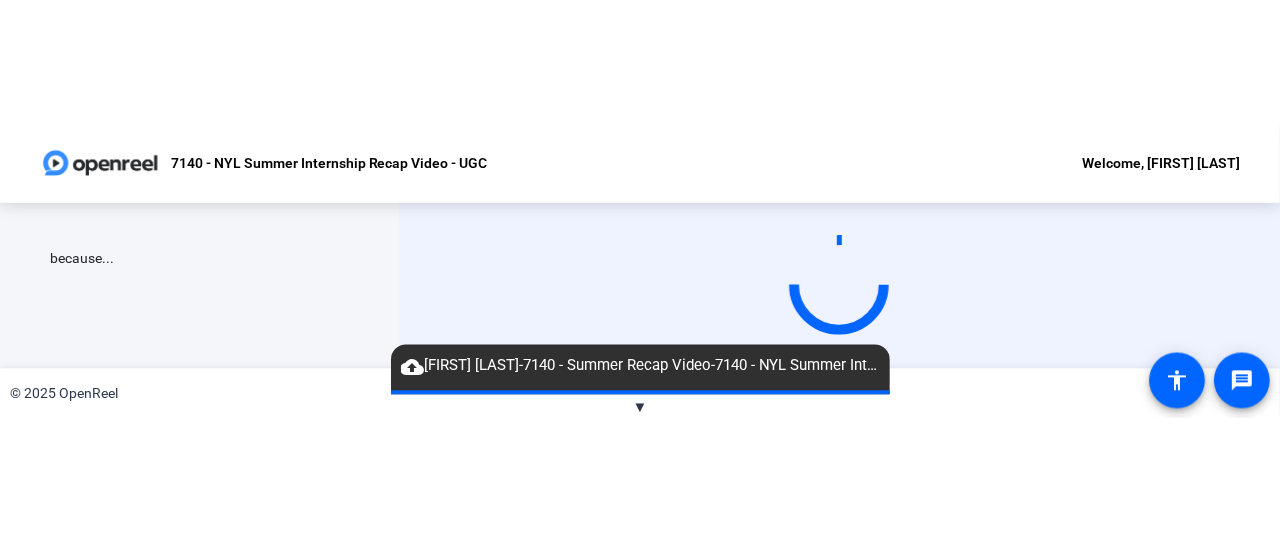 scroll, scrollTop: 2, scrollLeft: 0, axis: vertical 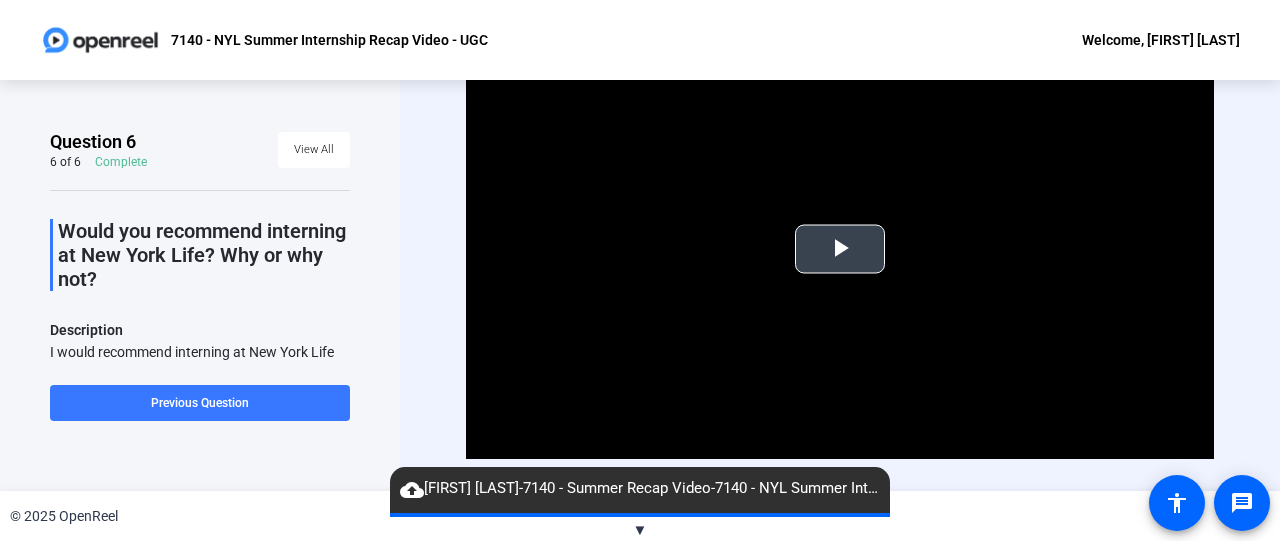 click at bounding box center (840, 248) 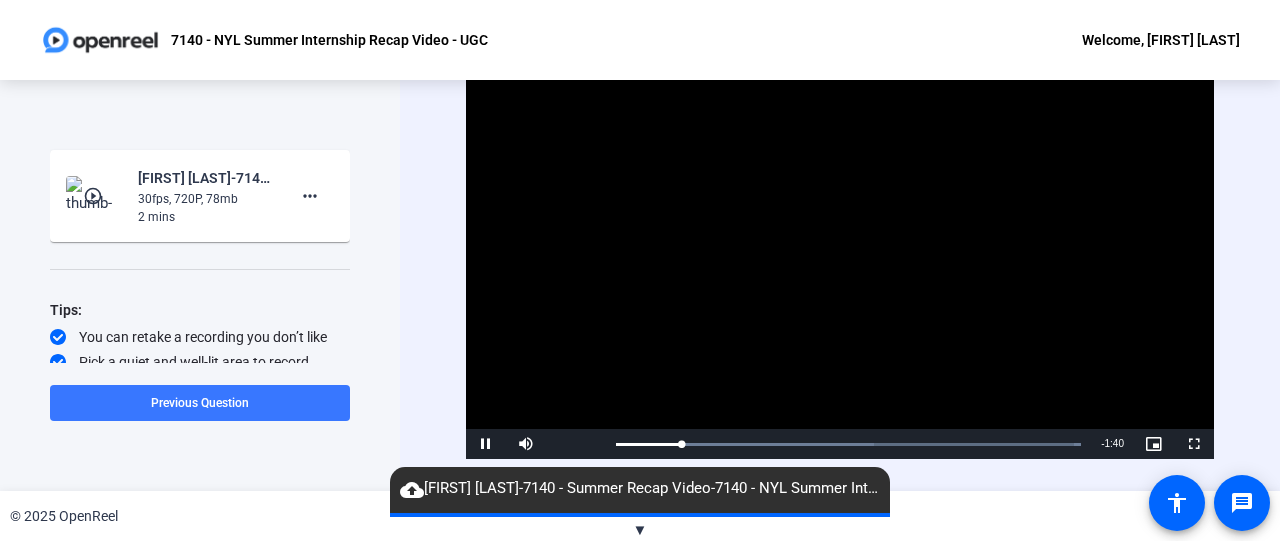 scroll, scrollTop: 361, scrollLeft: 0, axis: vertical 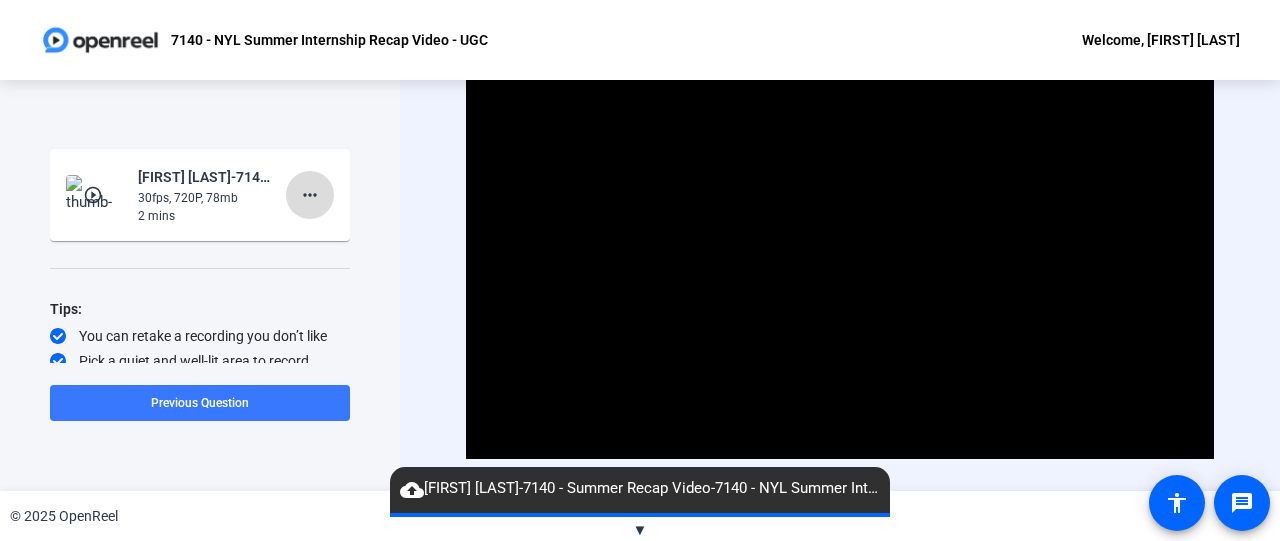 click on "more_horiz" 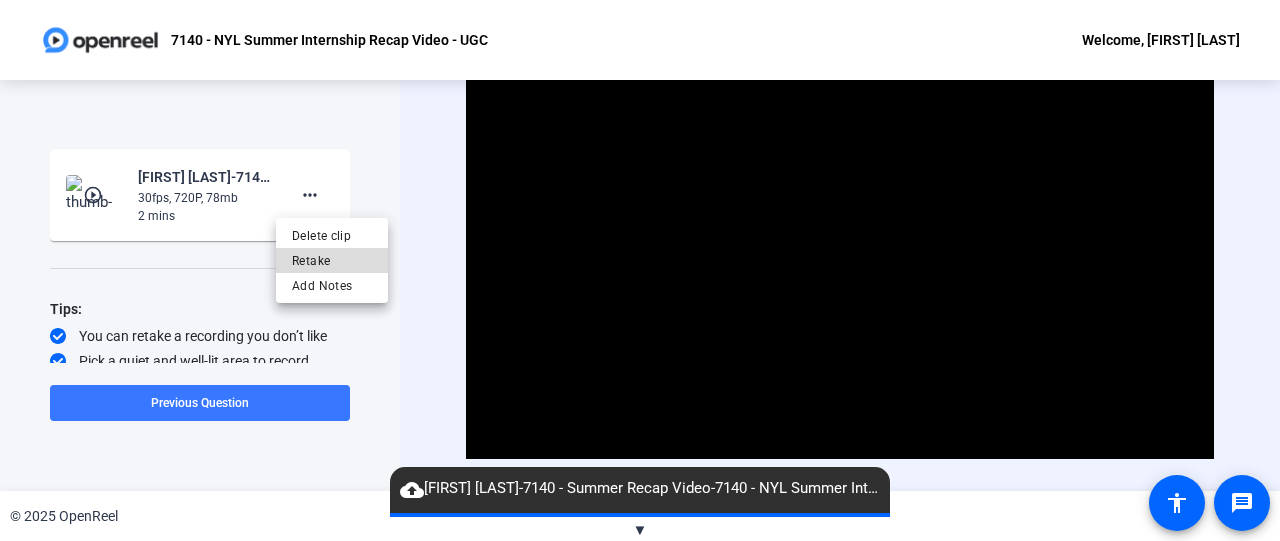 click on "Retake" at bounding box center (332, 260) 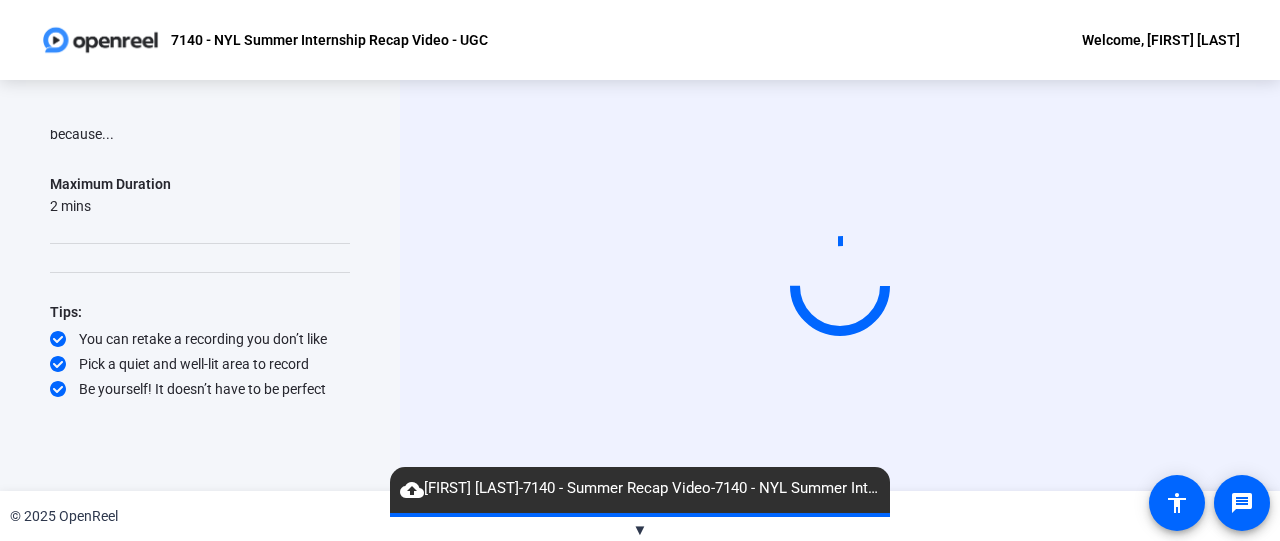 scroll, scrollTop: 236, scrollLeft: 0, axis: vertical 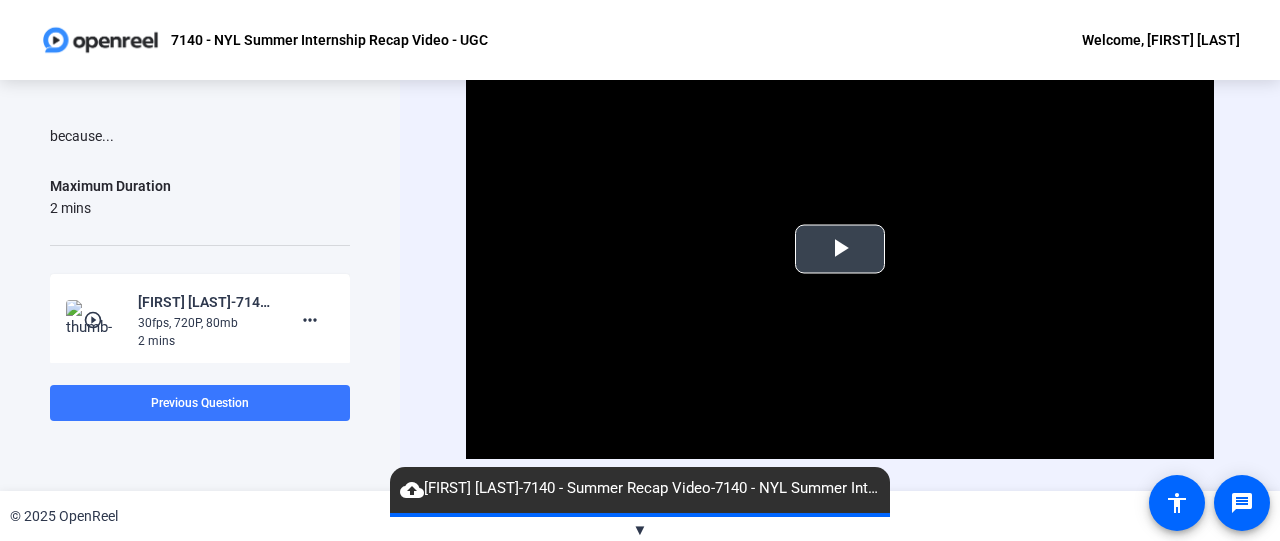 click at bounding box center [840, 249] 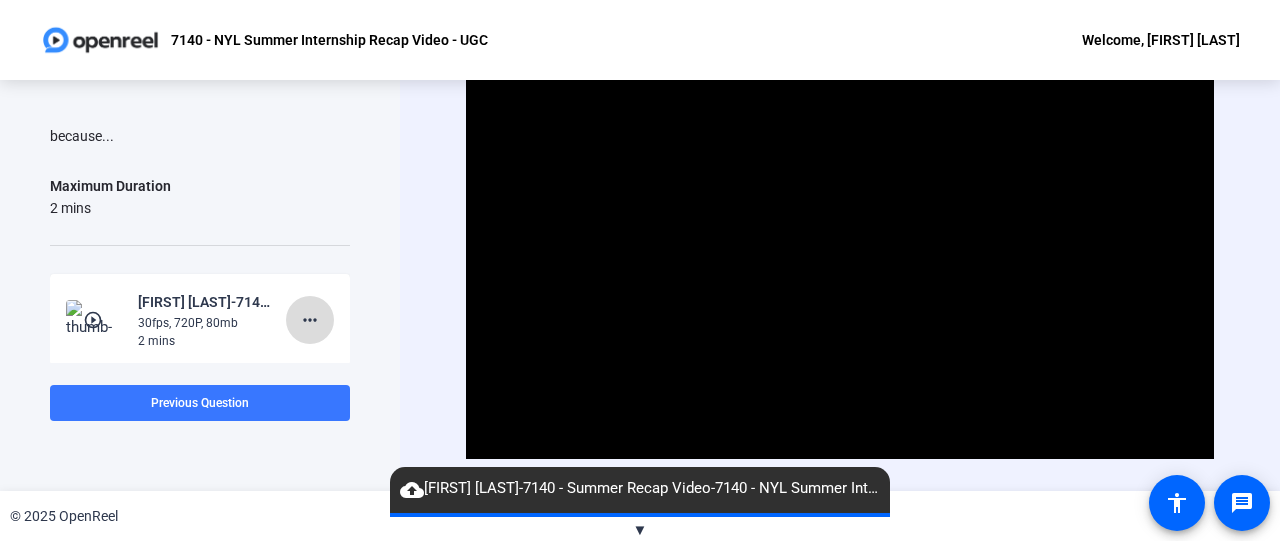 click on "more_horiz" 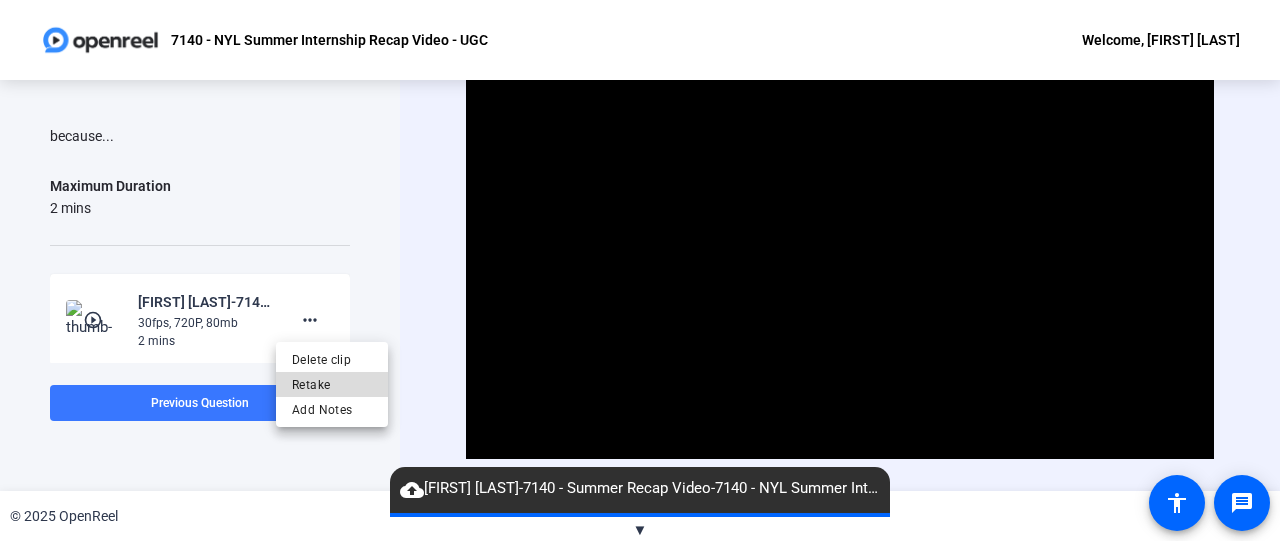 click on "Retake" at bounding box center [332, 385] 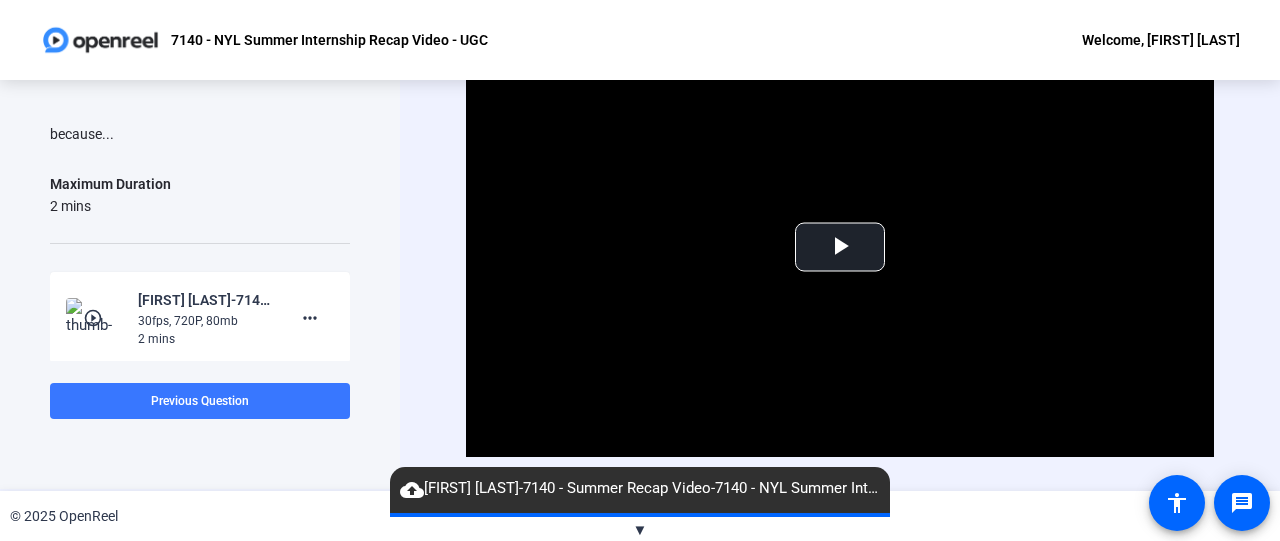 scroll, scrollTop: 0, scrollLeft: 0, axis: both 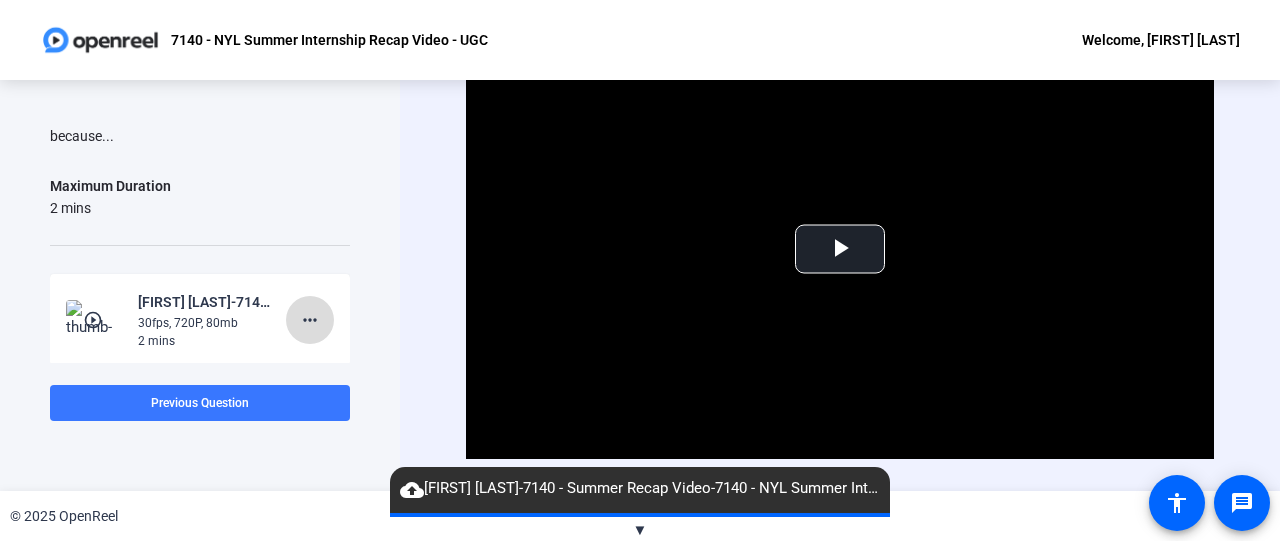 click on "more_horiz" 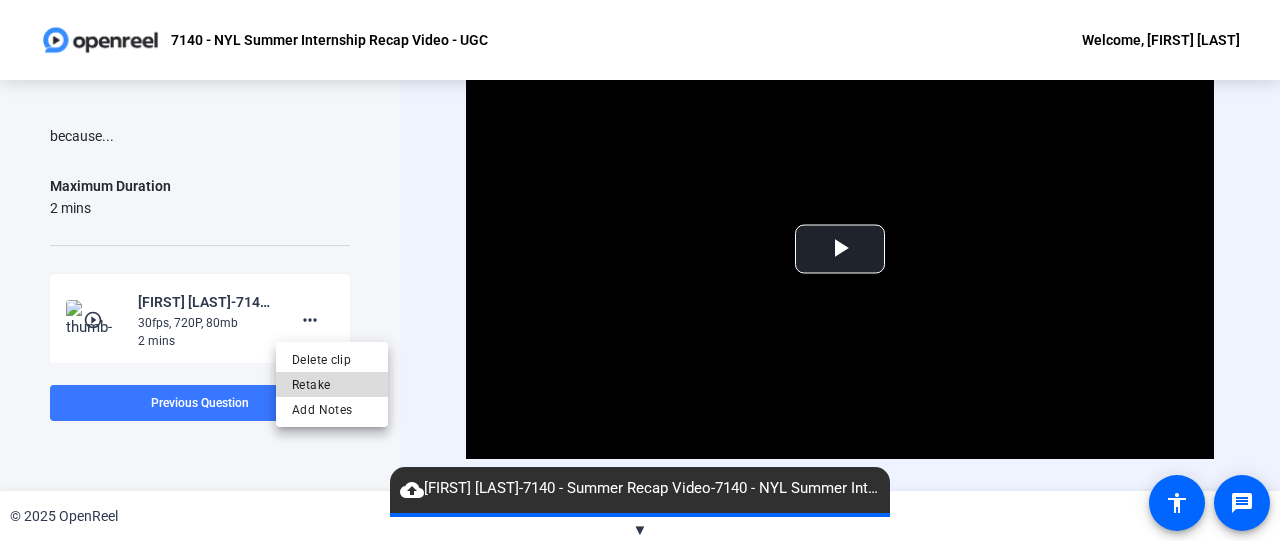 click on "Retake" at bounding box center [332, 385] 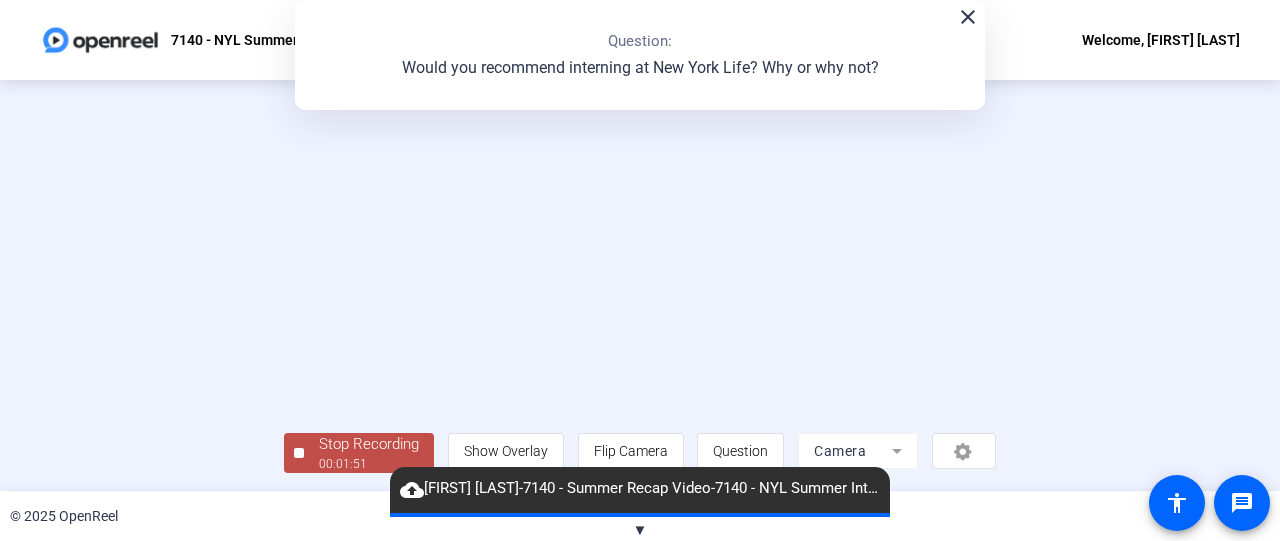 scroll, scrollTop: 145, scrollLeft: 0, axis: vertical 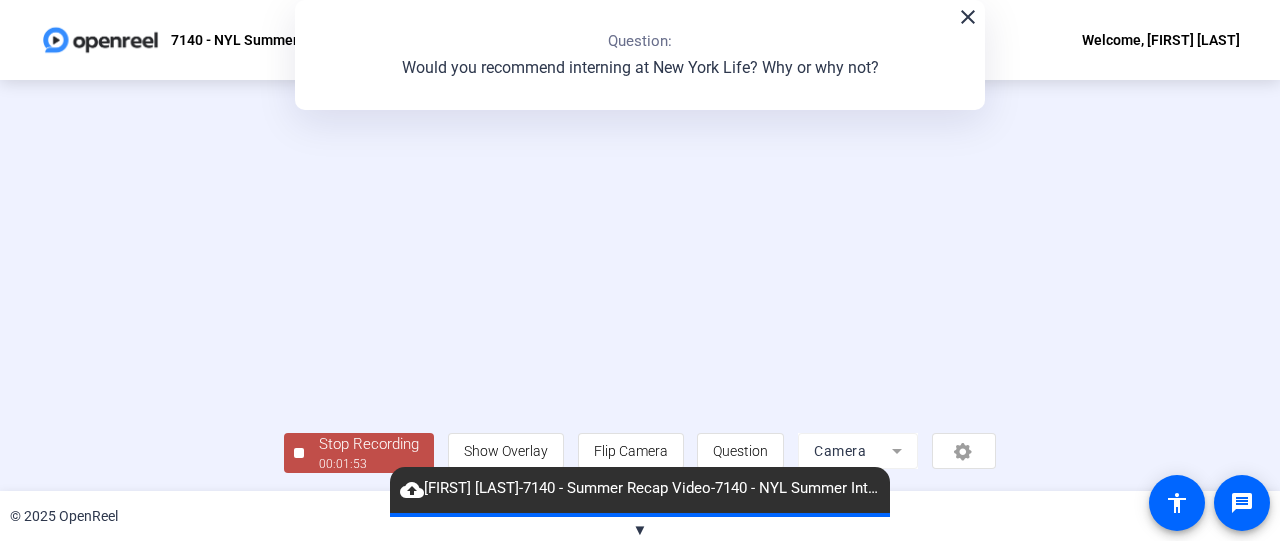 click 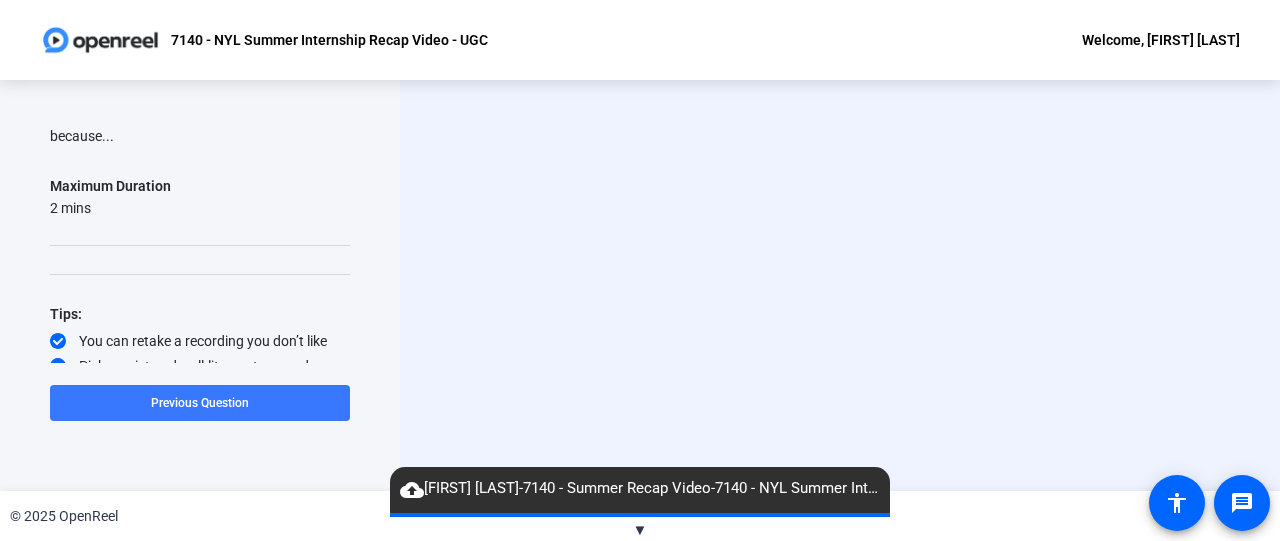 scroll, scrollTop: 0, scrollLeft: 0, axis: both 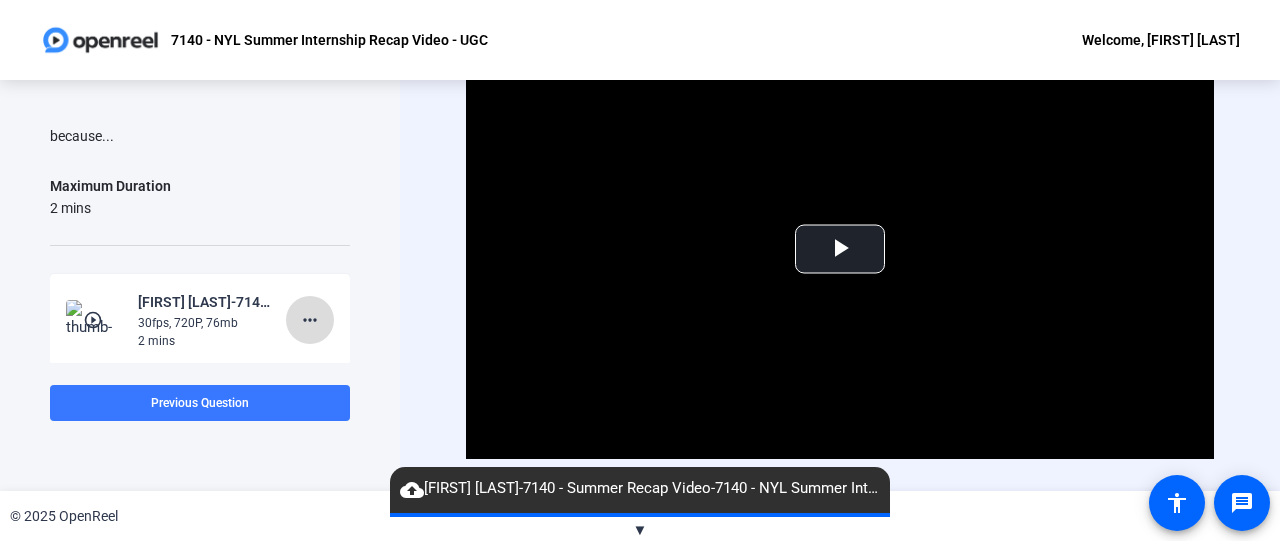 click on "more_horiz" 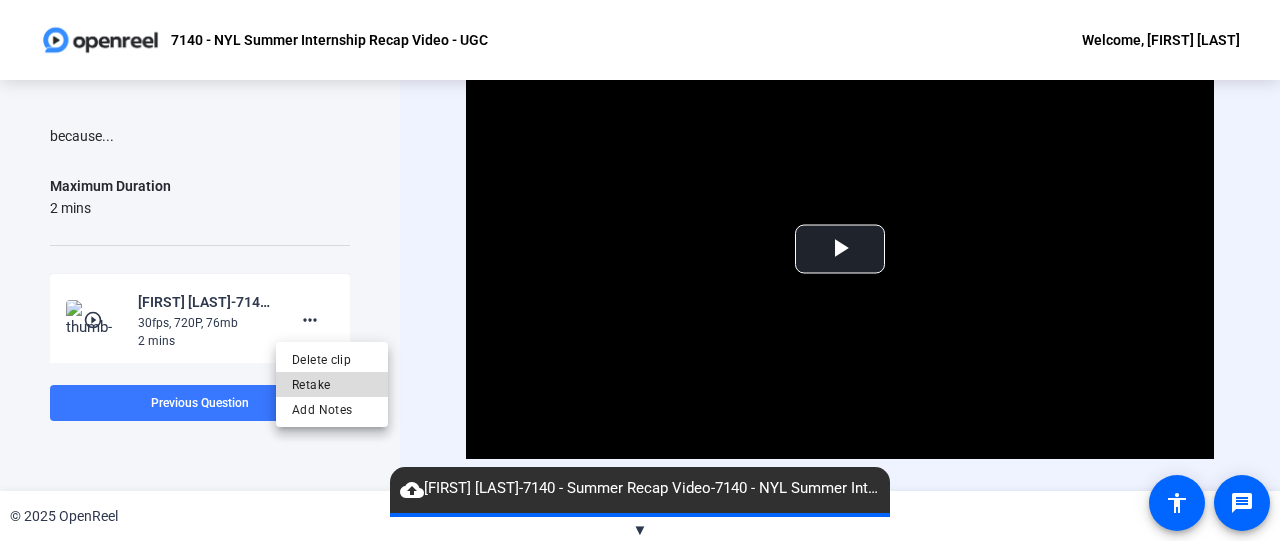 click on "Retake" at bounding box center (332, 385) 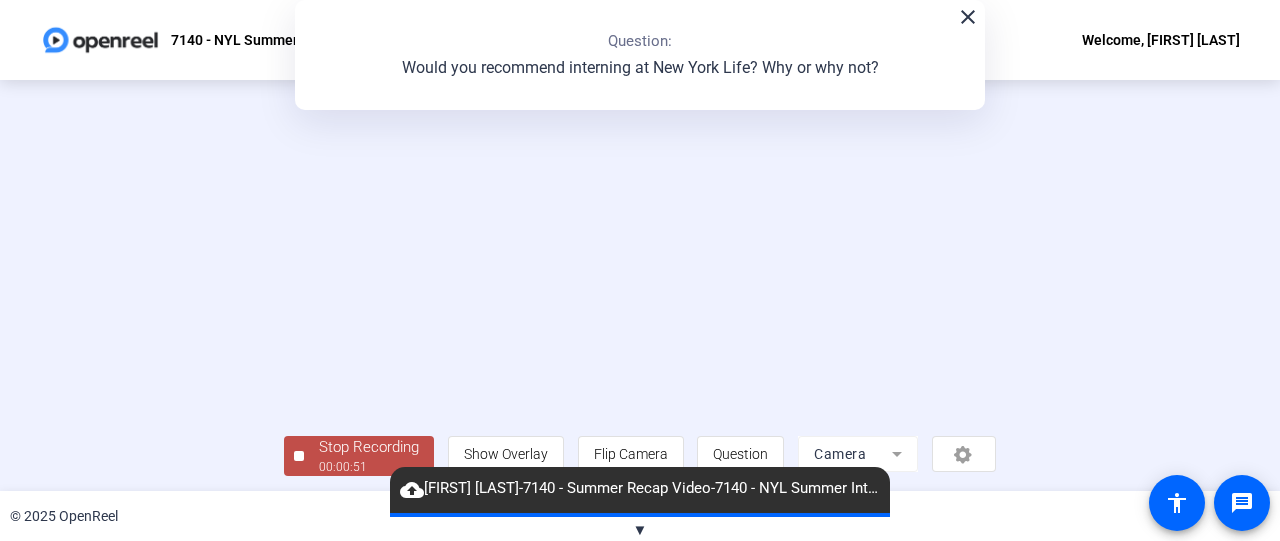 scroll, scrollTop: 145, scrollLeft: 0, axis: vertical 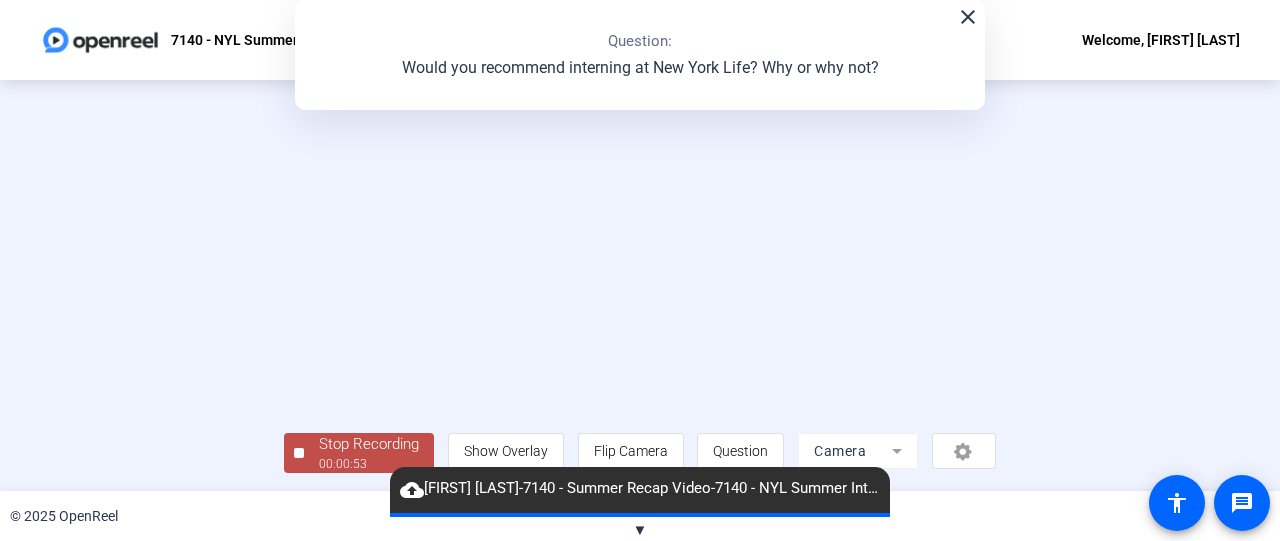 click 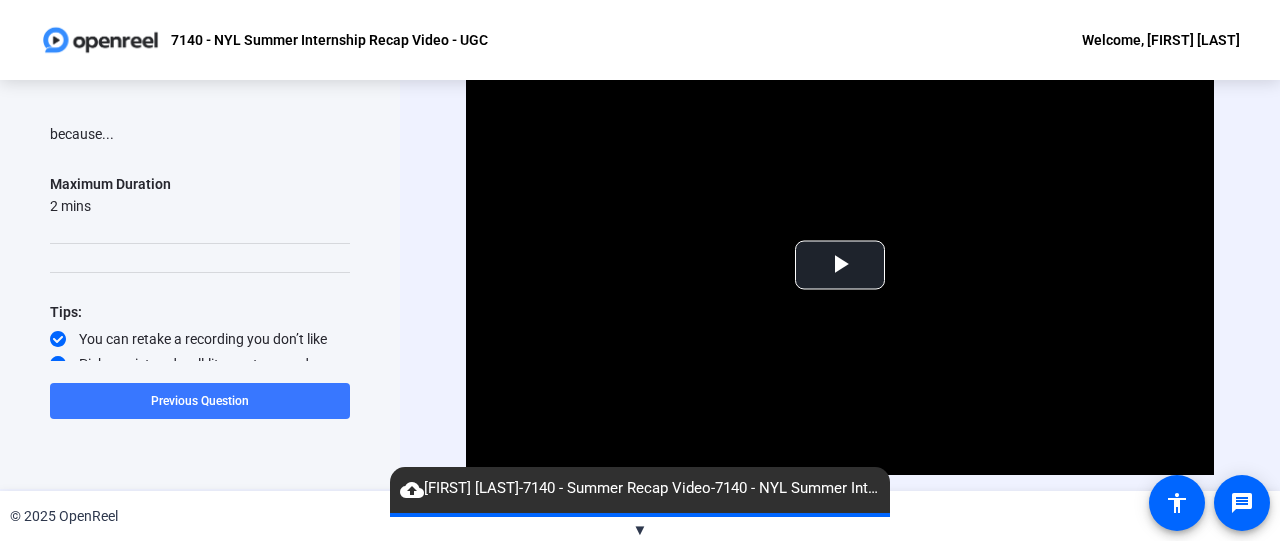 scroll, scrollTop: 0, scrollLeft: 0, axis: both 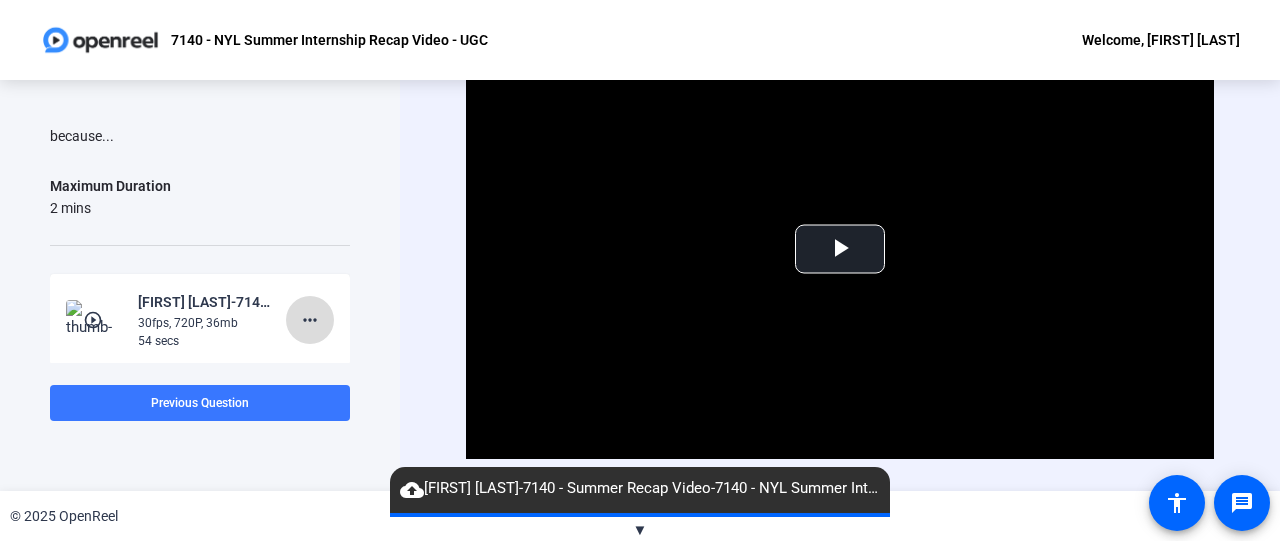 click on "more_horiz" 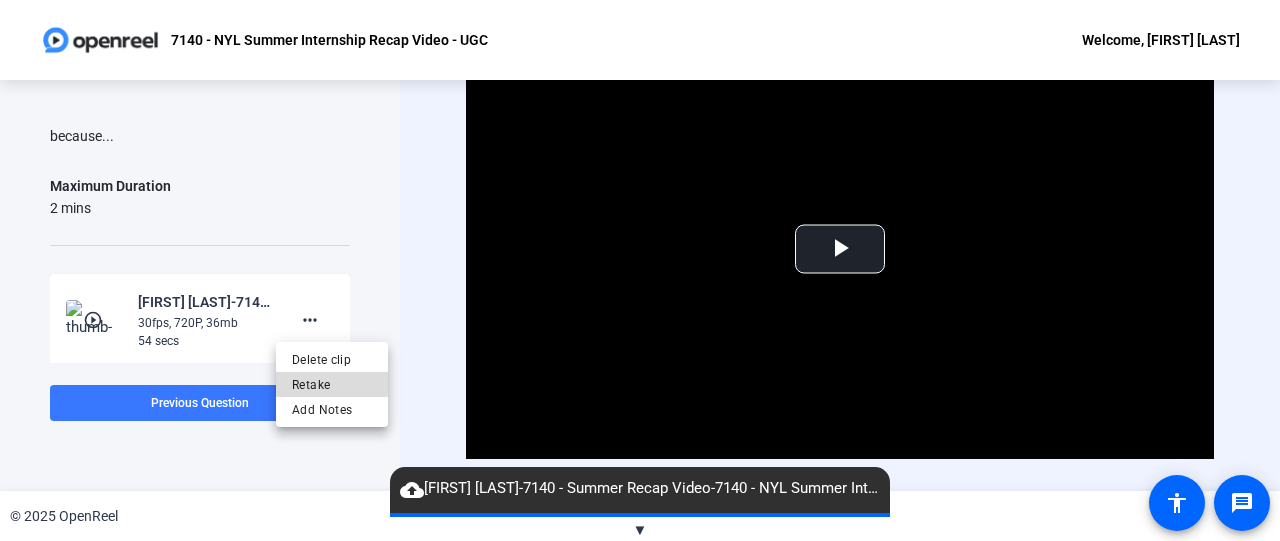 click on "Retake" at bounding box center [332, 385] 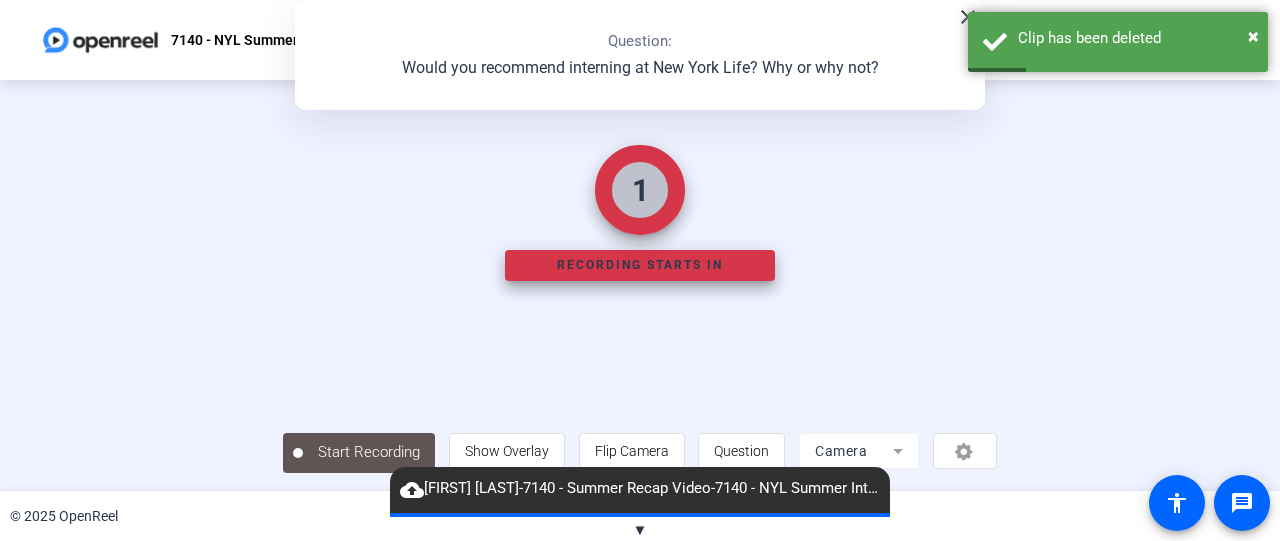 scroll, scrollTop: 132, scrollLeft: 0, axis: vertical 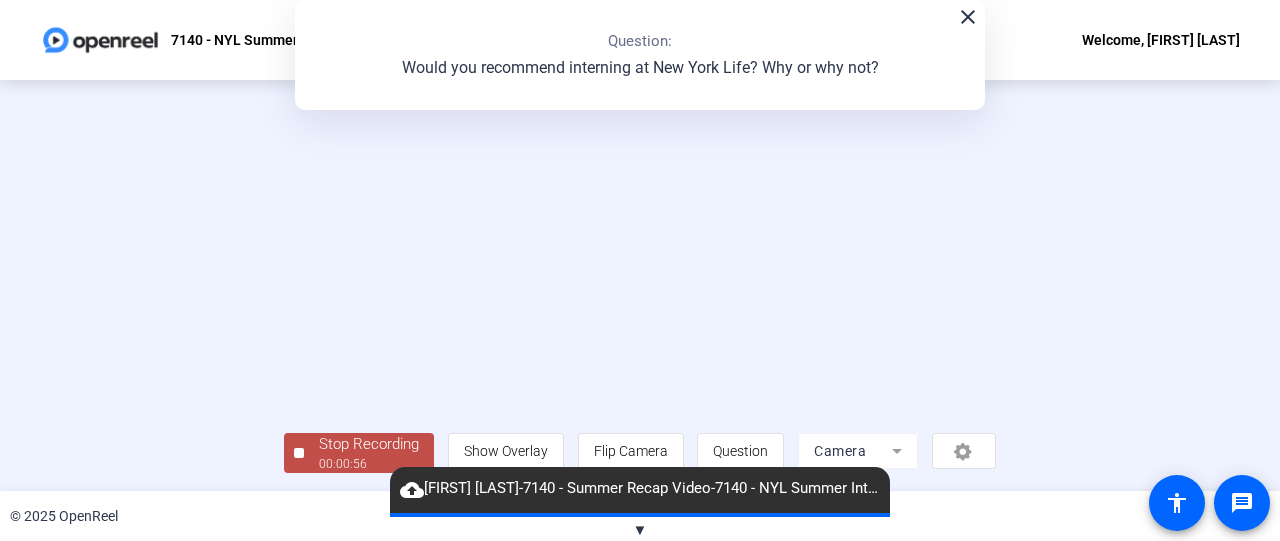 click on "Stop Recording  00:00:56" 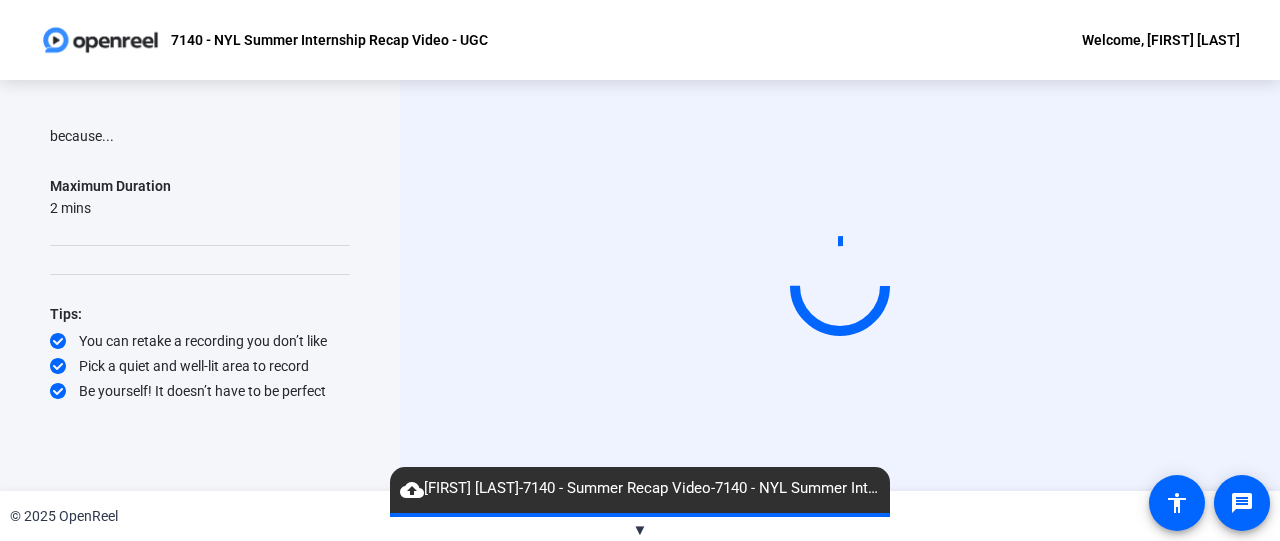 scroll, scrollTop: 0, scrollLeft: 0, axis: both 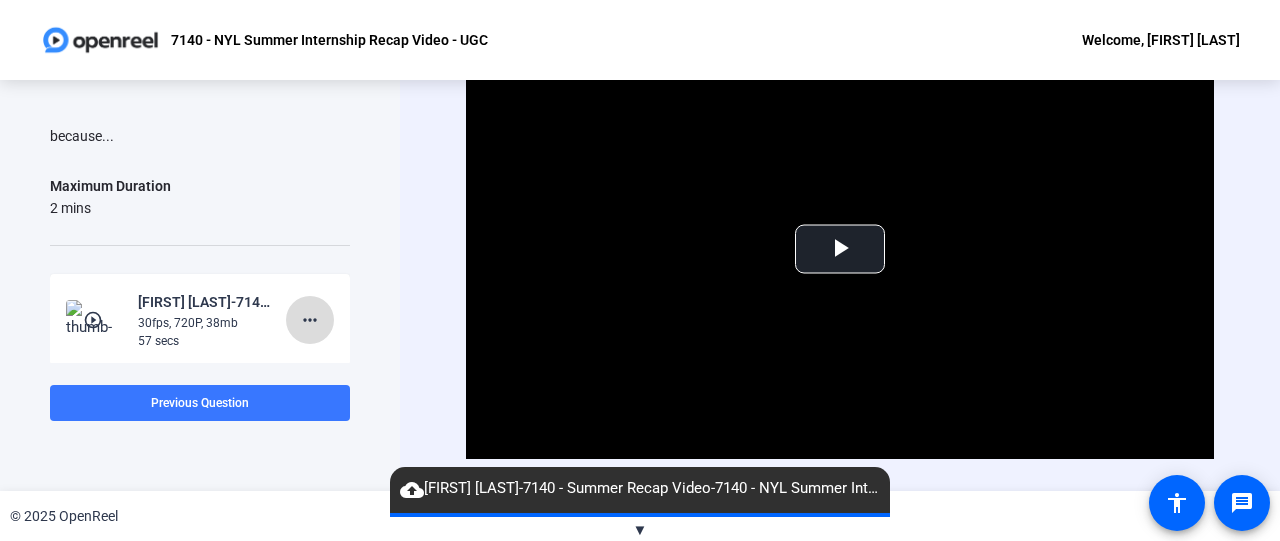 click on "more_horiz" 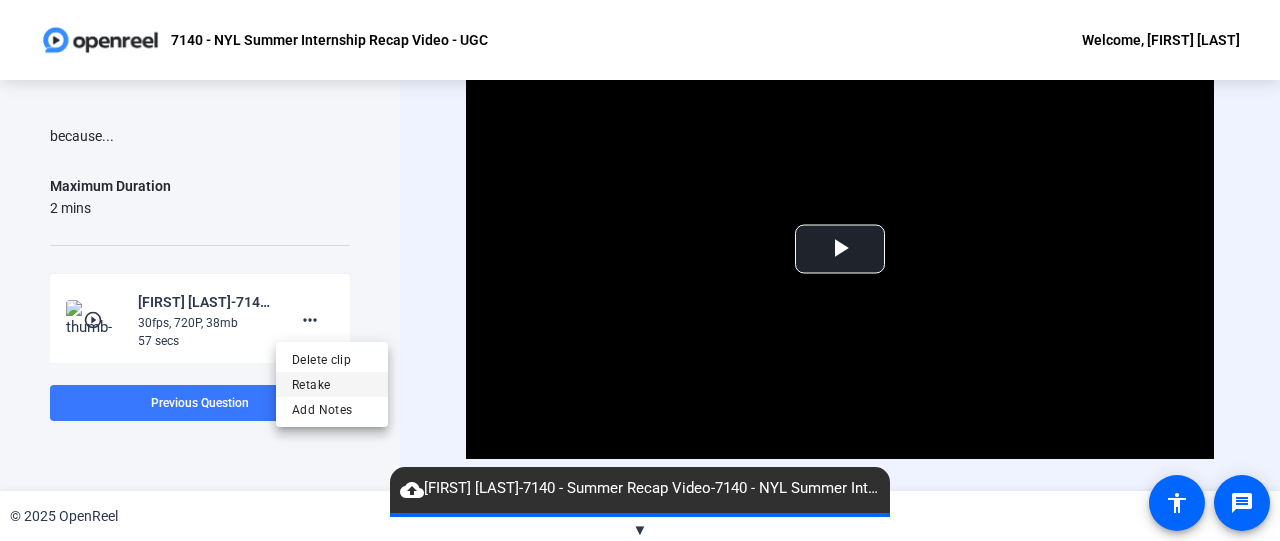 click on "Retake" at bounding box center (332, 385) 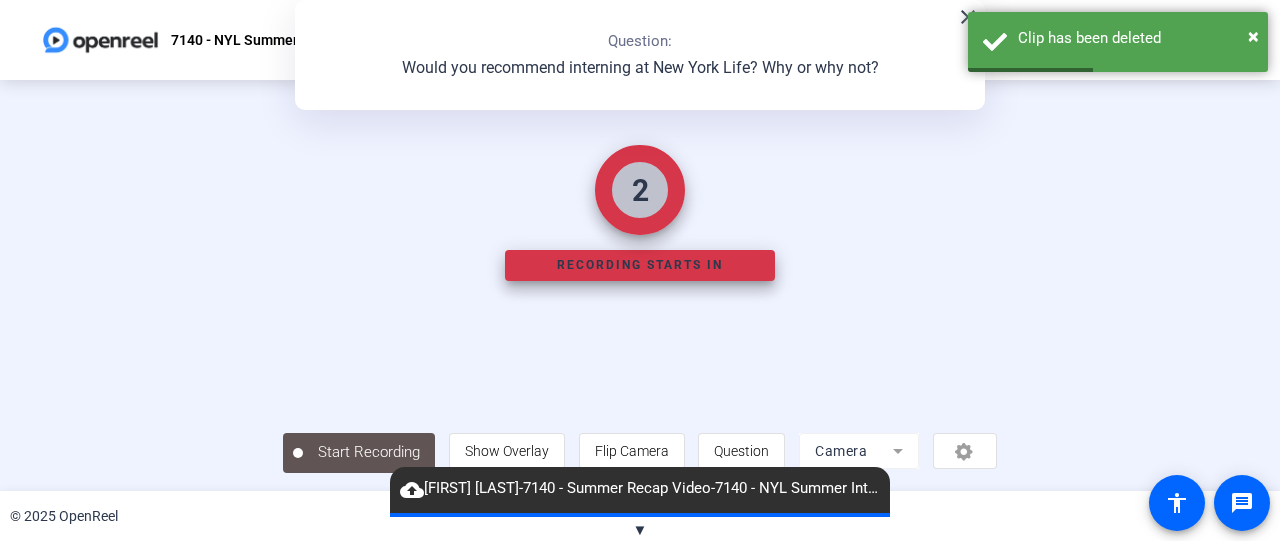 scroll, scrollTop: 138, scrollLeft: 0, axis: vertical 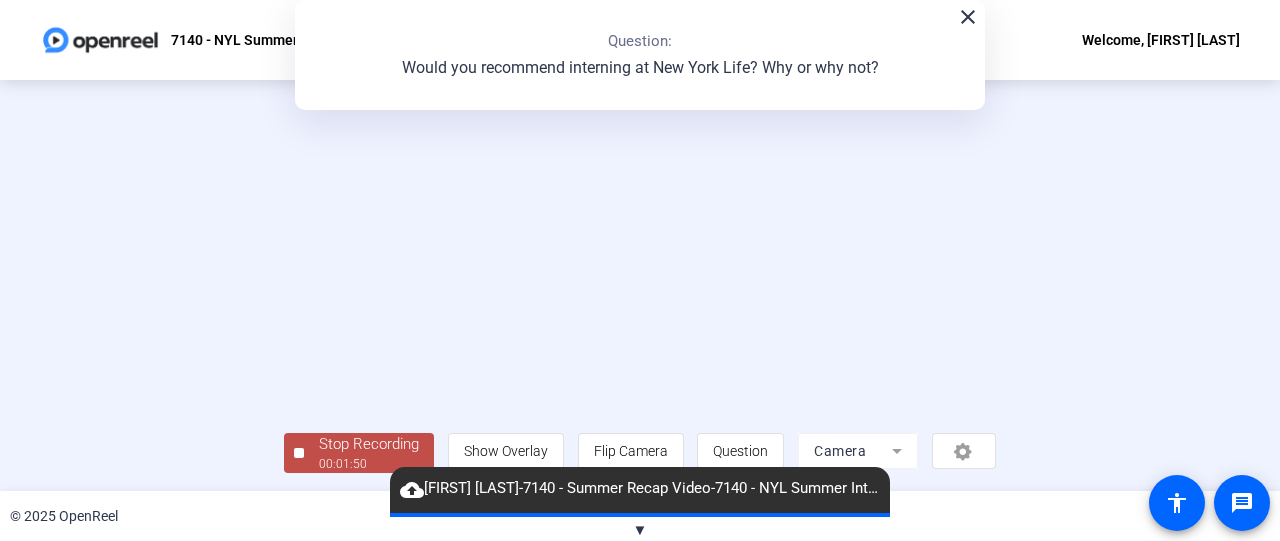 click on "00:01:50" 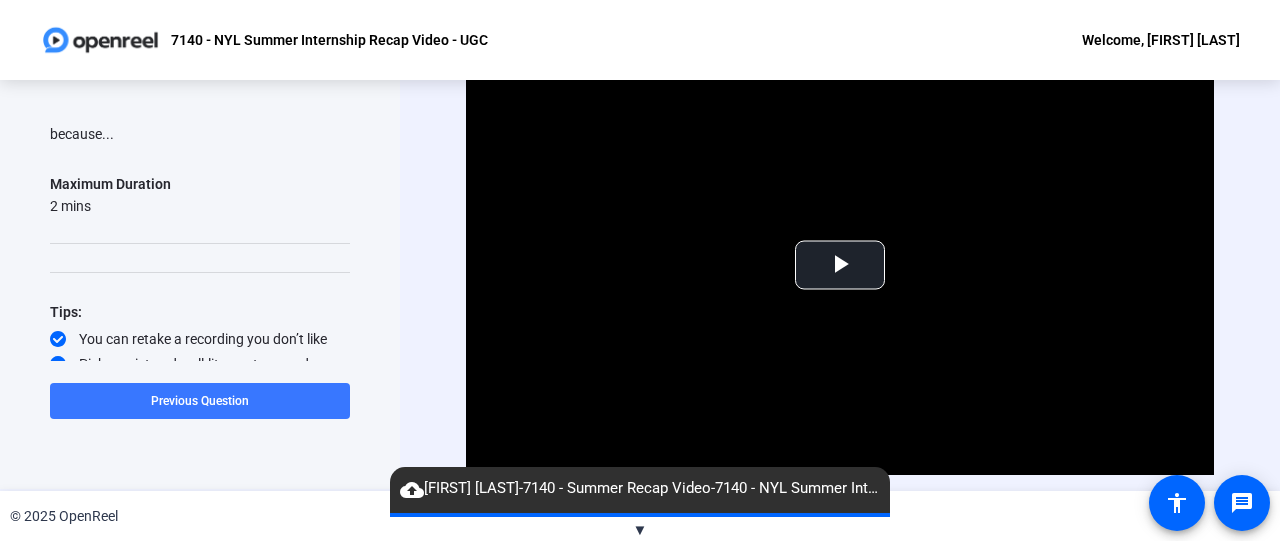 scroll, scrollTop: 0, scrollLeft: 0, axis: both 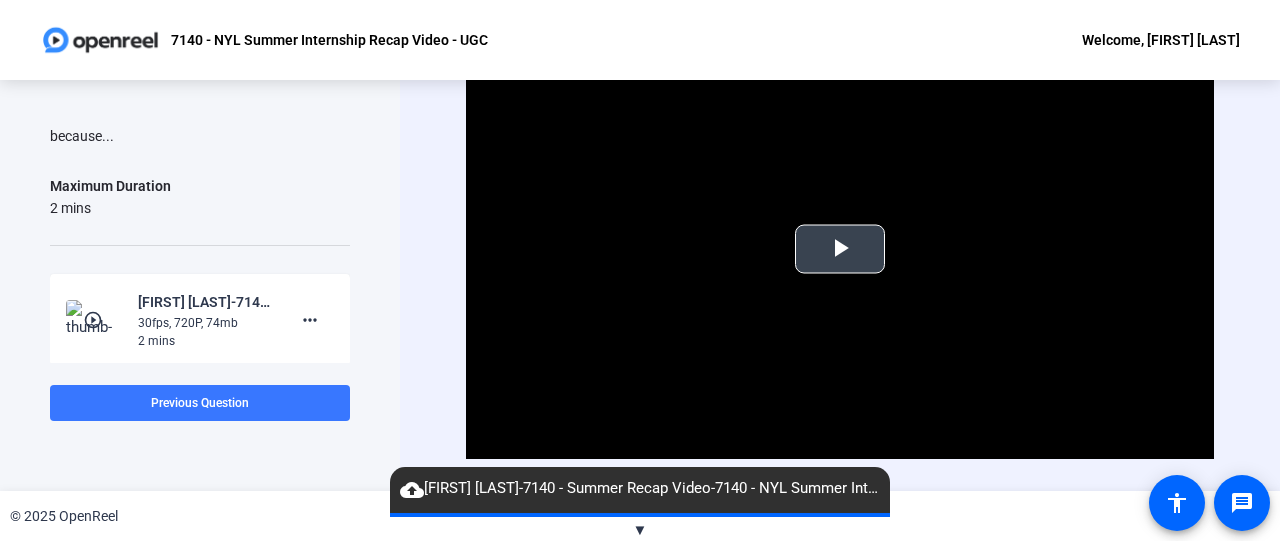 click at bounding box center (840, 249) 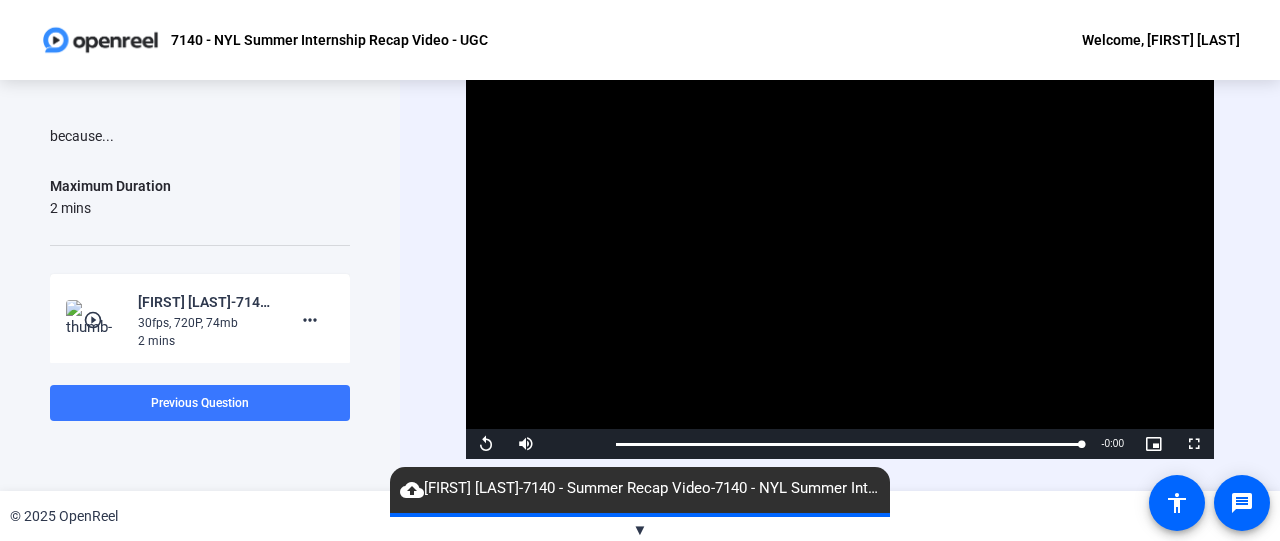 scroll, scrollTop: 0, scrollLeft: 0, axis: both 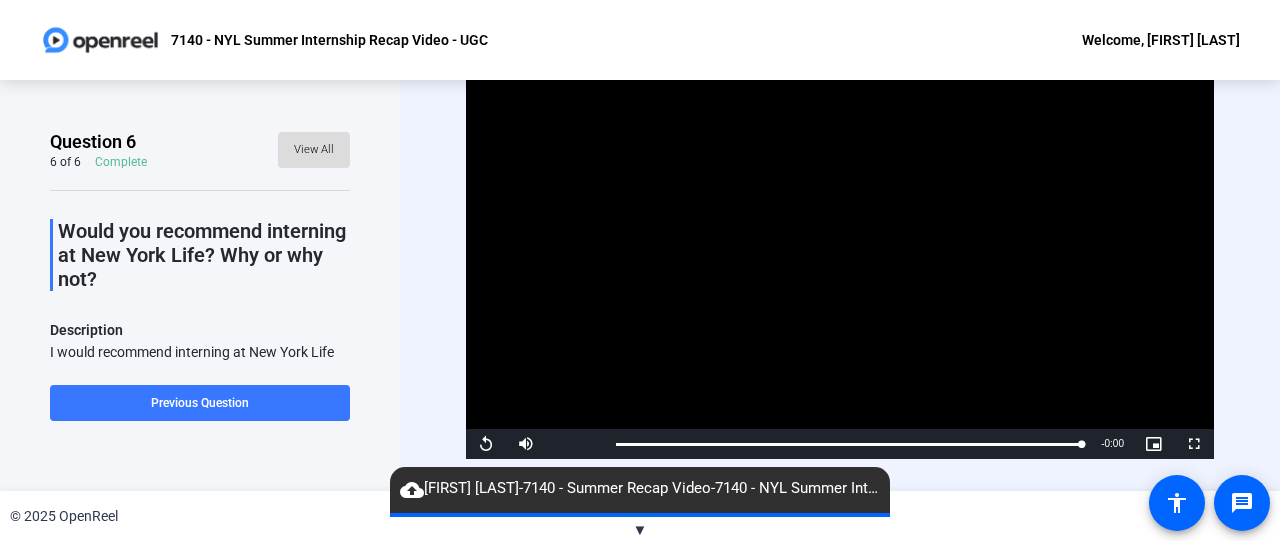 click on "View All" 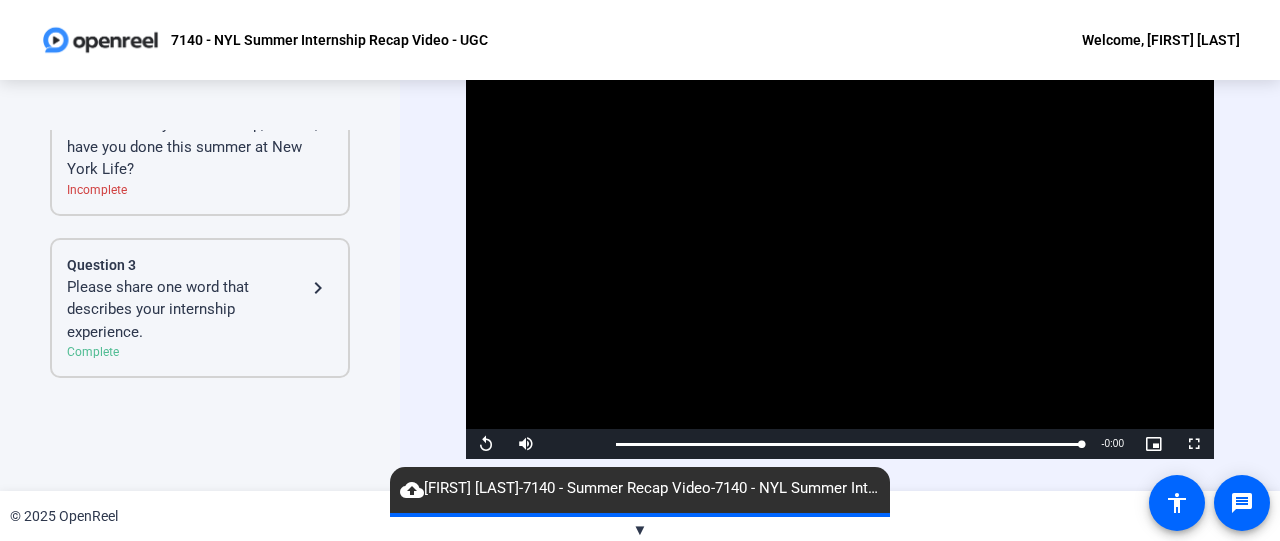 click on "Tell me about your internship, what have you done this summer at New York Life?" 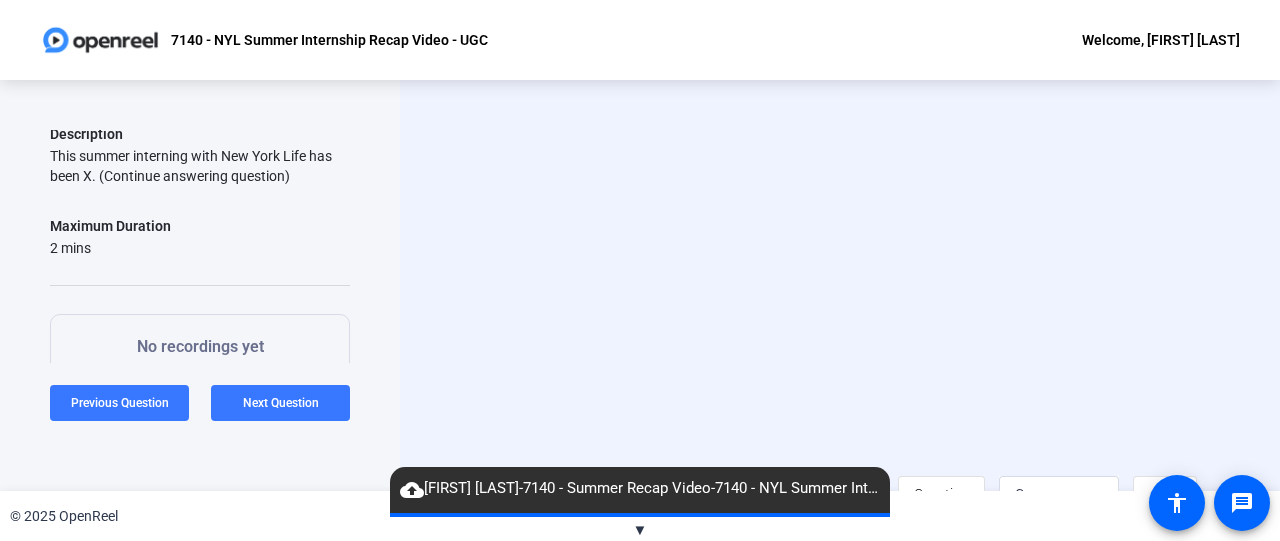 scroll, scrollTop: 0, scrollLeft: 0, axis: both 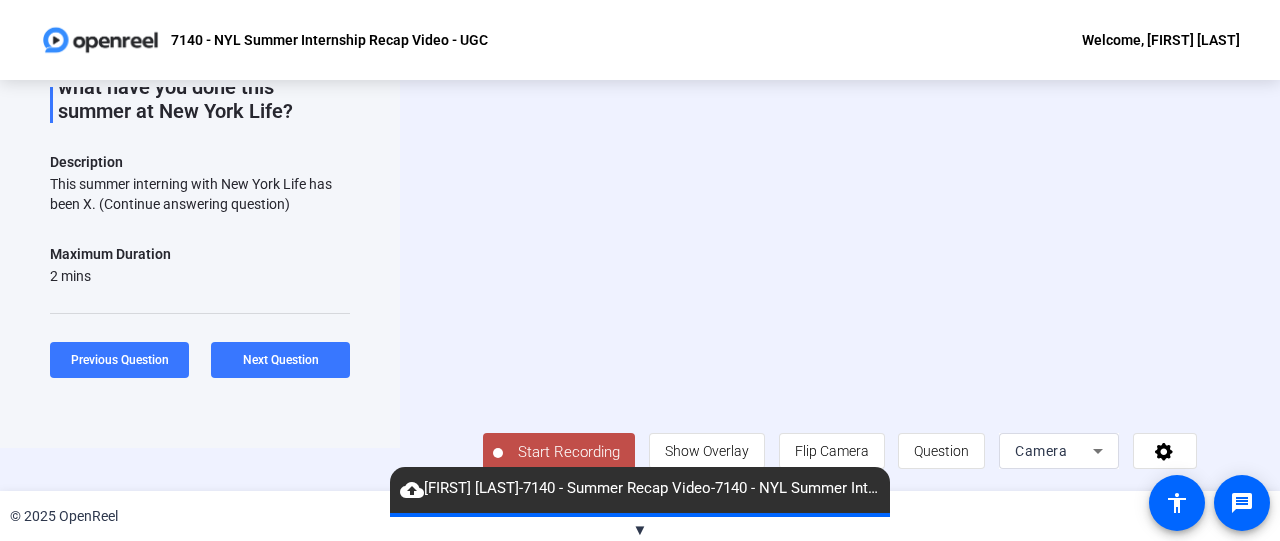 click on "Start Recording" 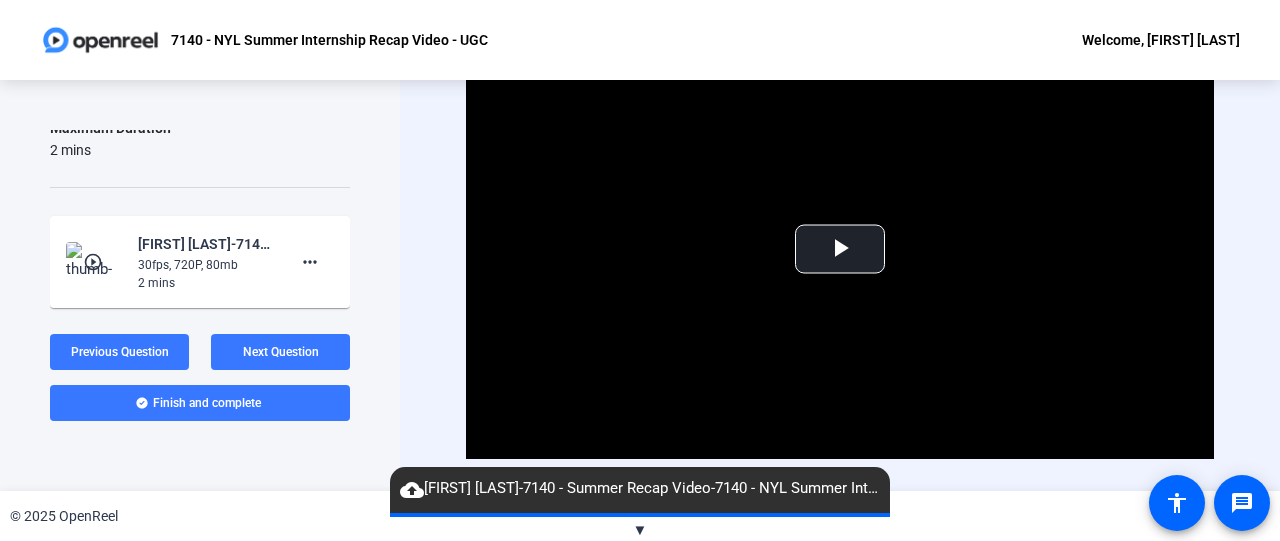 scroll, scrollTop: 350, scrollLeft: 0, axis: vertical 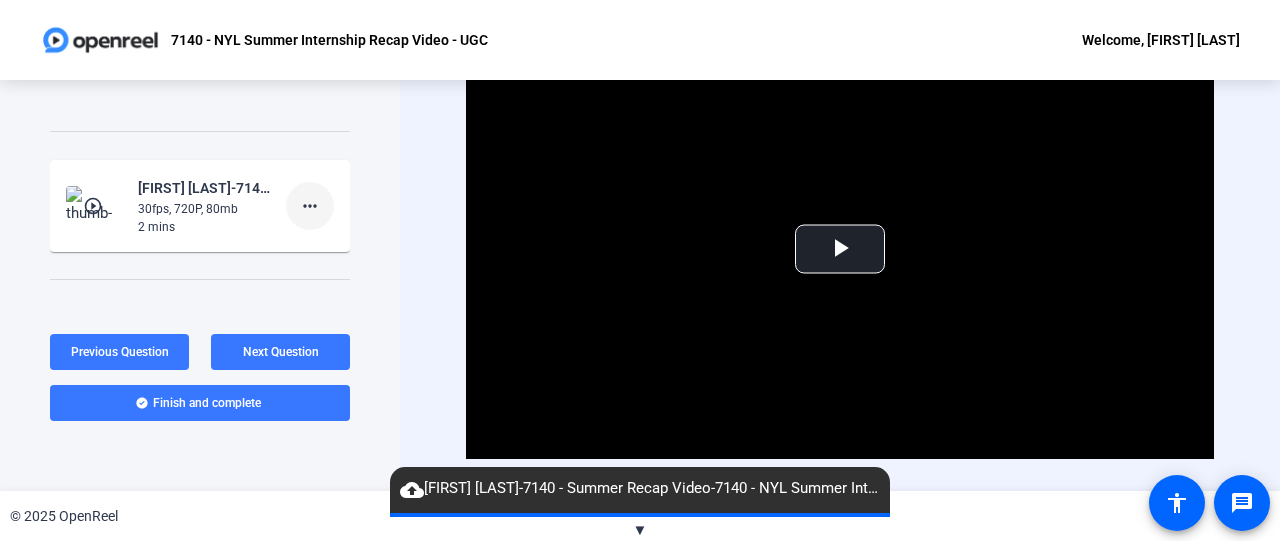 click on "more_horiz" 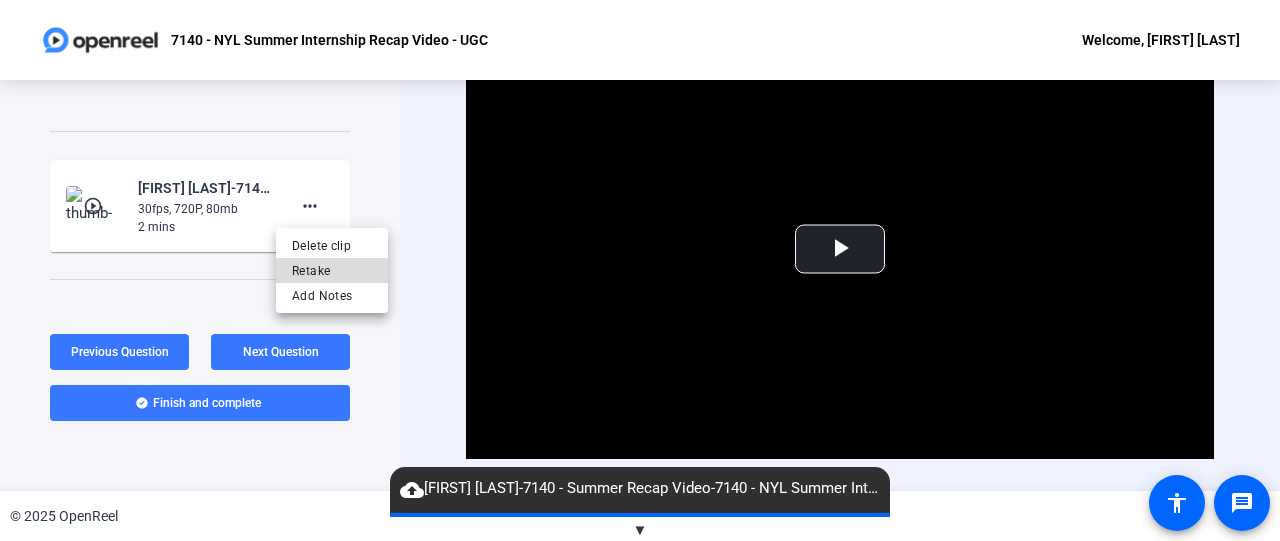 click on "Retake" at bounding box center (332, 271) 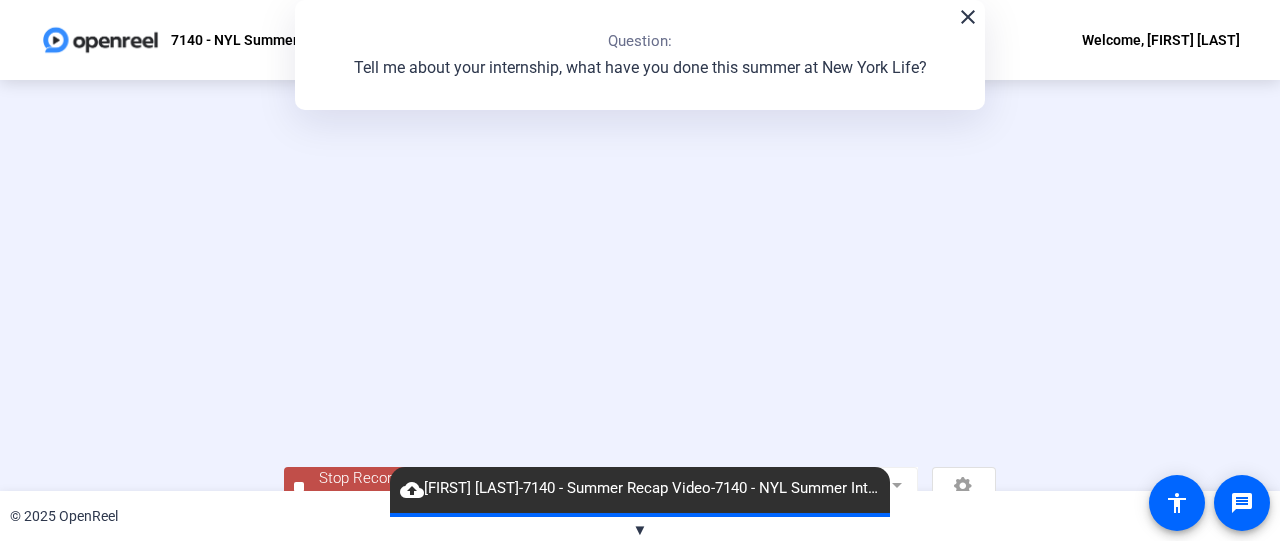 scroll, scrollTop: 7, scrollLeft: 0, axis: vertical 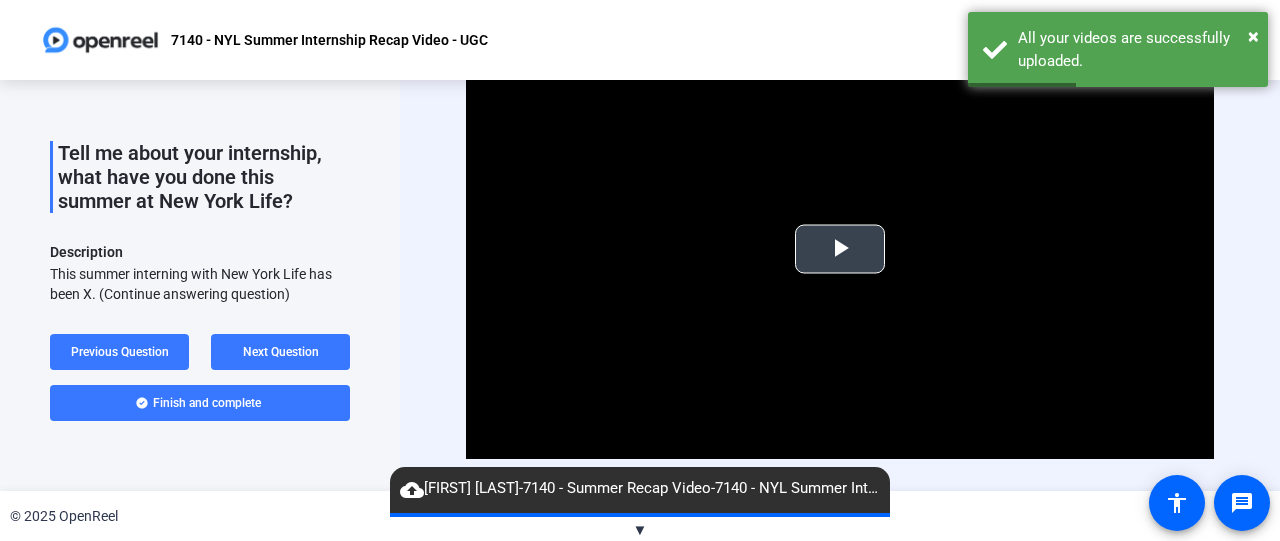 click at bounding box center (840, 249) 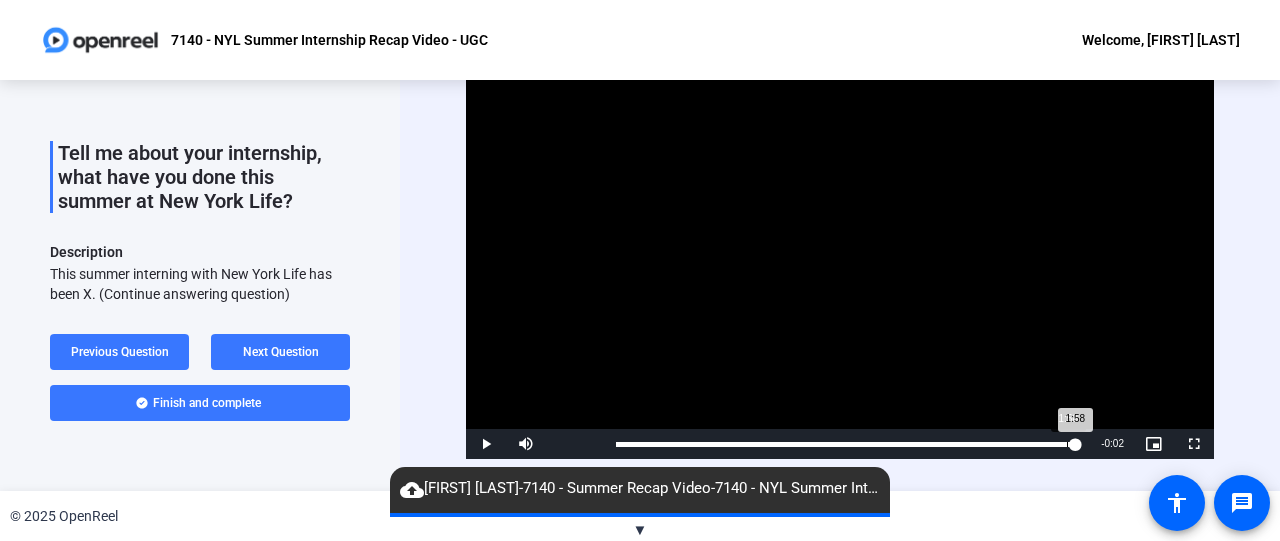 click on "Loaded :  100.00% 1:58 1:58" at bounding box center [848, 444] 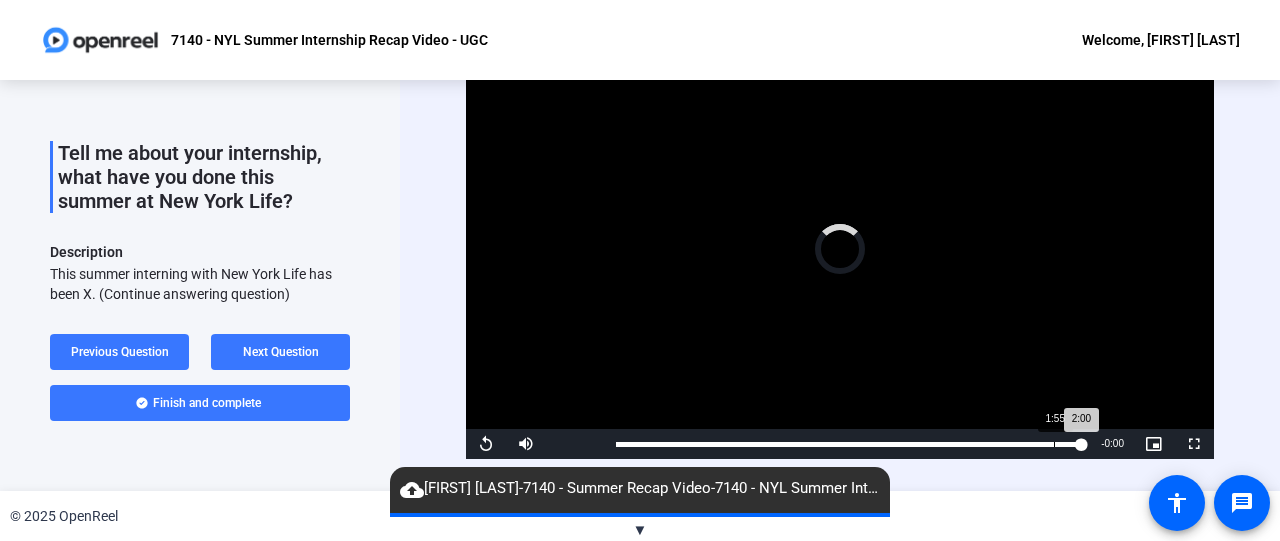click on "Loaded :  100.00% 1:55 2:00" at bounding box center (848, 444) 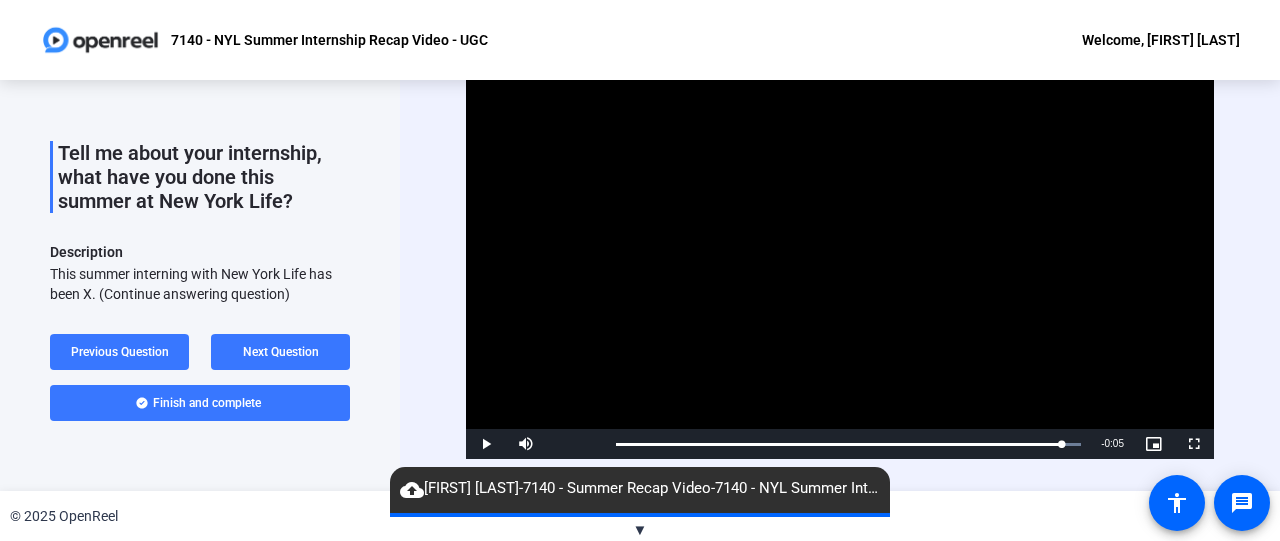 click at bounding box center [840, 248] 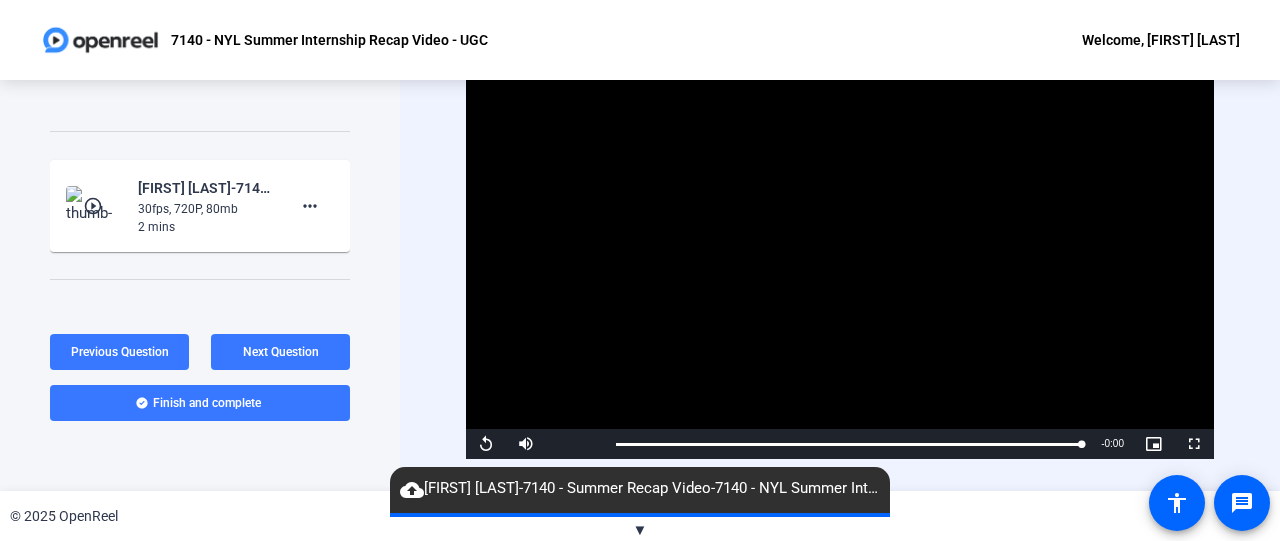 scroll, scrollTop: 442, scrollLeft: 0, axis: vertical 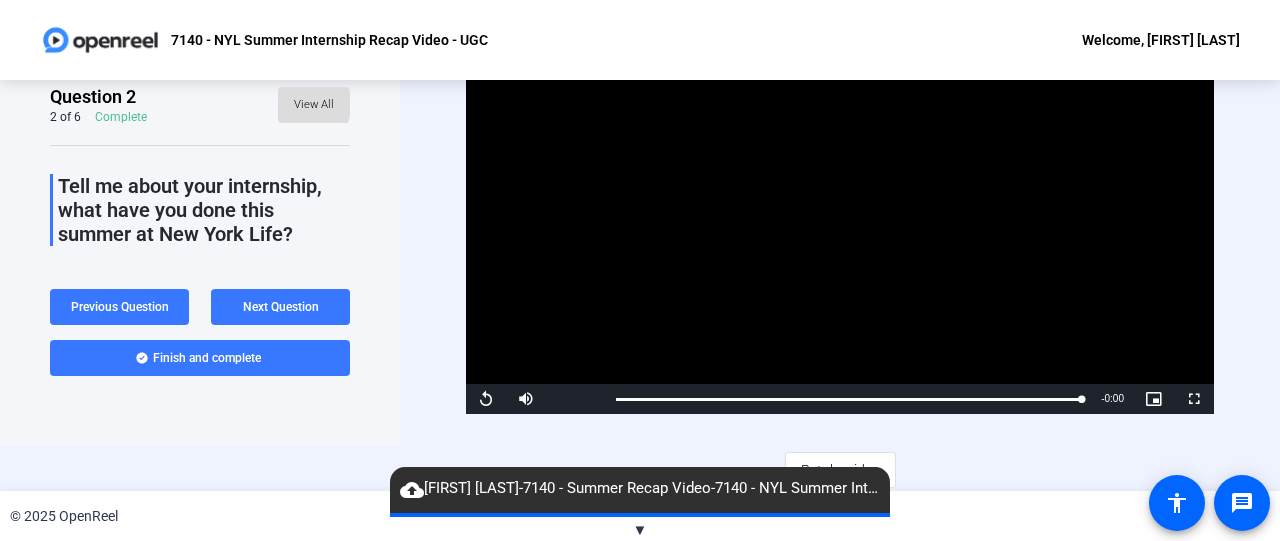 click 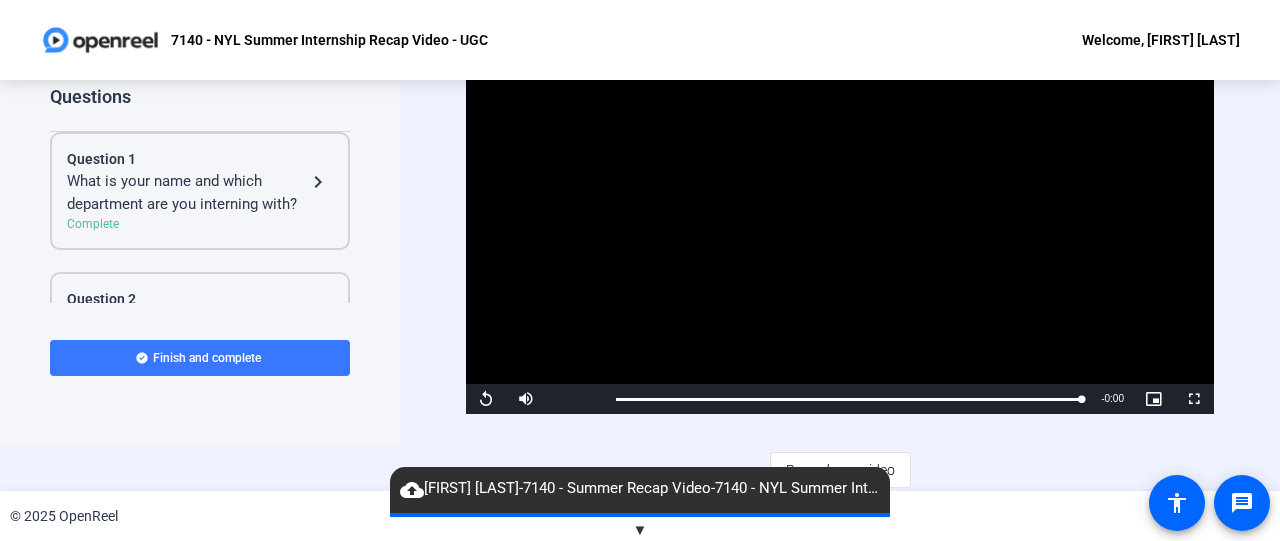 click on "What is your name and which department are you interning with?" 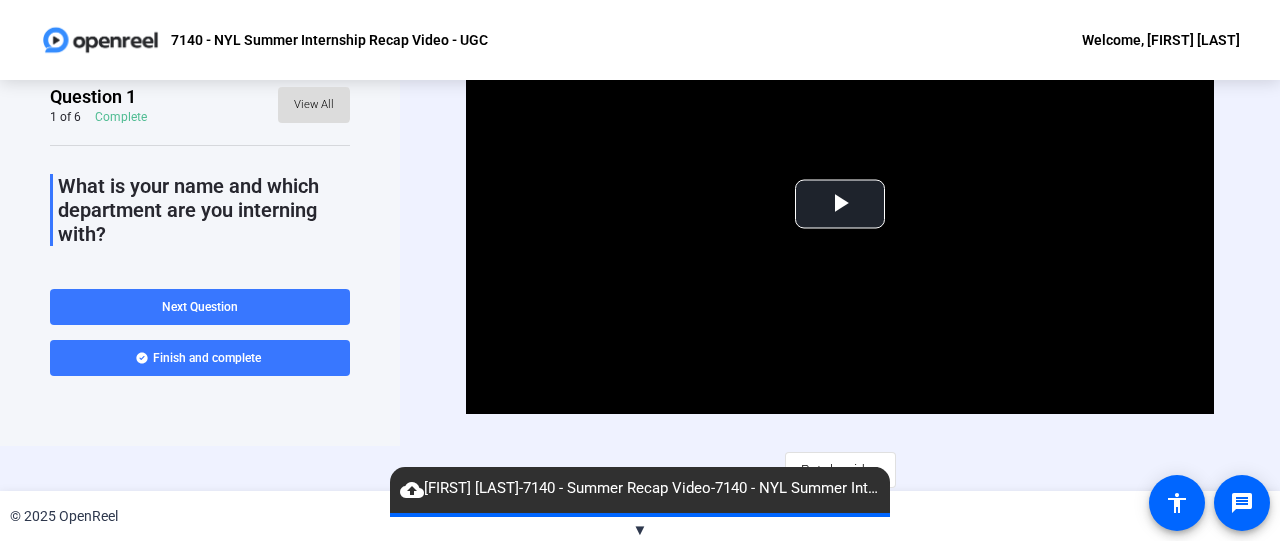 click on "View All" 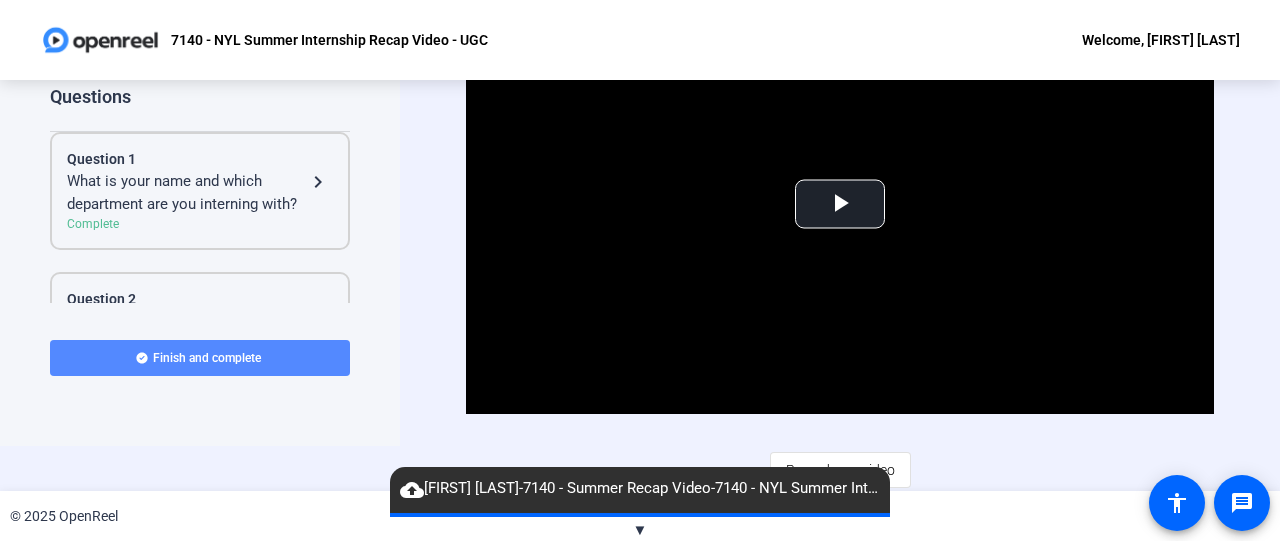 click on "Finish and complete" 